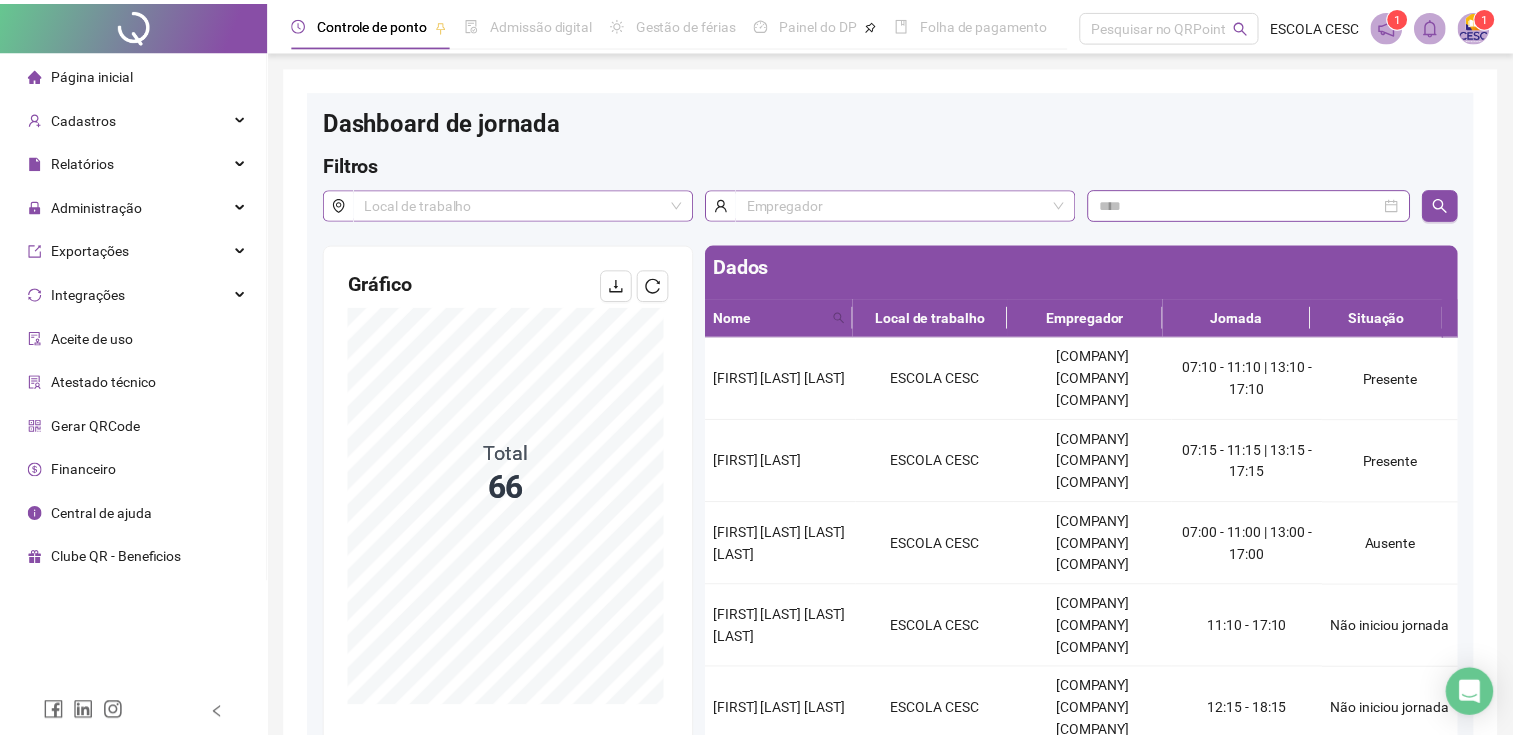 scroll, scrollTop: 0, scrollLeft: 0, axis: both 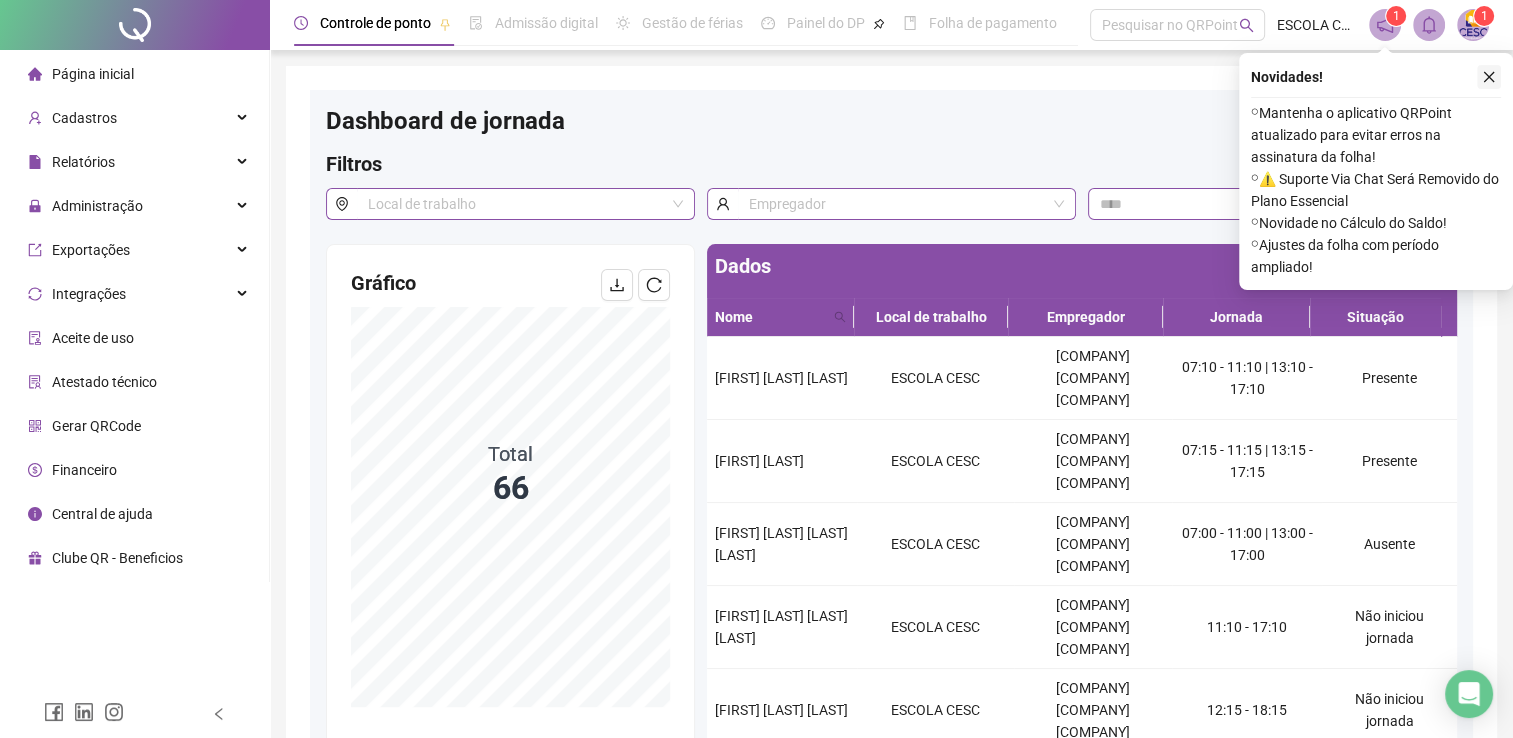 click at bounding box center (1489, 77) 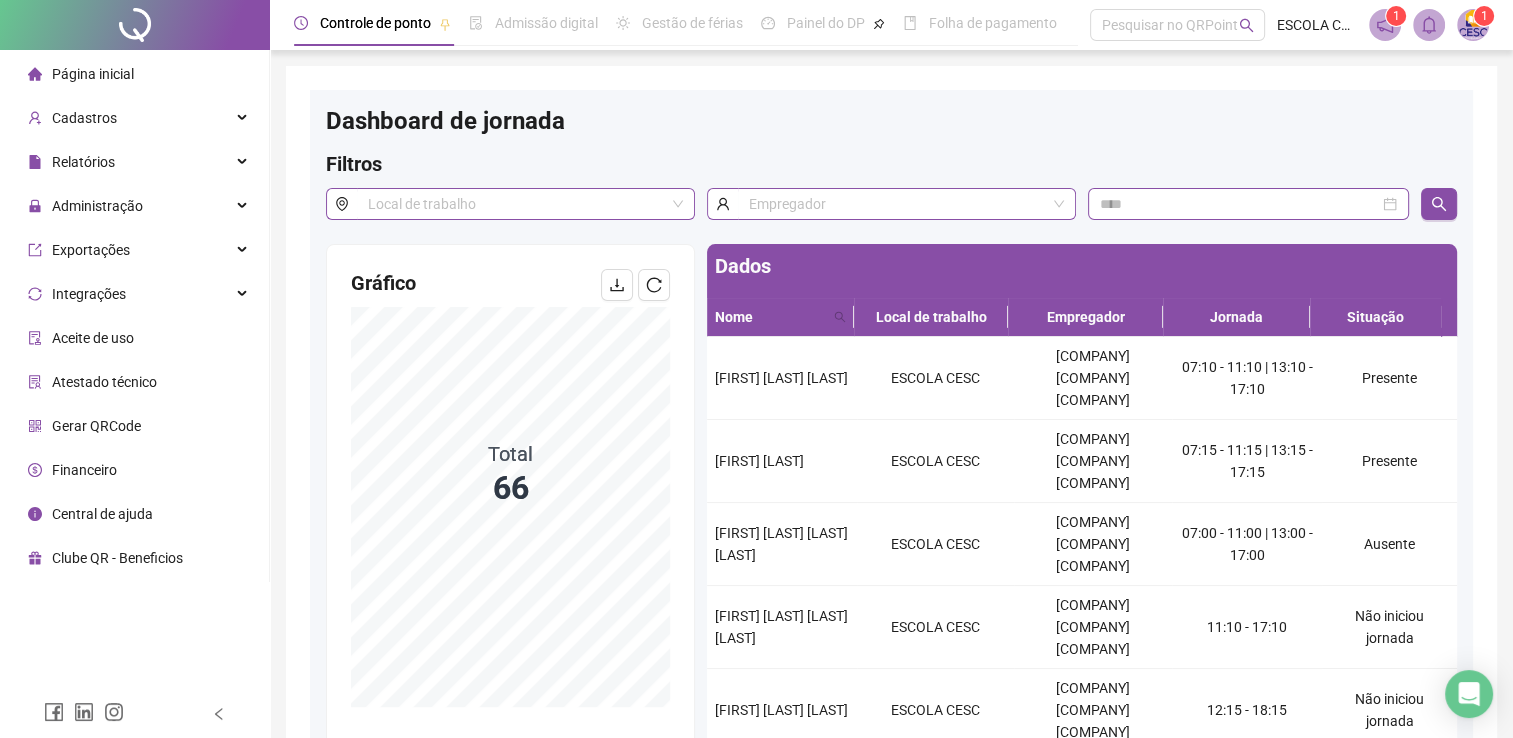 click on "Gerar QRCode" at bounding box center (84, 426) 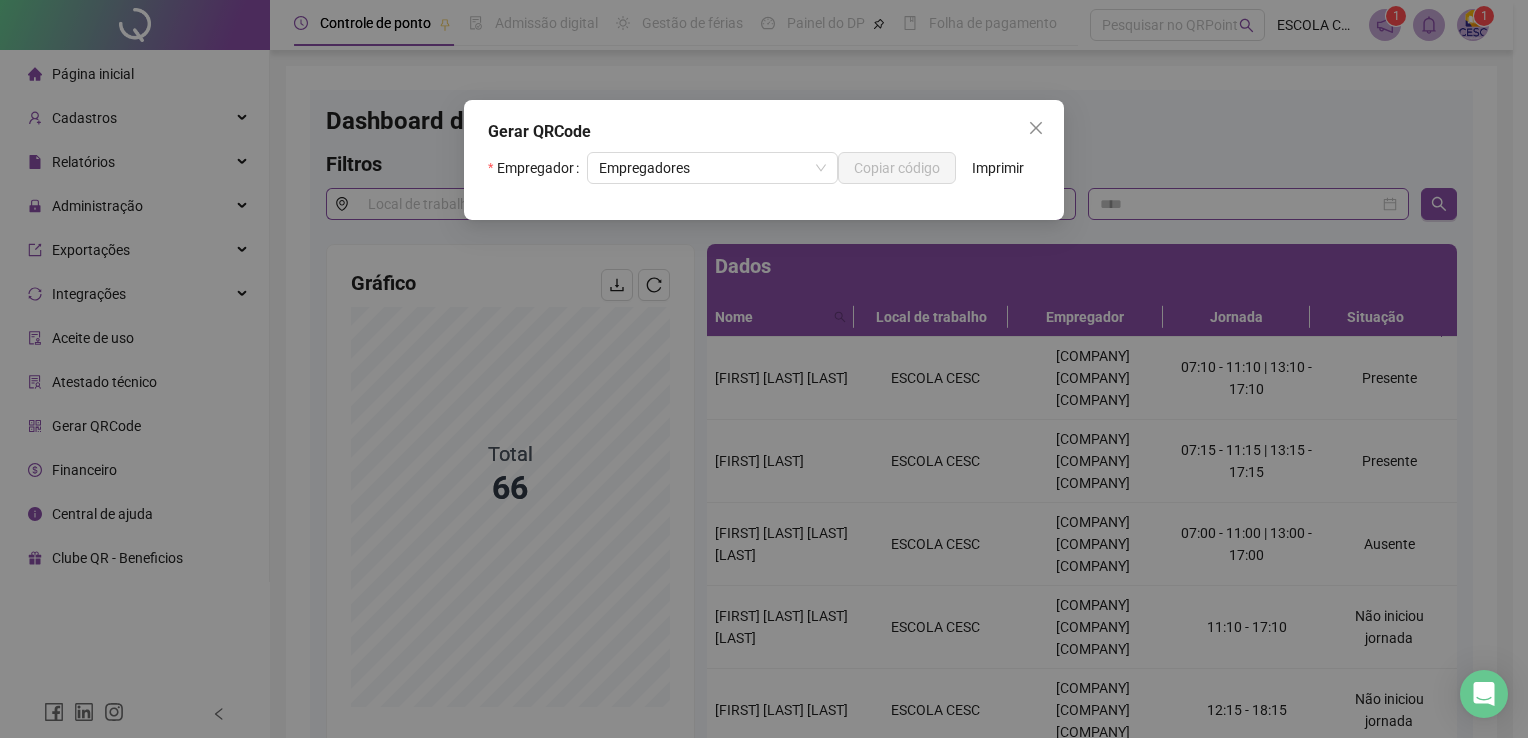 click on "Empregador Empregadores Copiar código Imprimir" at bounding box center [764, 176] 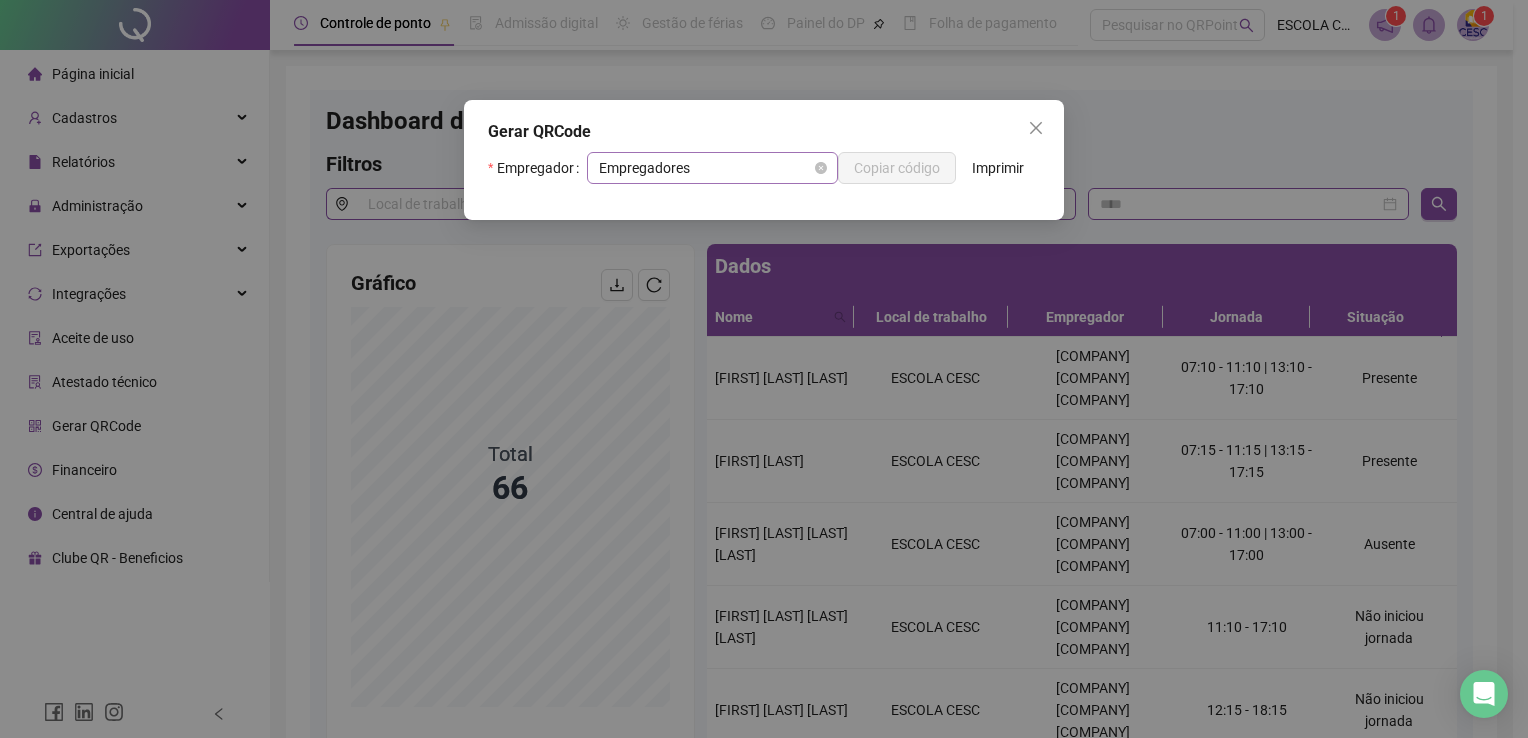 click on "Empregadores" at bounding box center [712, 168] 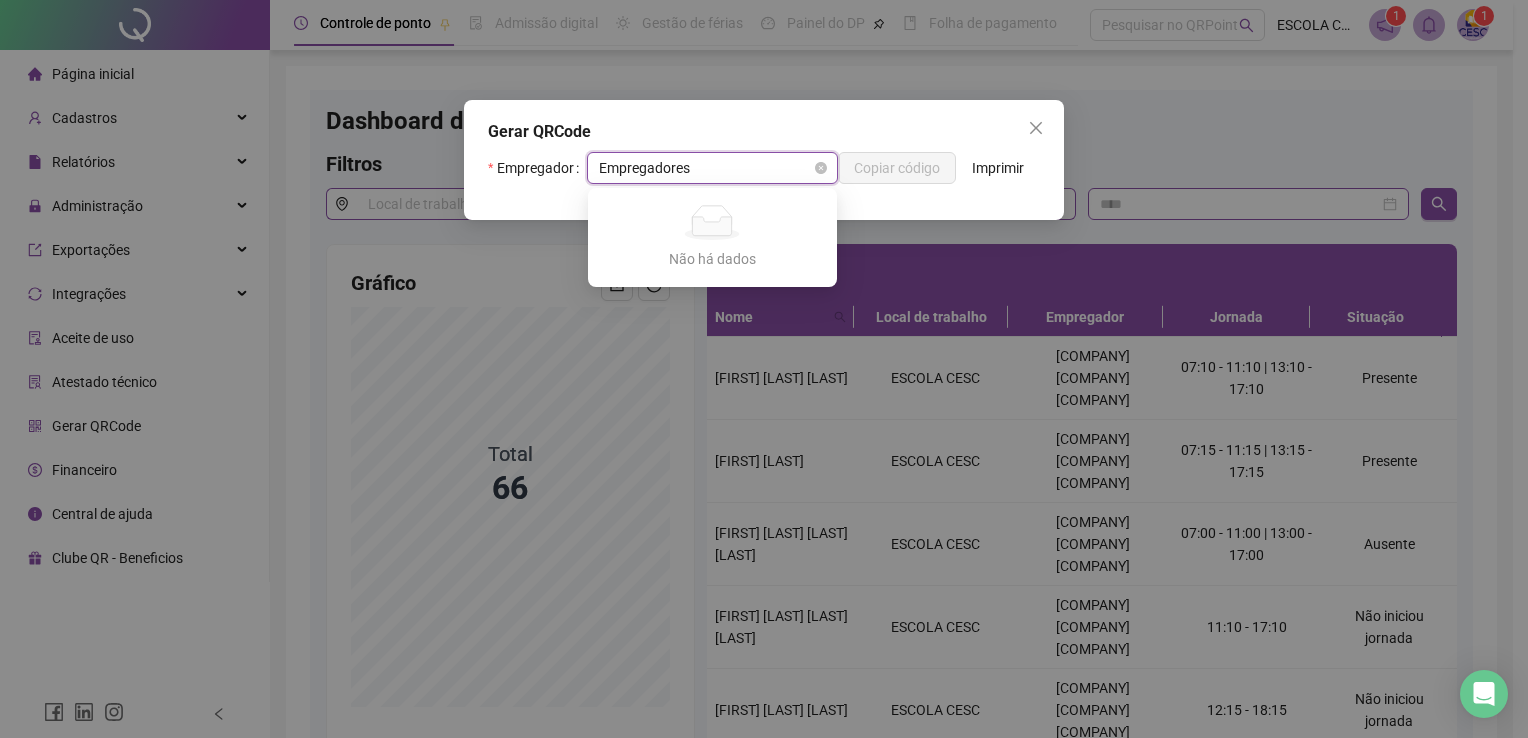 click on "Empregadores" at bounding box center (712, 168) 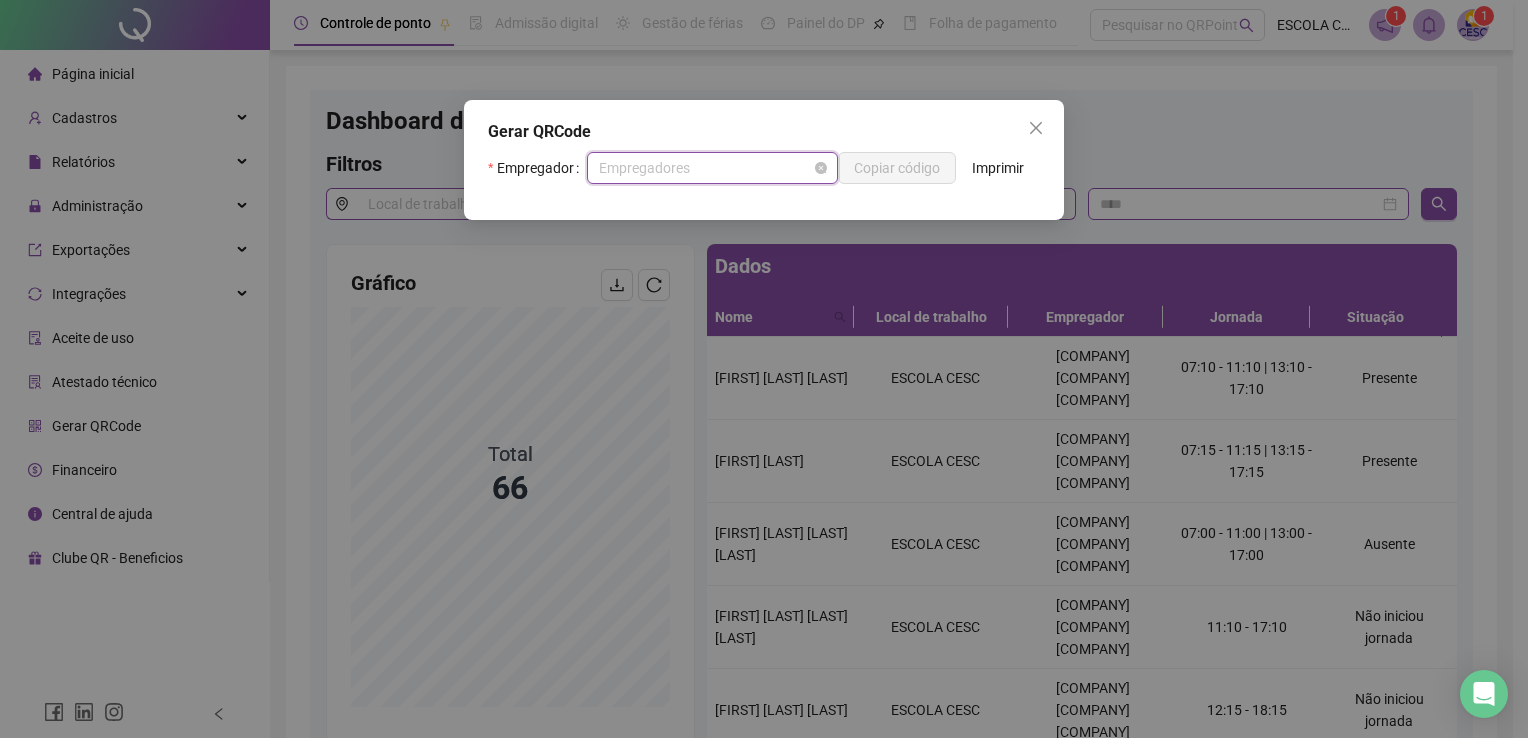 click on "Empregadores" at bounding box center (712, 168) 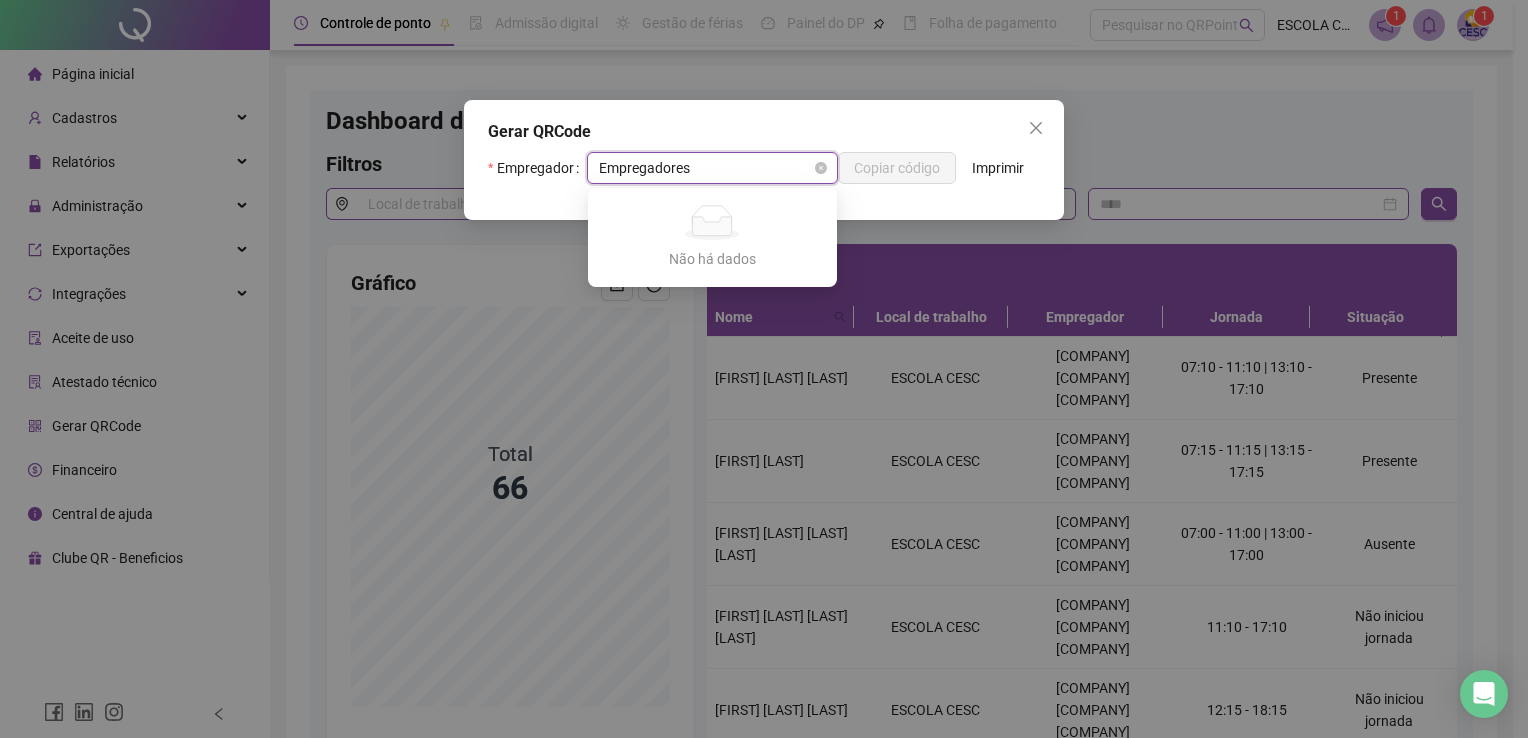 click on "Empregadores" at bounding box center [712, 168] 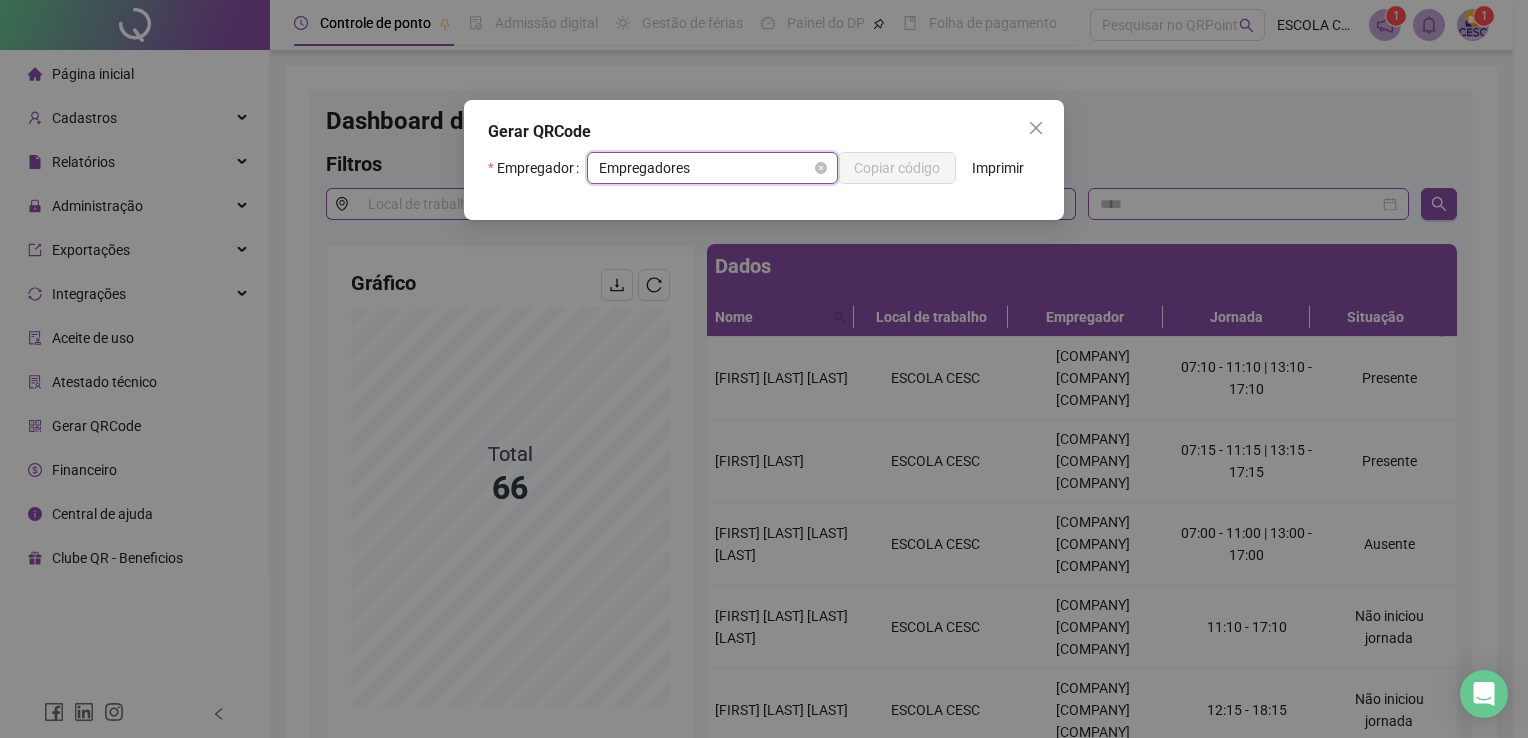 click on "Empregadores" at bounding box center [712, 168] 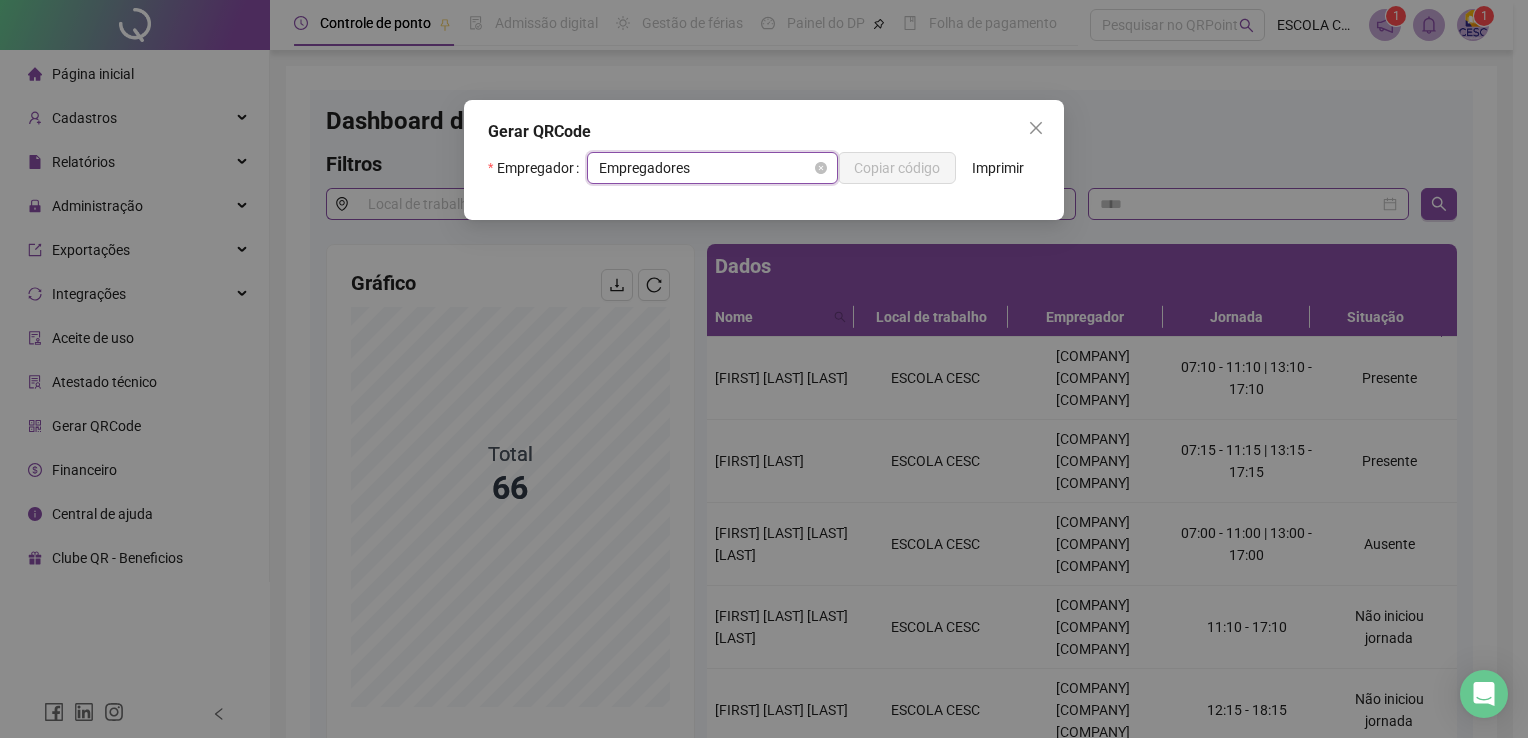 click on "Empregadores" at bounding box center [712, 168] 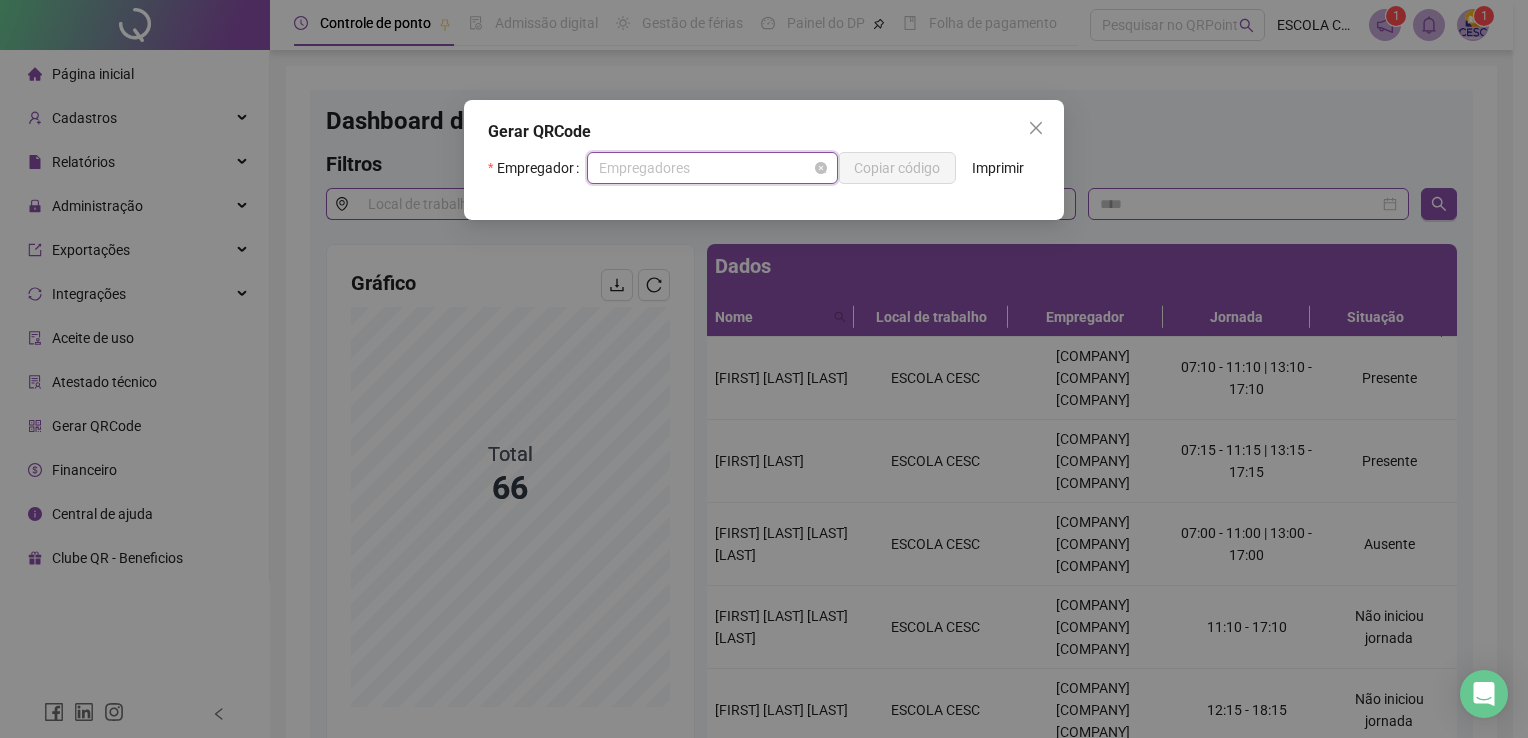 click on "Empregadores" at bounding box center [712, 168] 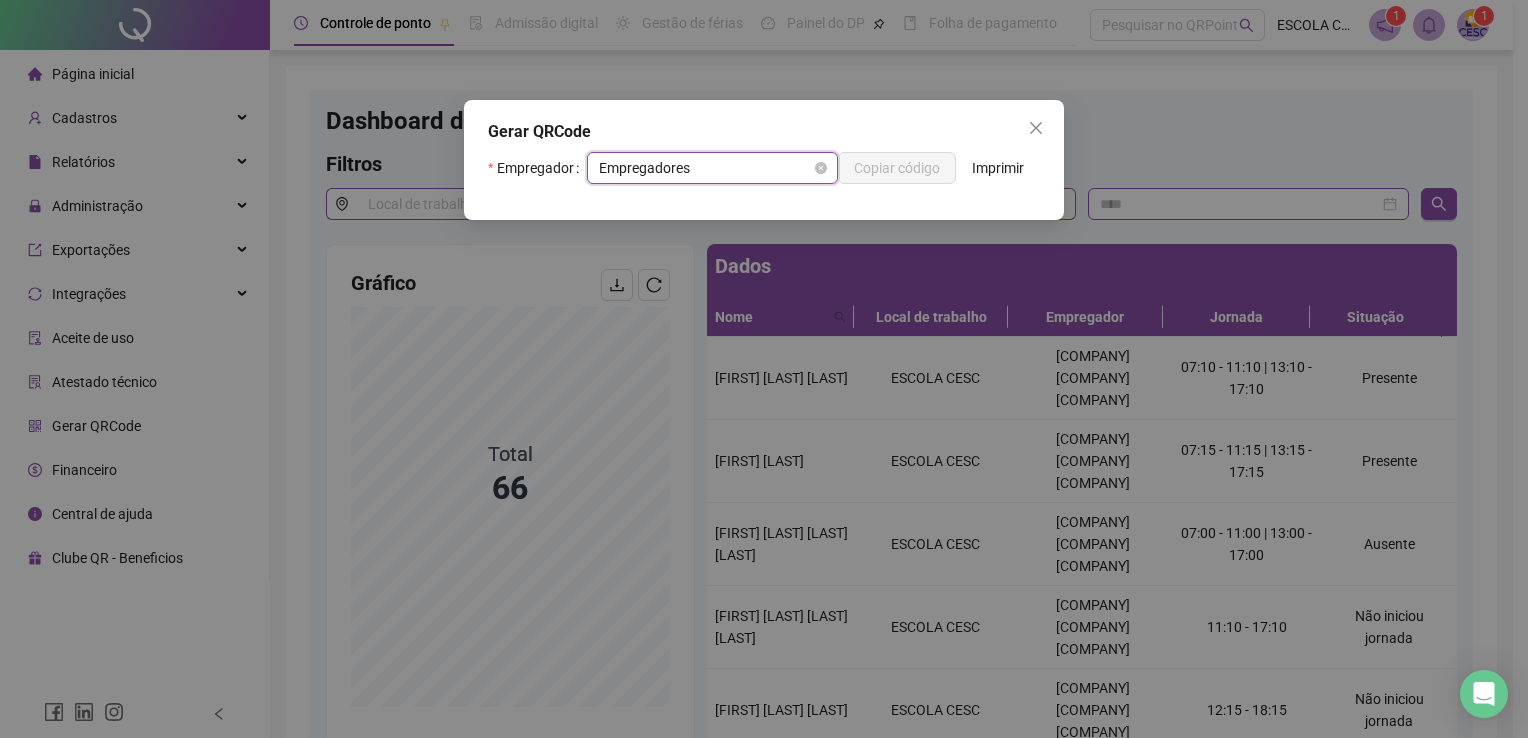 click on "Empregadores" at bounding box center (712, 168) 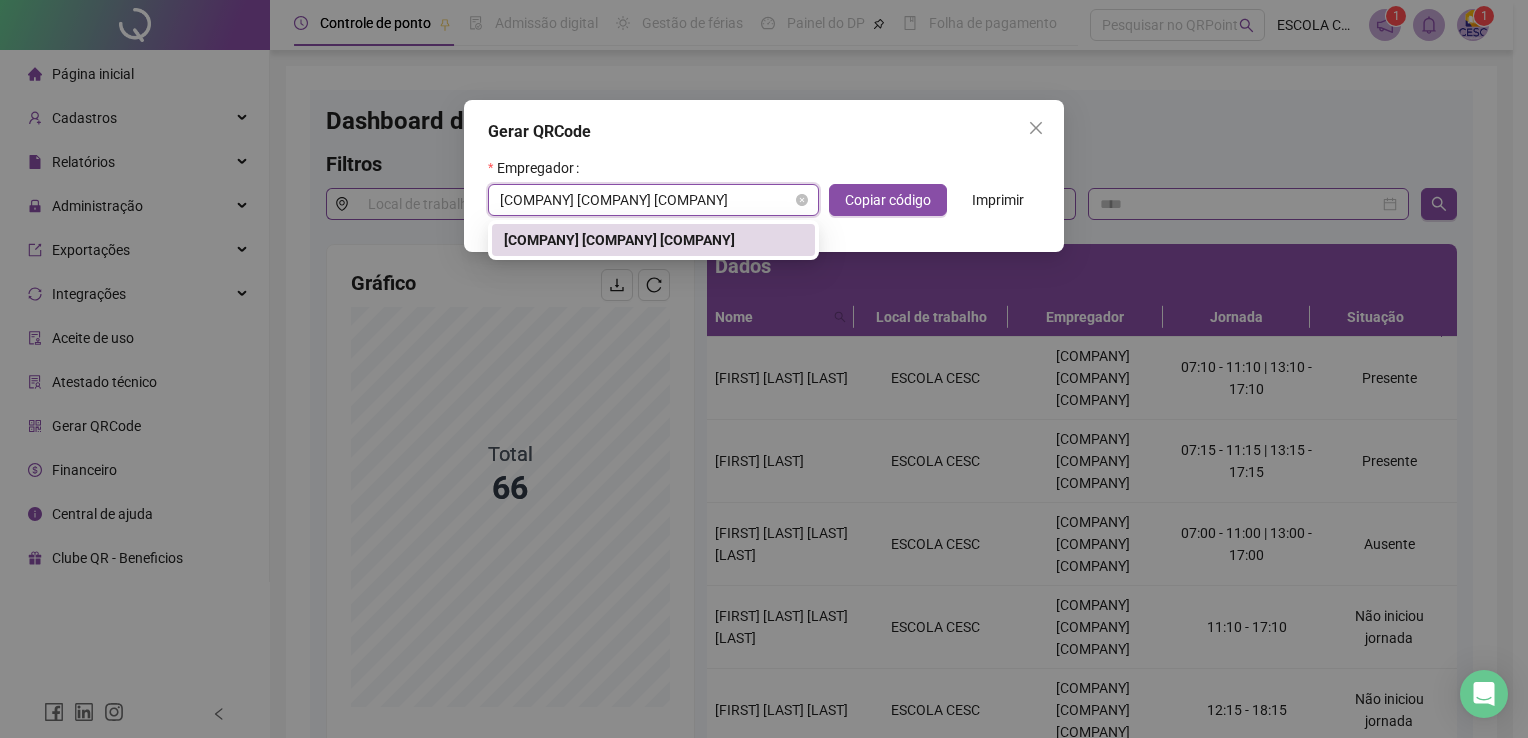 click on "Empregador [COMPANY] [COMPANY] [COMPANY] Copiar código Imprimir" at bounding box center (764, 184) 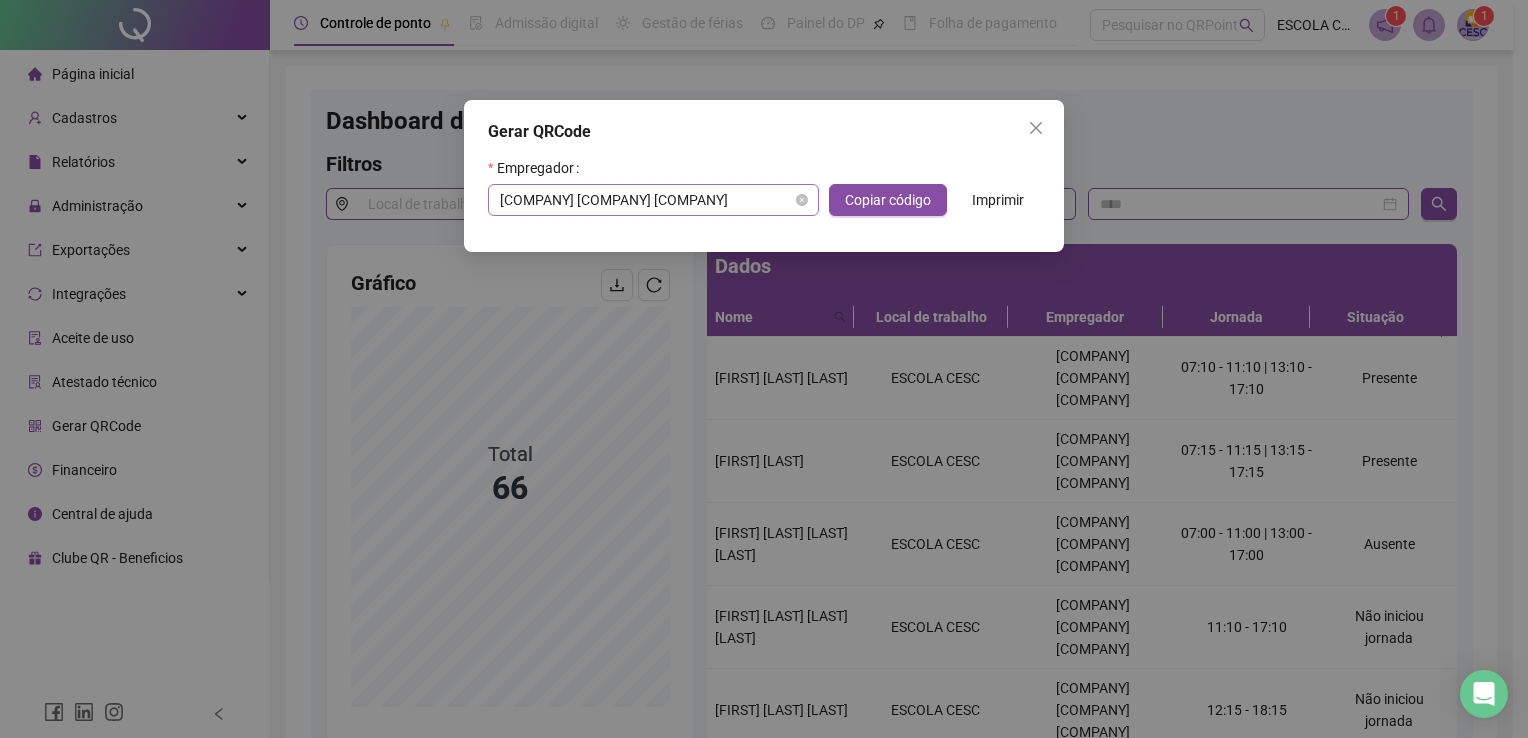 click on "[COMPANY] [COMPANY] [COMPANY]" at bounding box center (653, 200) 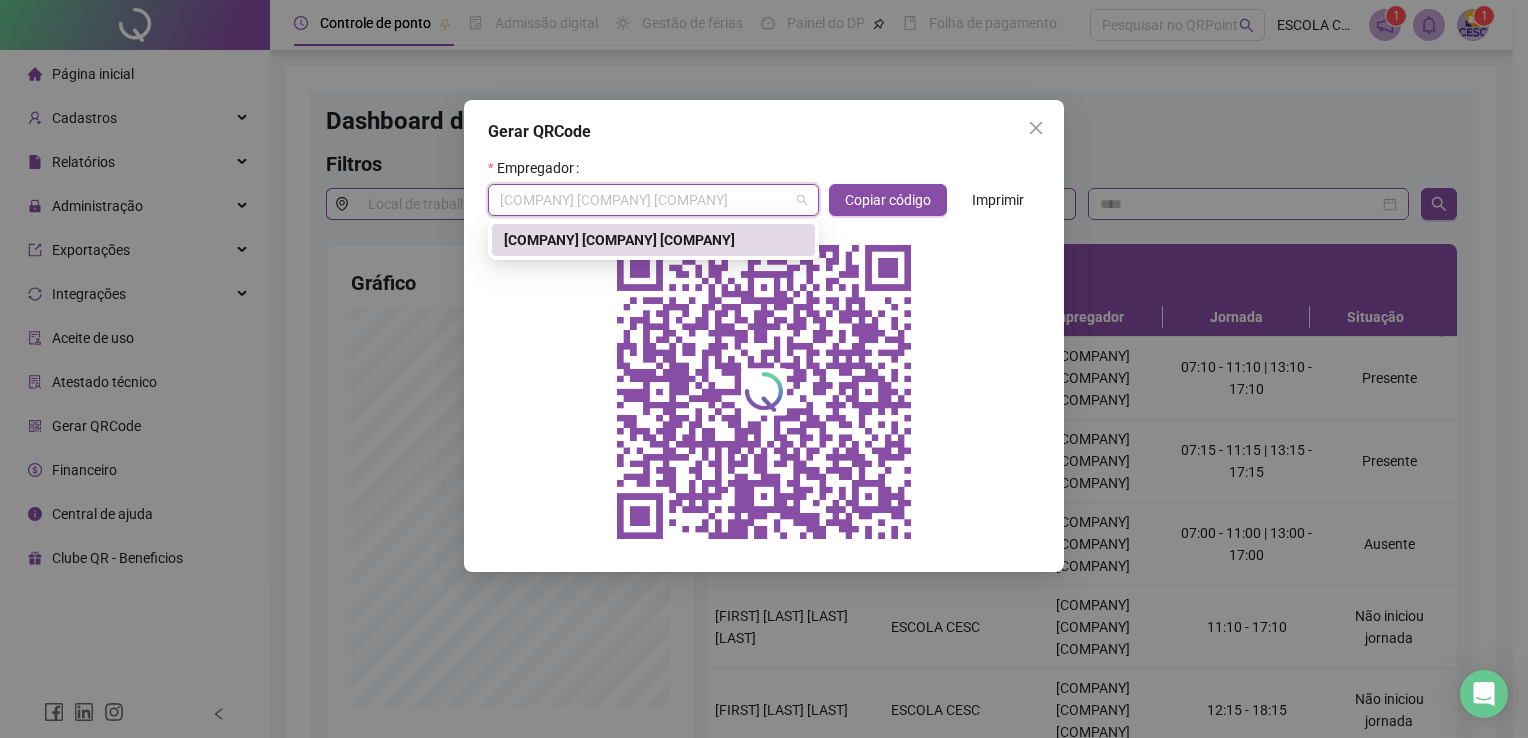 click on "Gerar QRCode Empregador [COMPANY] [COMPANY] Copiar código Imprimir" at bounding box center [764, 336] 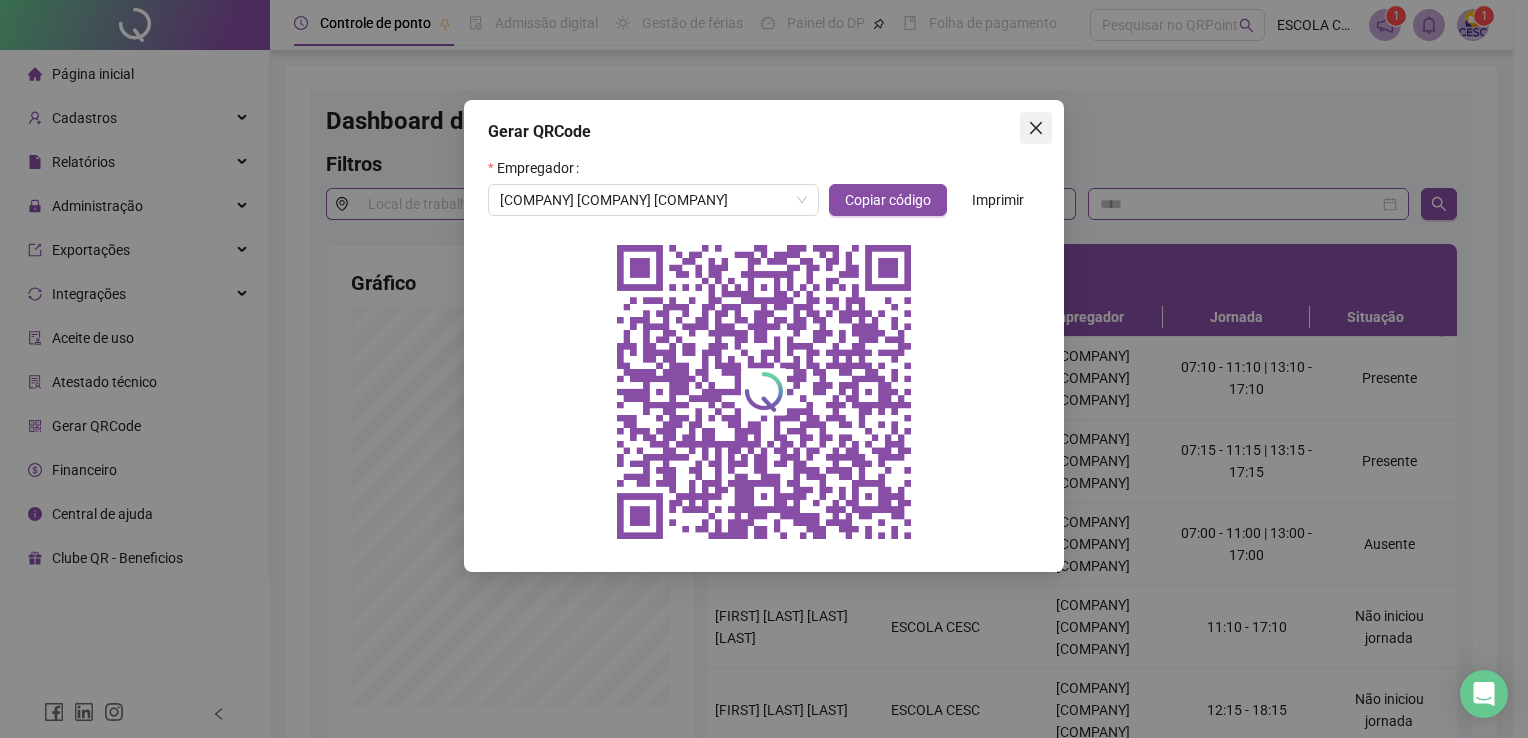 click 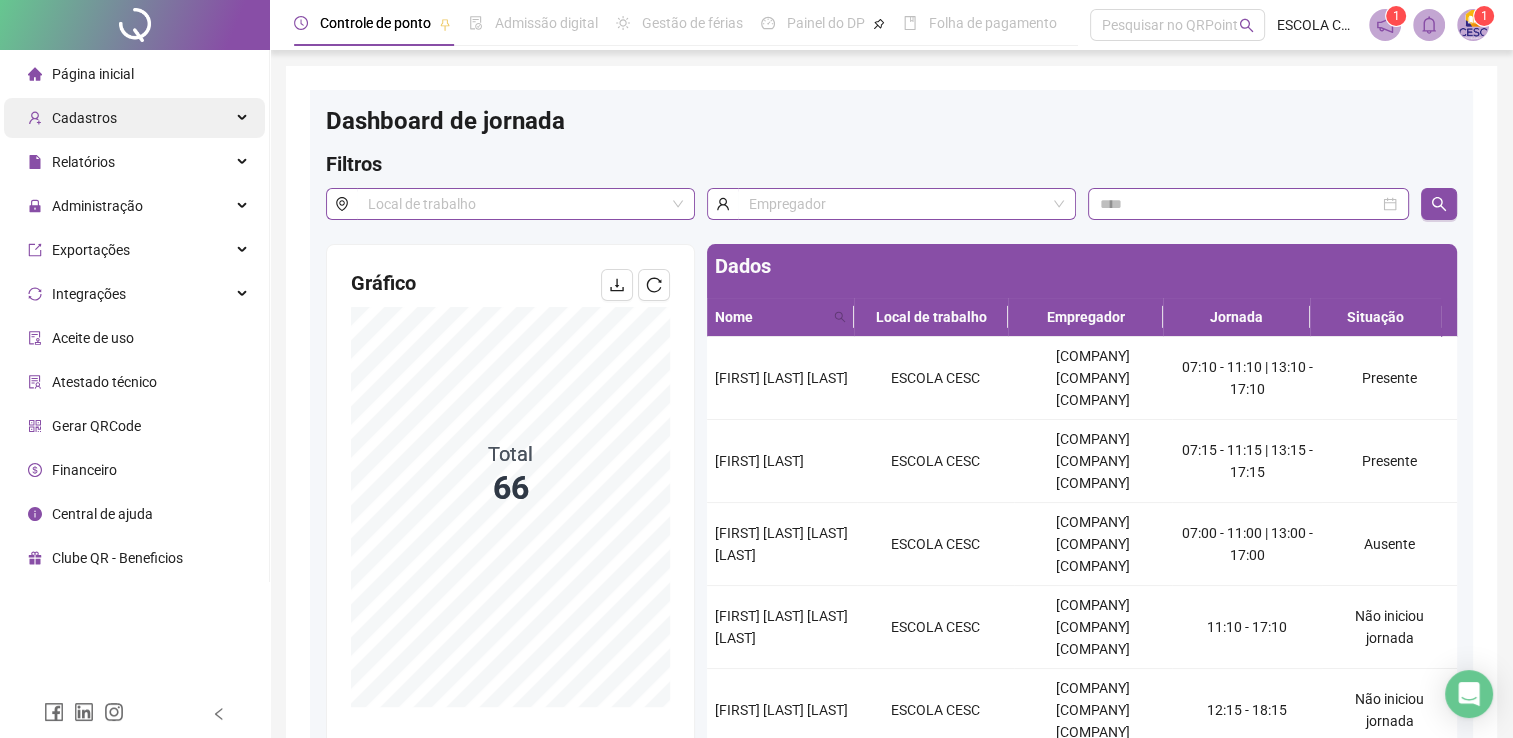 click on "Cadastros" at bounding box center [84, 118] 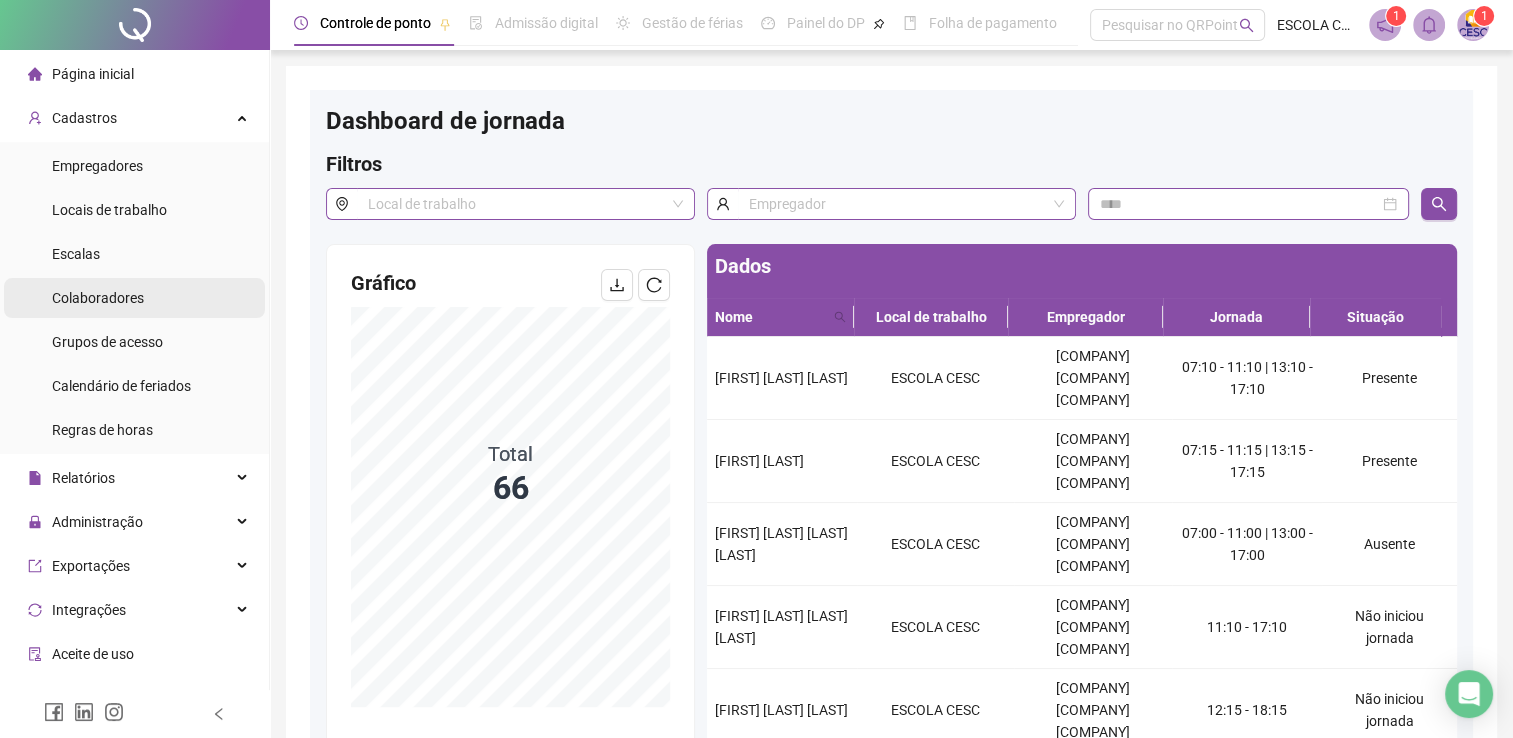 click on "Colaboradores" at bounding box center [98, 298] 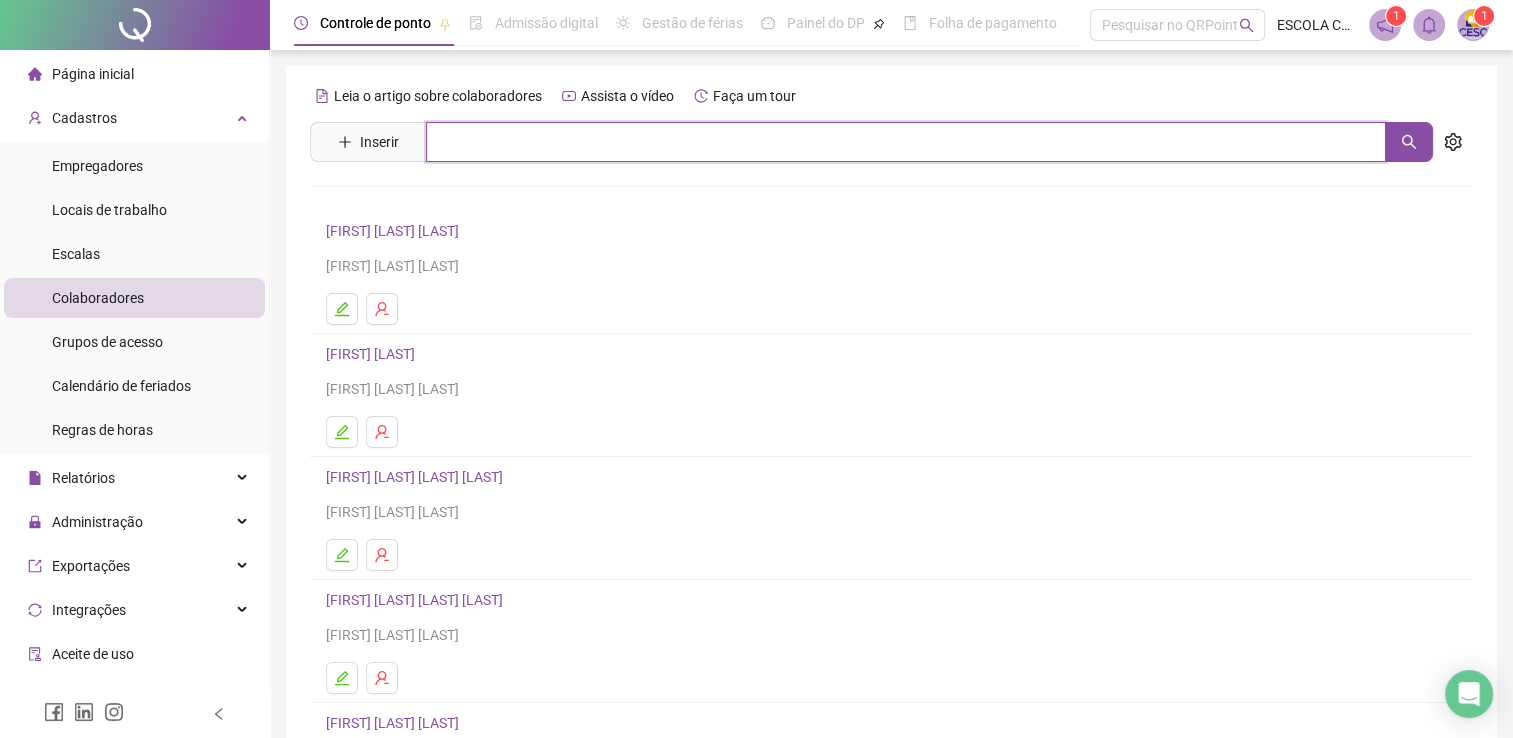 click at bounding box center (906, 142) 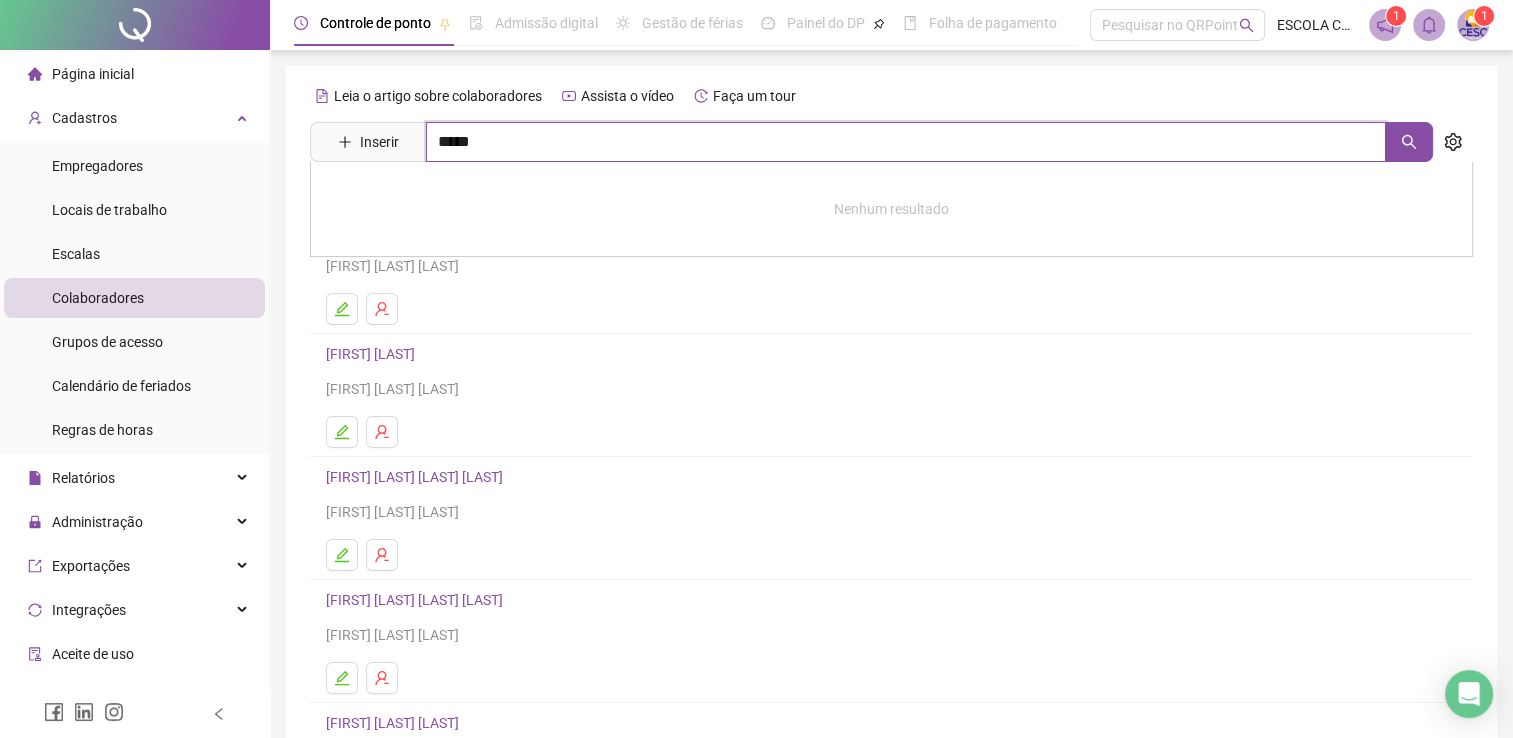type on "*****" 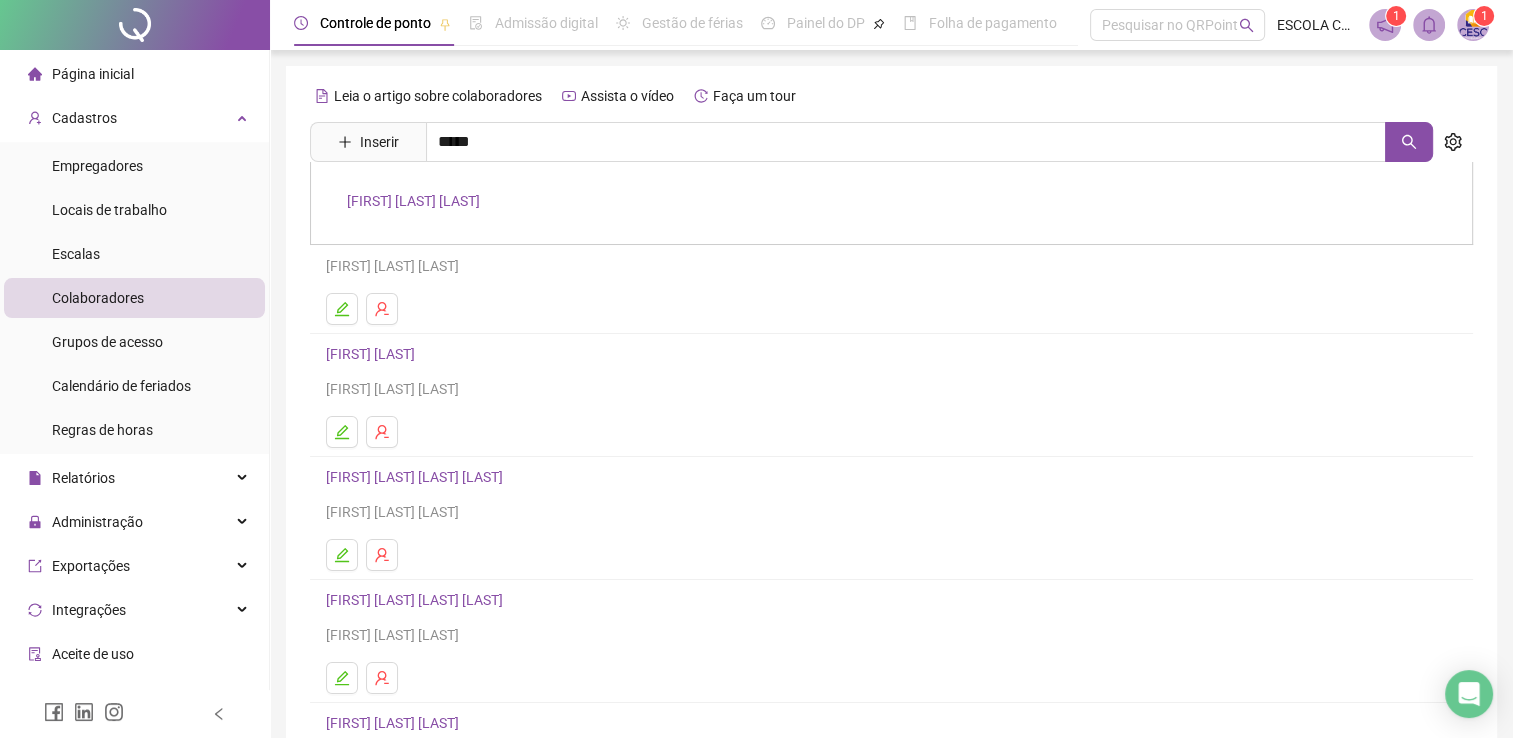 click on "[FIRST] [LAST] [LAST]" at bounding box center (413, 201) 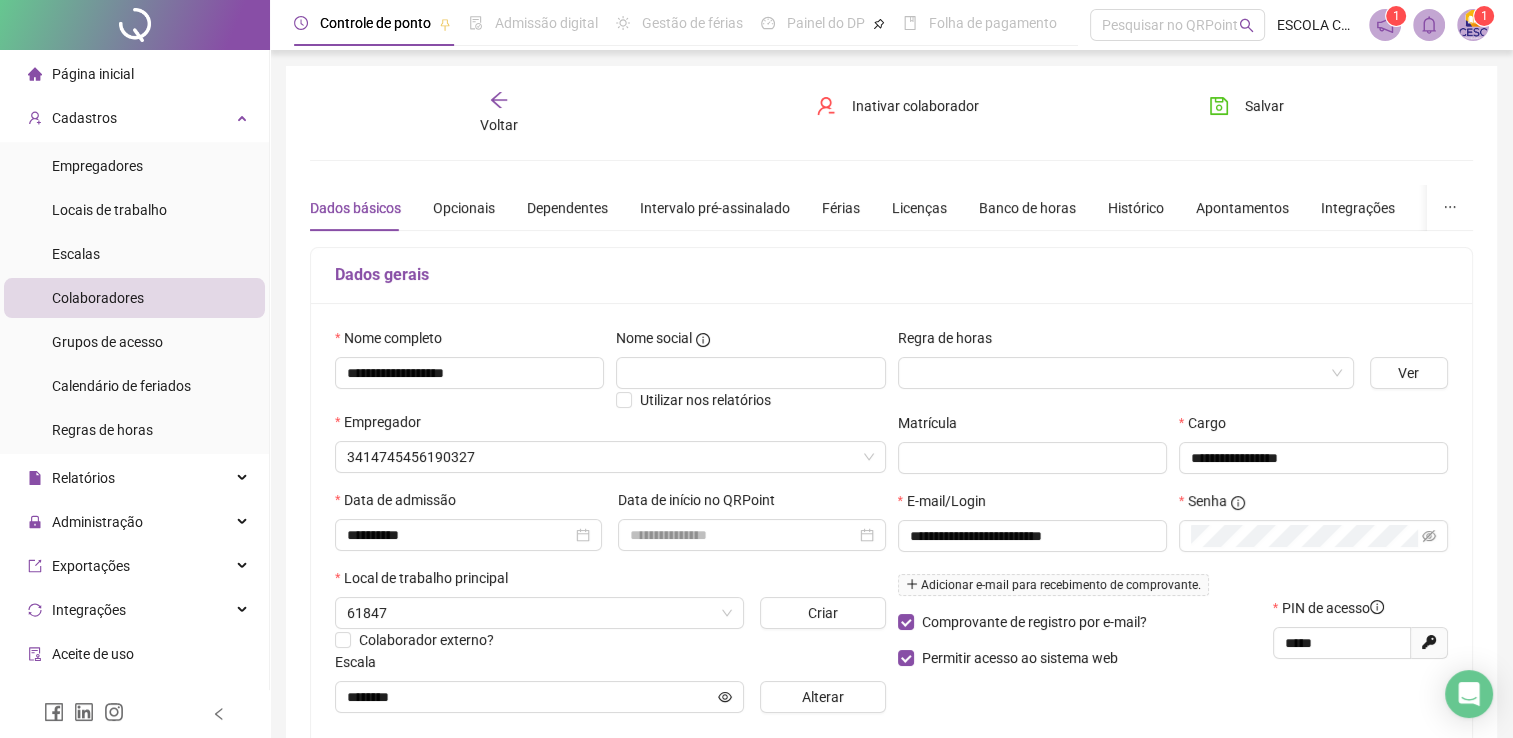 type on "********" 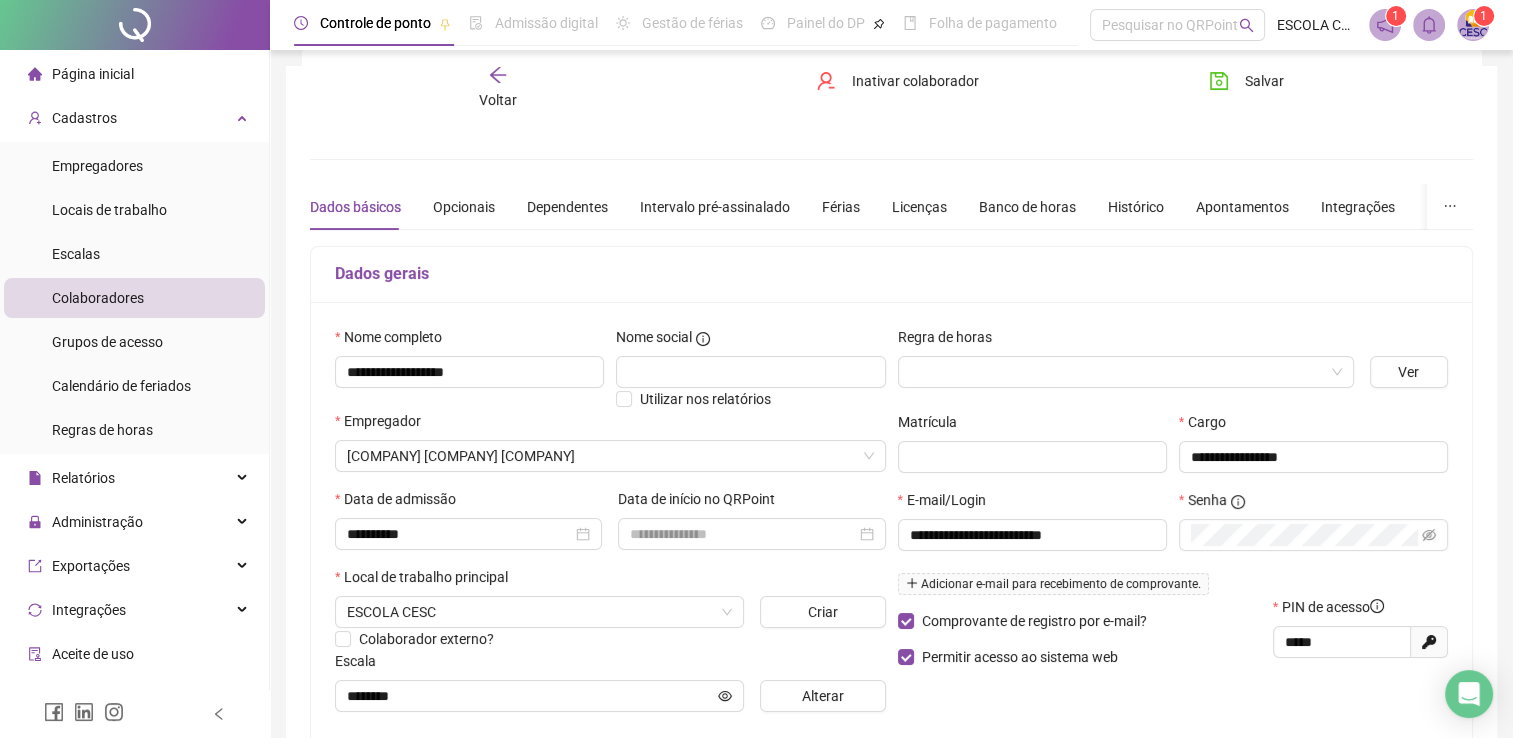 scroll, scrollTop: 100, scrollLeft: 0, axis: vertical 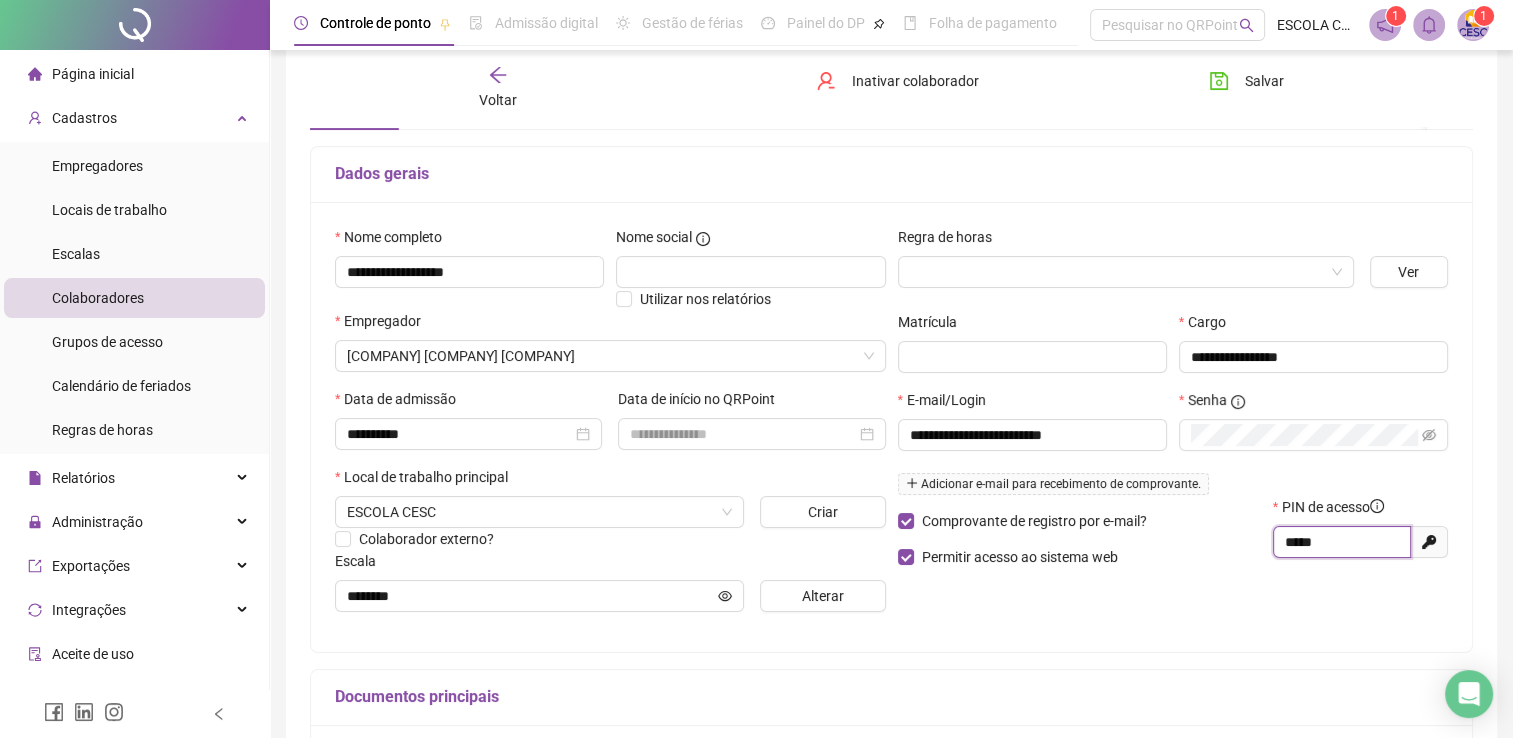 click on "*****" at bounding box center [1340, 542] 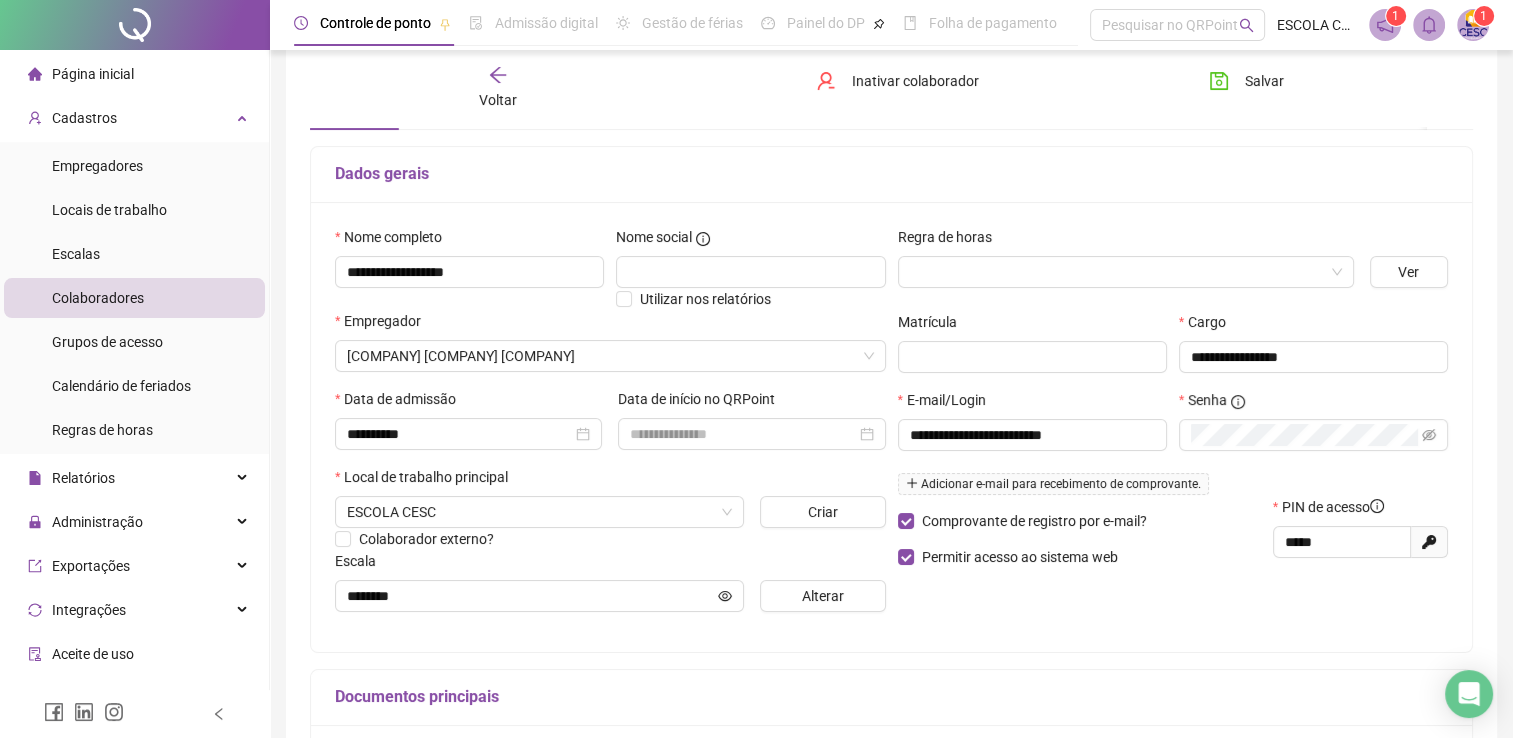 click 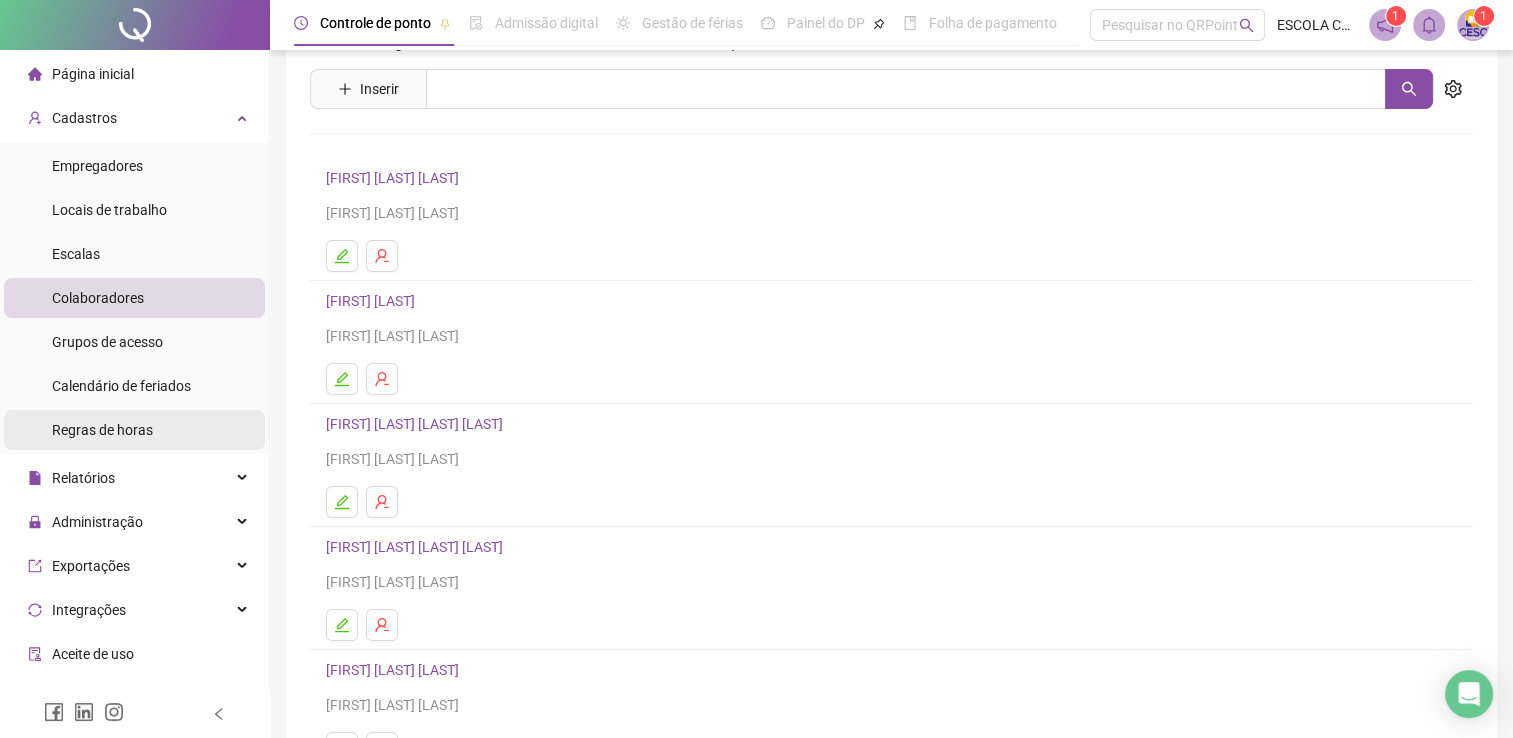 scroll, scrollTop: 100, scrollLeft: 0, axis: vertical 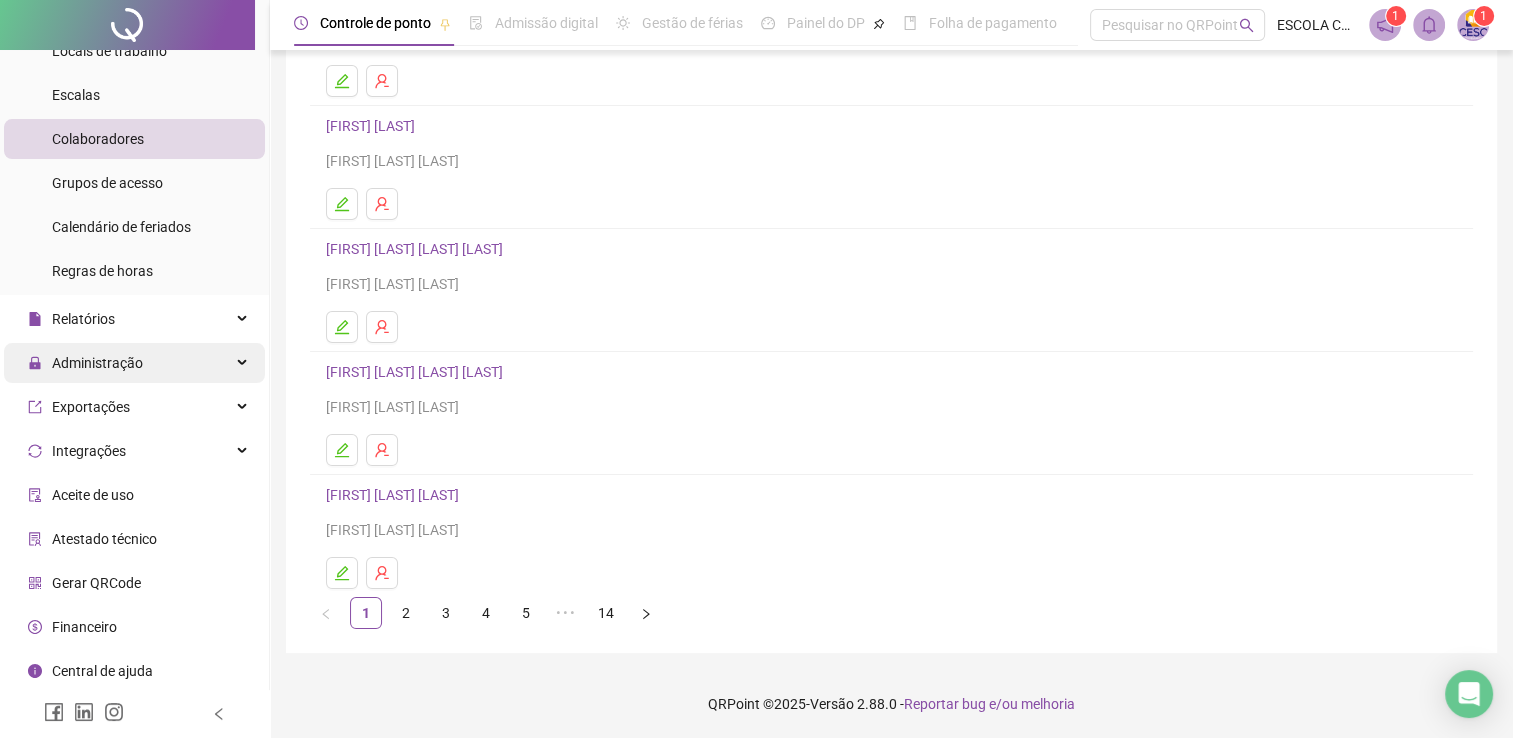 click on "Administração" at bounding box center (97, 363) 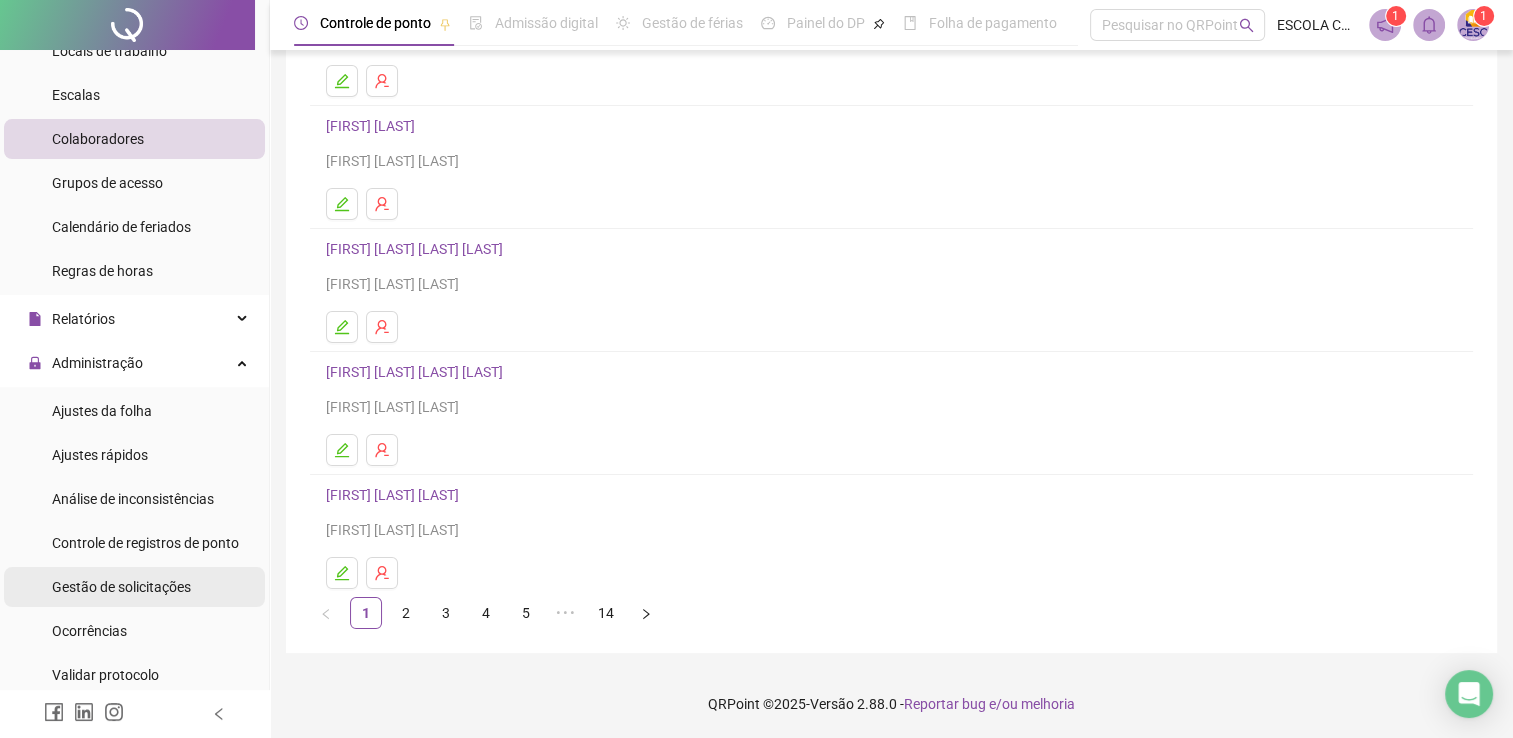 click on "Gestão de solicitações" at bounding box center (121, 587) 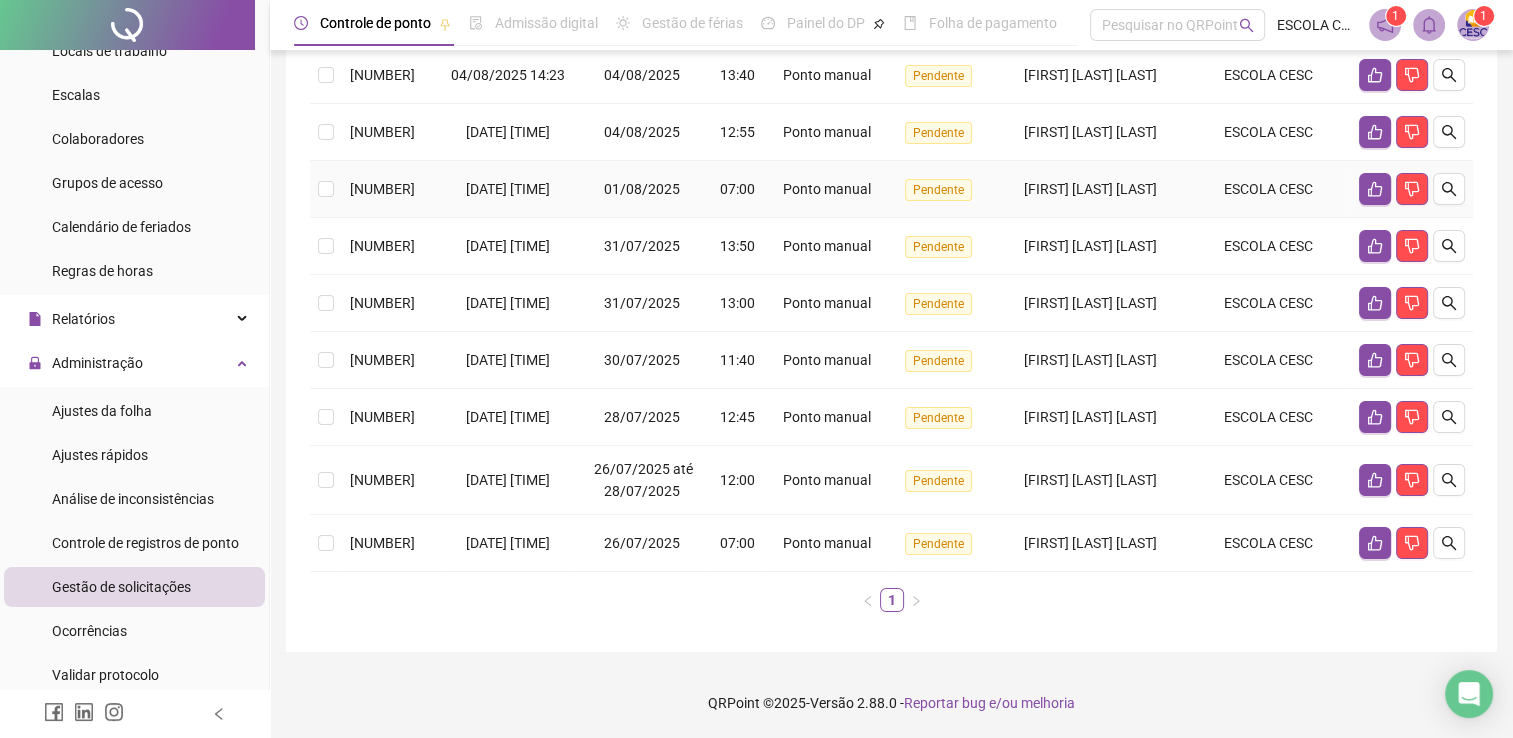 scroll, scrollTop: 368, scrollLeft: 0, axis: vertical 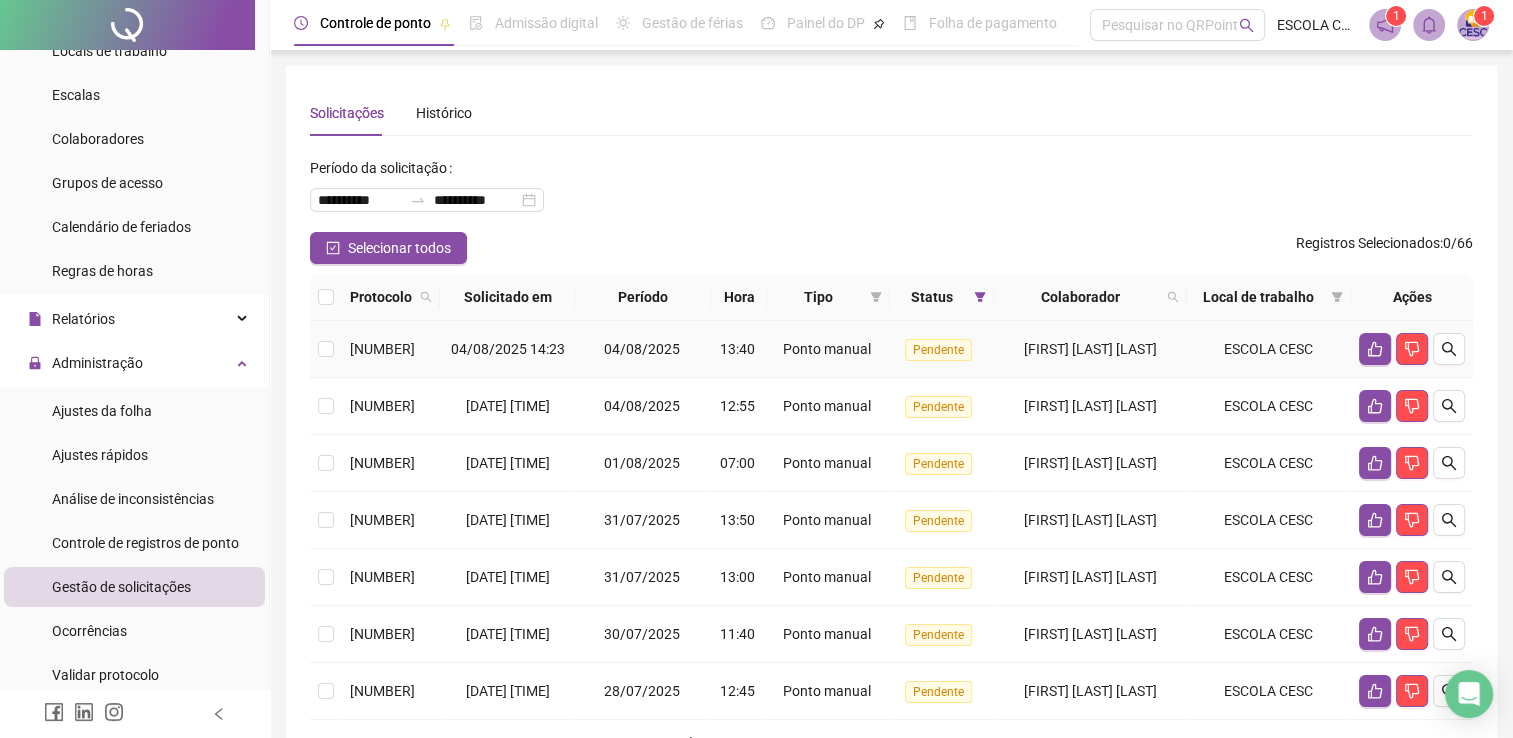 type 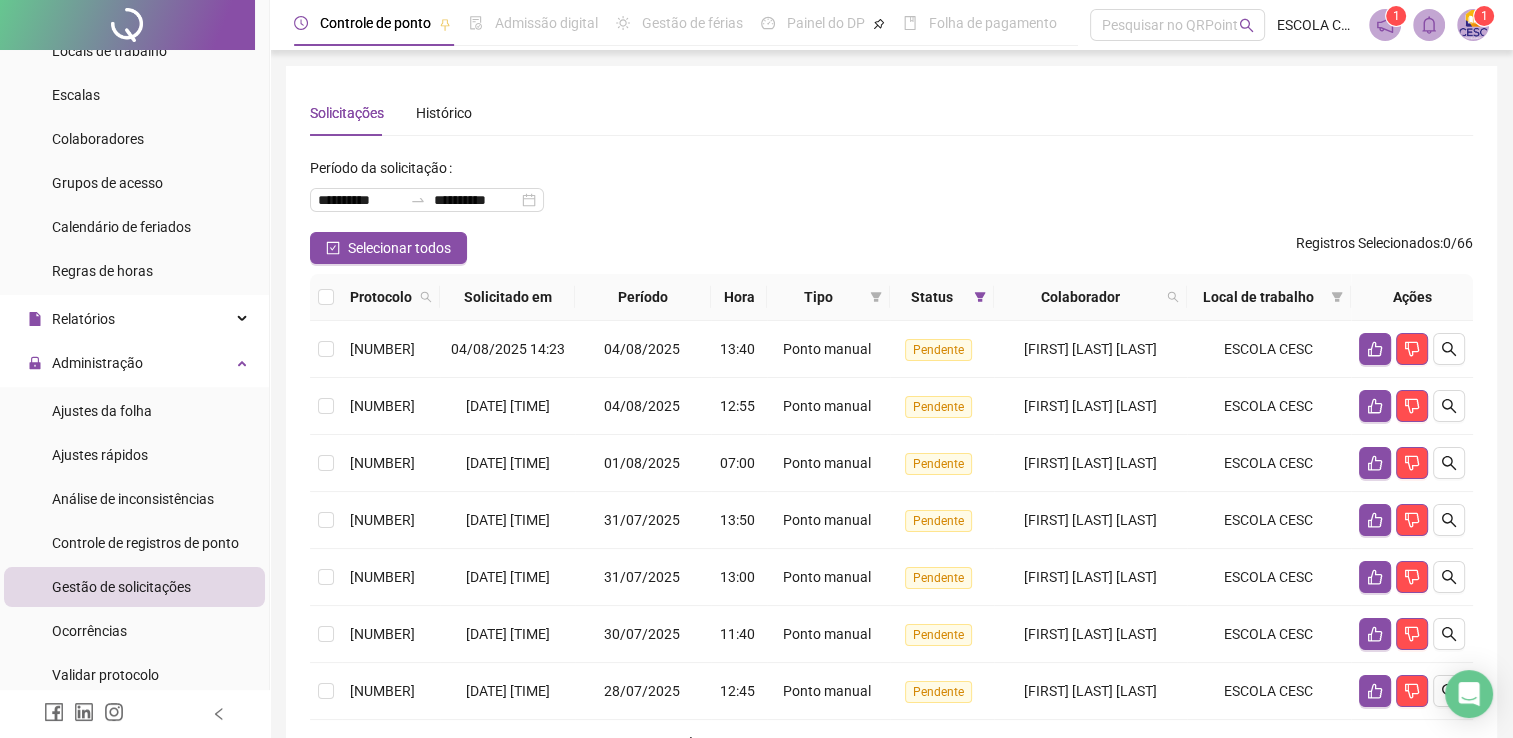 drag, startPoint x: 105, startPoint y: 17, endPoint x: 160, endPoint y: 19, distance: 55.03635 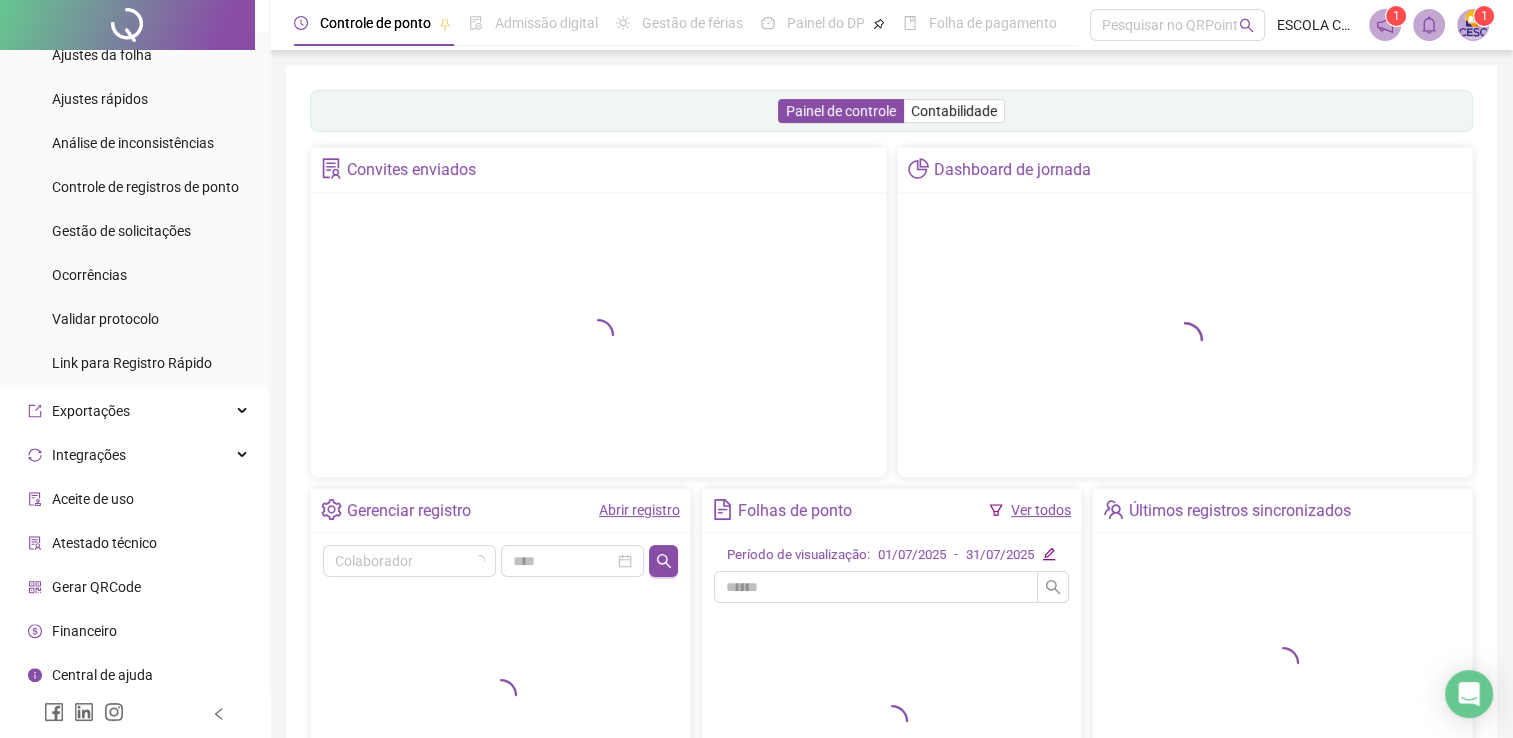 scroll, scrollTop: 520, scrollLeft: 0, axis: vertical 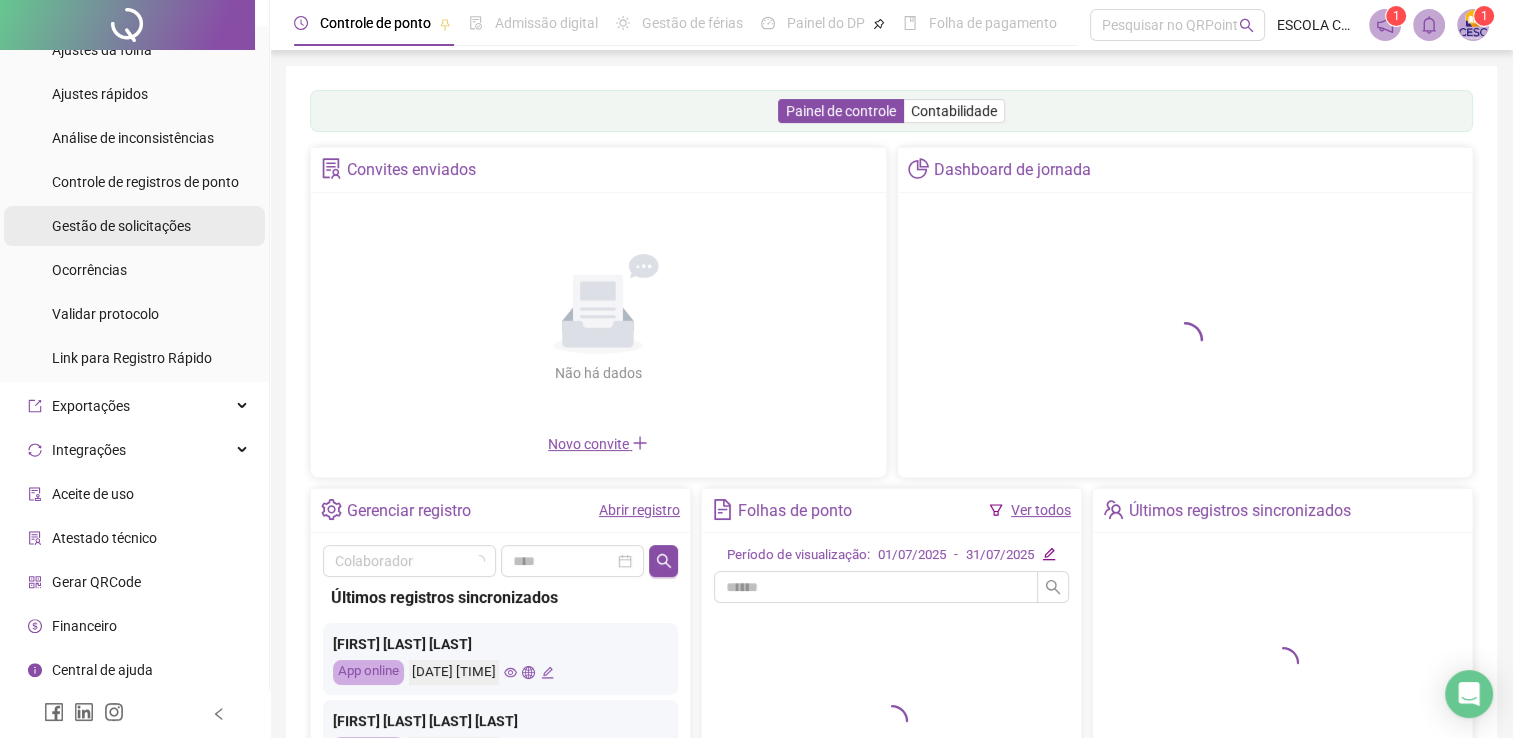 click on "Gestão de solicitações" at bounding box center (121, 226) 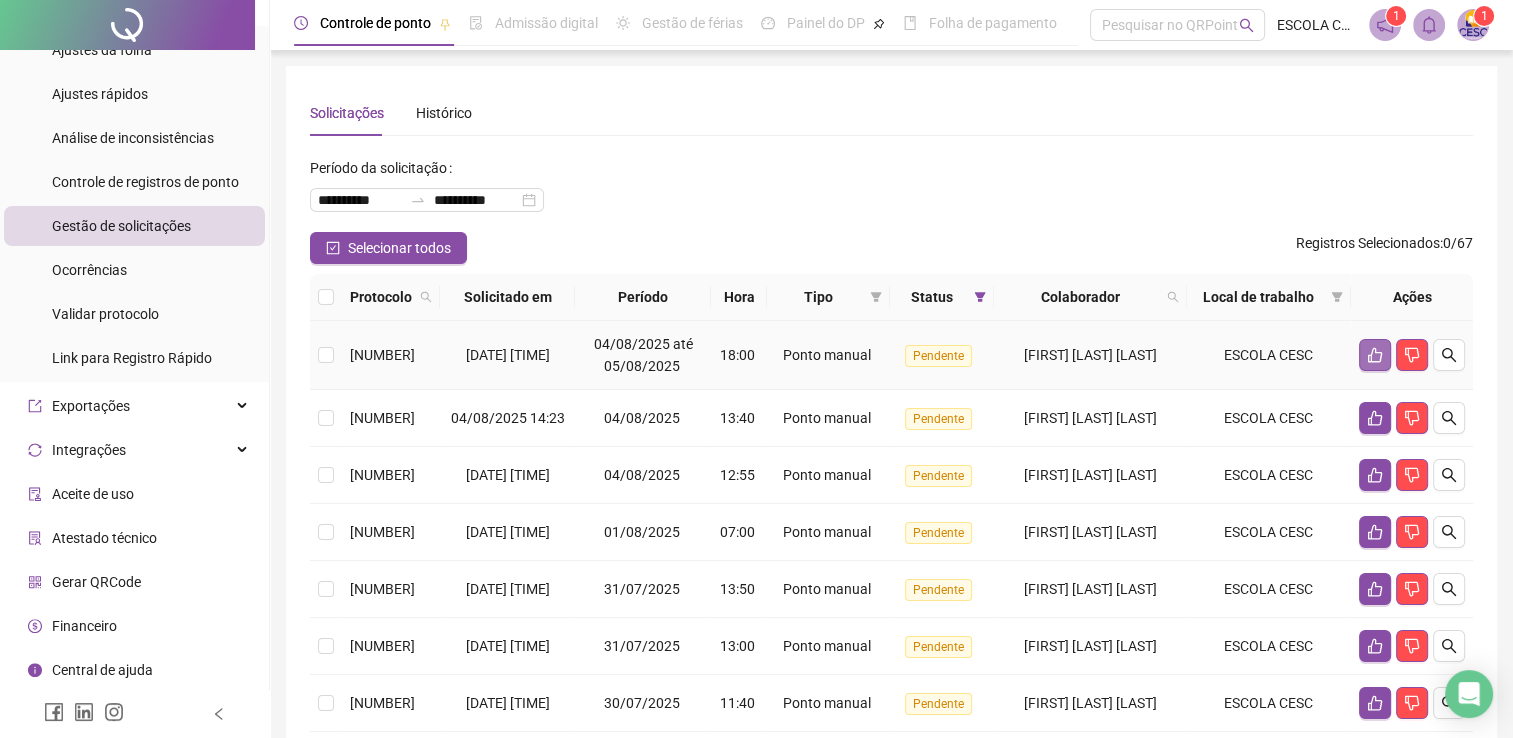 click 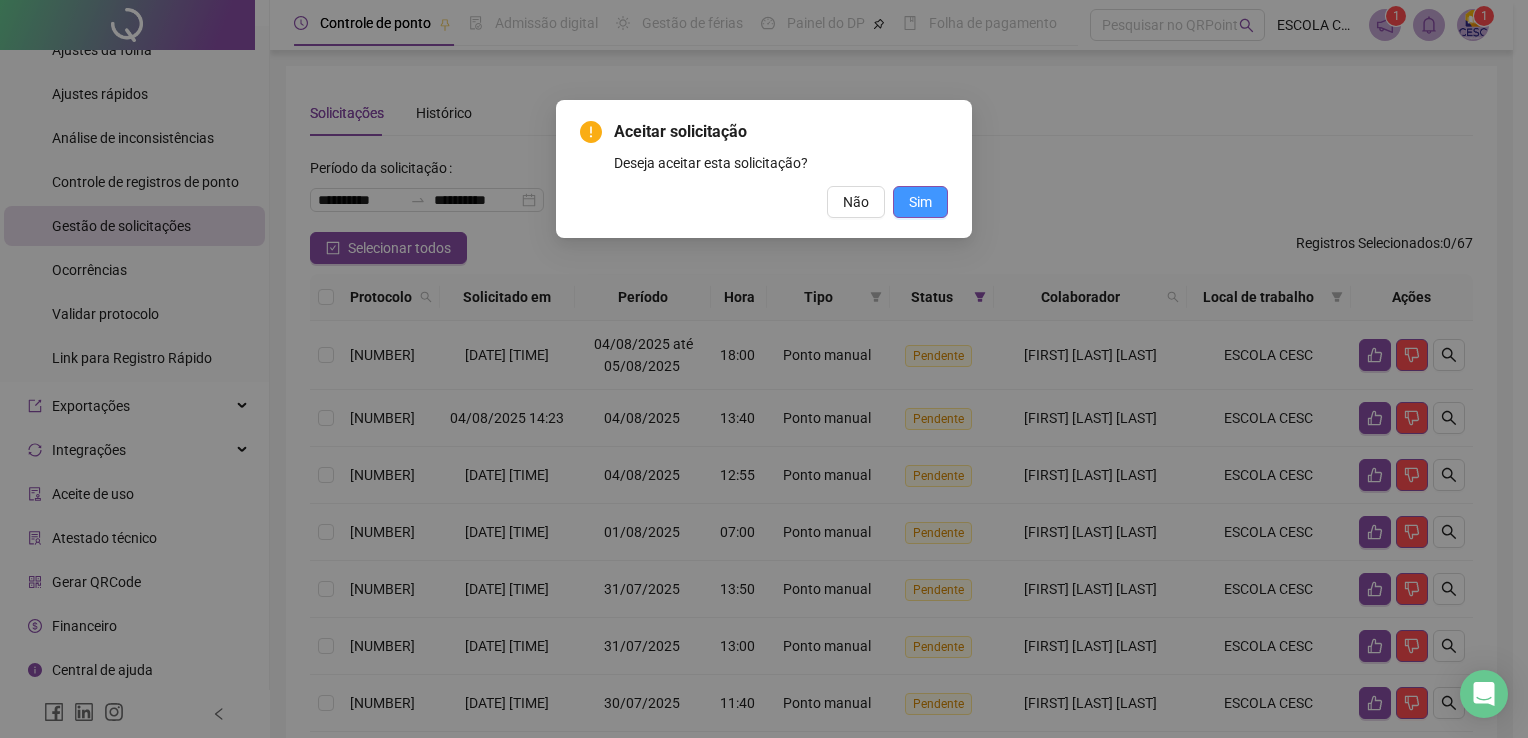 click on "Sim" at bounding box center [920, 202] 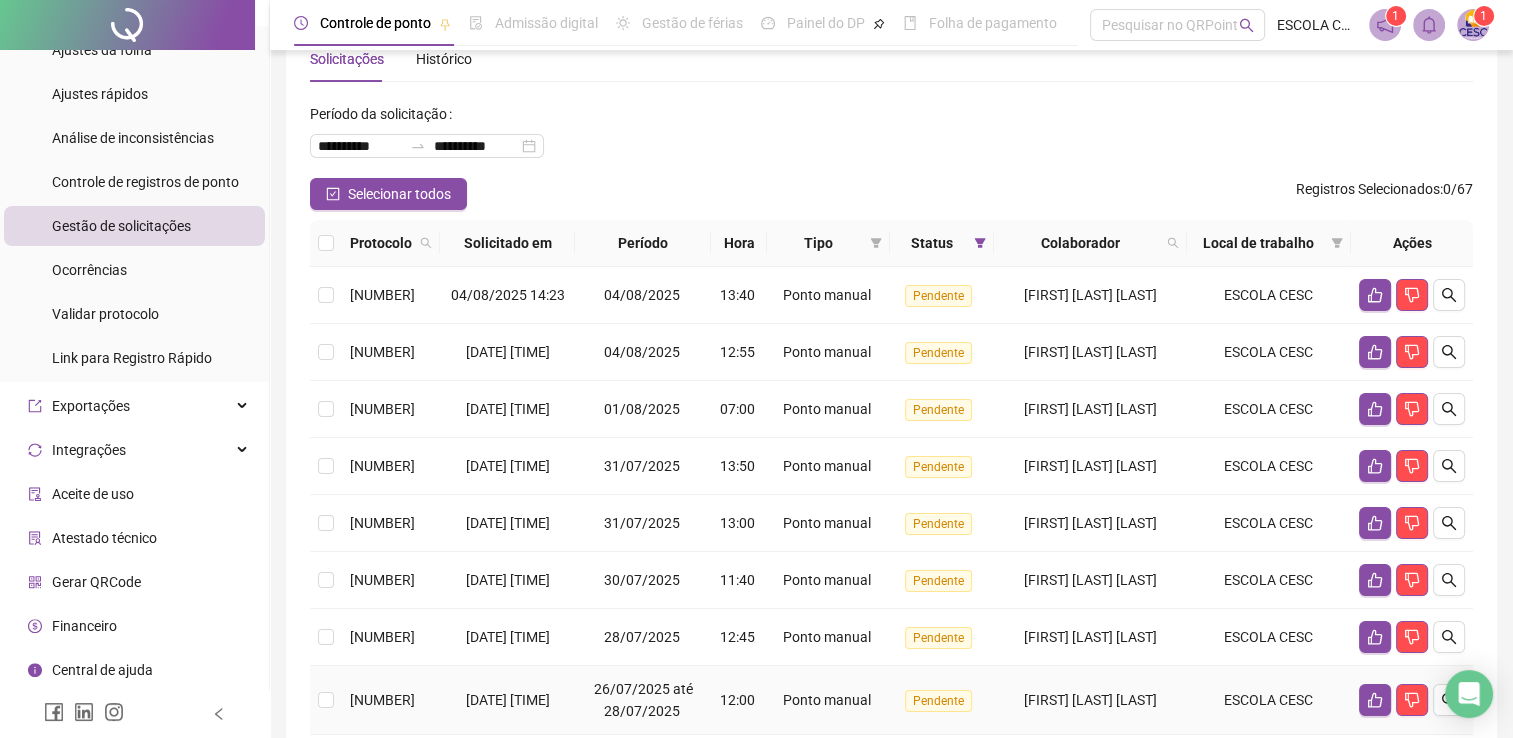 scroll, scrollTop: 0, scrollLeft: 0, axis: both 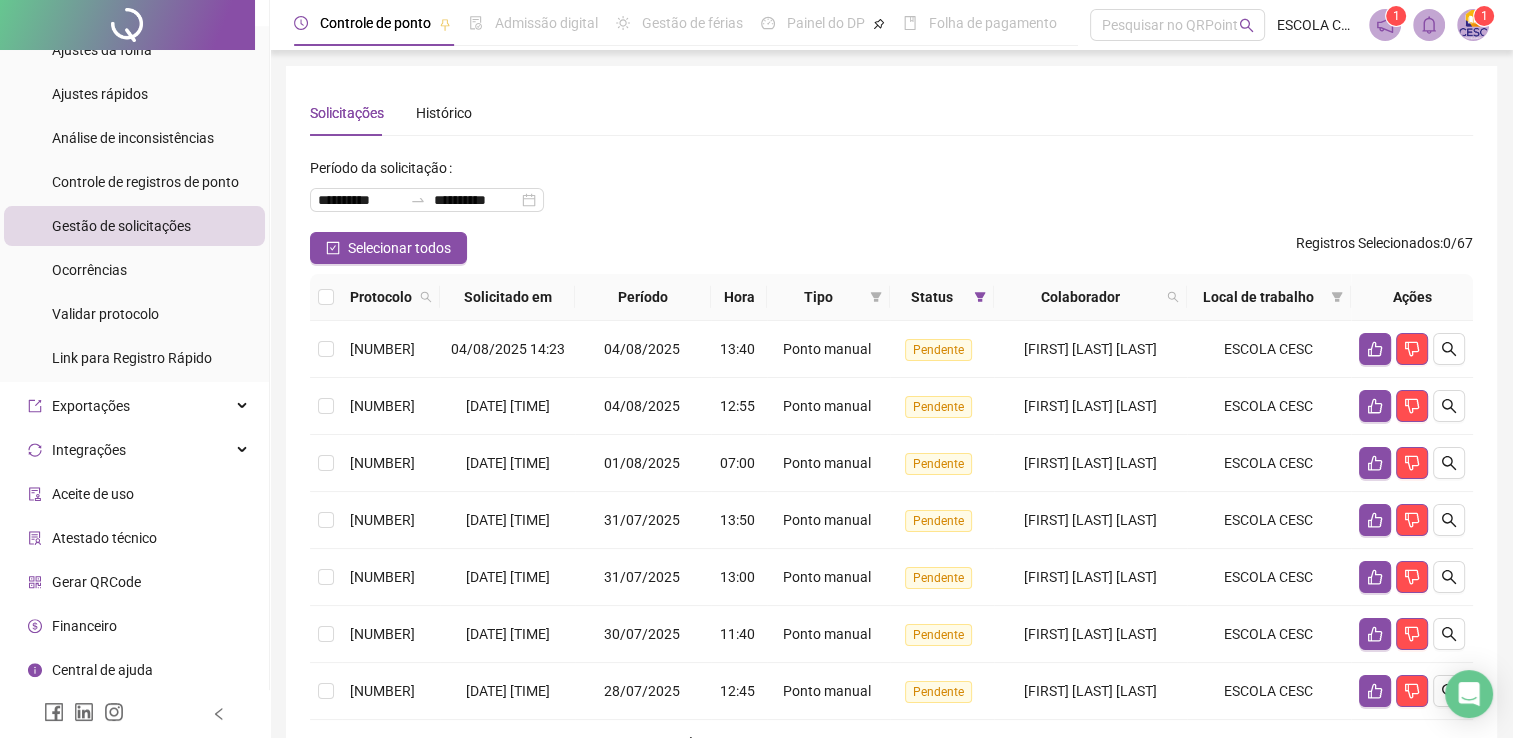 click at bounding box center (127, 25) 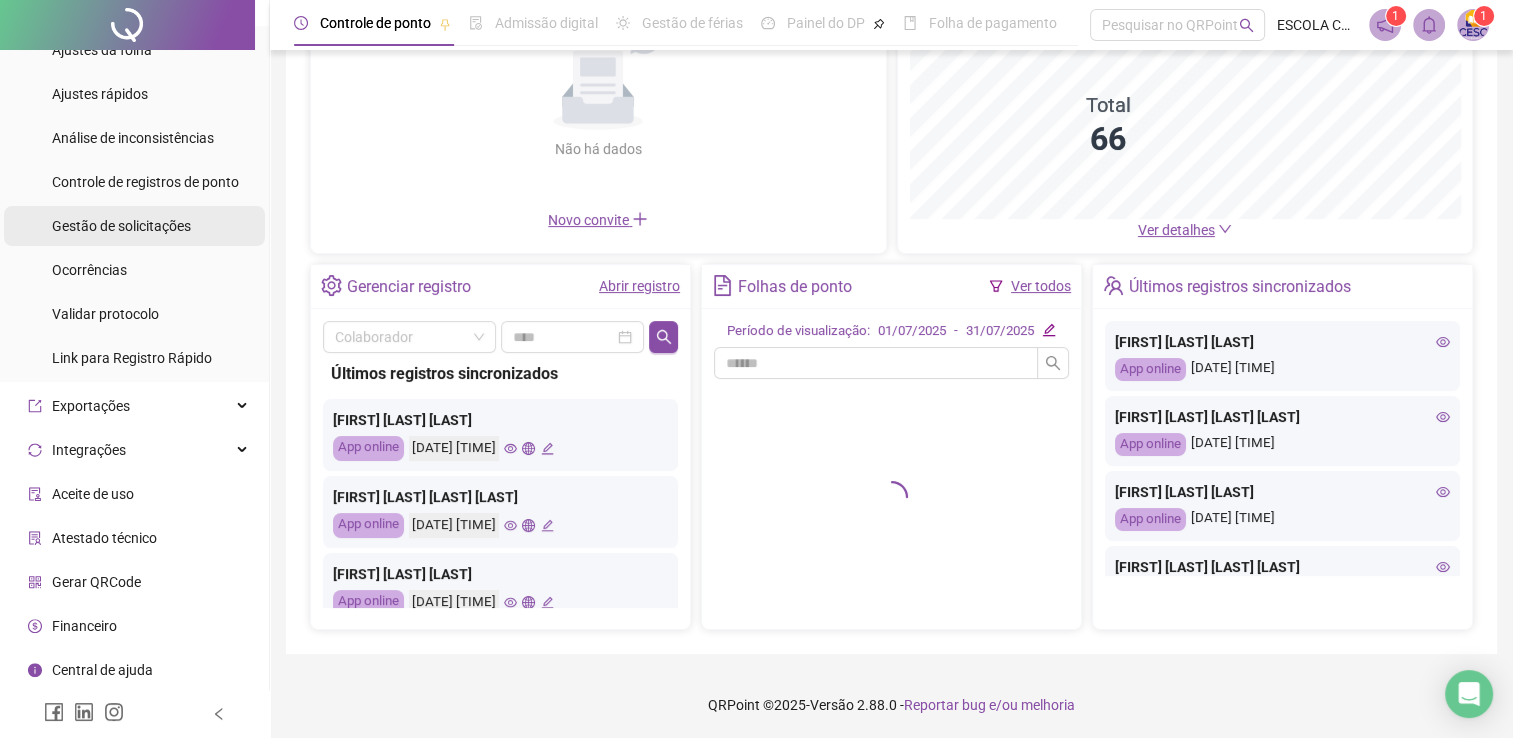 scroll, scrollTop: 519, scrollLeft: 0, axis: vertical 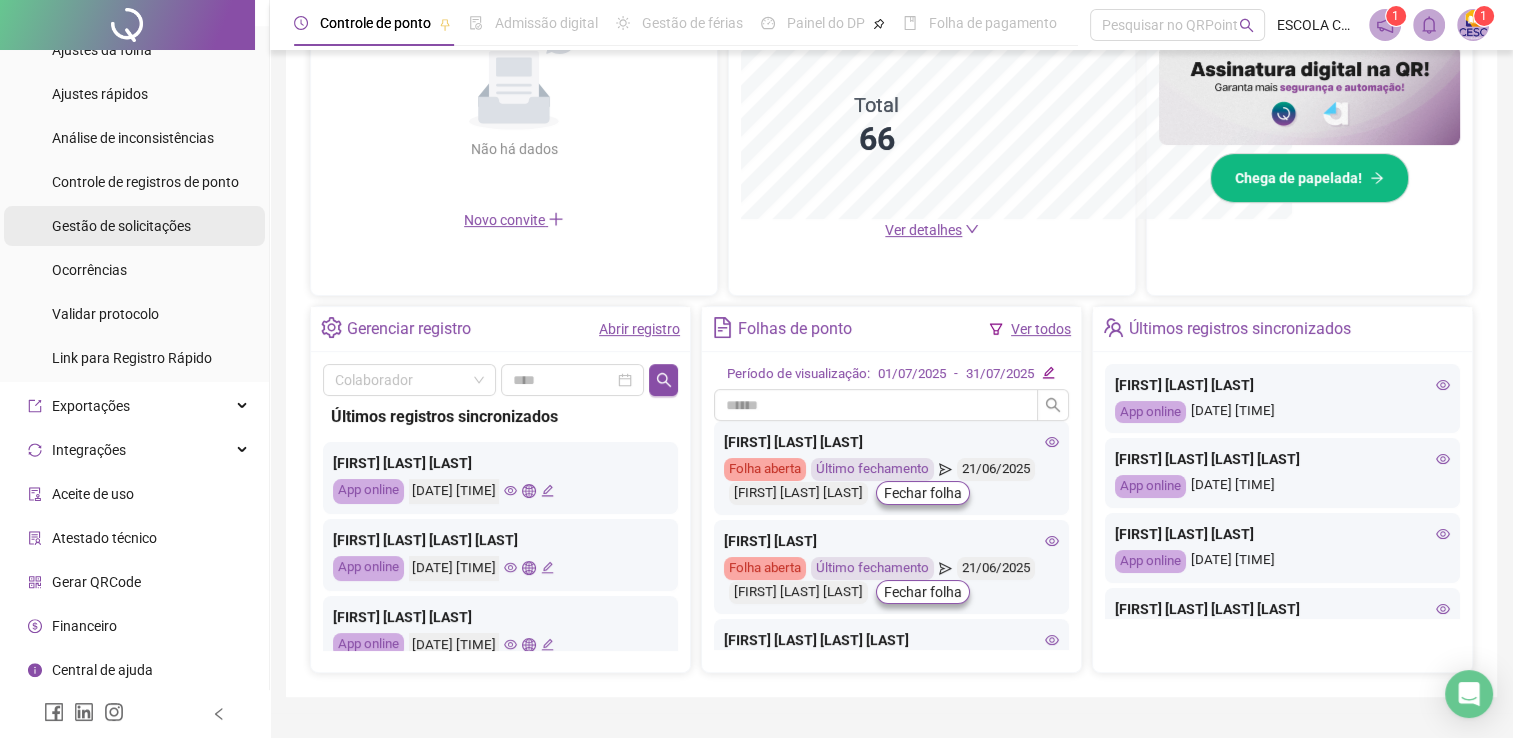 click on "Gestão de solicitações" at bounding box center [121, 226] 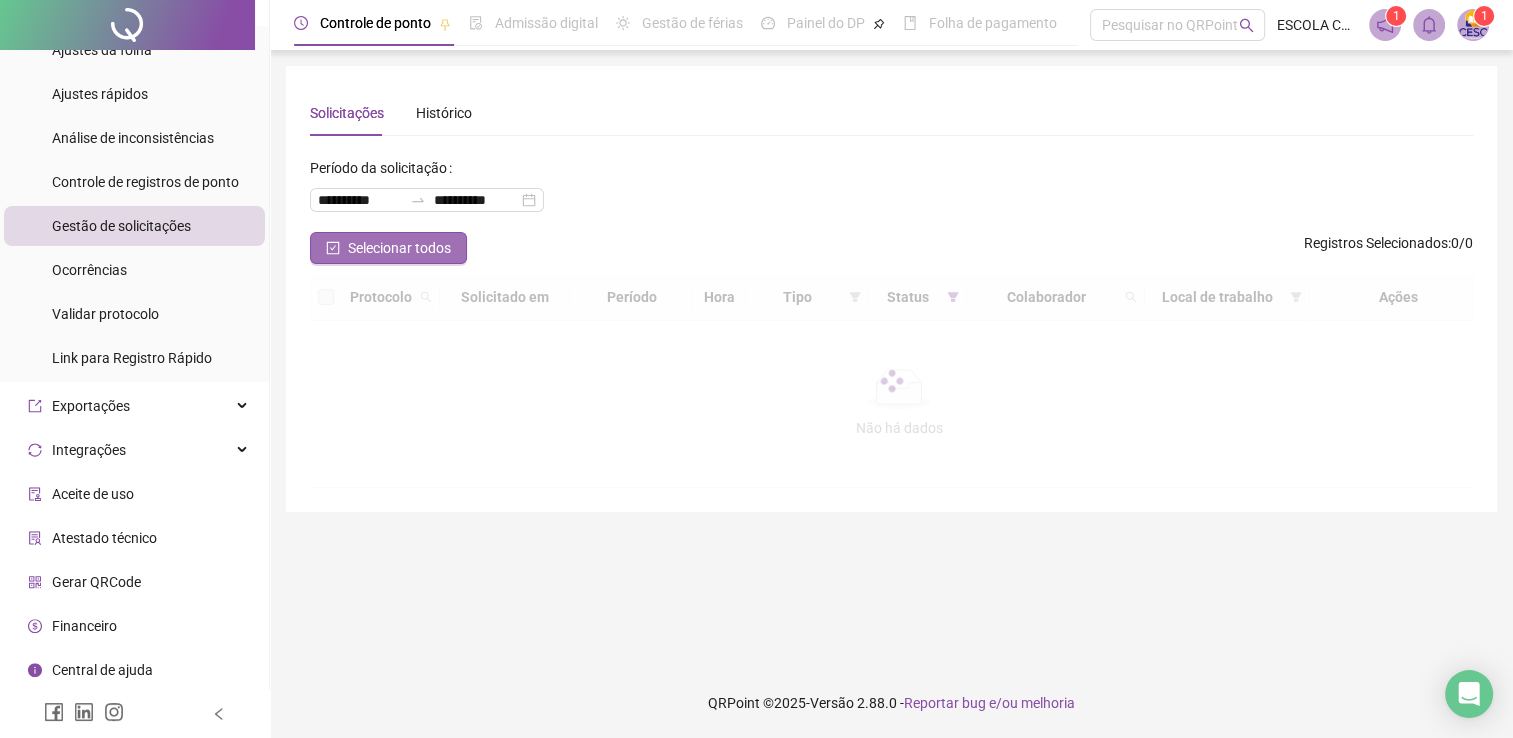 scroll, scrollTop: 0, scrollLeft: 0, axis: both 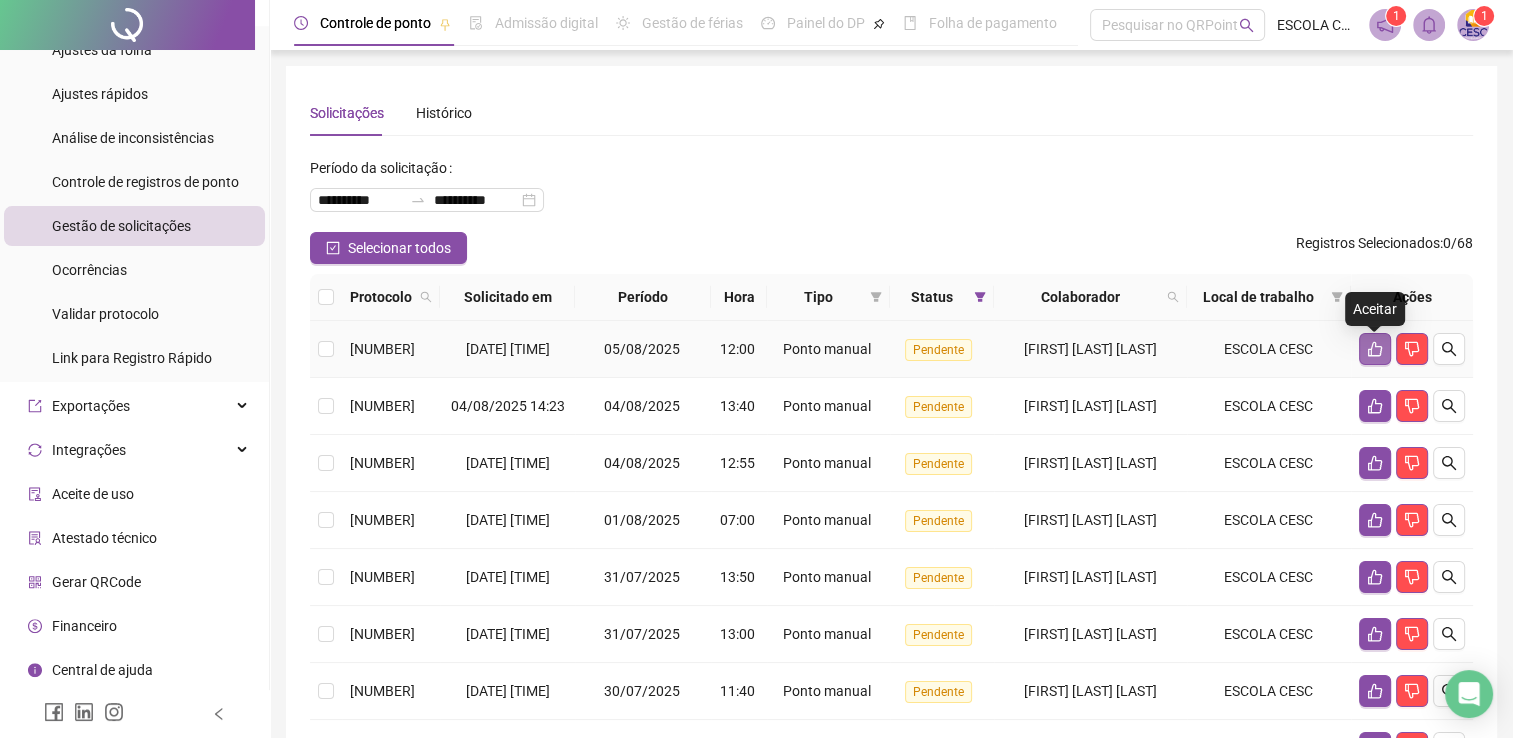 click at bounding box center [1375, 349] 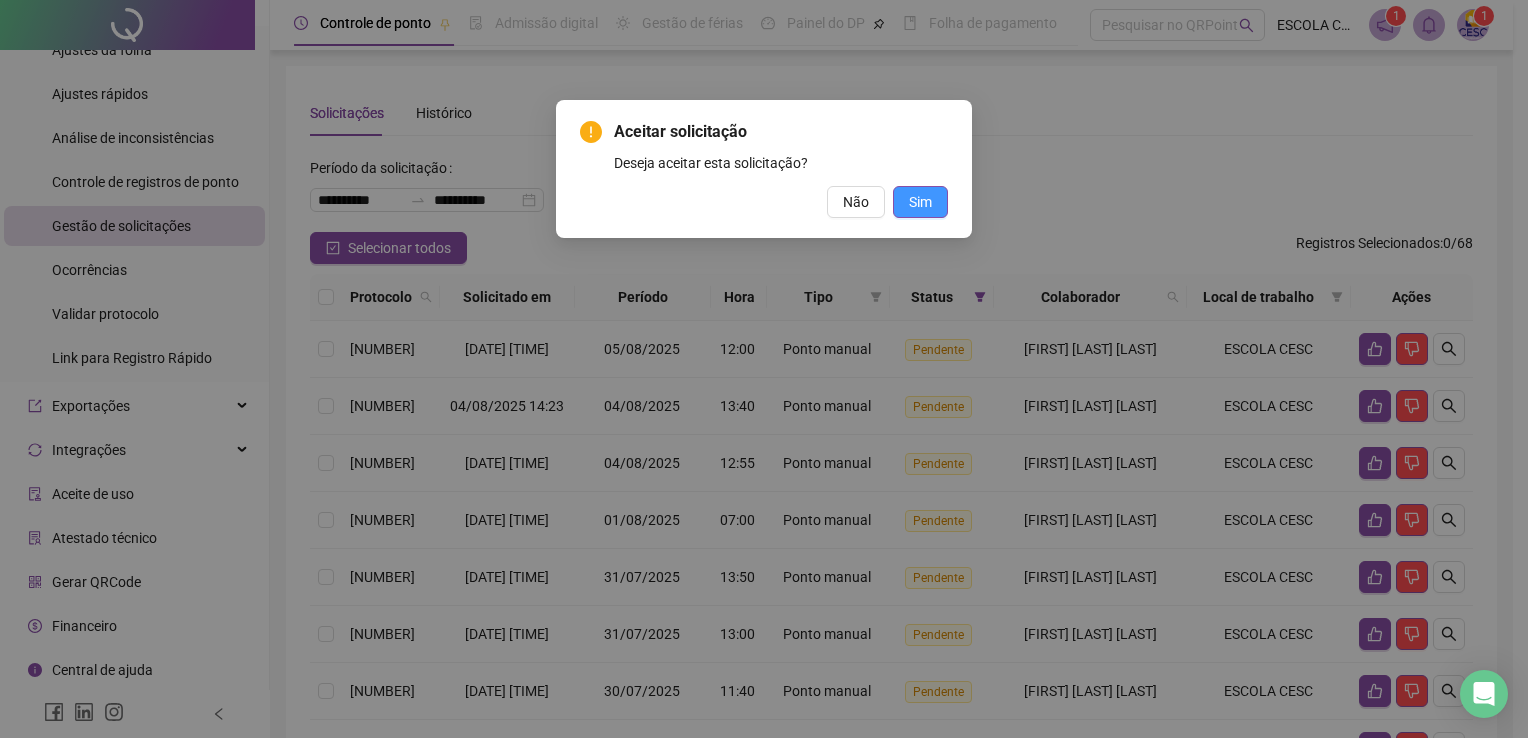 click on "Sim" at bounding box center (920, 202) 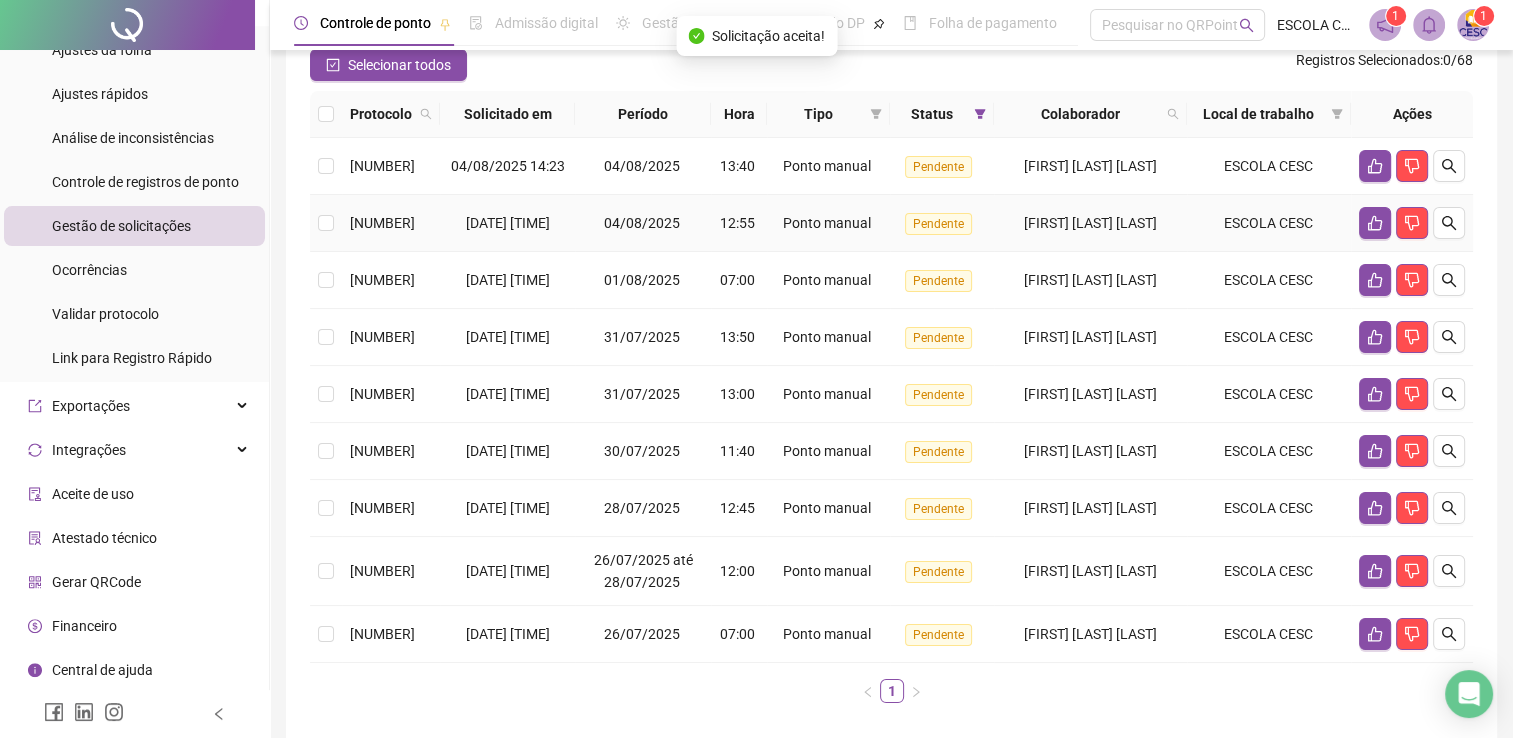 scroll, scrollTop: 0, scrollLeft: 0, axis: both 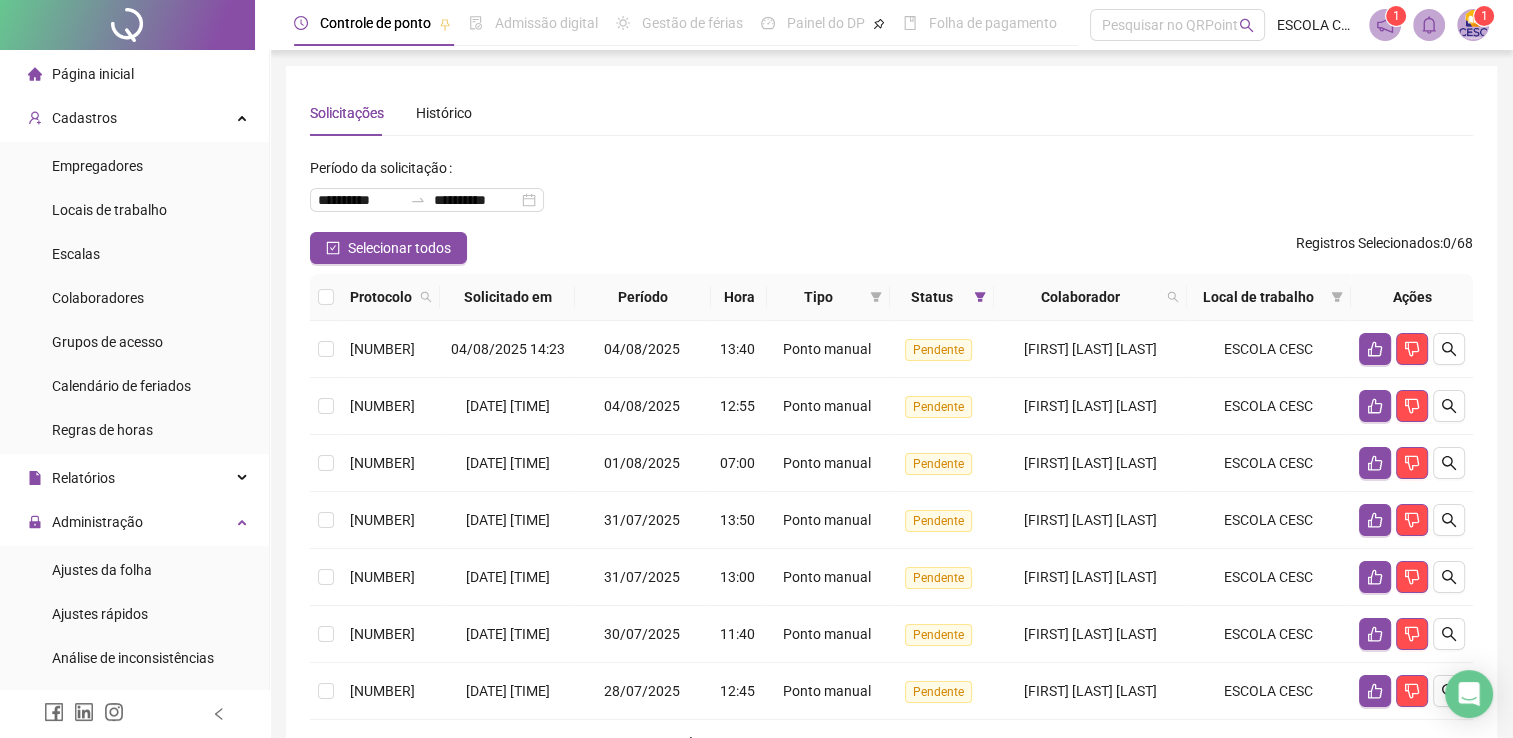 click on "Página inicial" at bounding box center [93, 74] 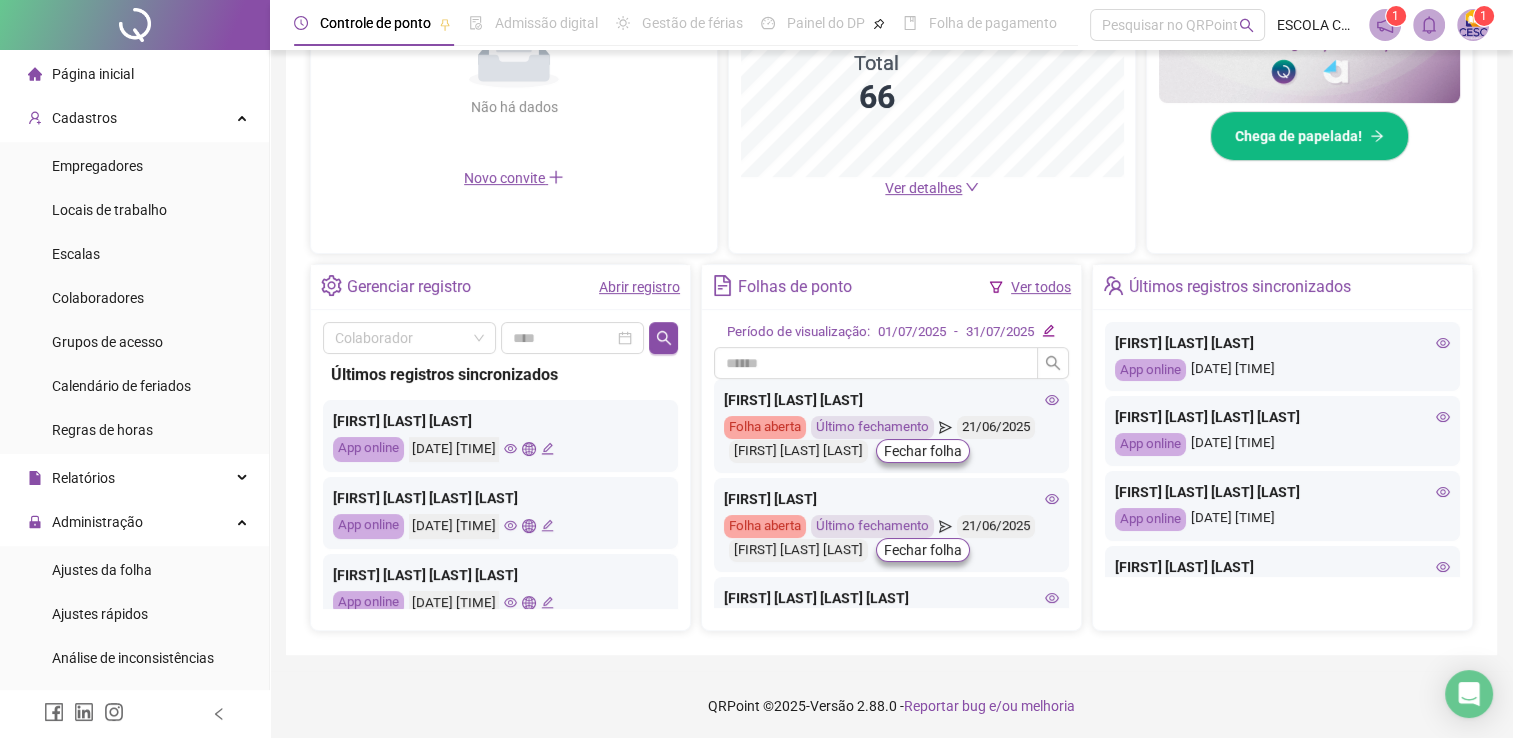 click on "Abrir registro" at bounding box center [639, 287] 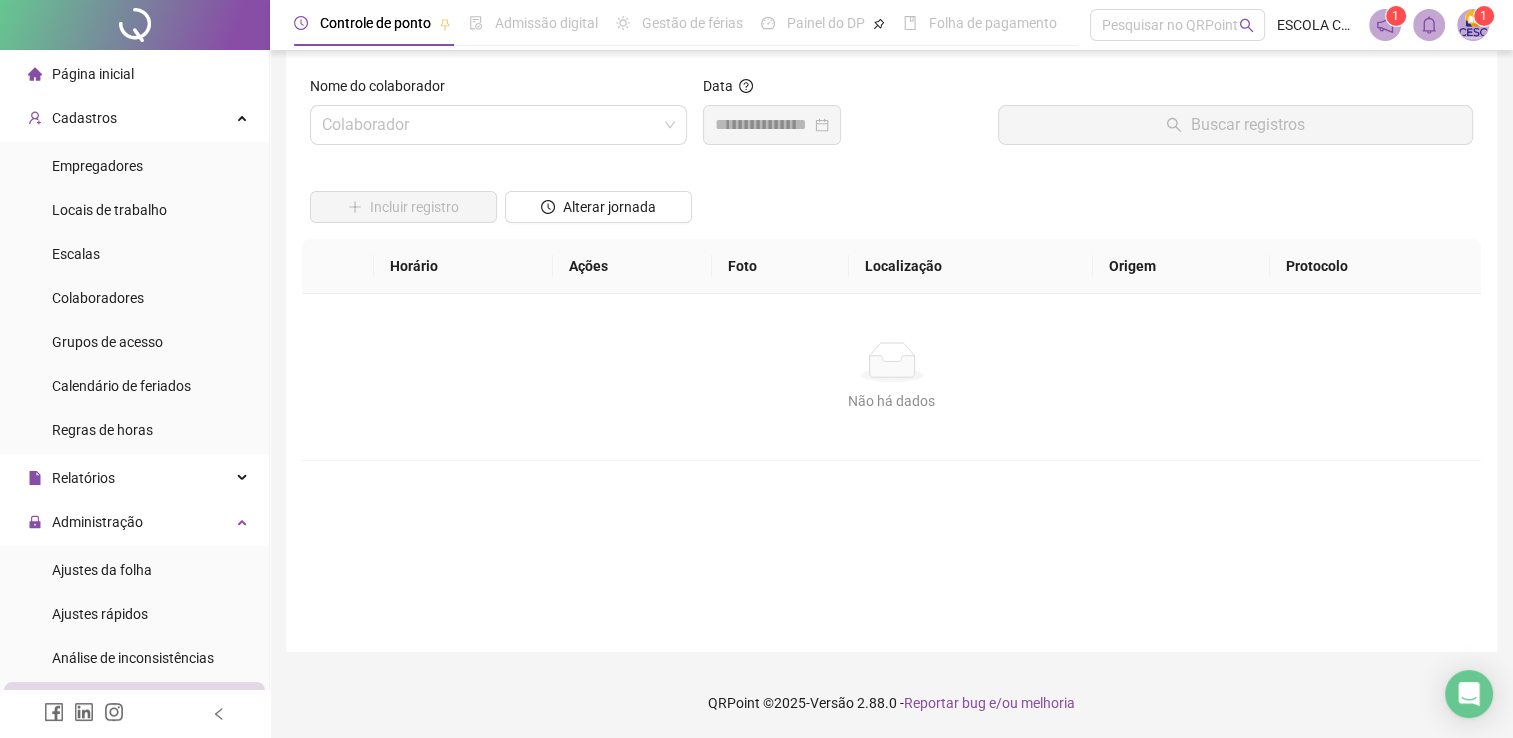 scroll, scrollTop: 14, scrollLeft: 0, axis: vertical 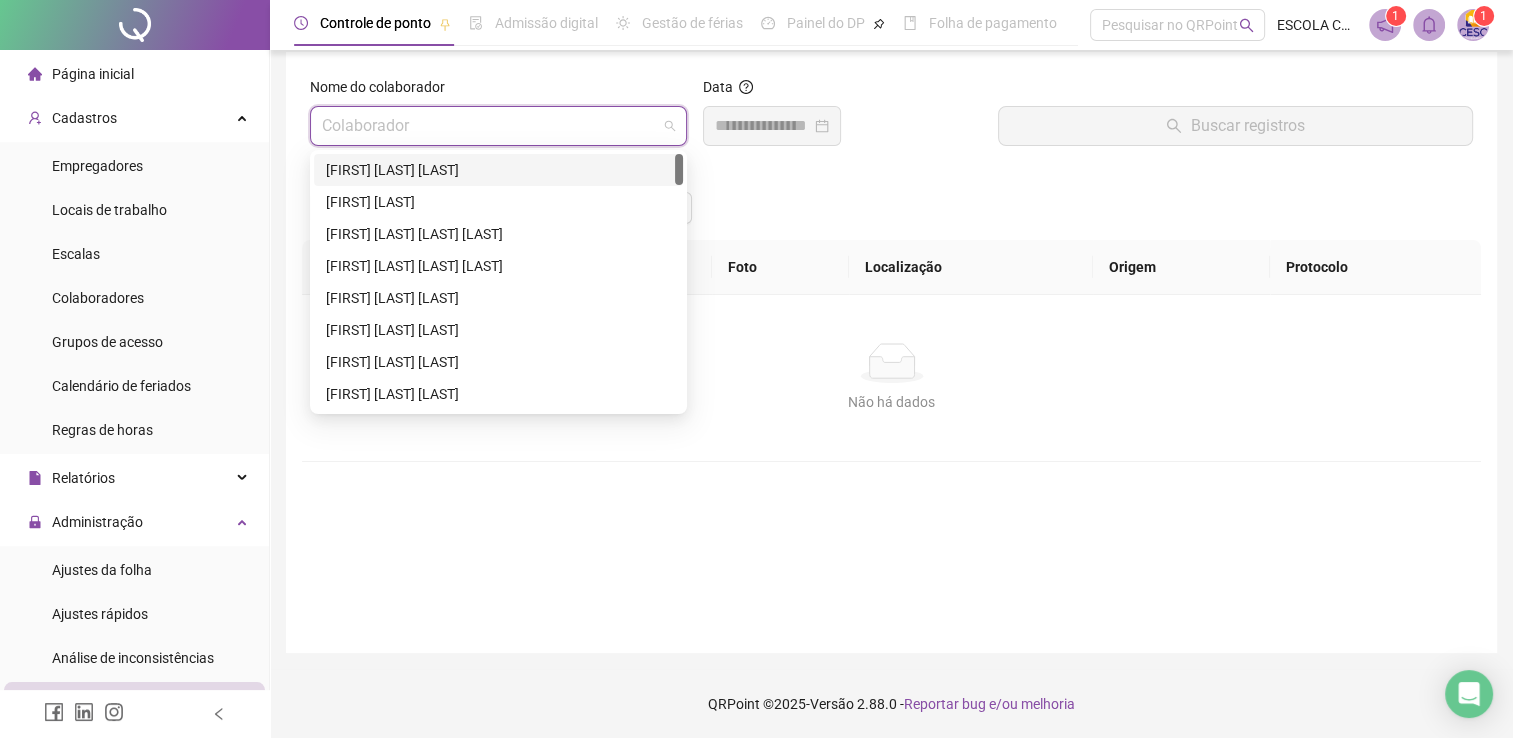 click at bounding box center (492, 126) 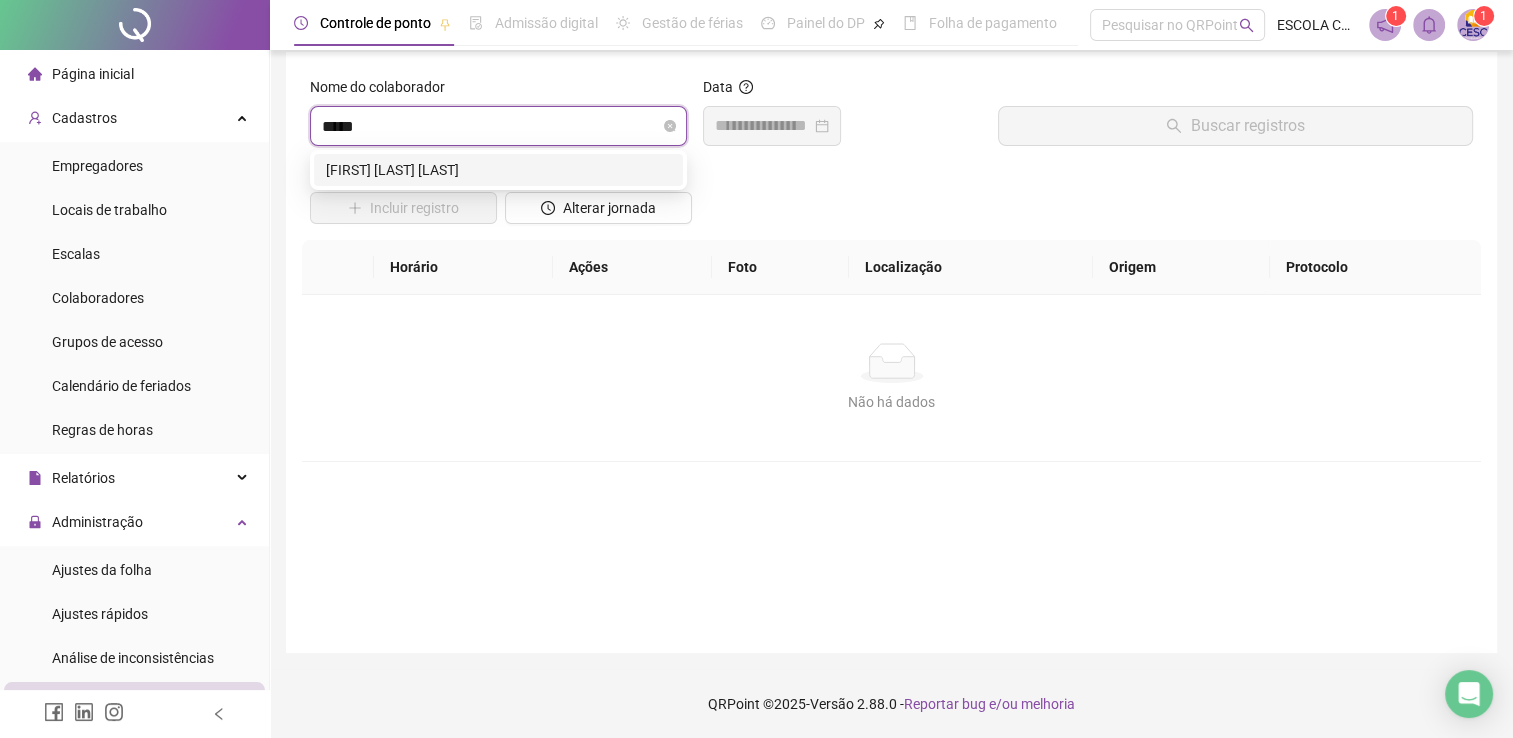 type on "******" 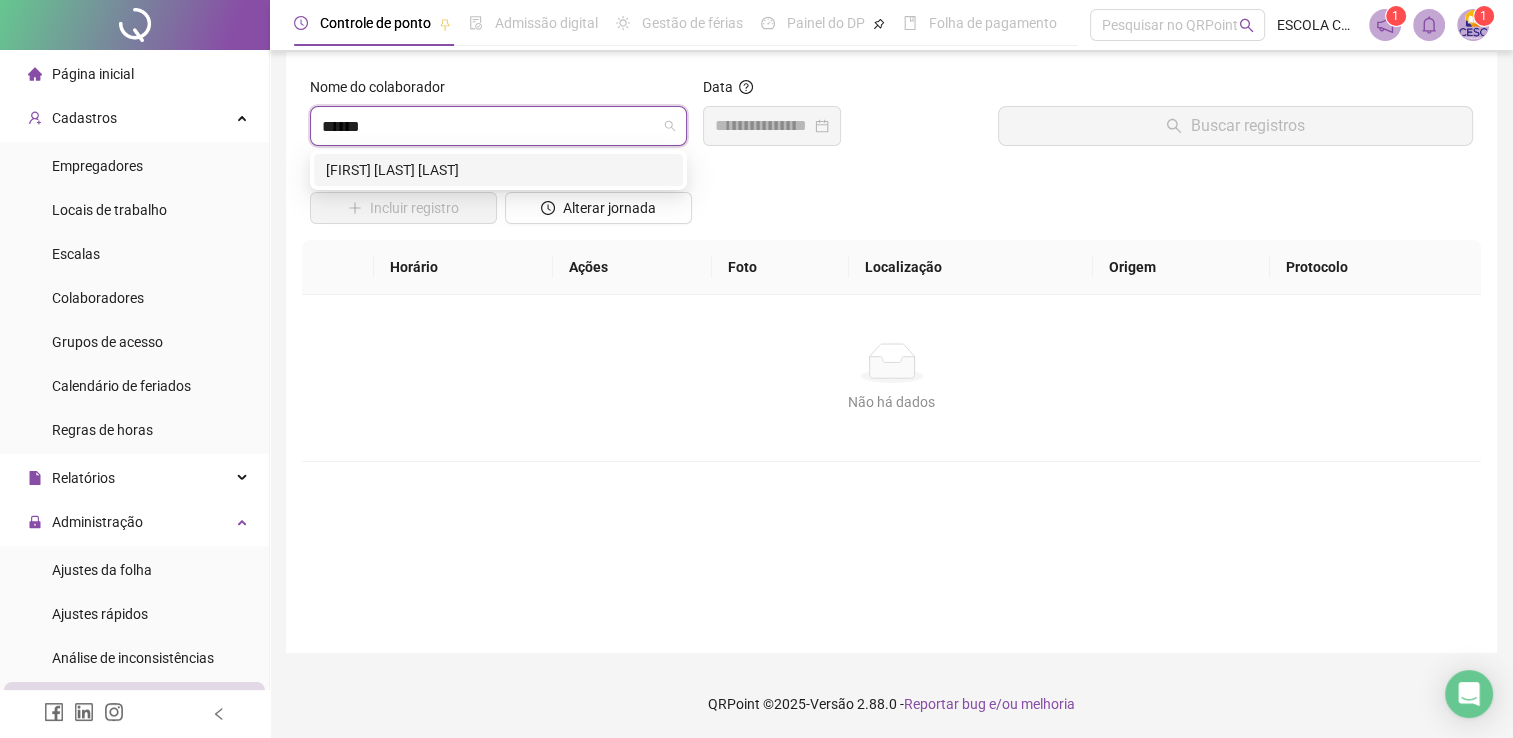 click on "[FIRST] [LAST] [LAST]" at bounding box center (498, 170) 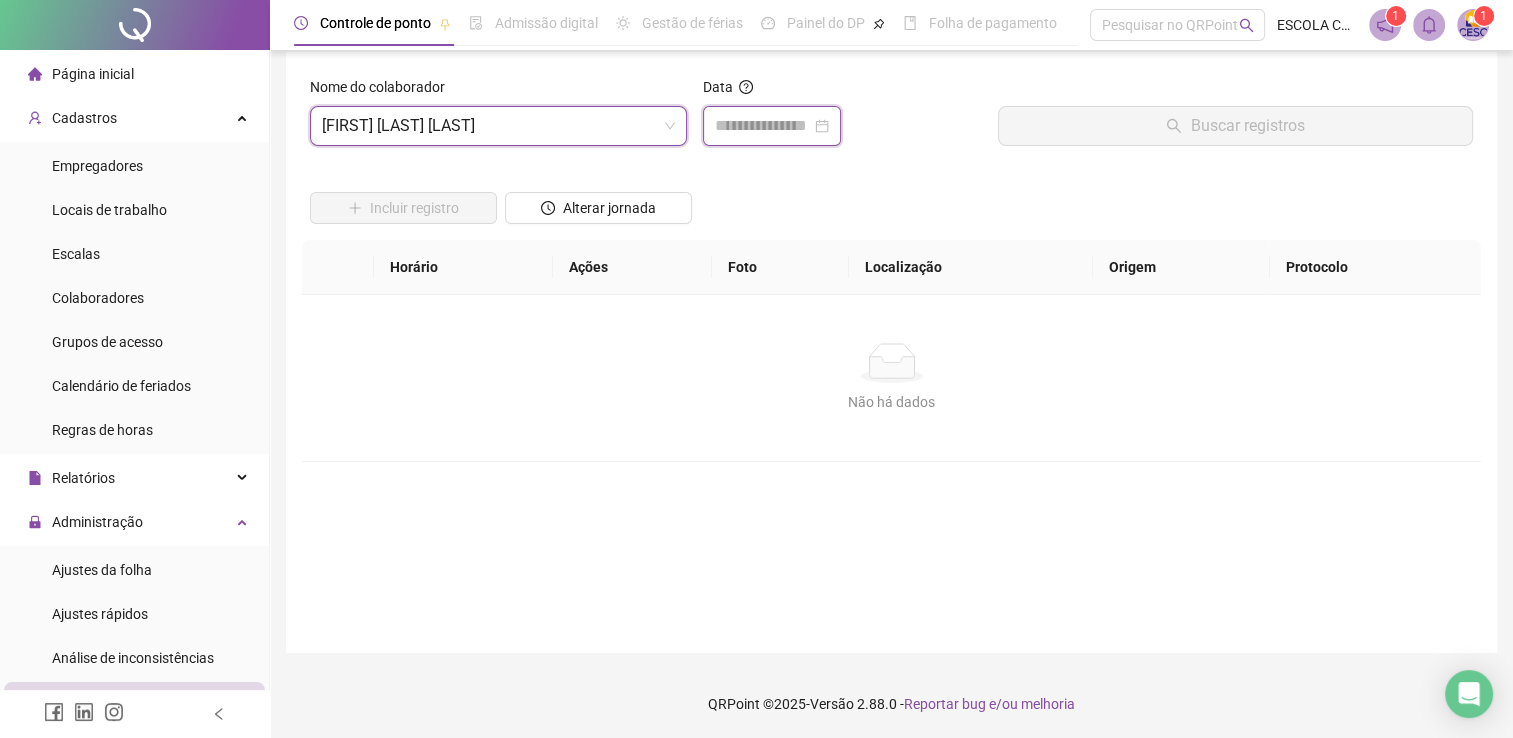 click at bounding box center (763, 126) 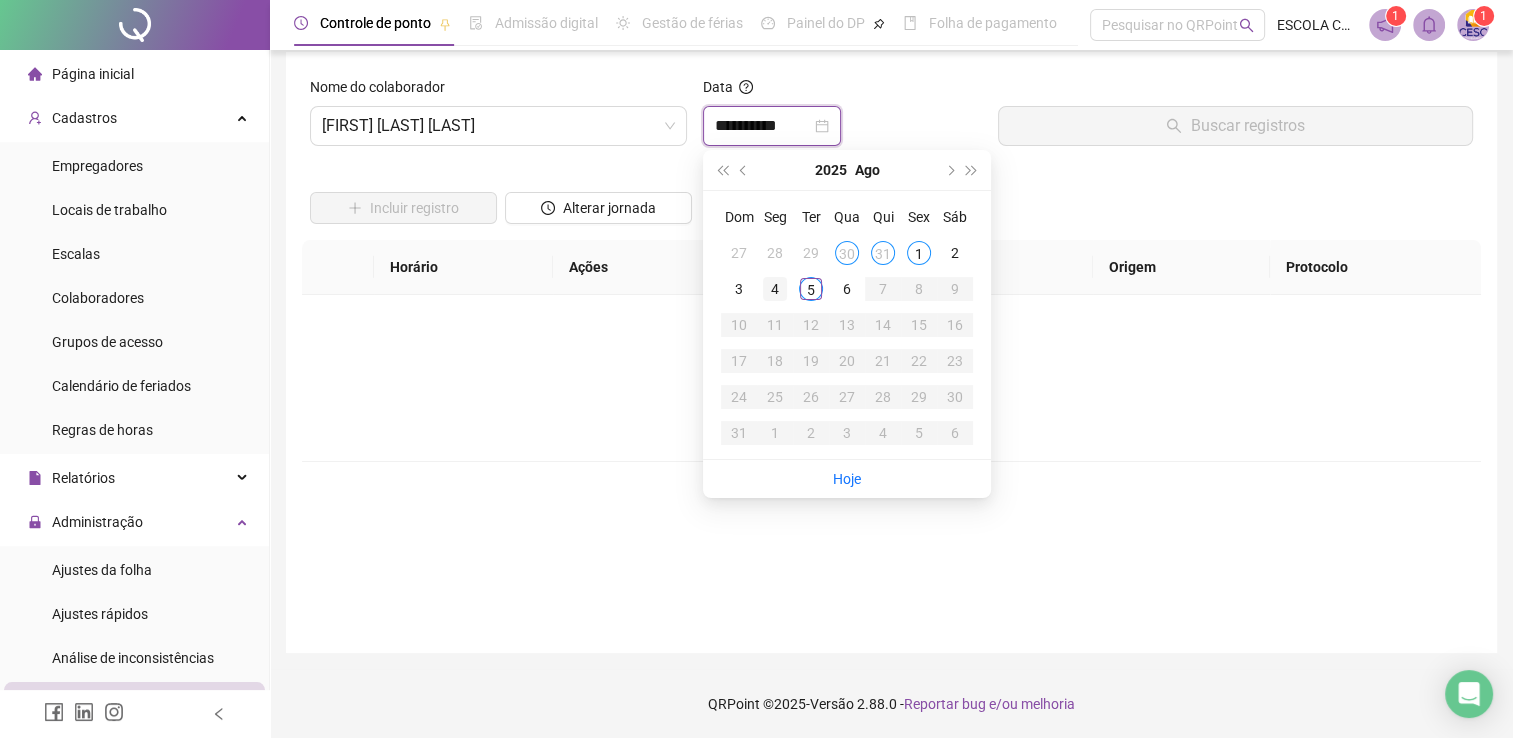 type on "**********" 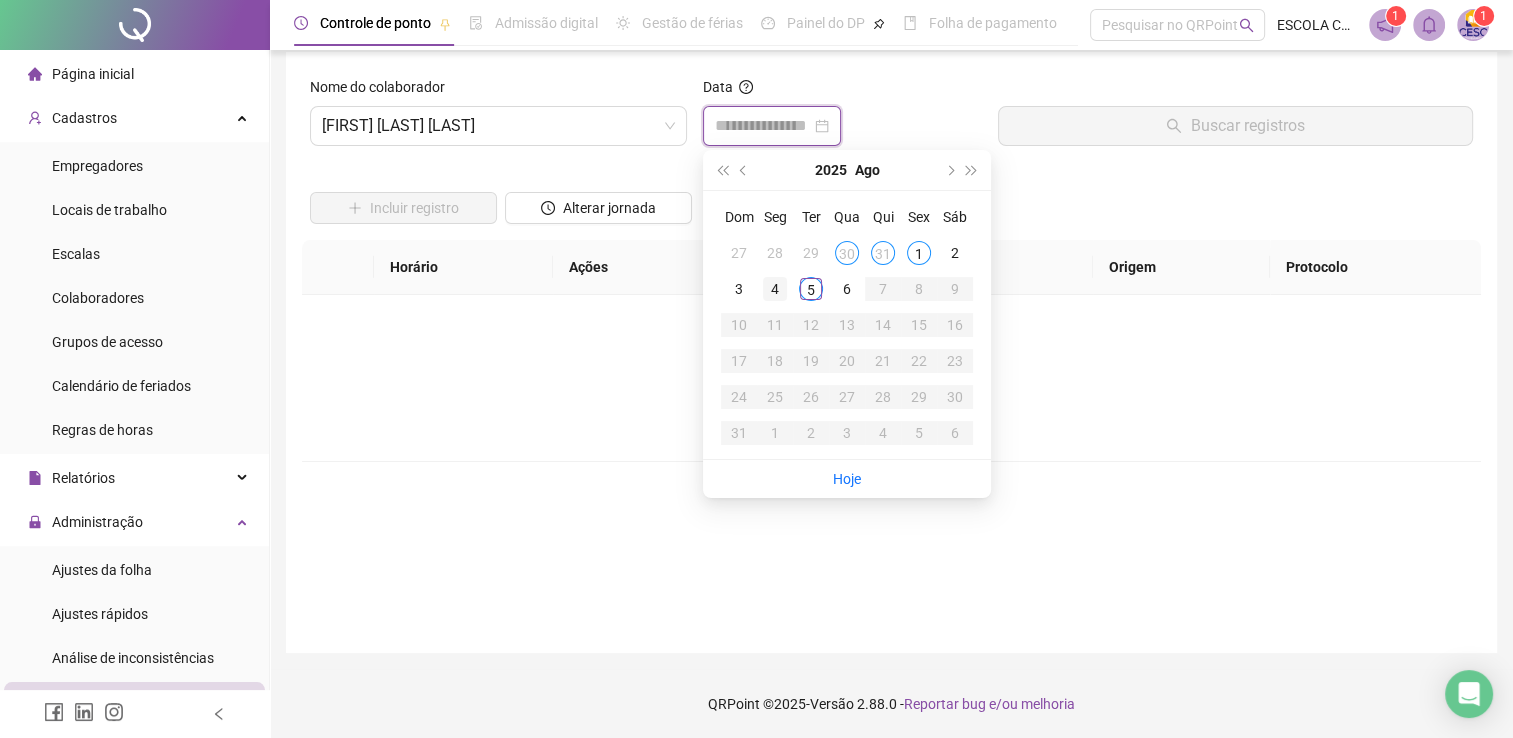 type on "**********" 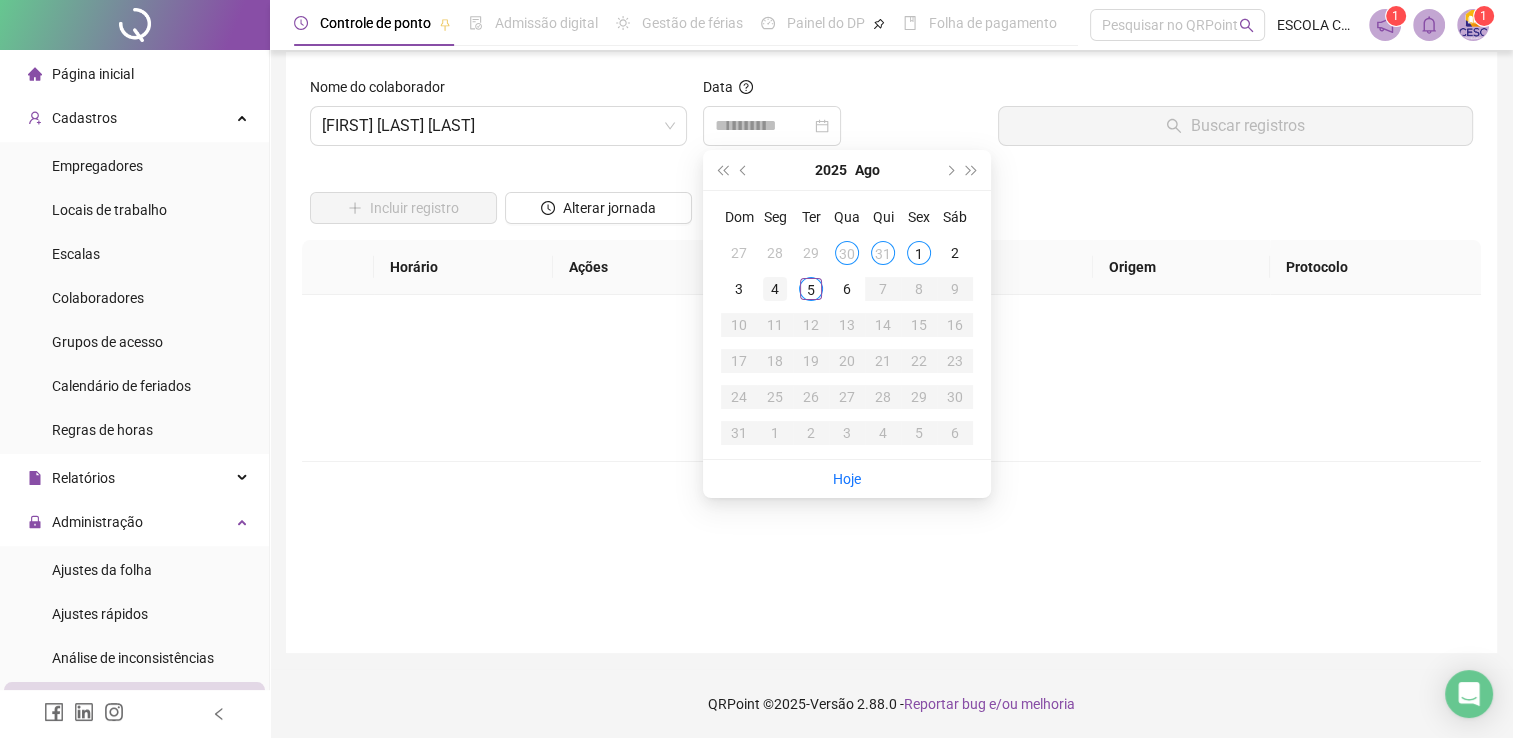 click on "4" at bounding box center [775, 289] 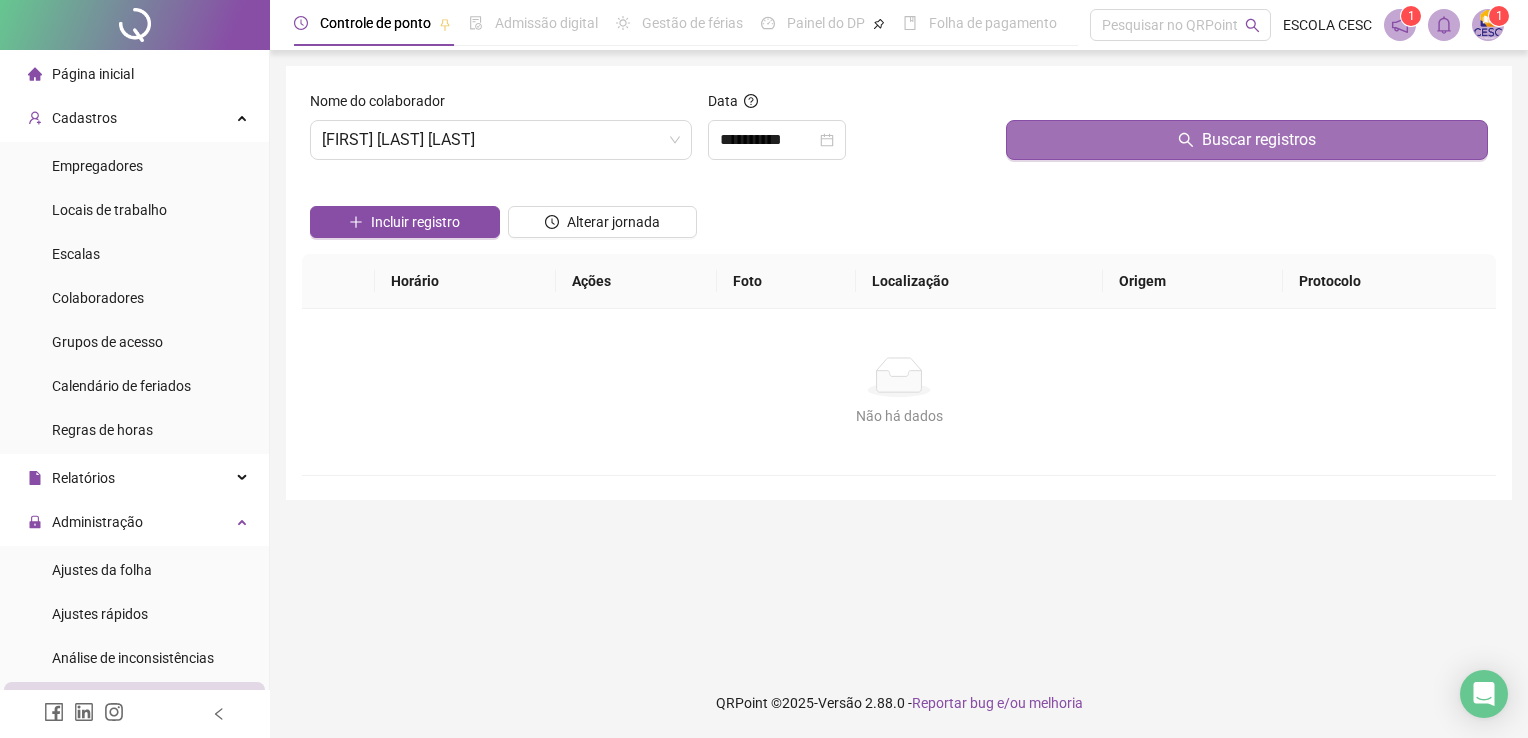 click on "Buscar registros" at bounding box center (1247, 140) 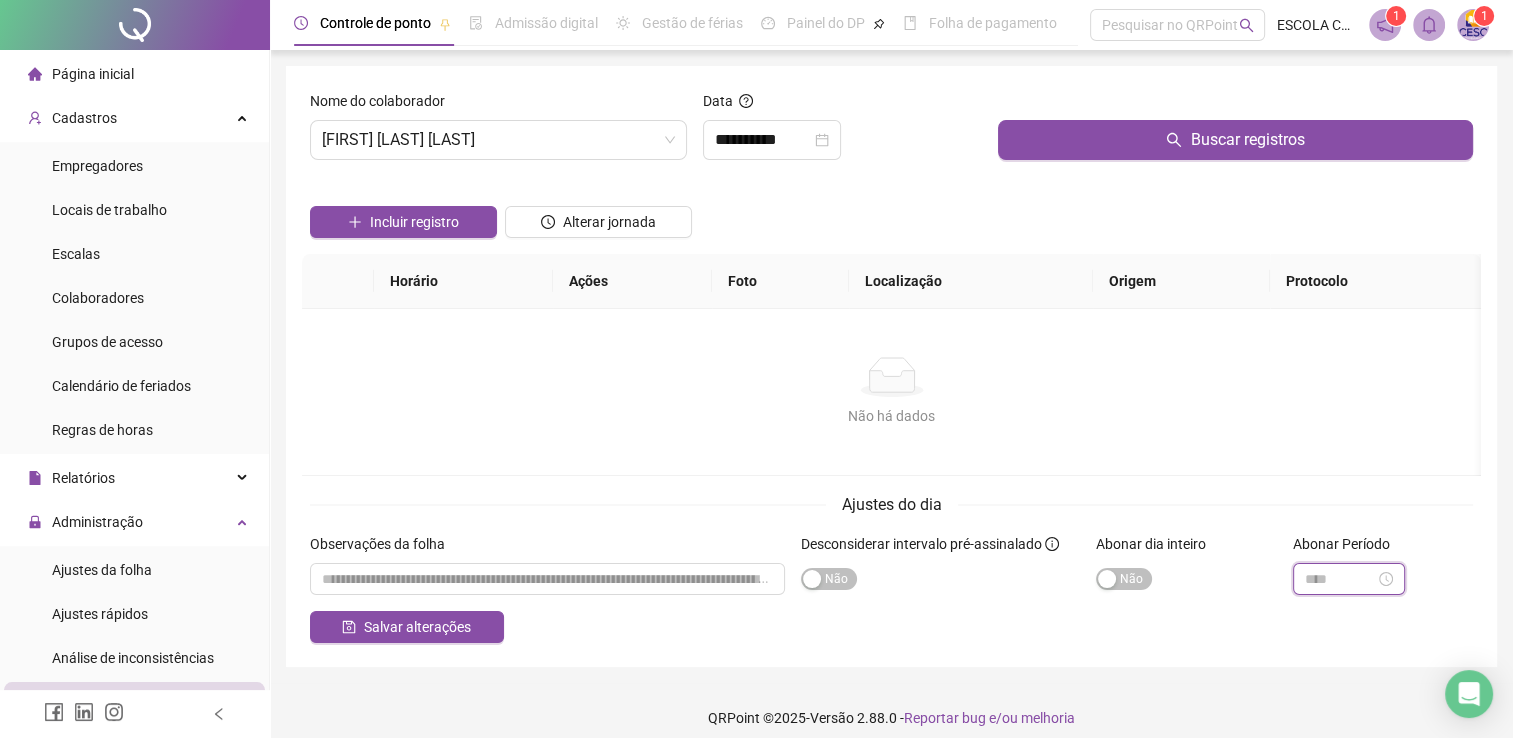 click at bounding box center (1340, 579) 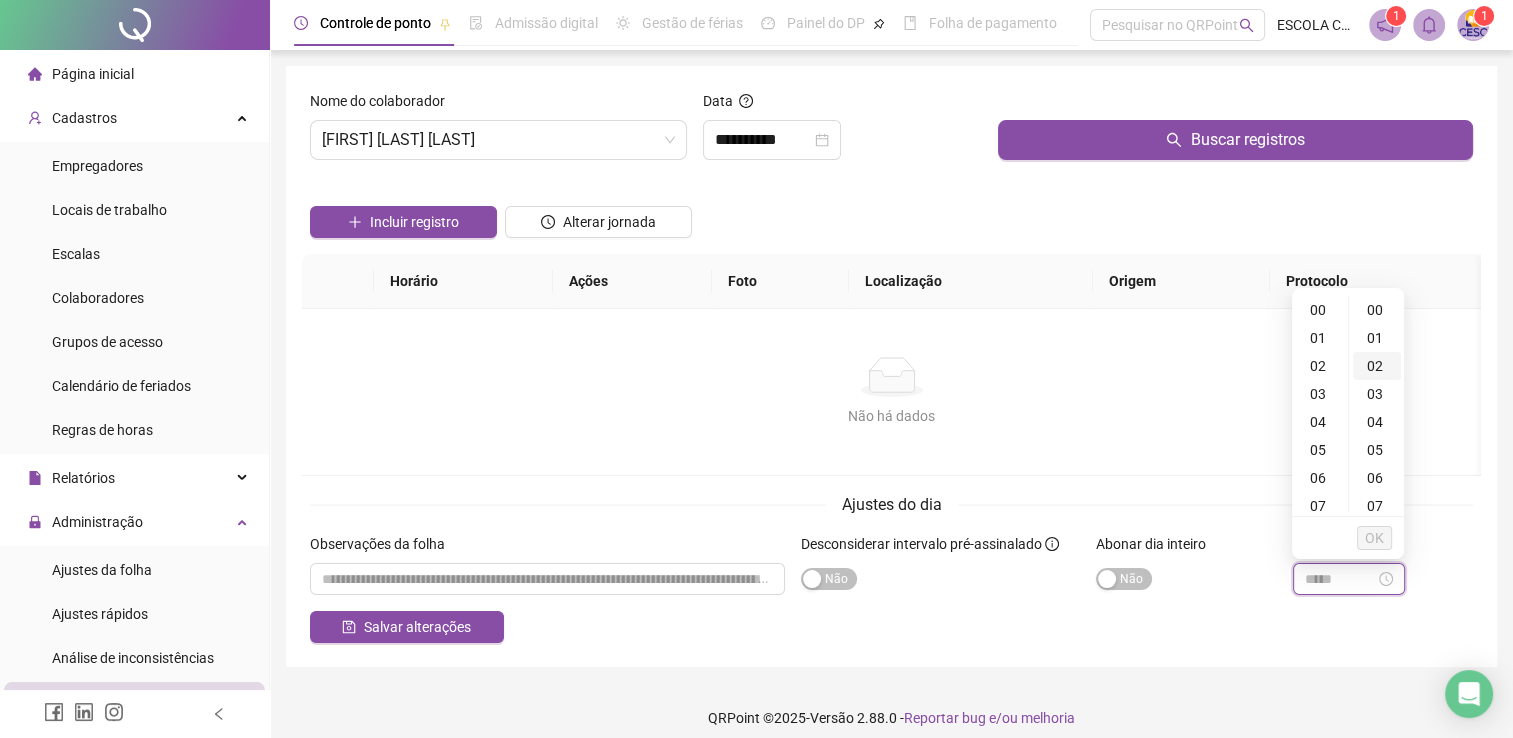 type on "*****" 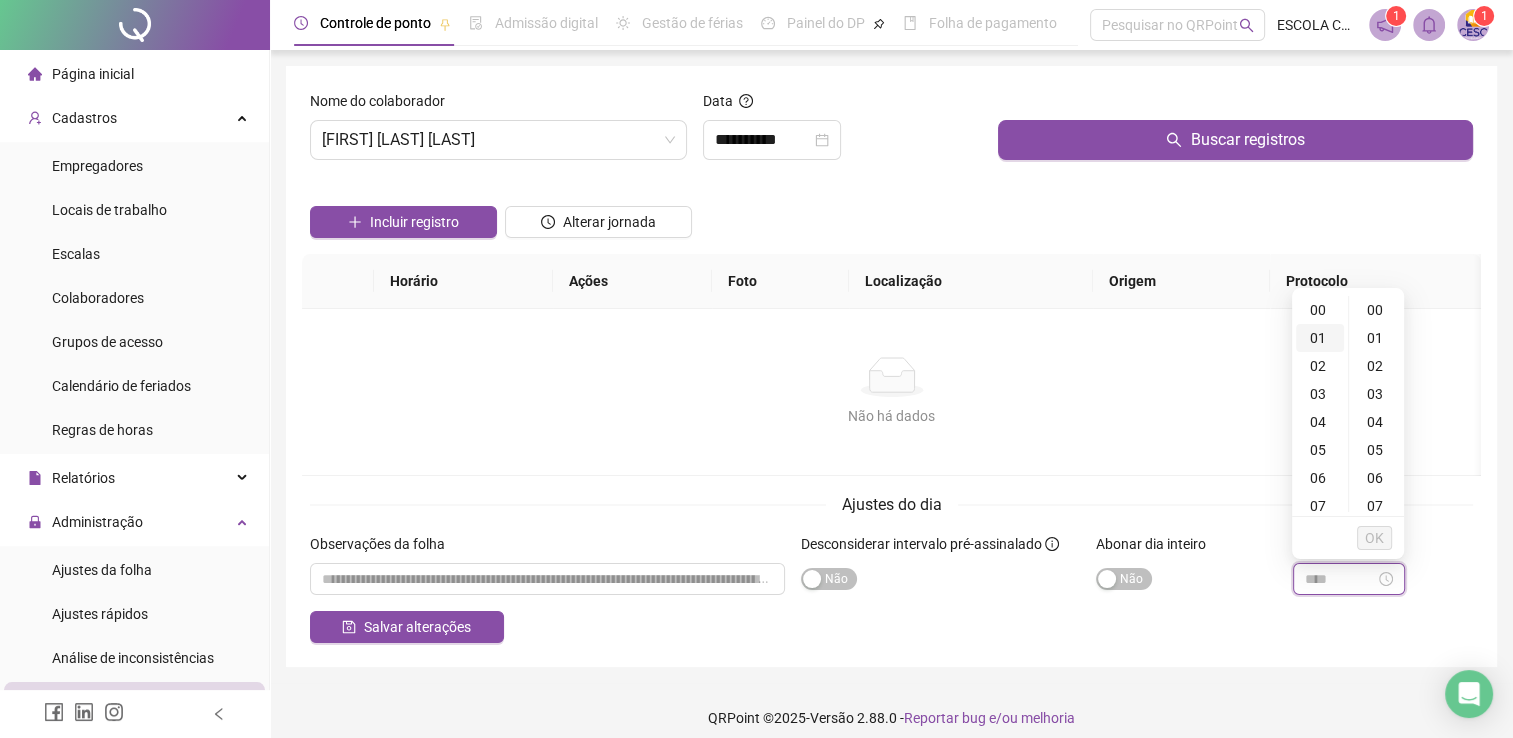 type on "*****" 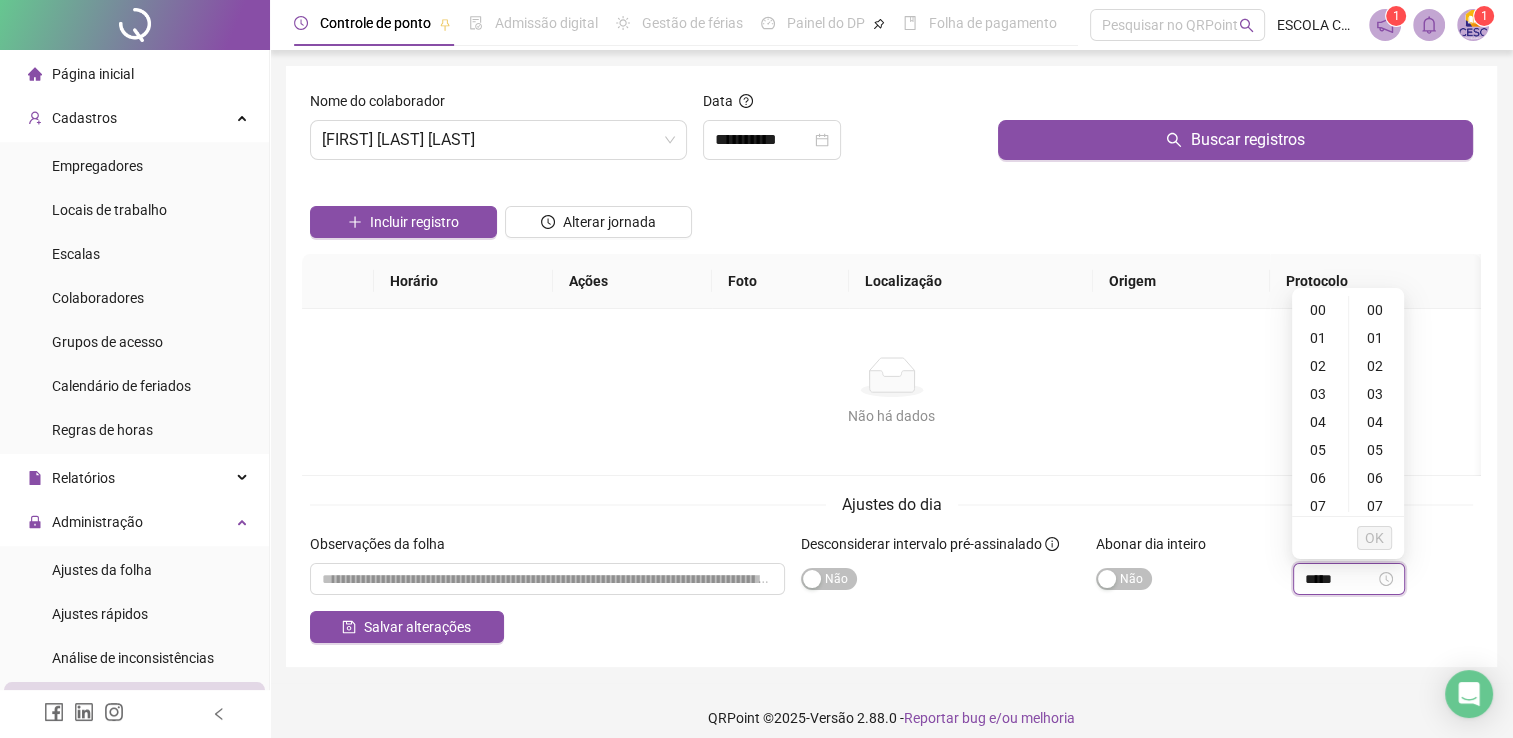 type on "*****" 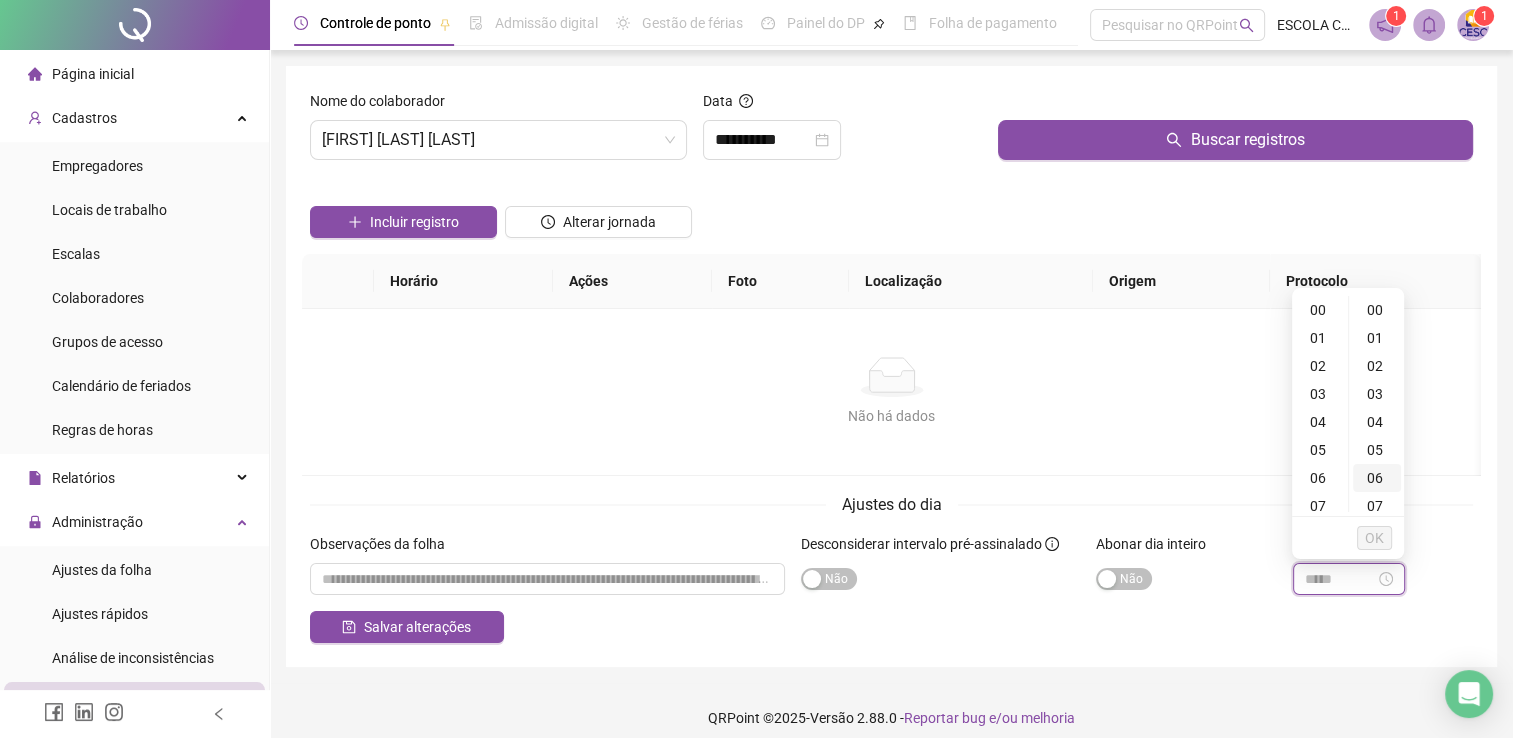 type on "*****" 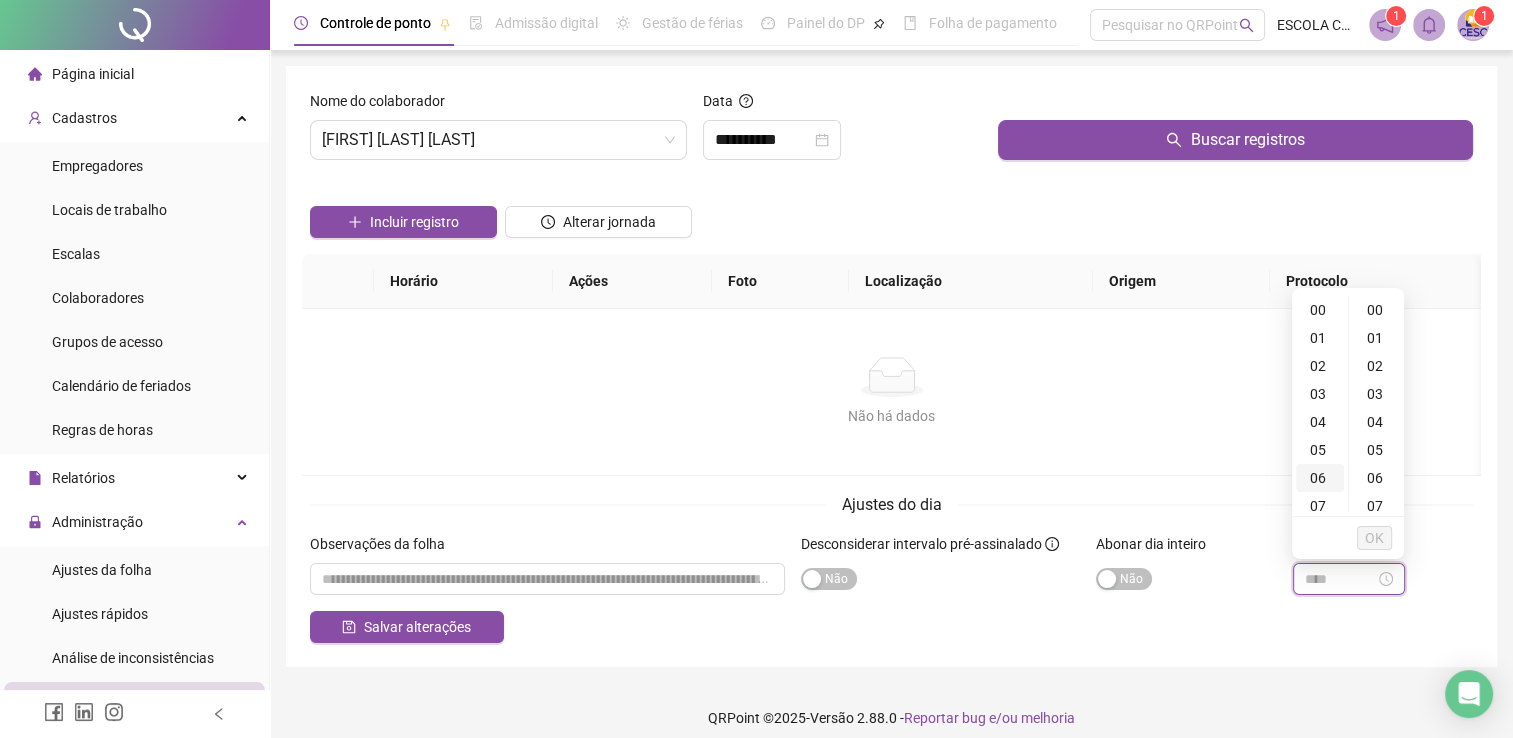type on "*****" 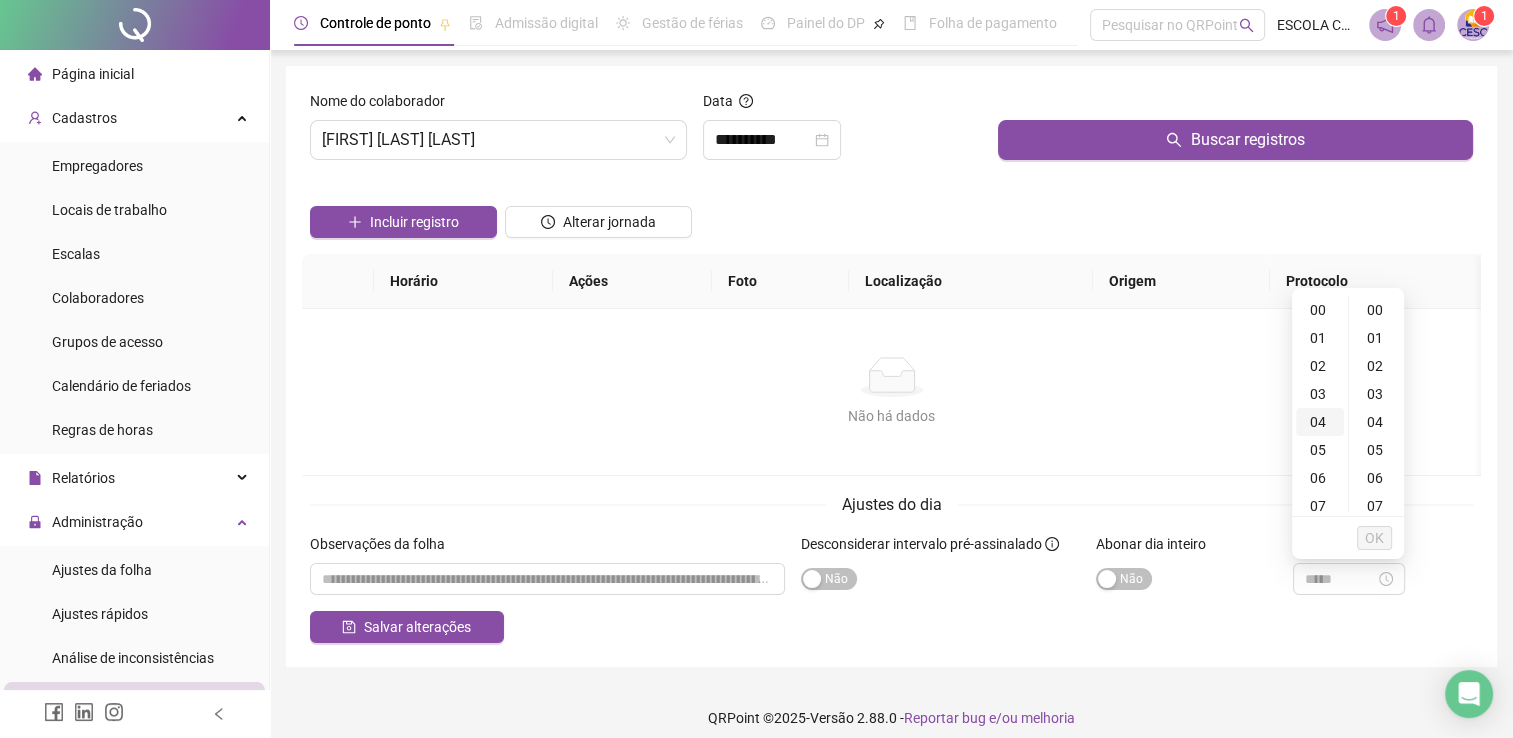 click on "04" at bounding box center [1320, 422] 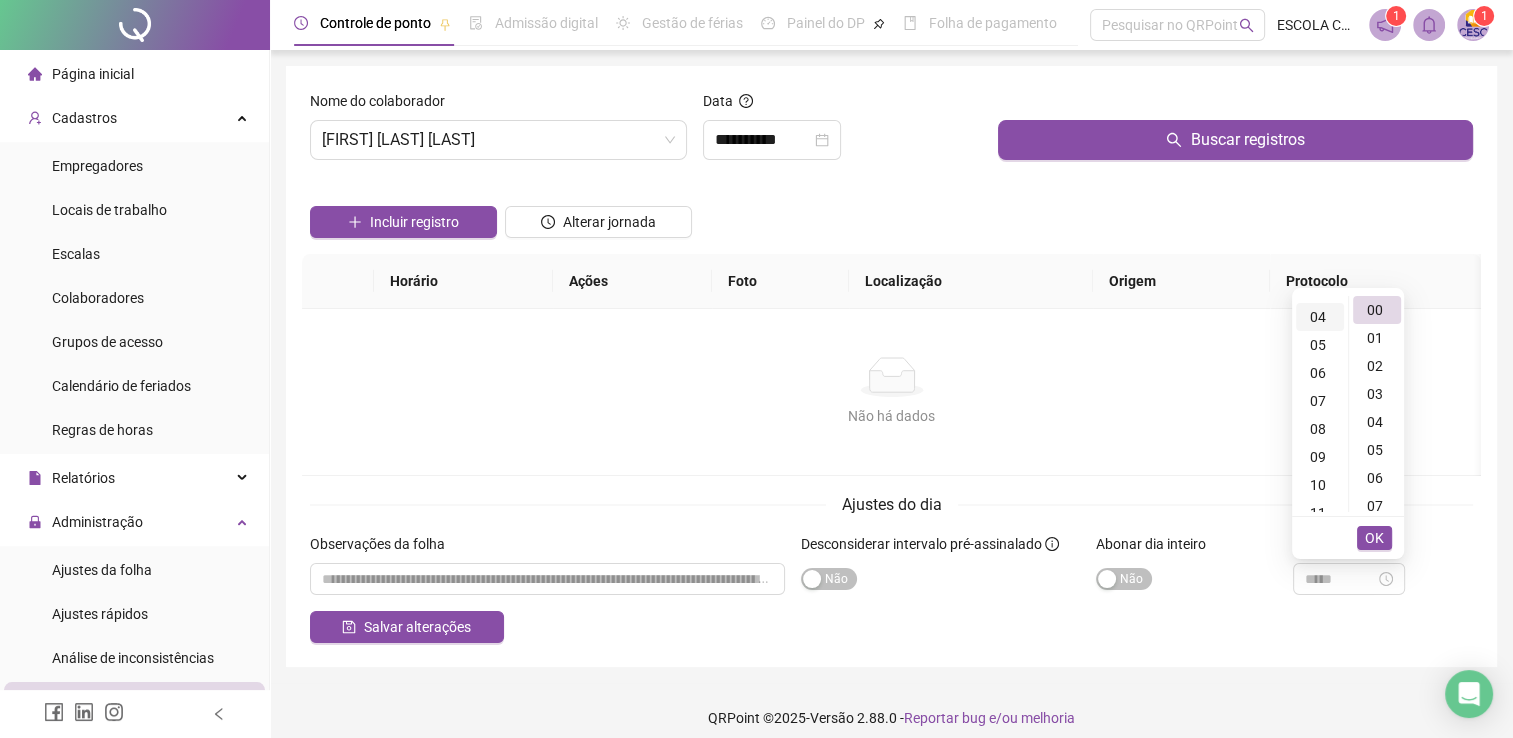 scroll, scrollTop: 112, scrollLeft: 0, axis: vertical 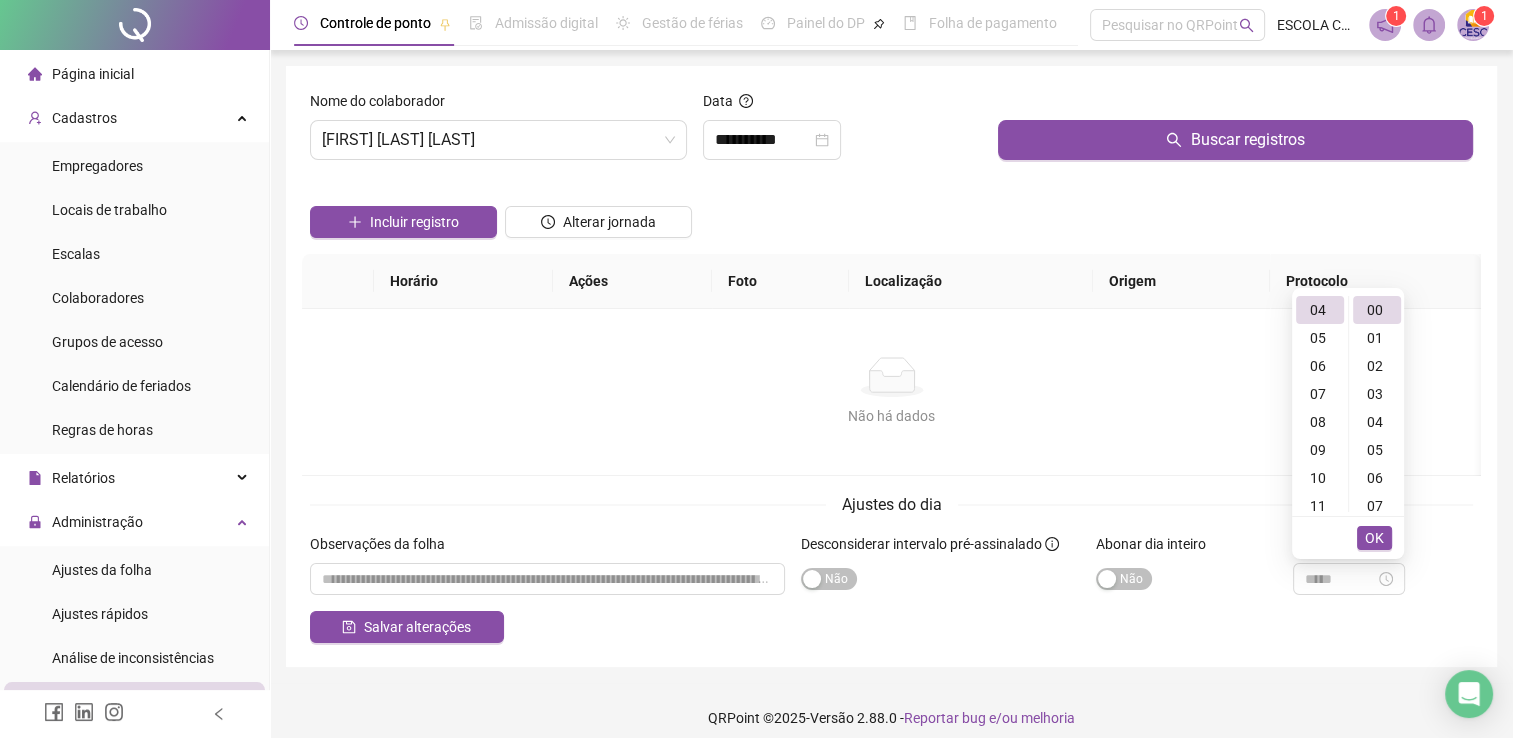 type on "*****" 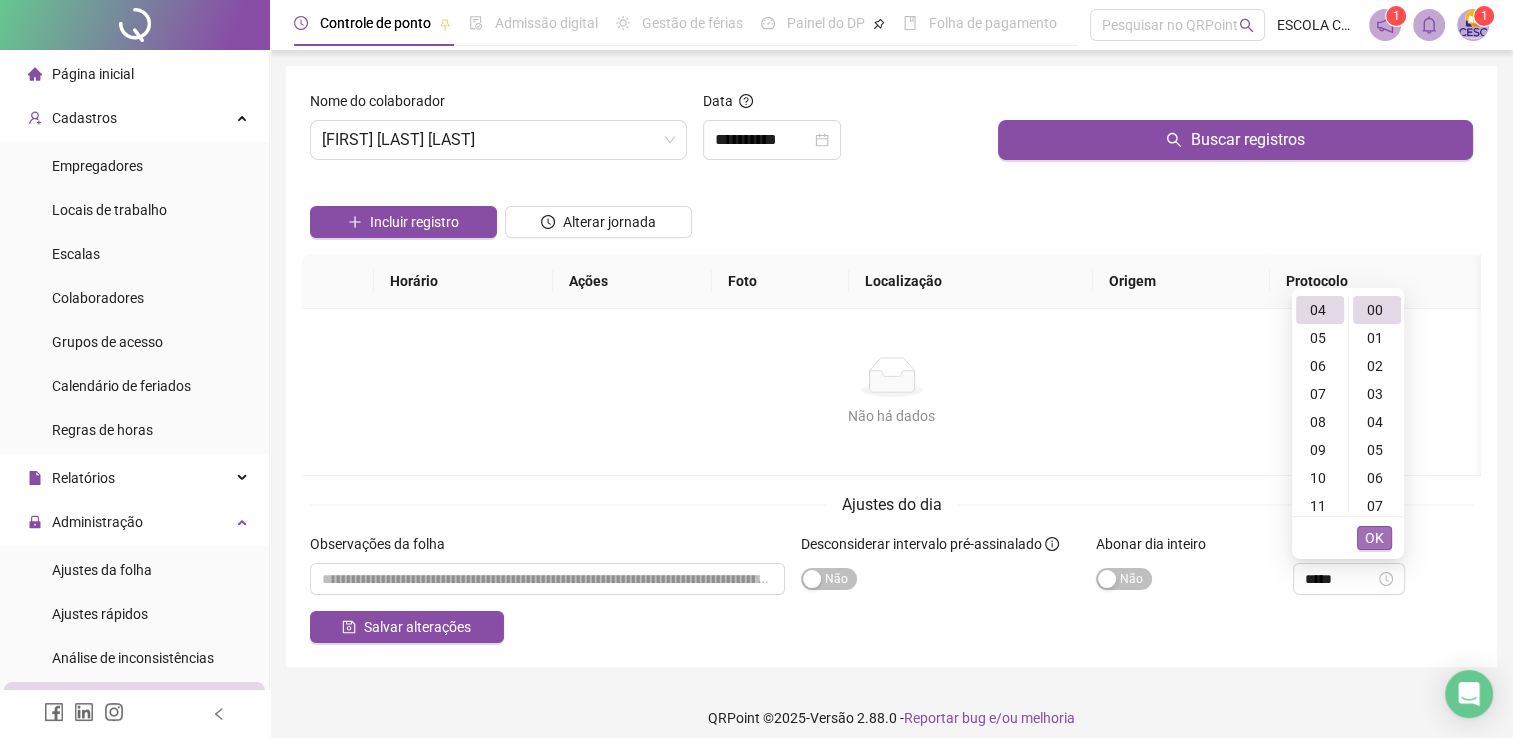 click on "OK" at bounding box center [1374, 538] 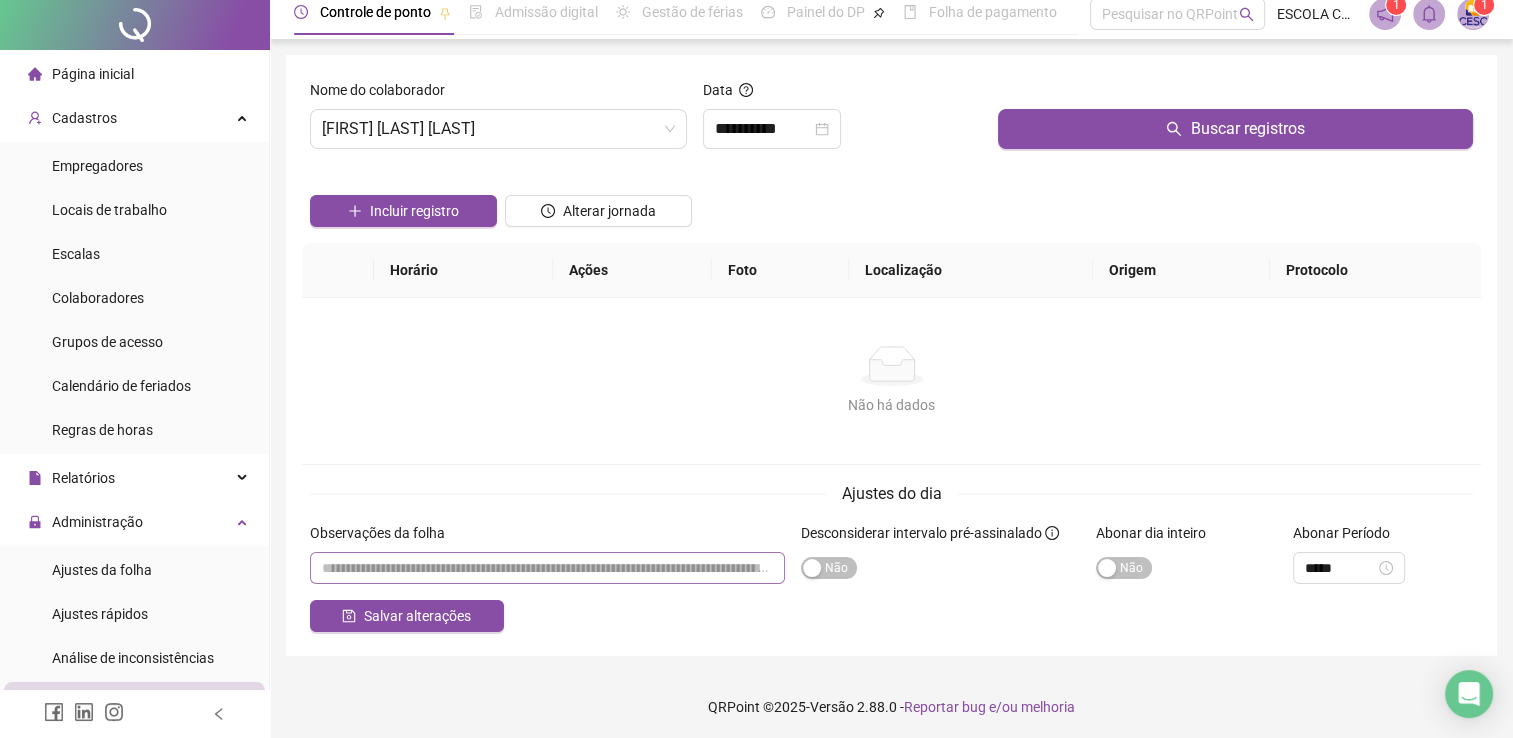 scroll, scrollTop: 14, scrollLeft: 0, axis: vertical 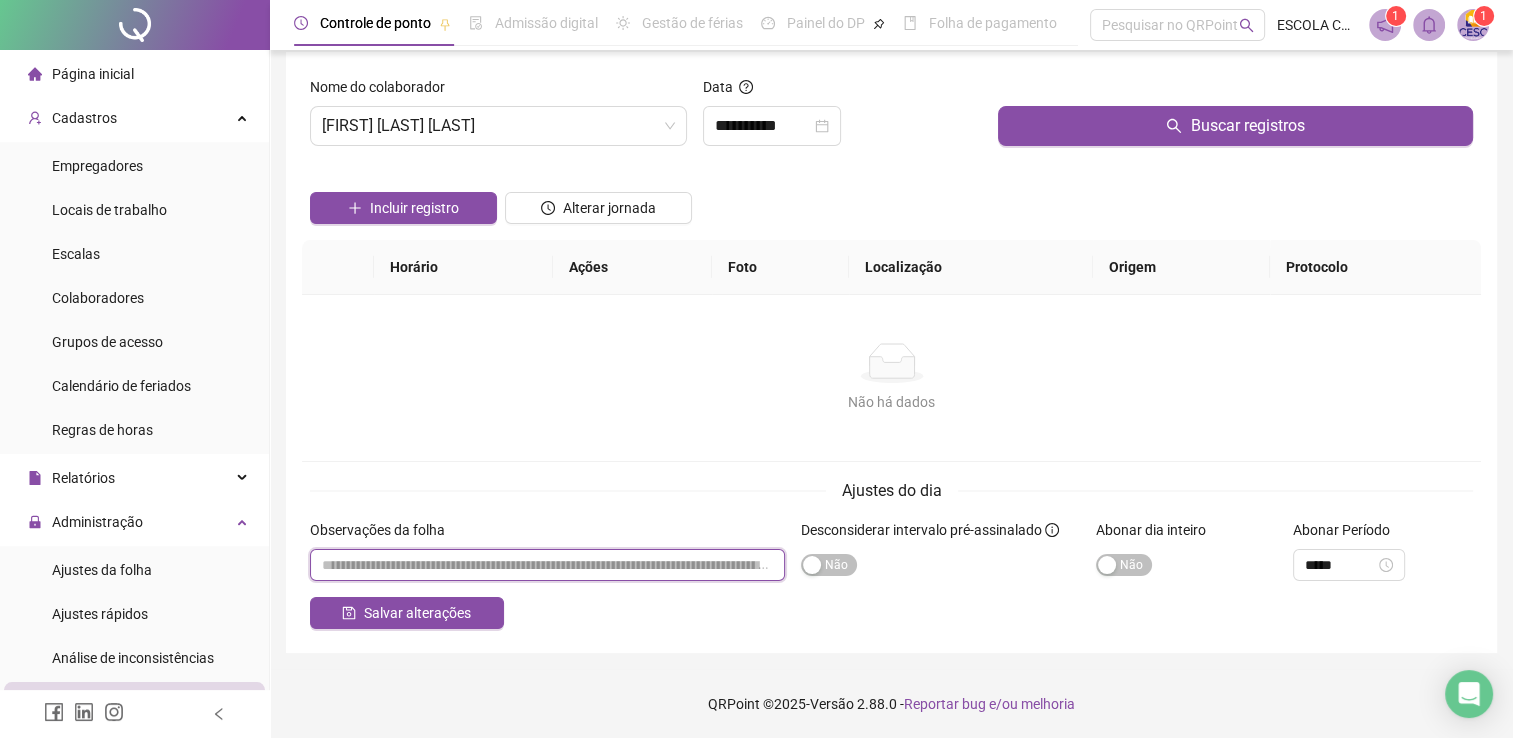 click at bounding box center [547, 565] 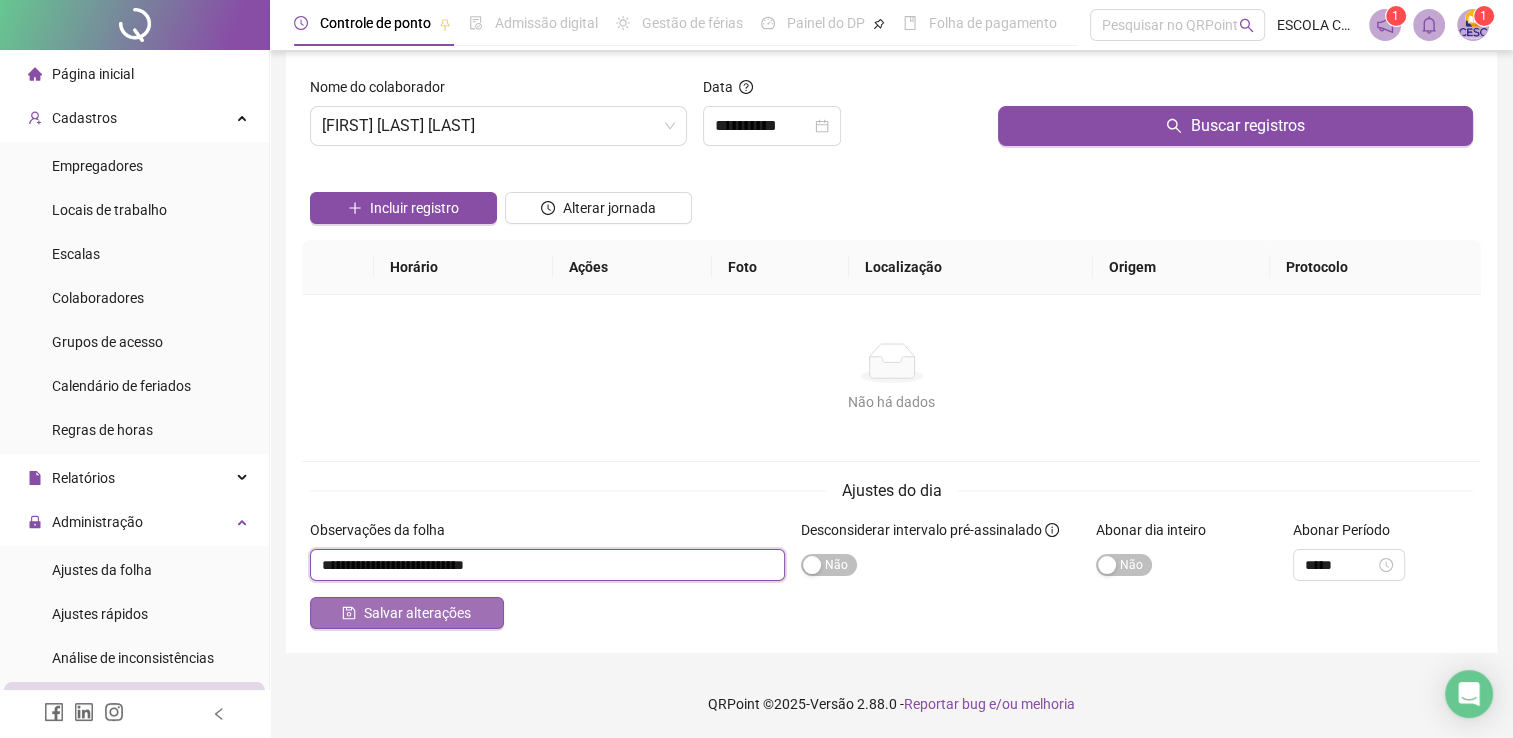type on "**********" 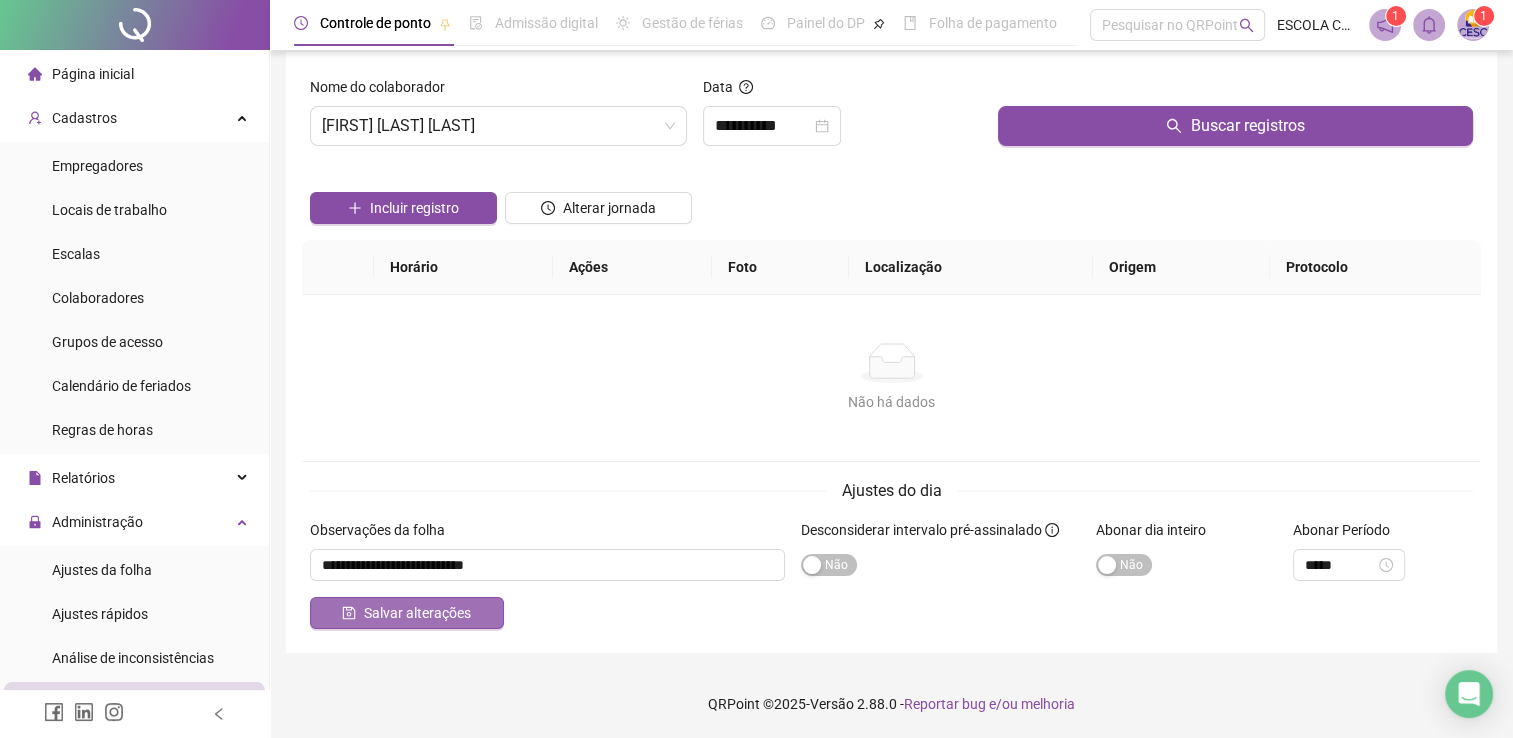 click on "Salvar alterações" at bounding box center [417, 613] 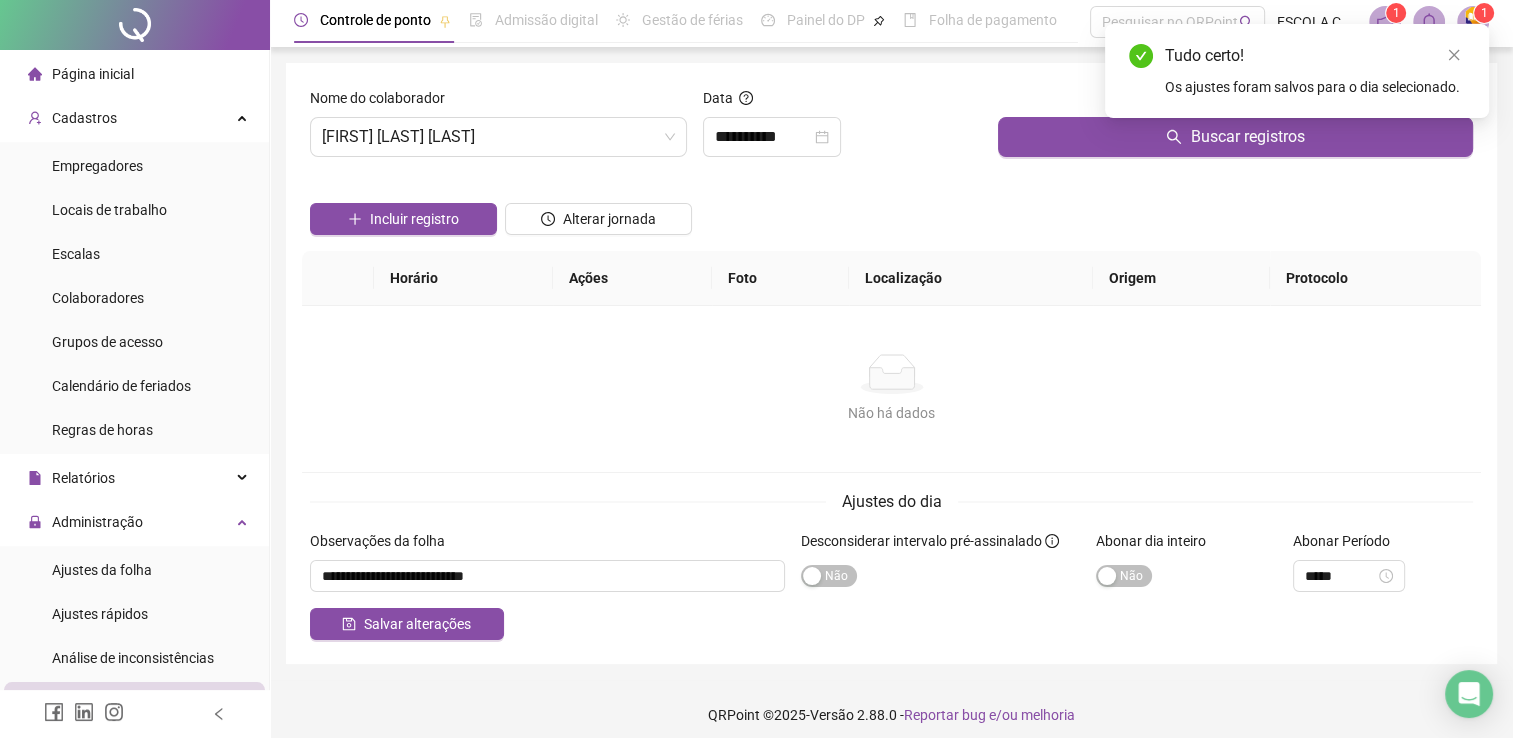 scroll, scrollTop: 0, scrollLeft: 0, axis: both 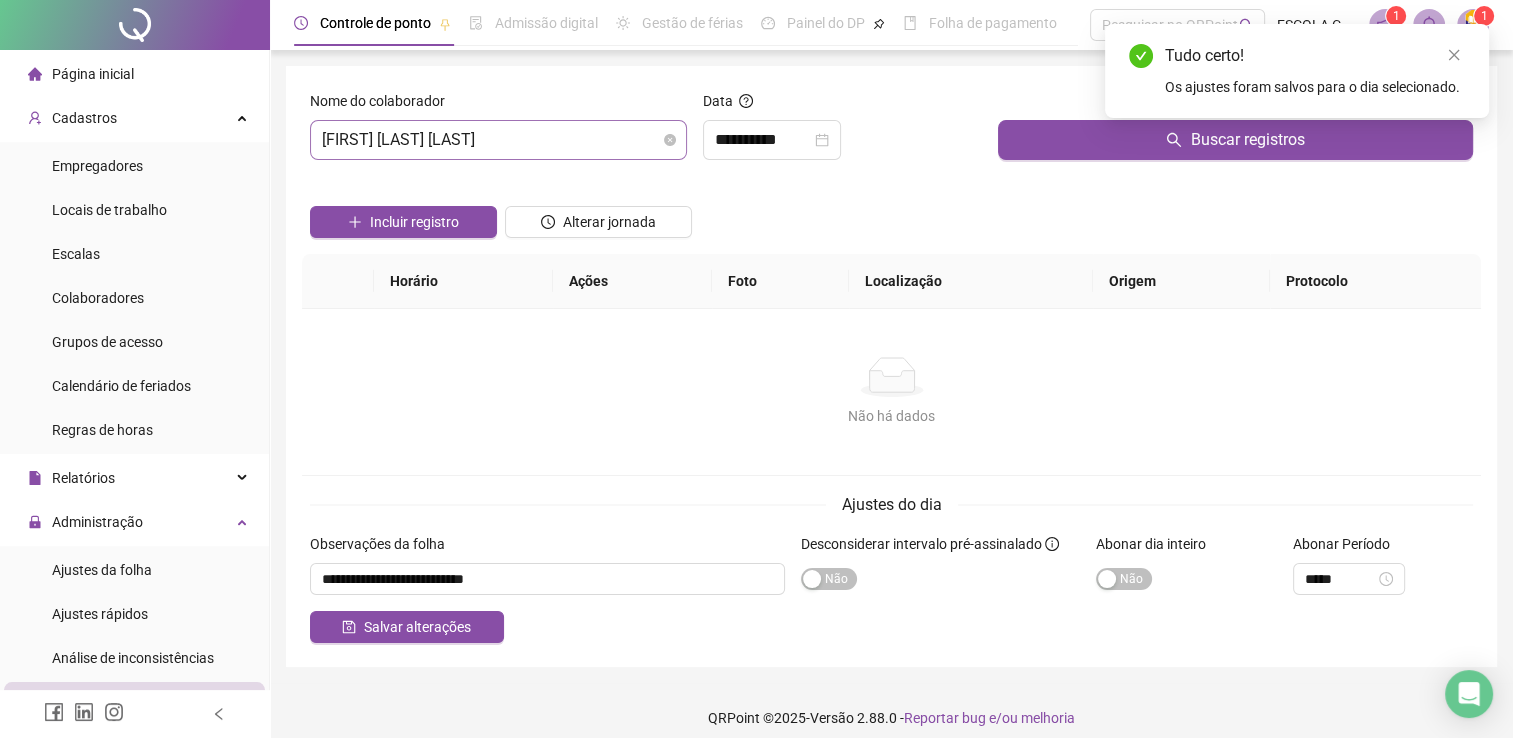 click on "[FIRST] [LAST] [LAST]" at bounding box center [498, 140] 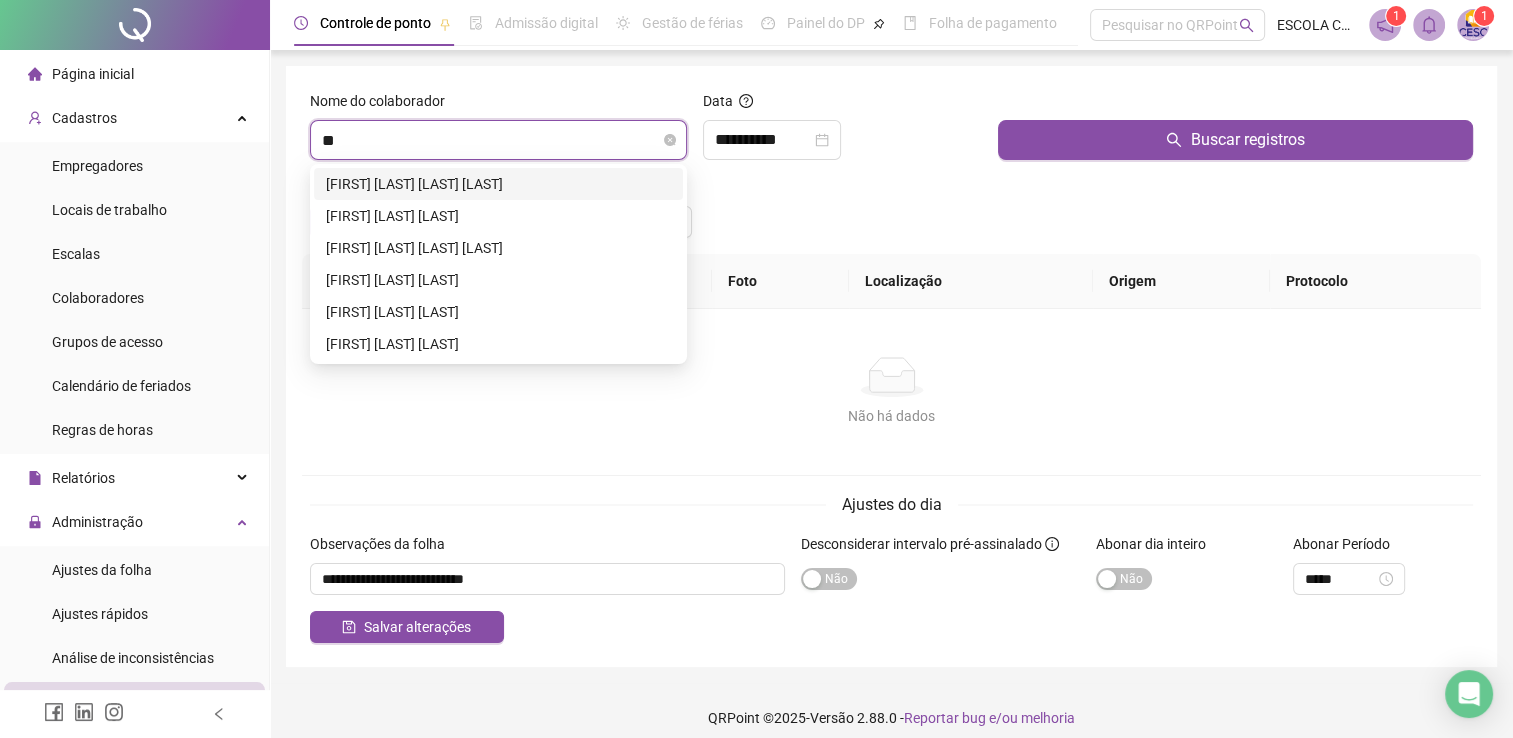 scroll, scrollTop: 0, scrollLeft: 0, axis: both 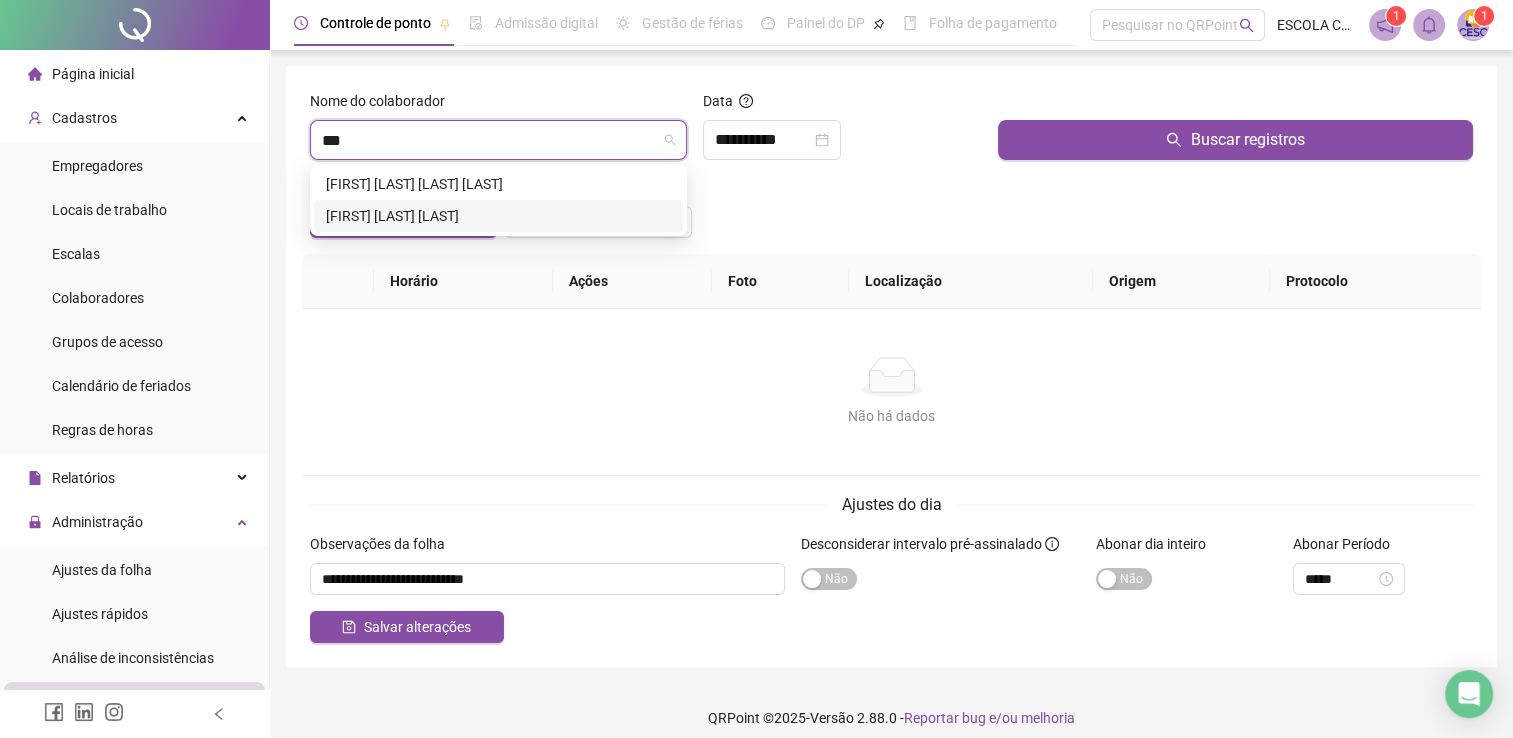 click on "[FIRST] [LAST] [LAST]" at bounding box center (498, 216) 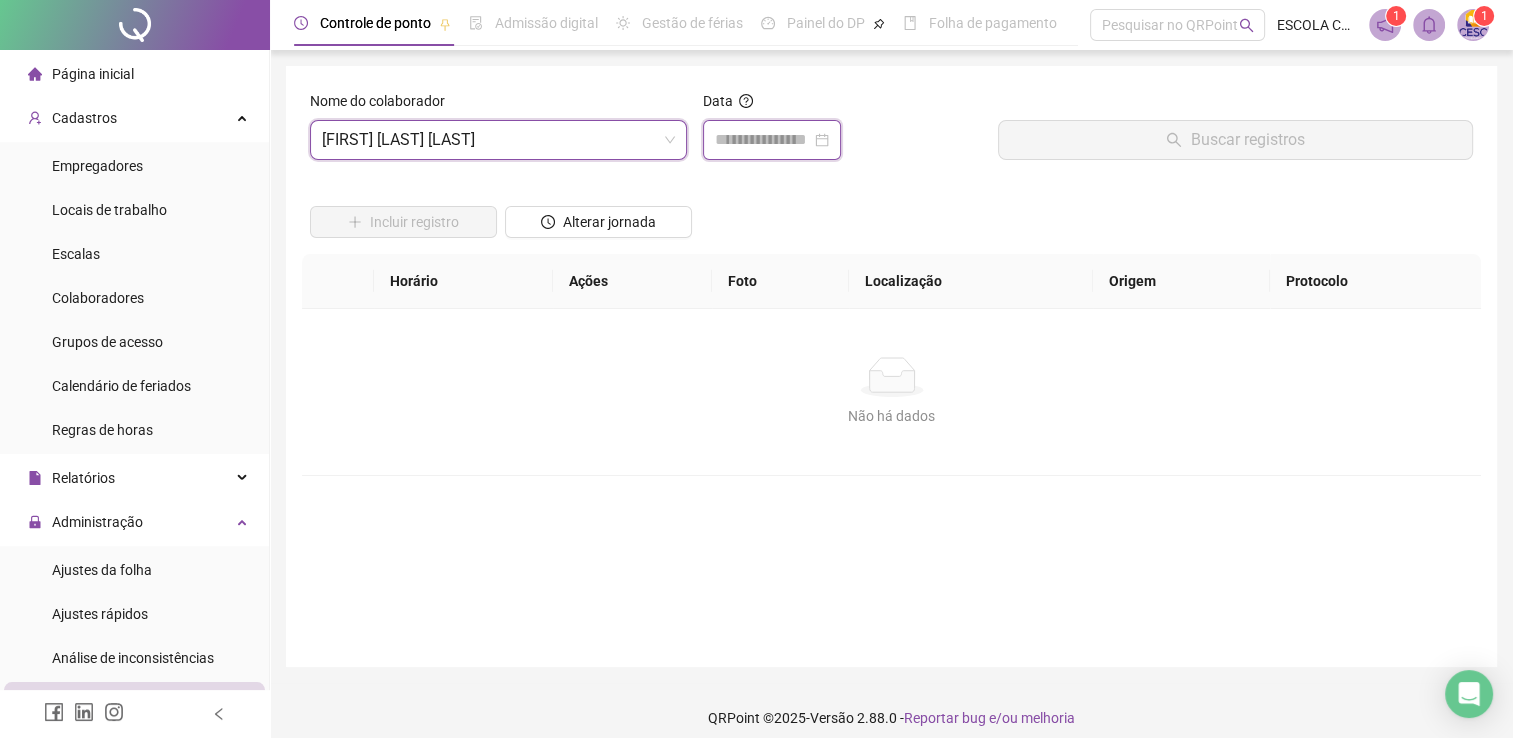 click at bounding box center (763, 140) 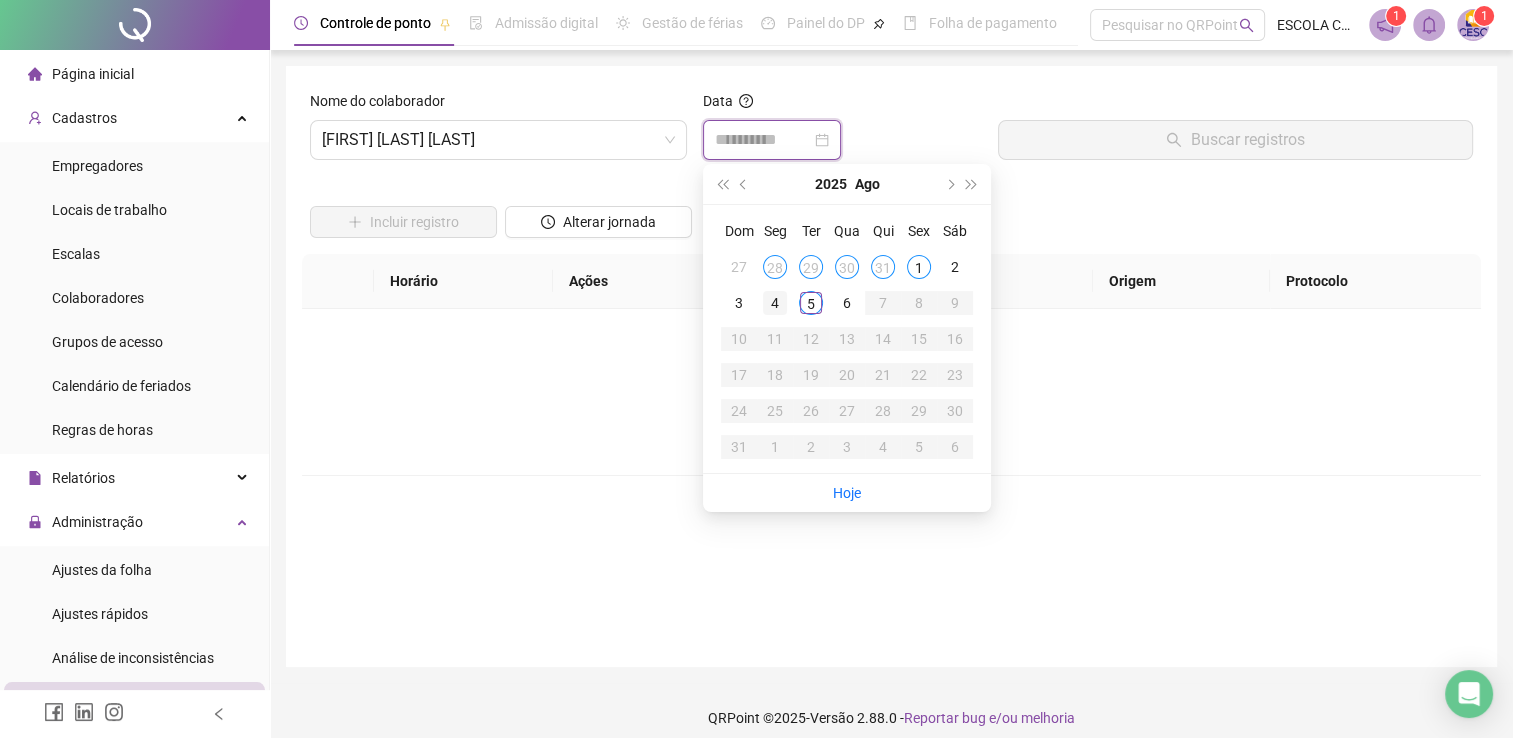 type on "**********" 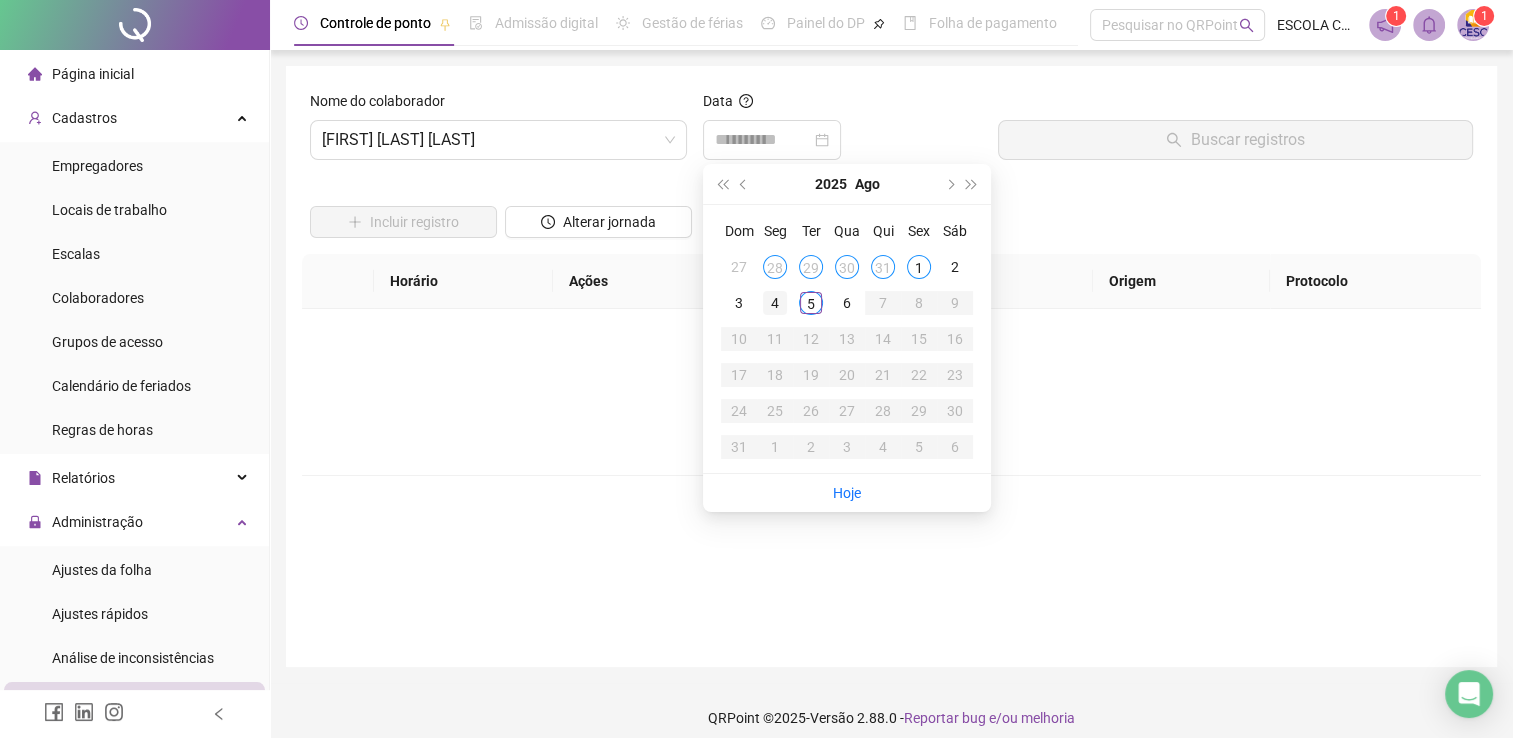 click on "4" at bounding box center [775, 303] 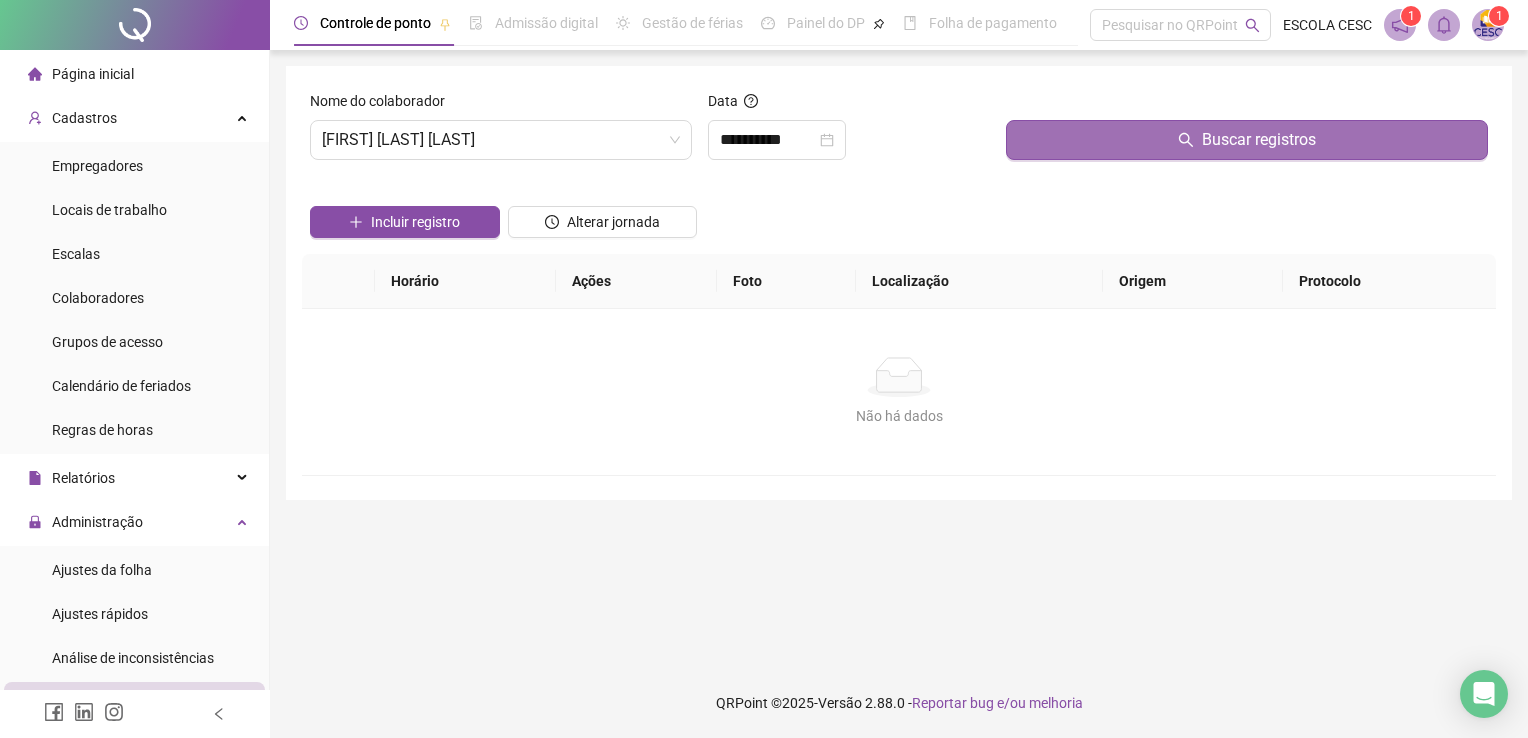 click on "Buscar registros" at bounding box center [1247, 140] 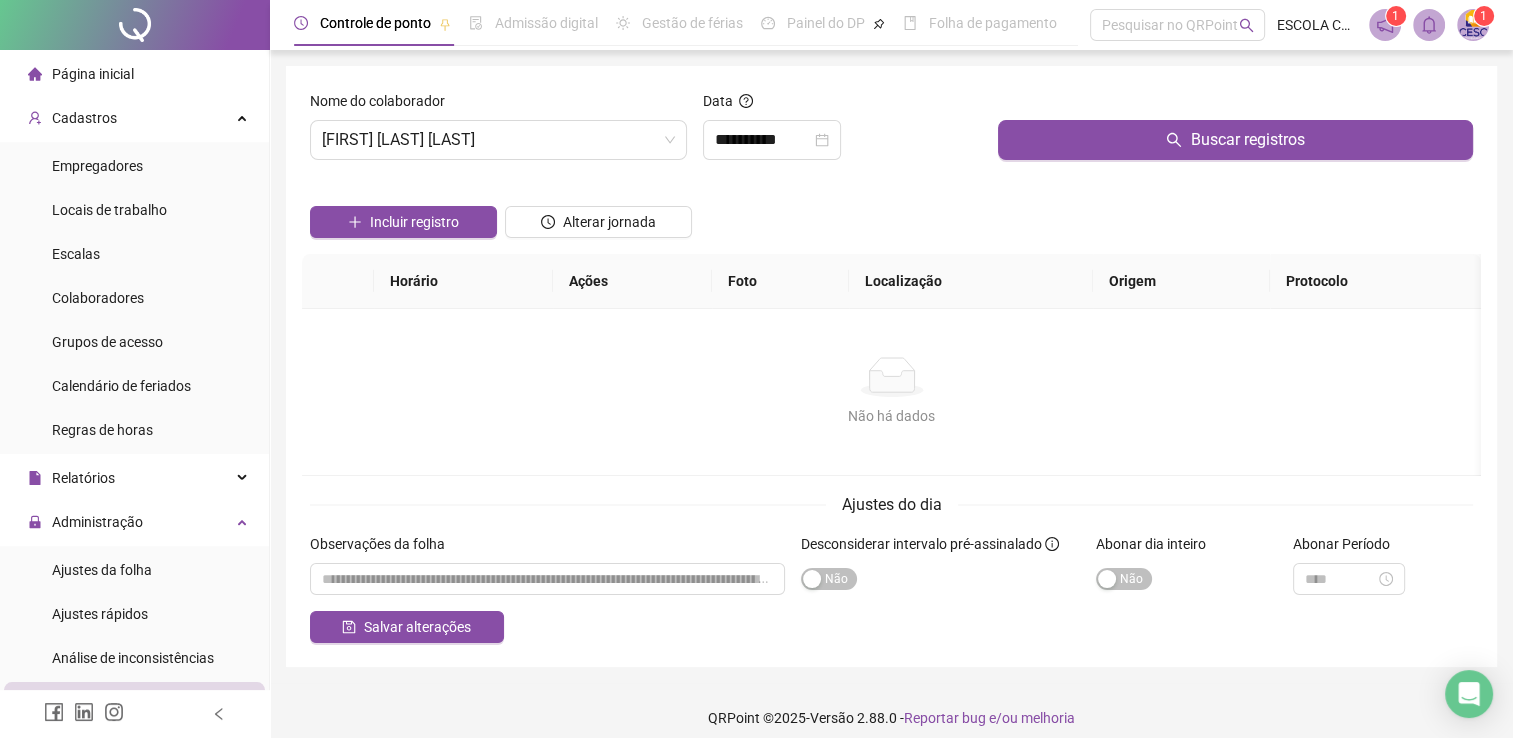 scroll, scrollTop: 14, scrollLeft: 0, axis: vertical 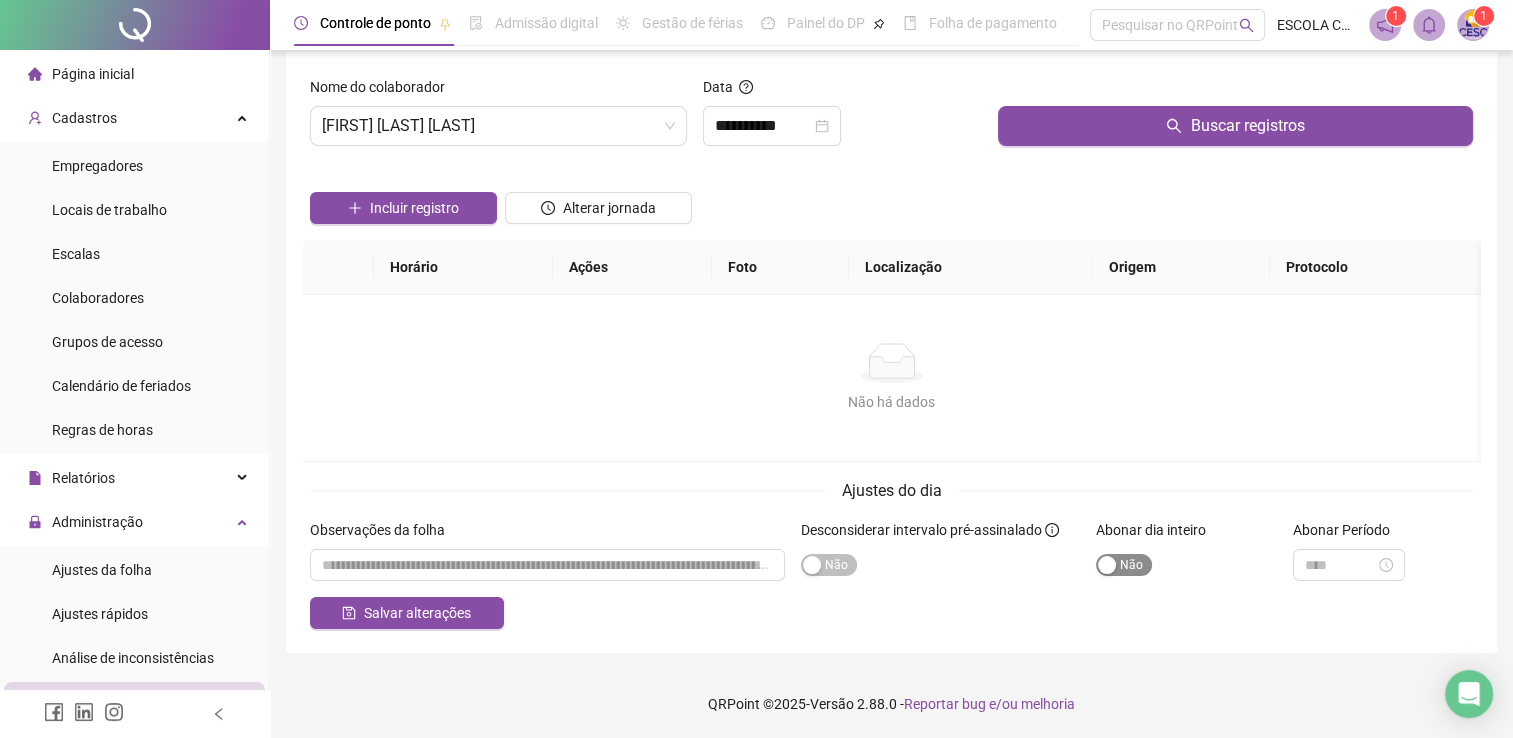 click on "Sim Não" at bounding box center [1124, 565] 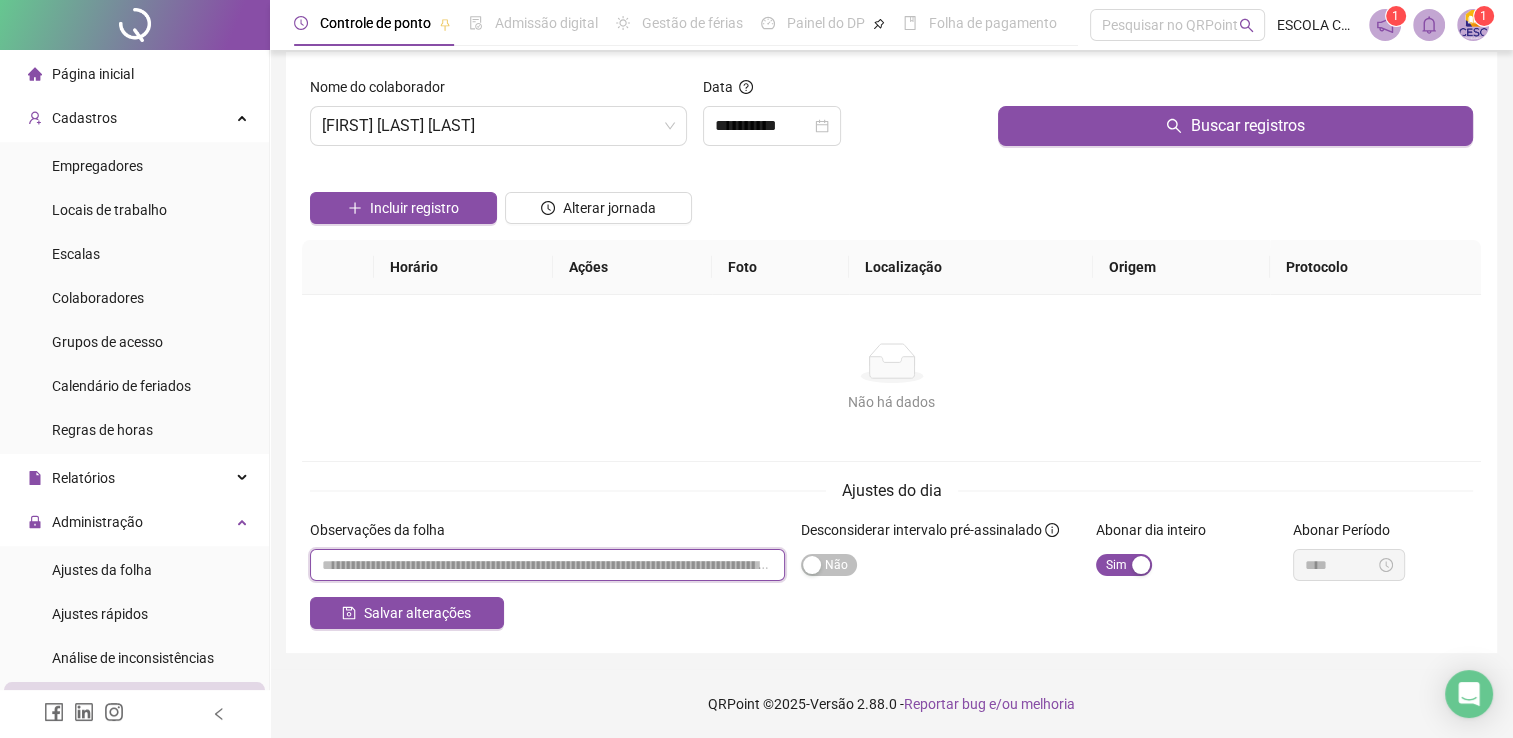 click at bounding box center [547, 565] 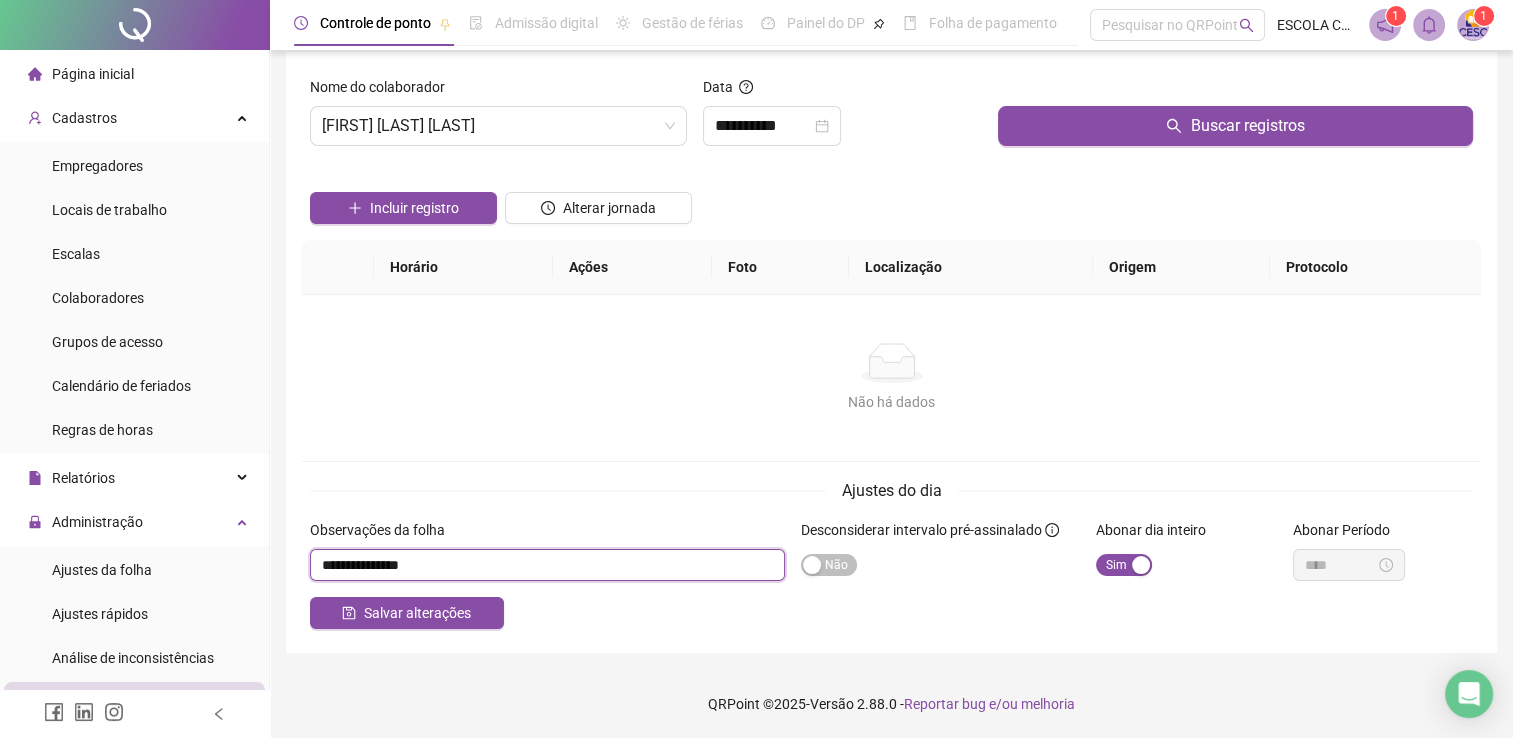 click at bounding box center [547, 565] 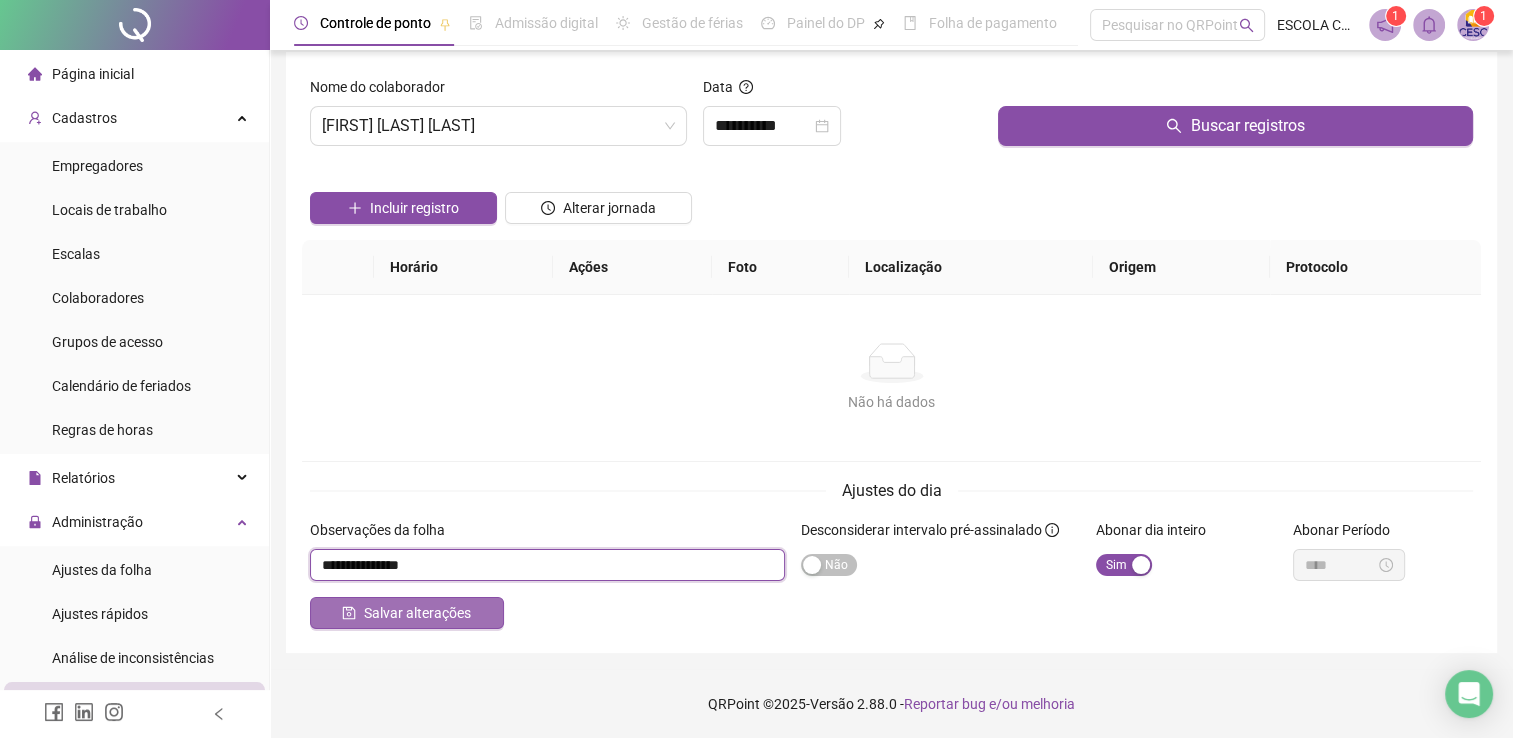 type on "**********" 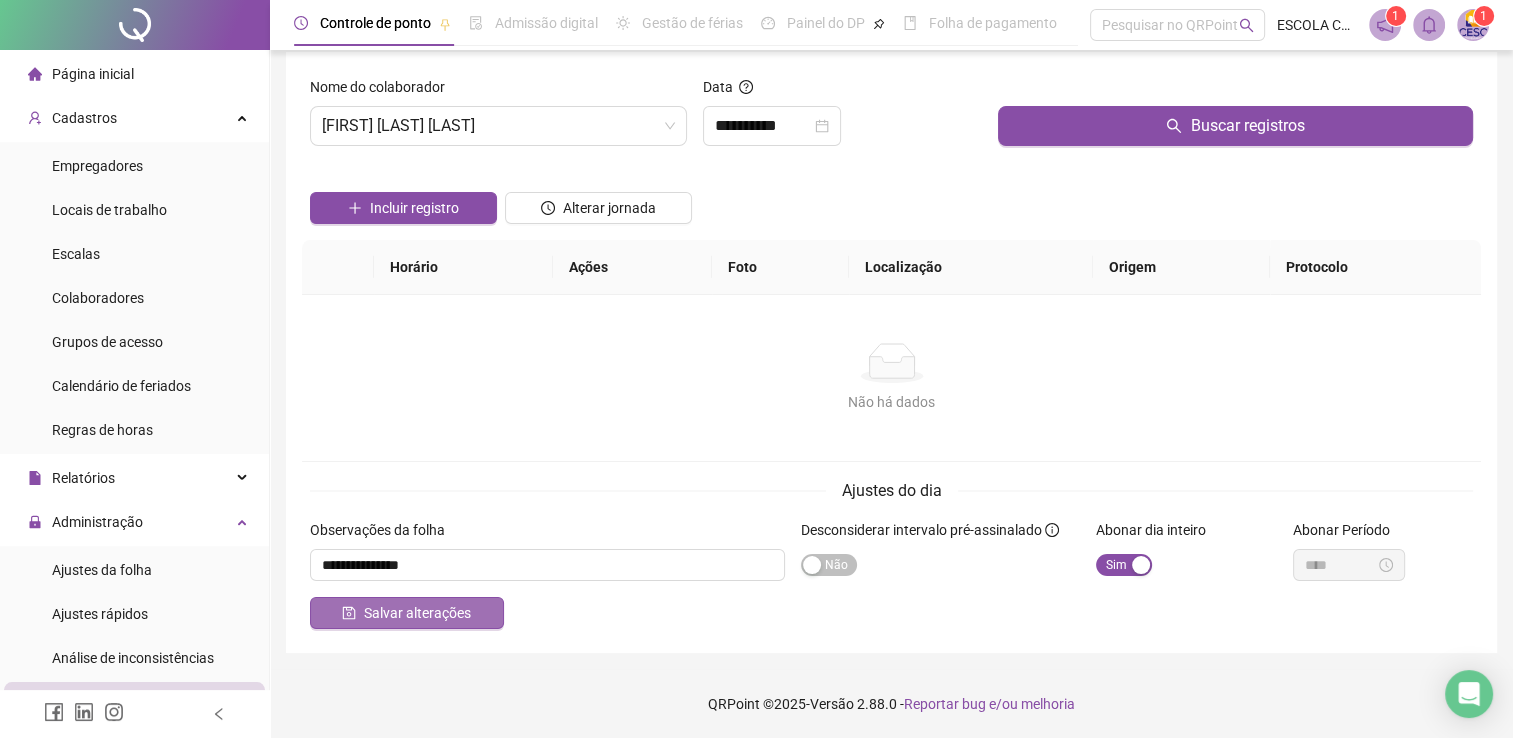 click on "Salvar alterações" at bounding box center [417, 613] 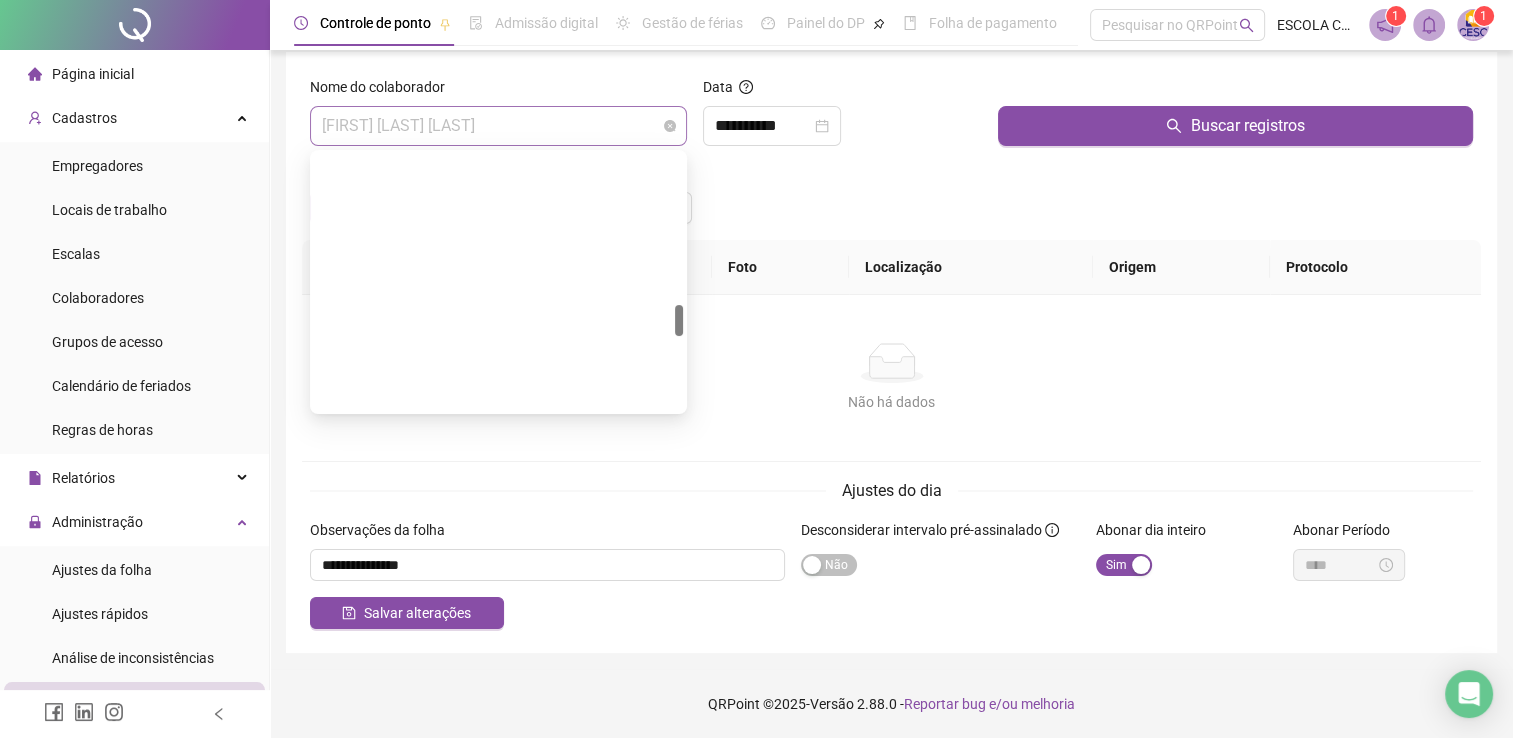 scroll, scrollTop: 1248, scrollLeft: 0, axis: vertical 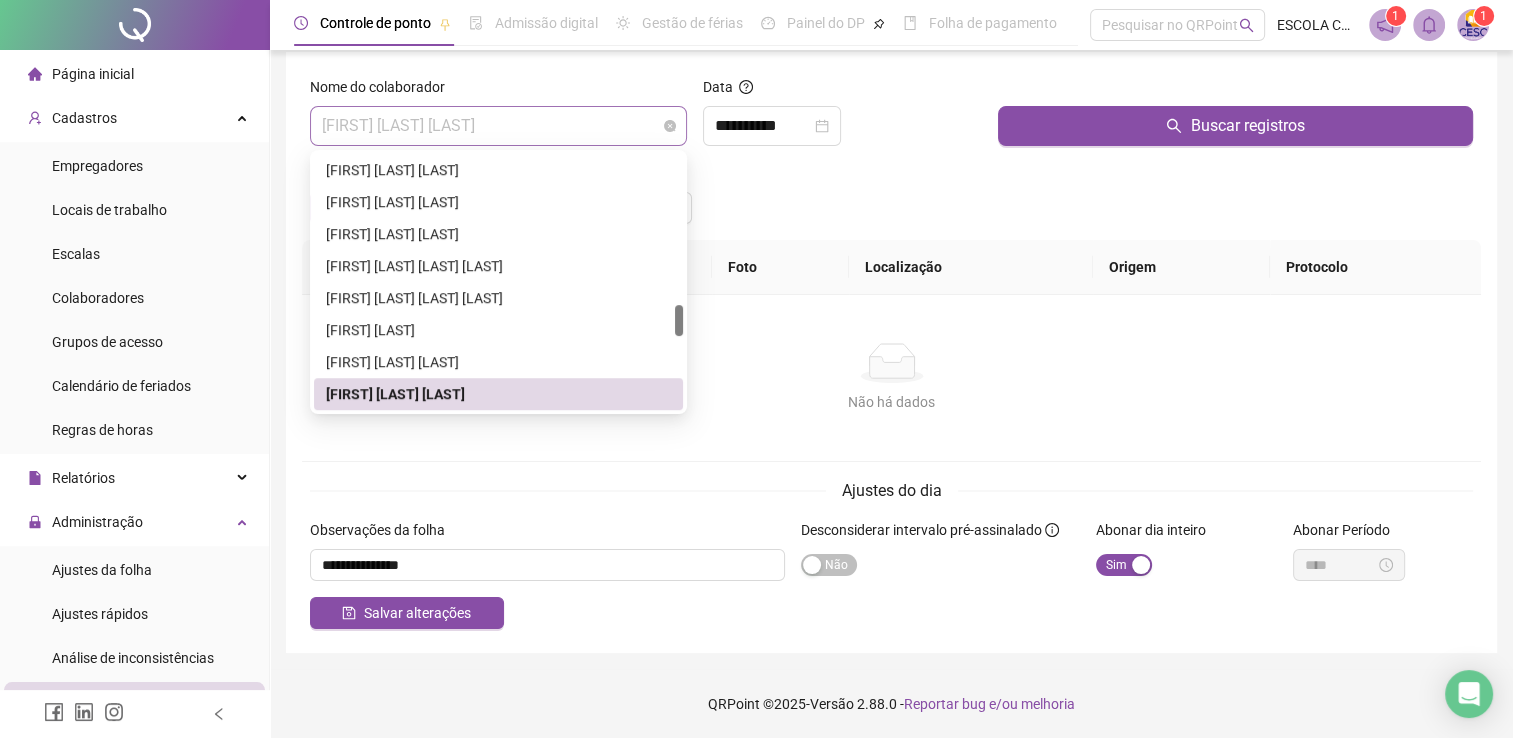 click on "[FIRST] [LAST] [LAST]" at bounding box center (498, 126) 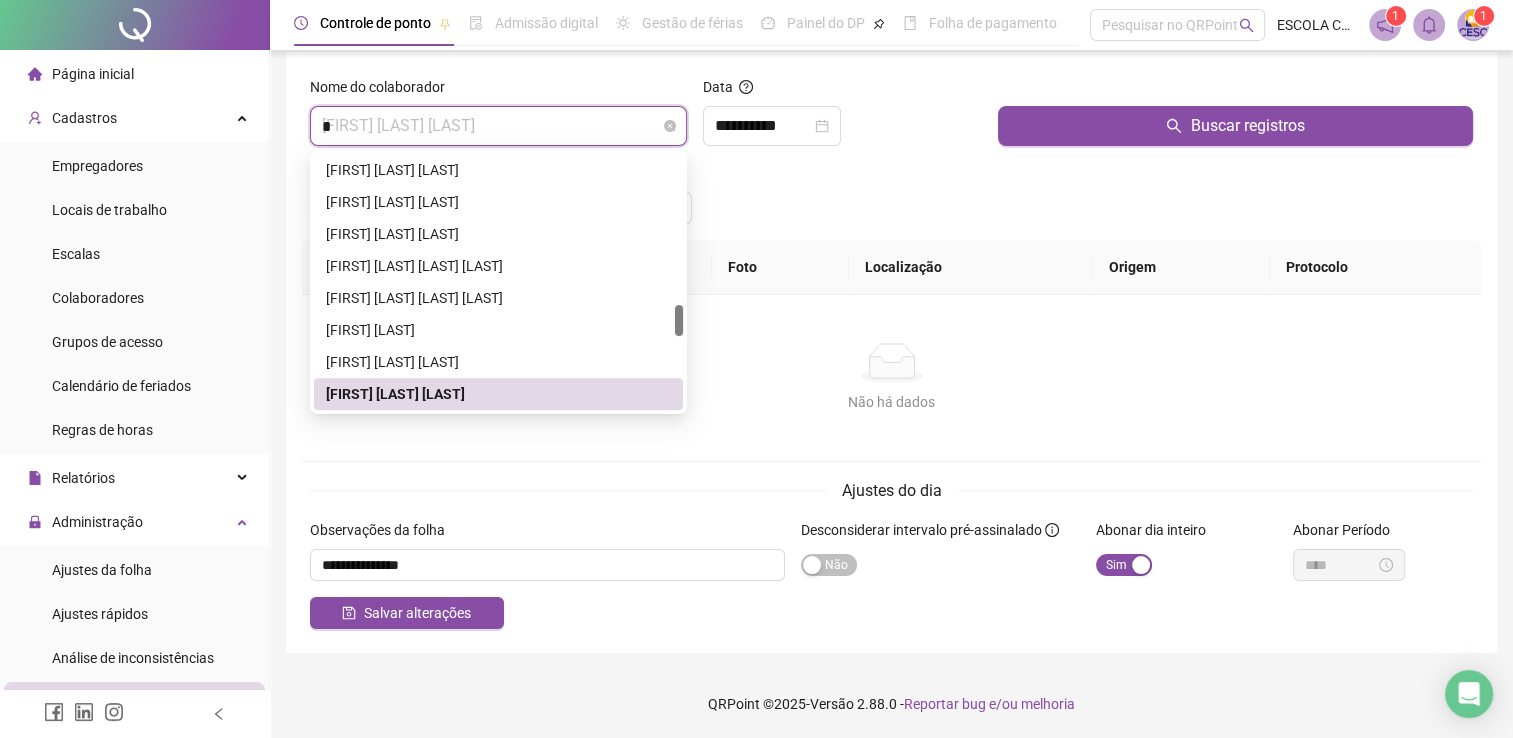 scroll, scrollTop: 0, scrollLeft: 0, axis: both 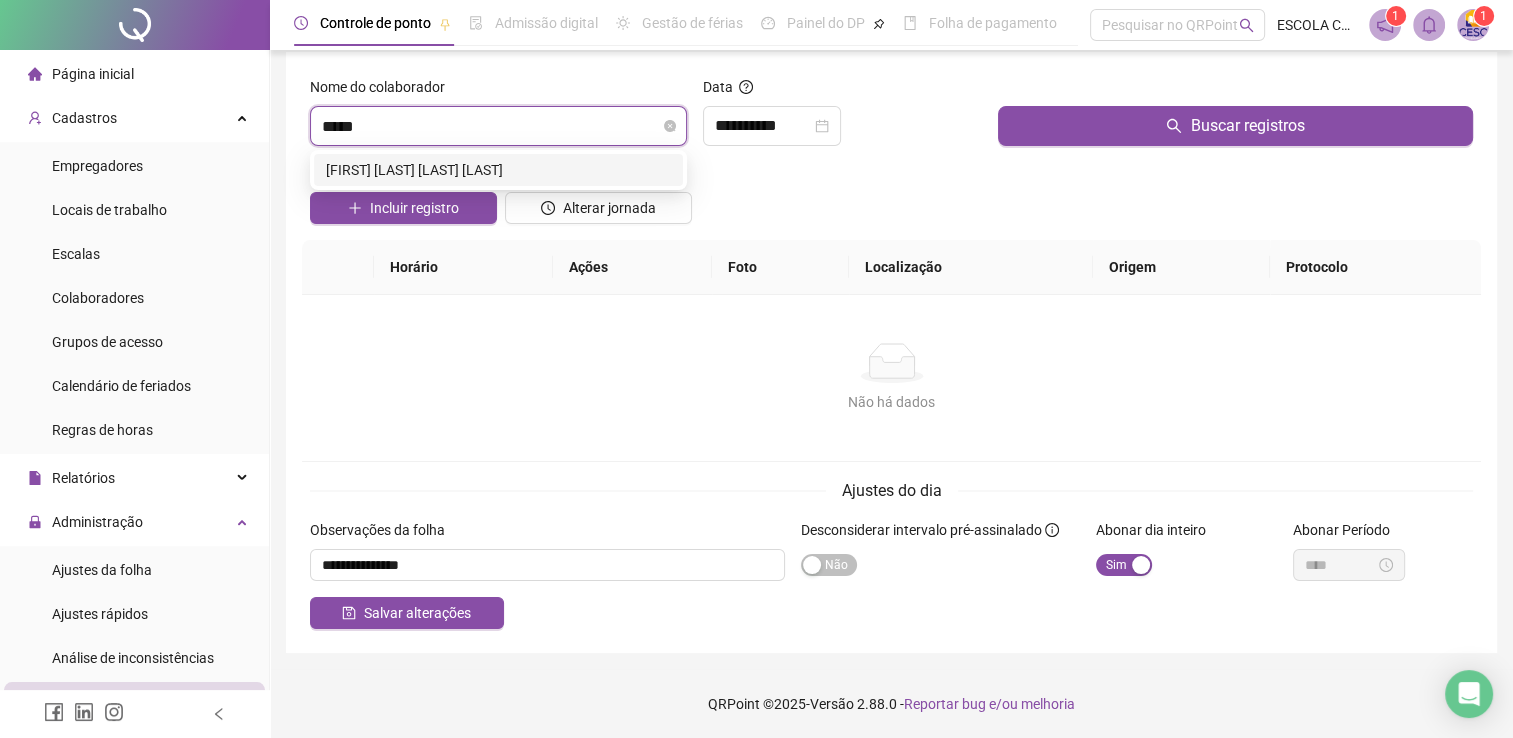 type on "******" 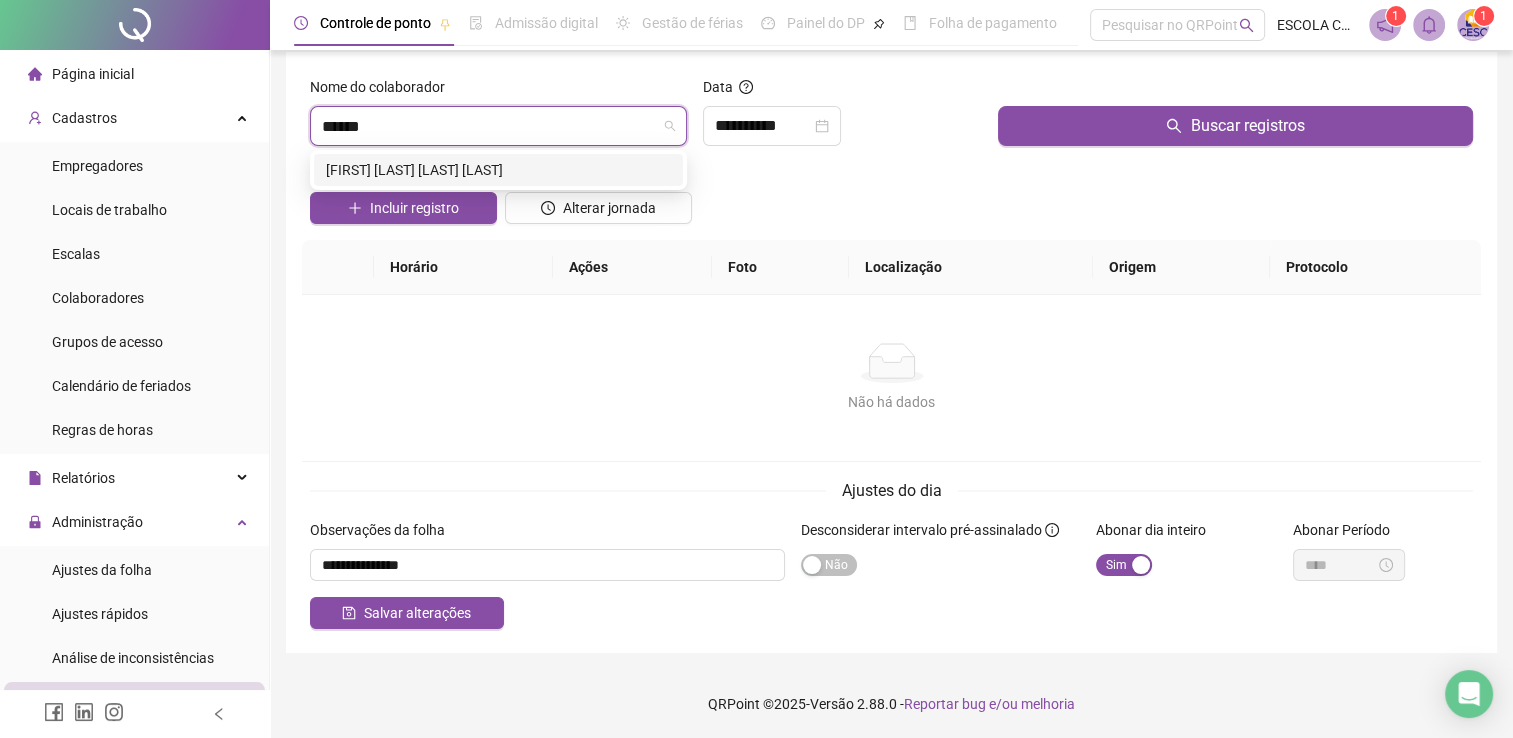 click on "[FIRST] [LAST] [LAST] [LAST]" at bounding box center (498, 170) 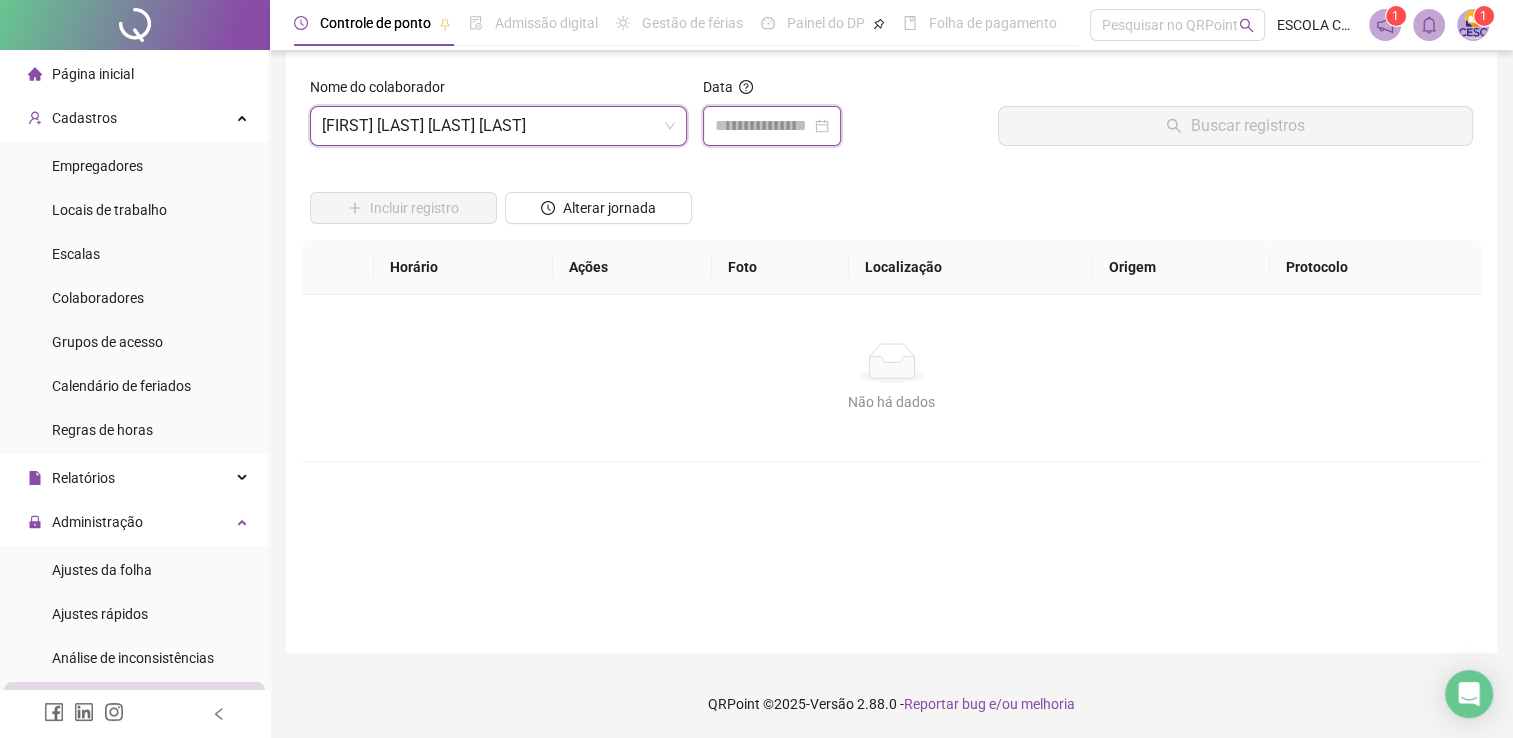click at bounding box center [763, 126] 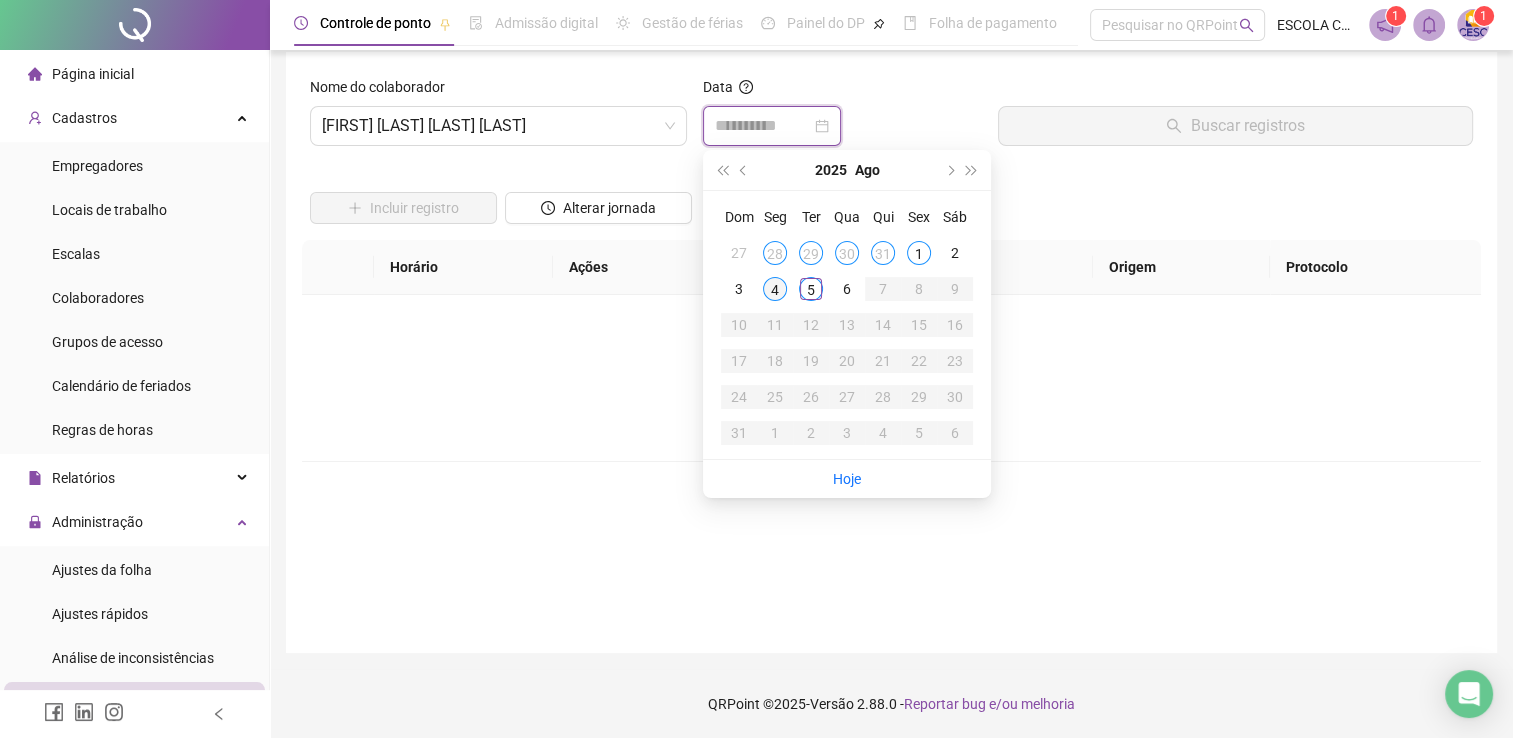 type on "**********" 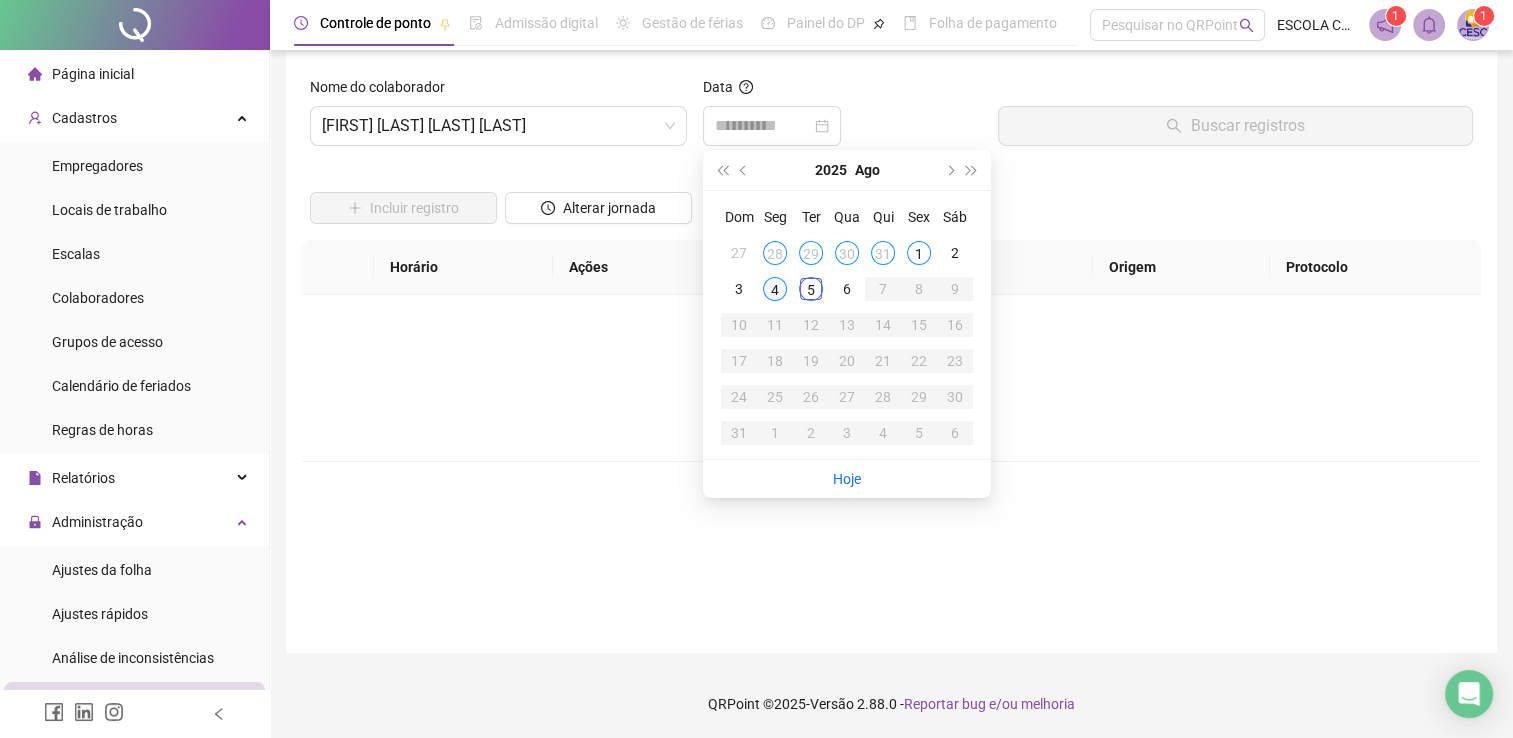 click on "4" at bounding box center (775, 289) 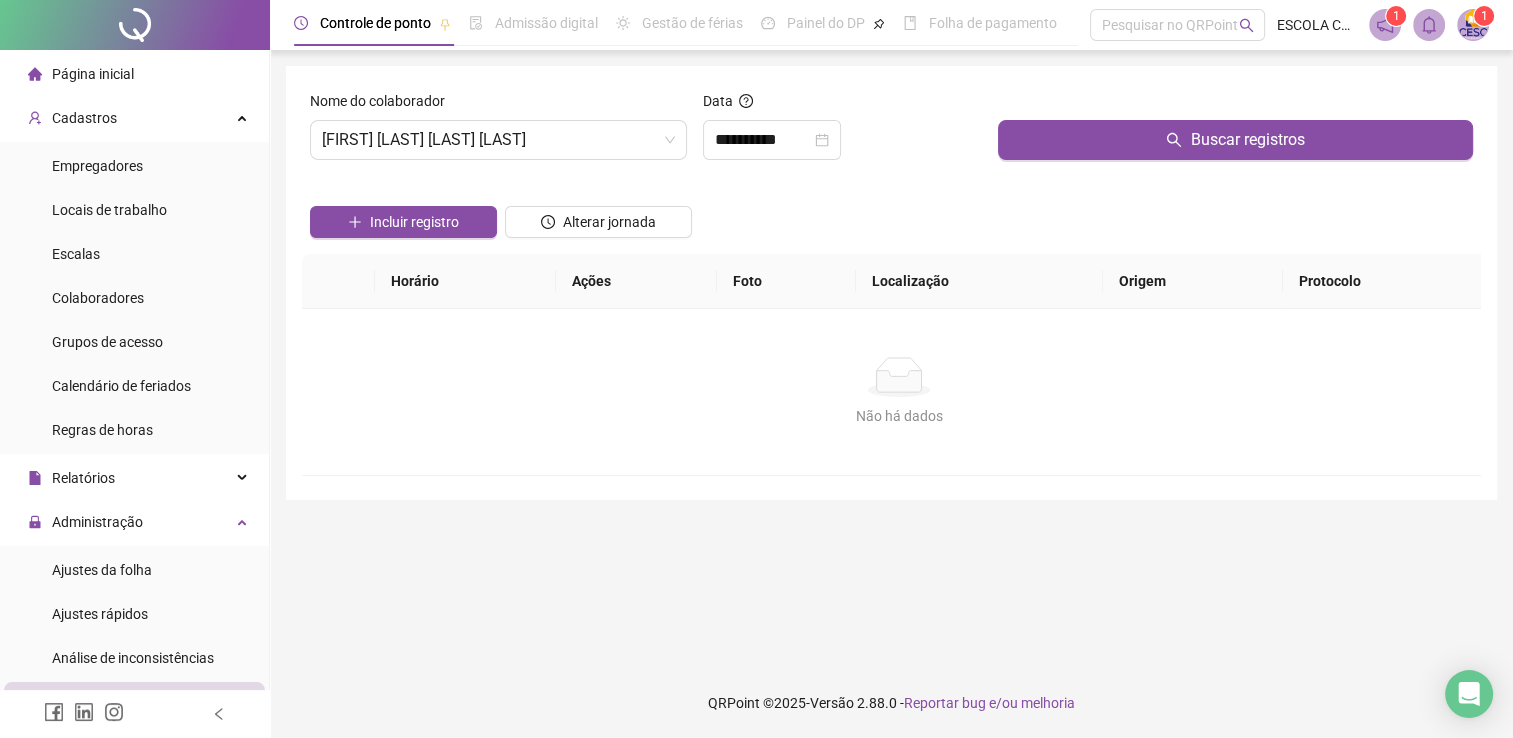 scroll, scrollTop: 0, scrollLeft: 0, axis: both 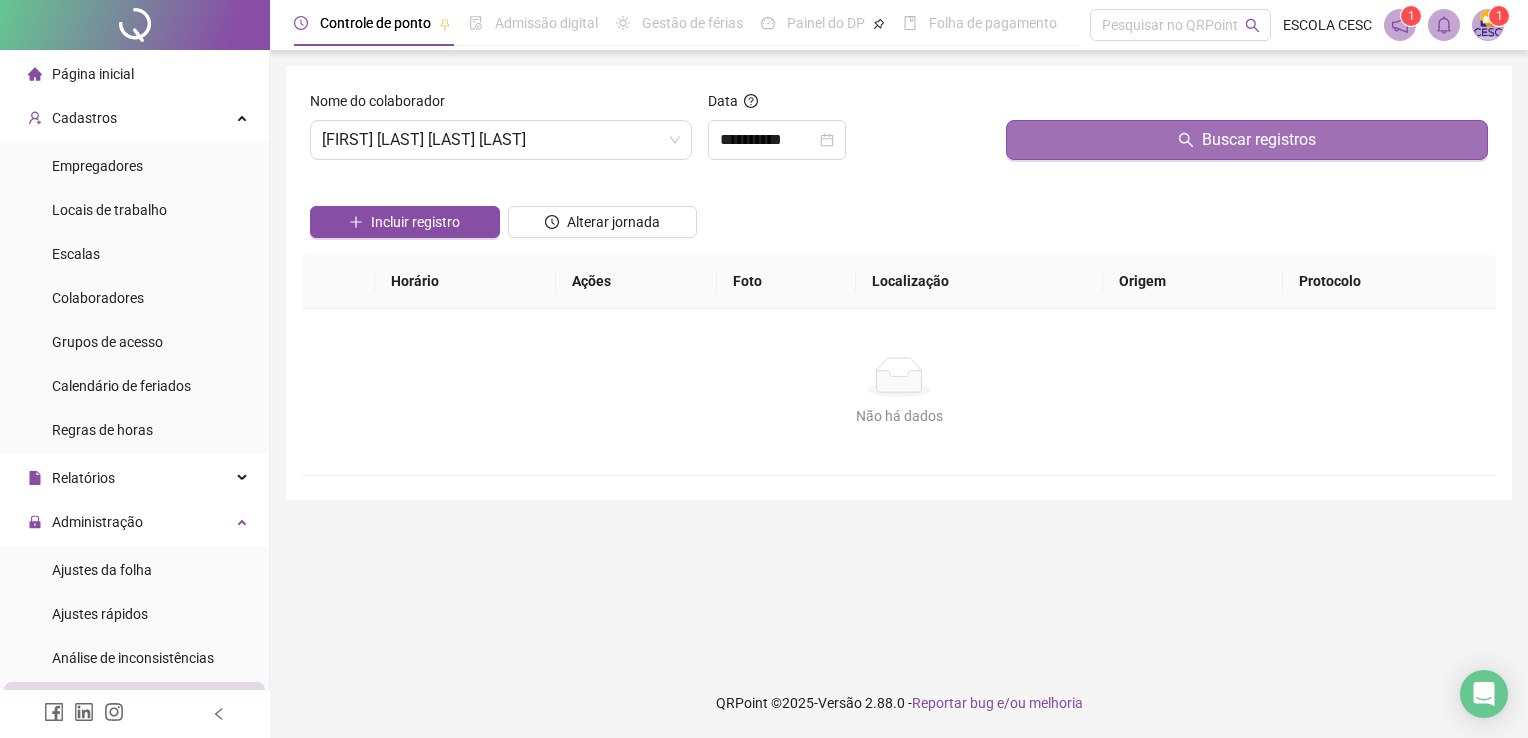 click on "Buscar registros" at bounding box center (1247, 140) 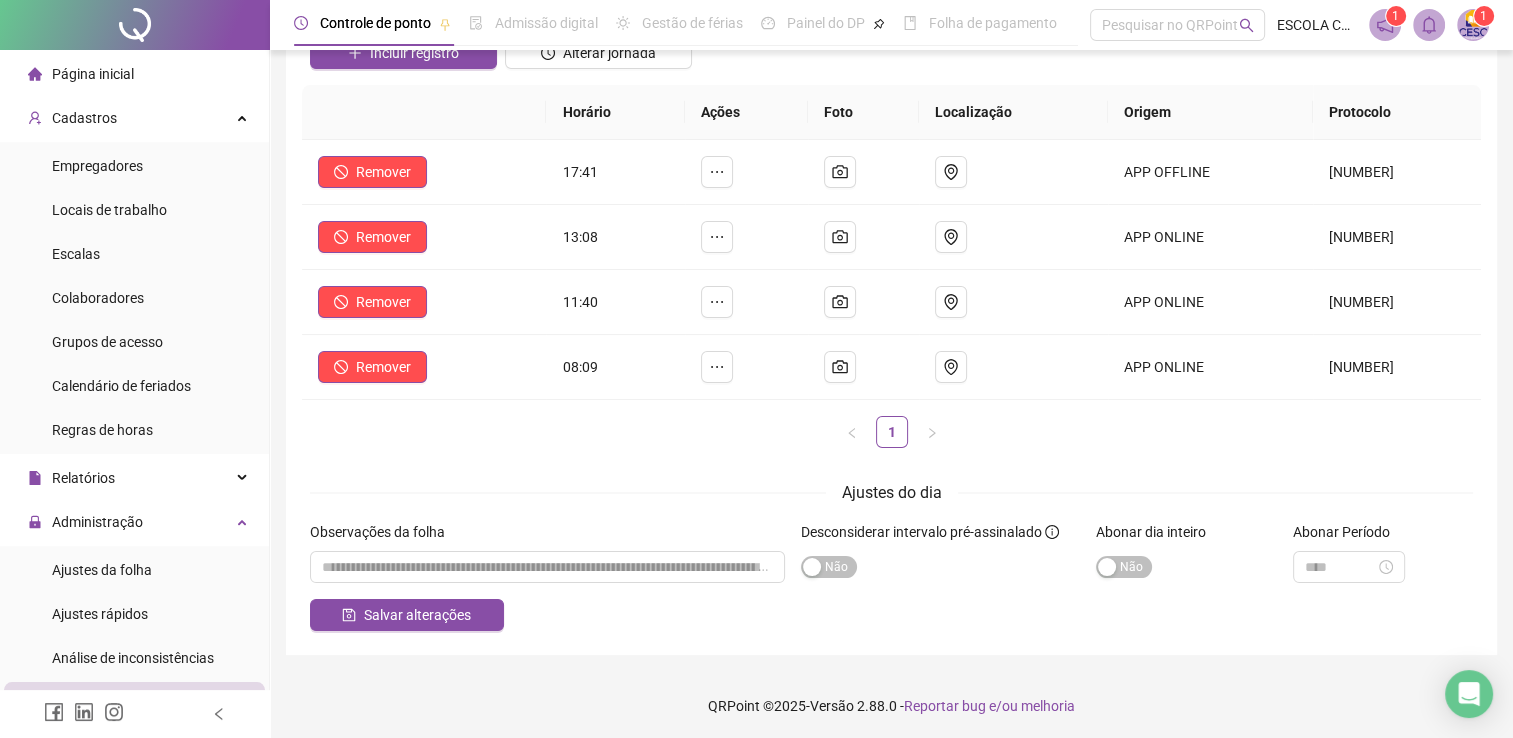 scroll, scrollTop: 170, scrollLeft: 0, axis: vertical 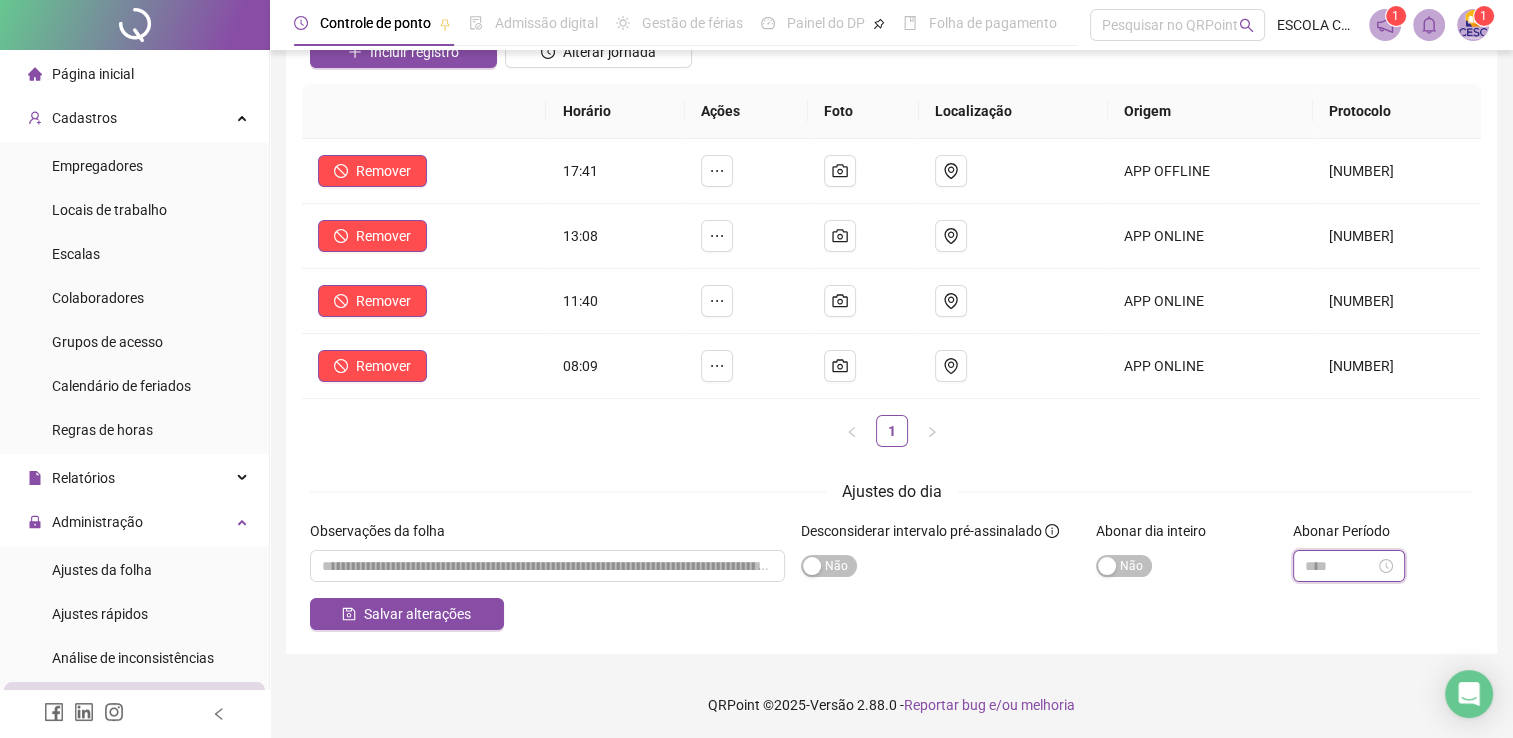 click at bounding box center (1340, 566) 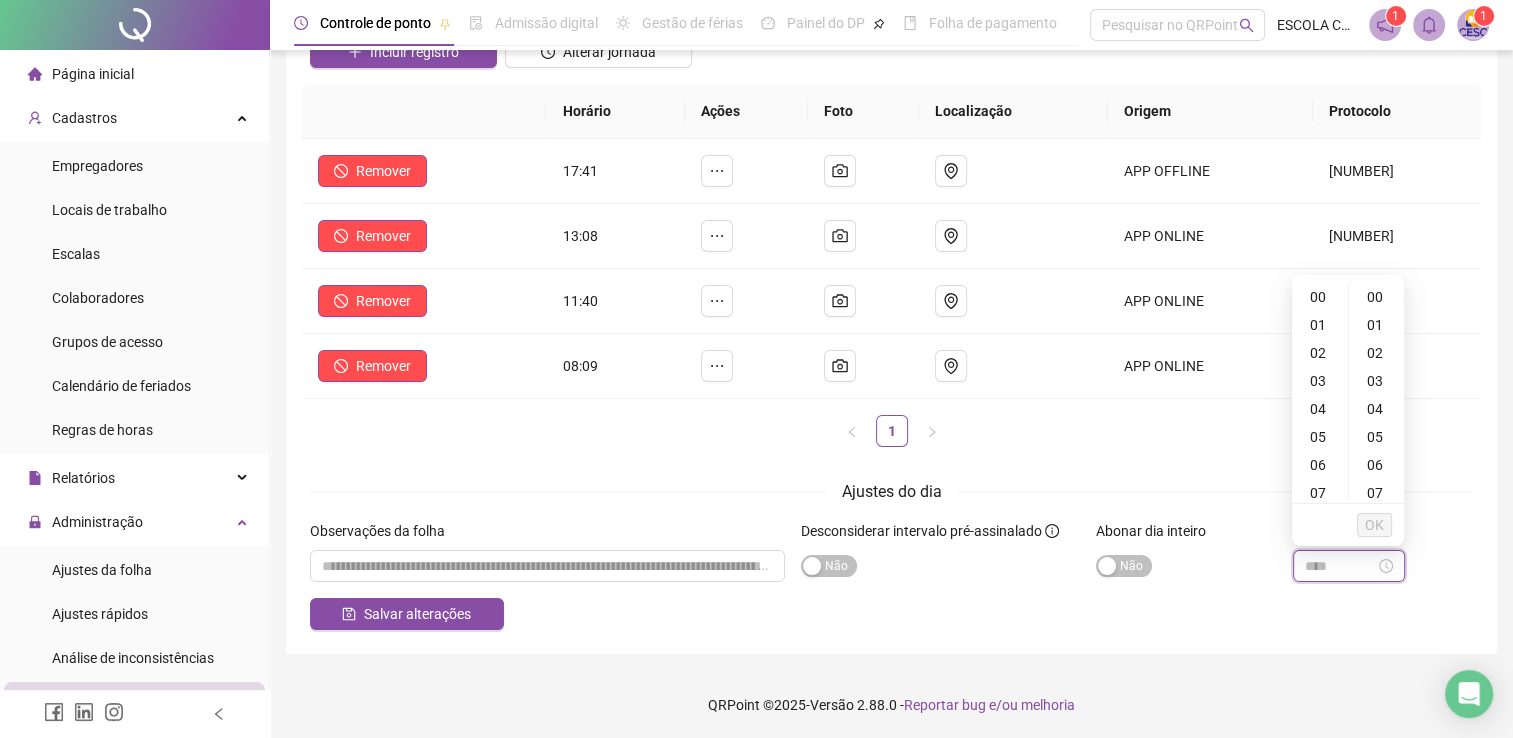 type on "*****" 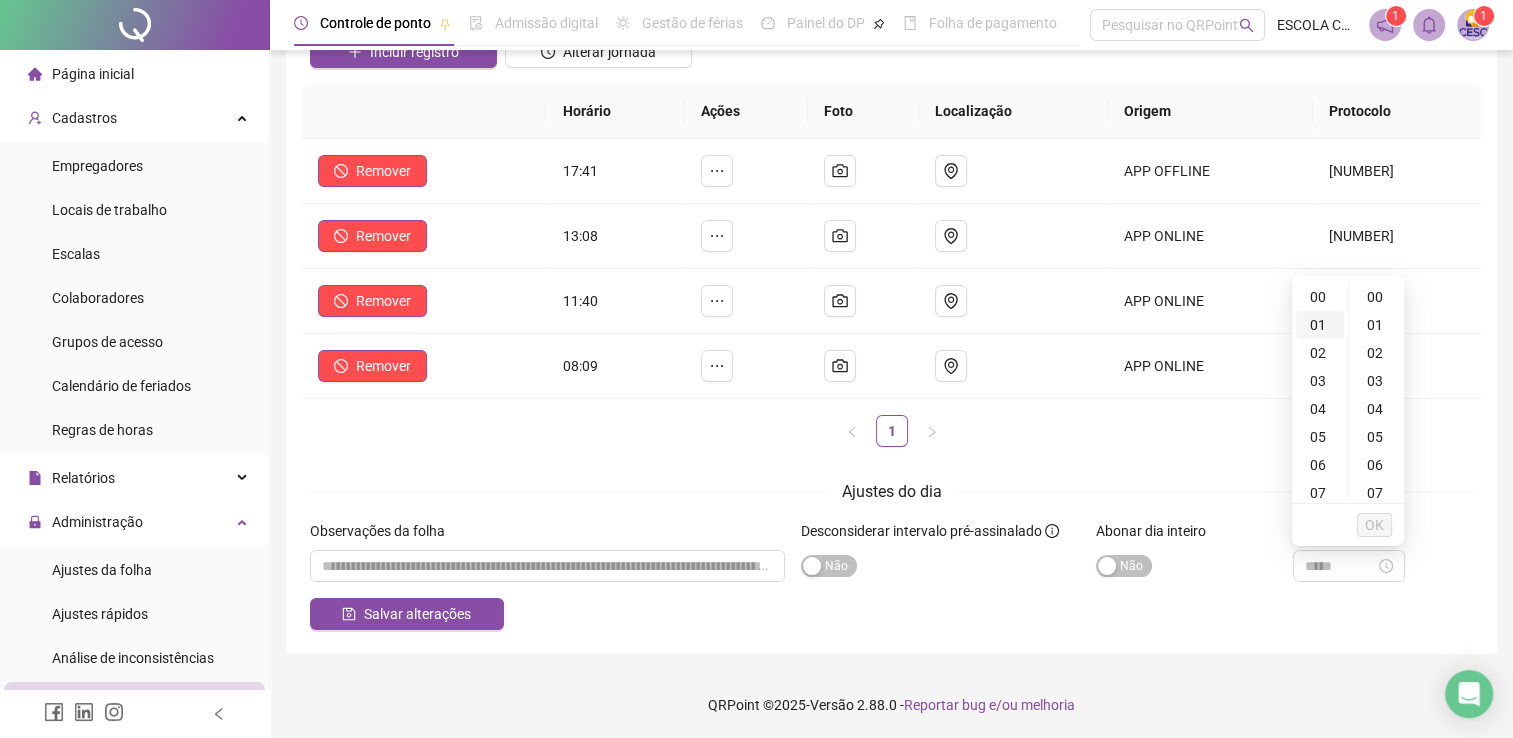 click on "01" at bounding box center [1320, 325] 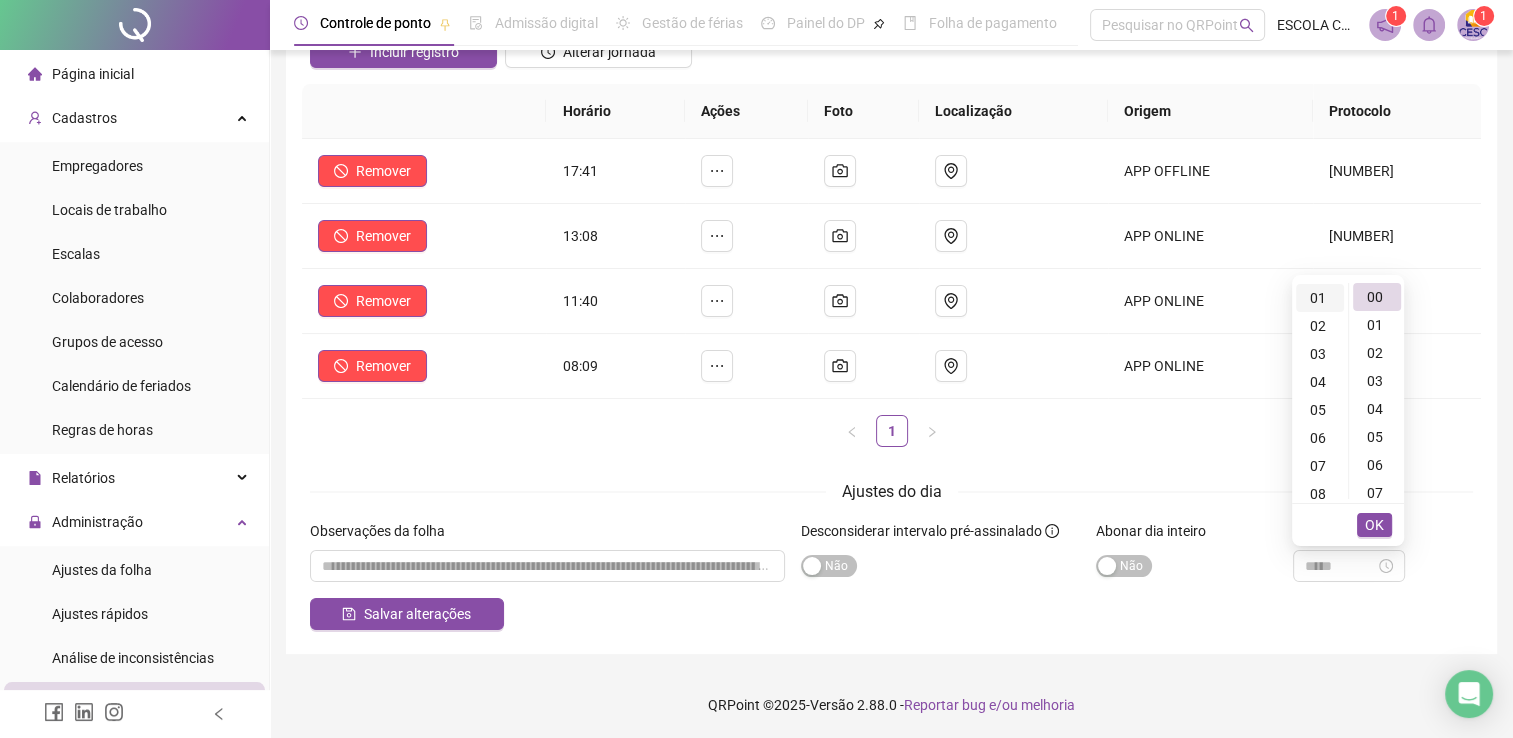 scroll, scrollTop: 28, scrollLeft: 0, axis: vertical 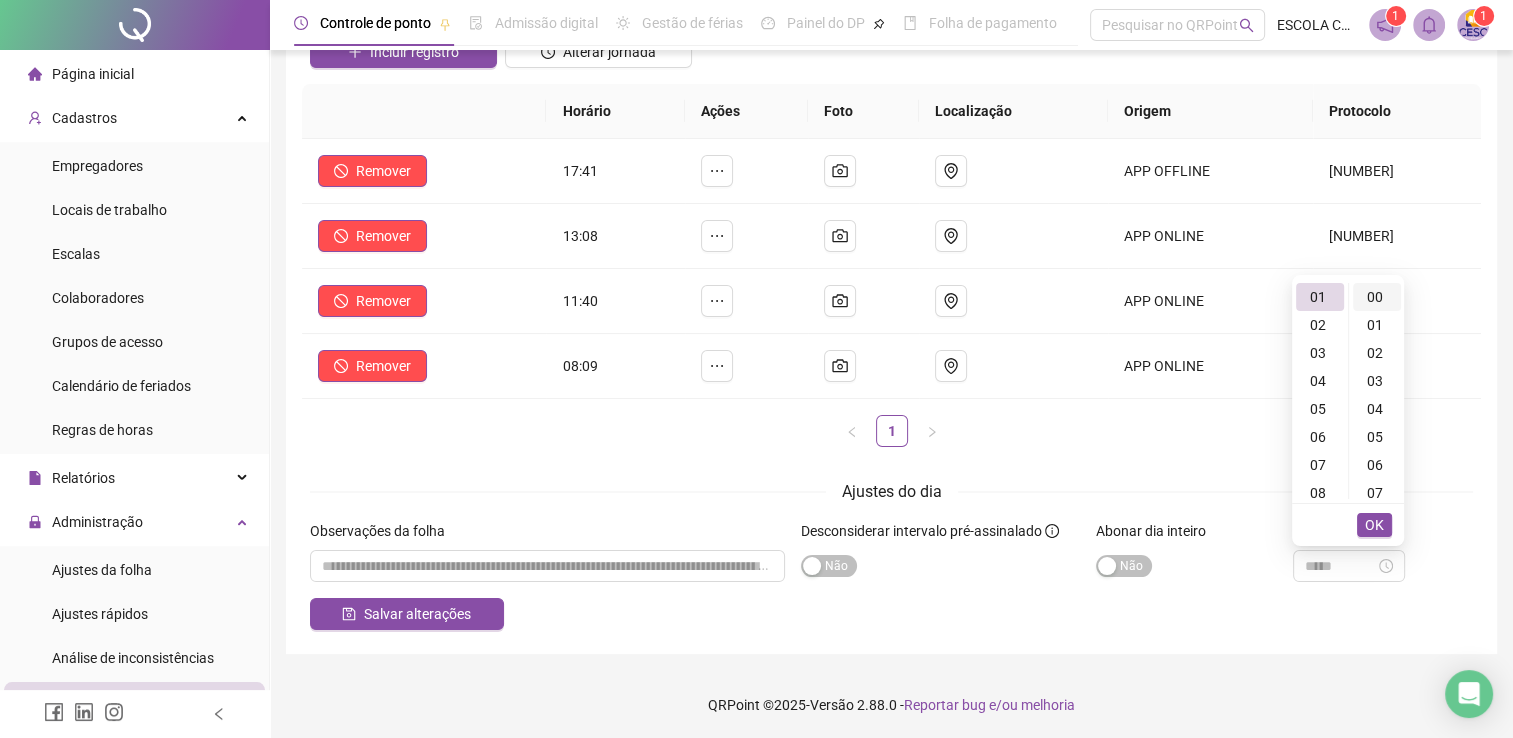 click on "00" at bounding box center [1377, 297] 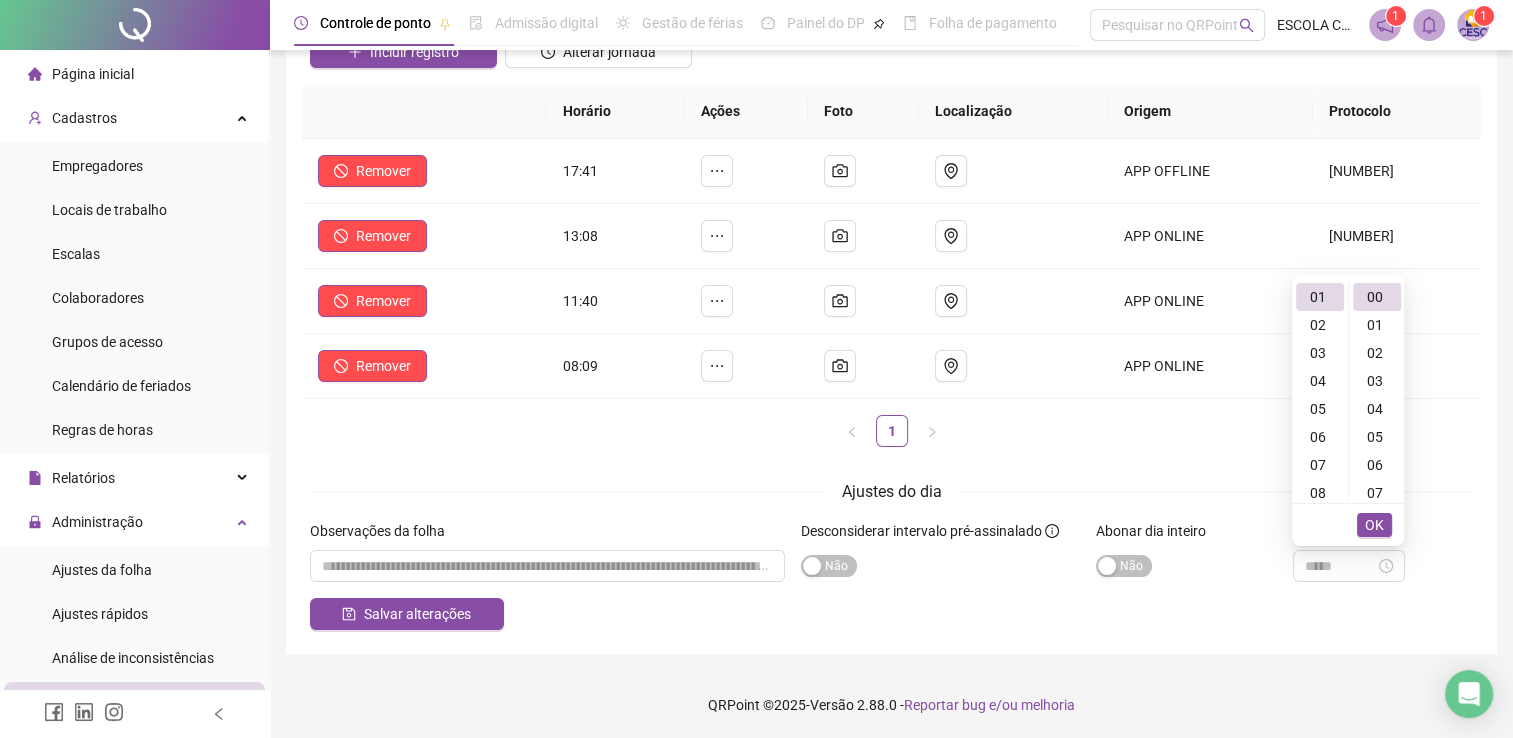 type on "*****" 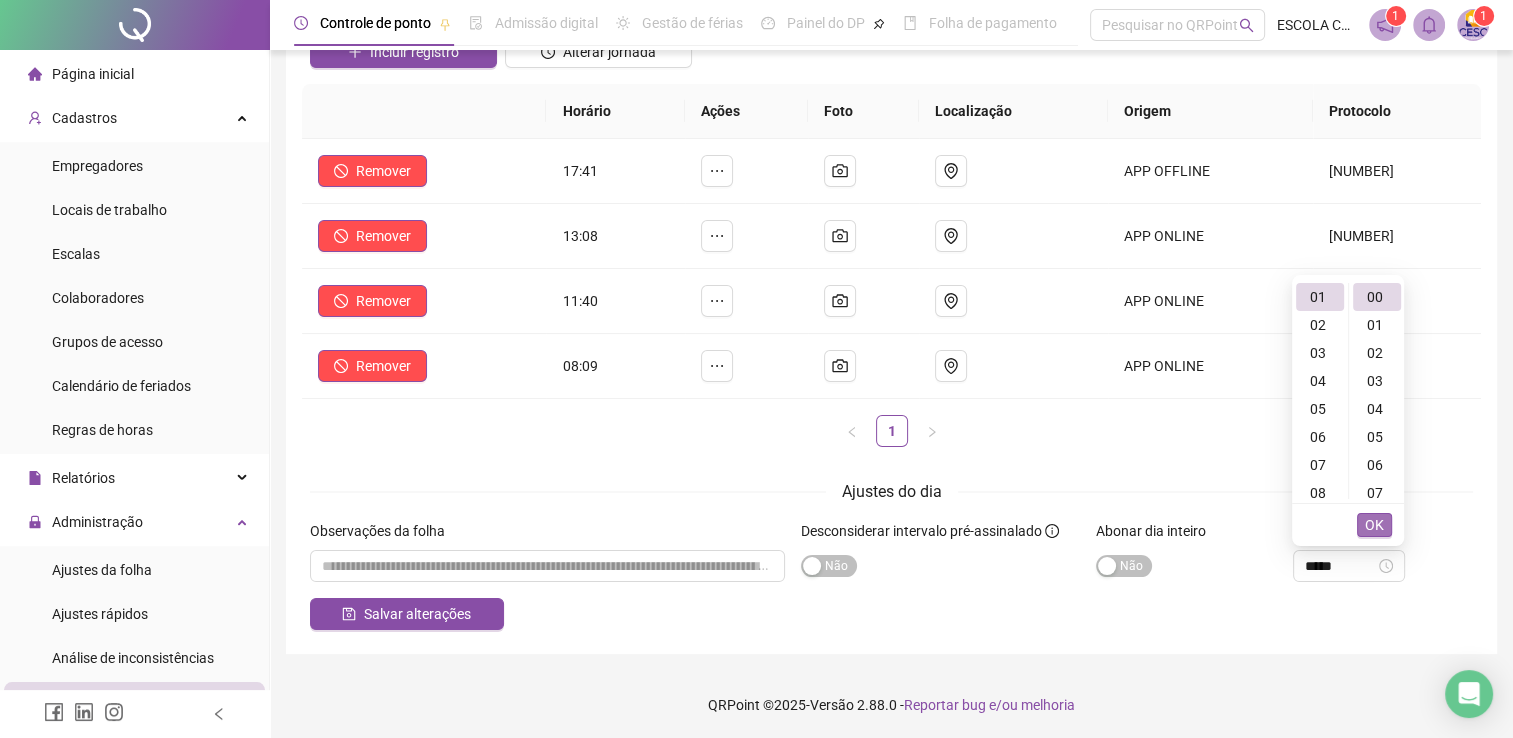 click on "OK" at bounding box center [1374, 525] 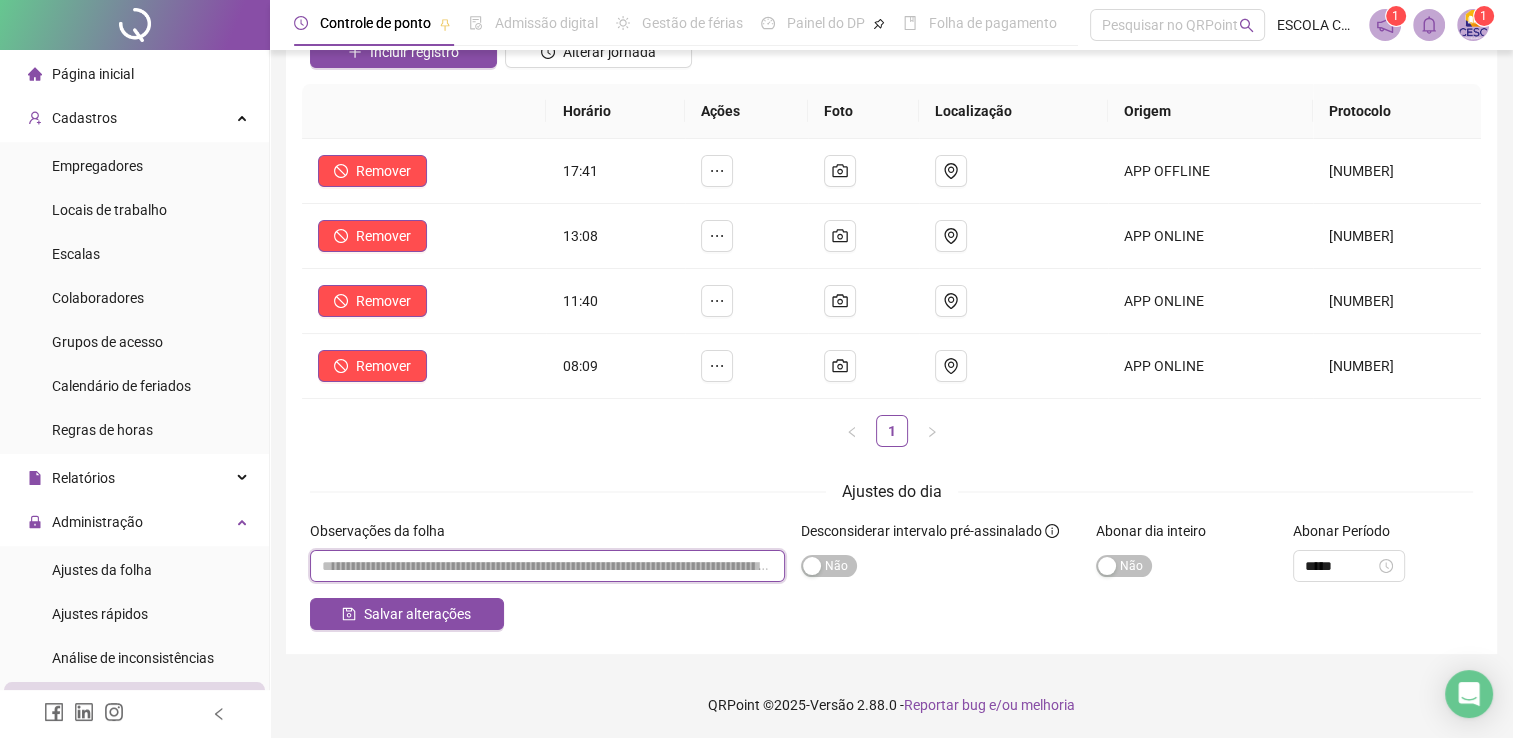 click at bounding box center (547, 566) 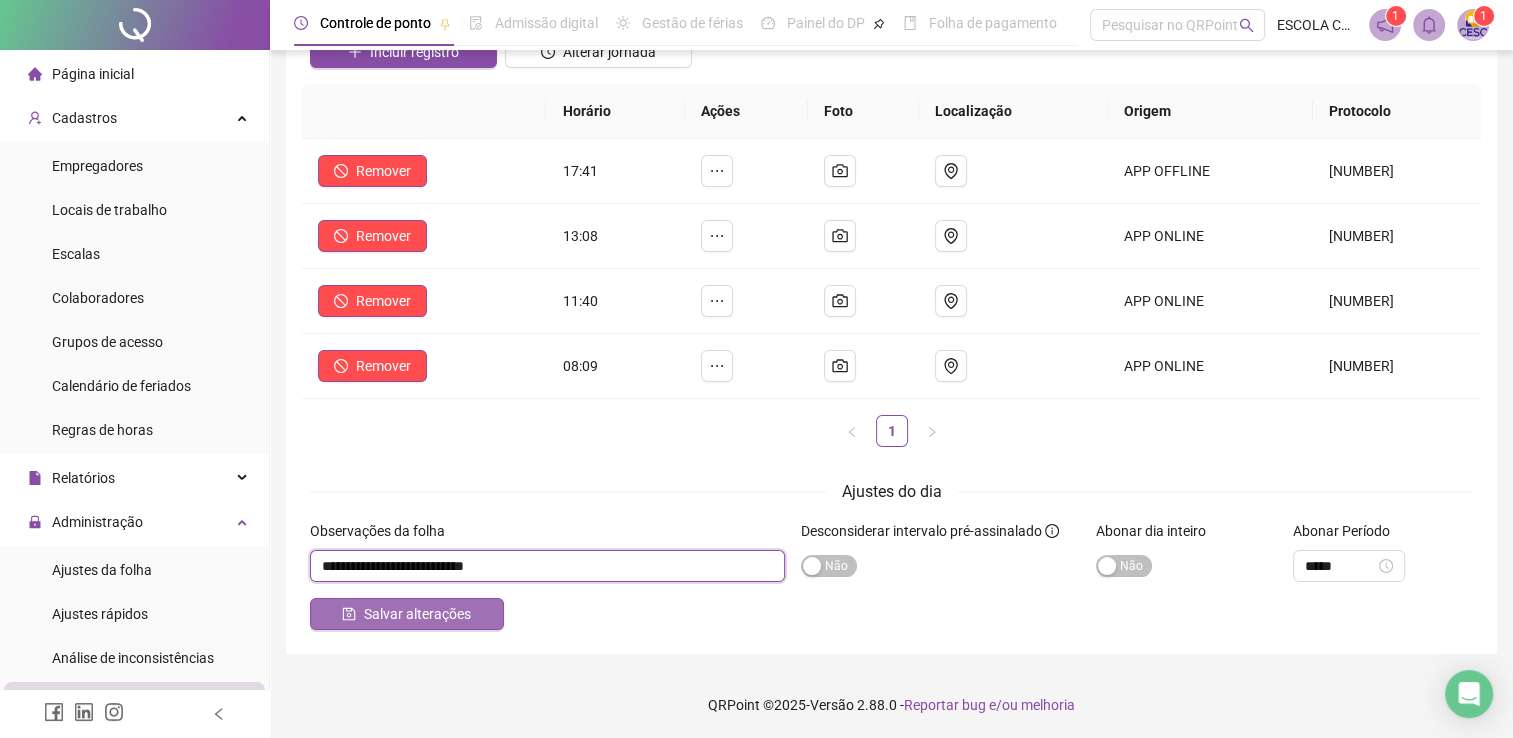 type on "**********" 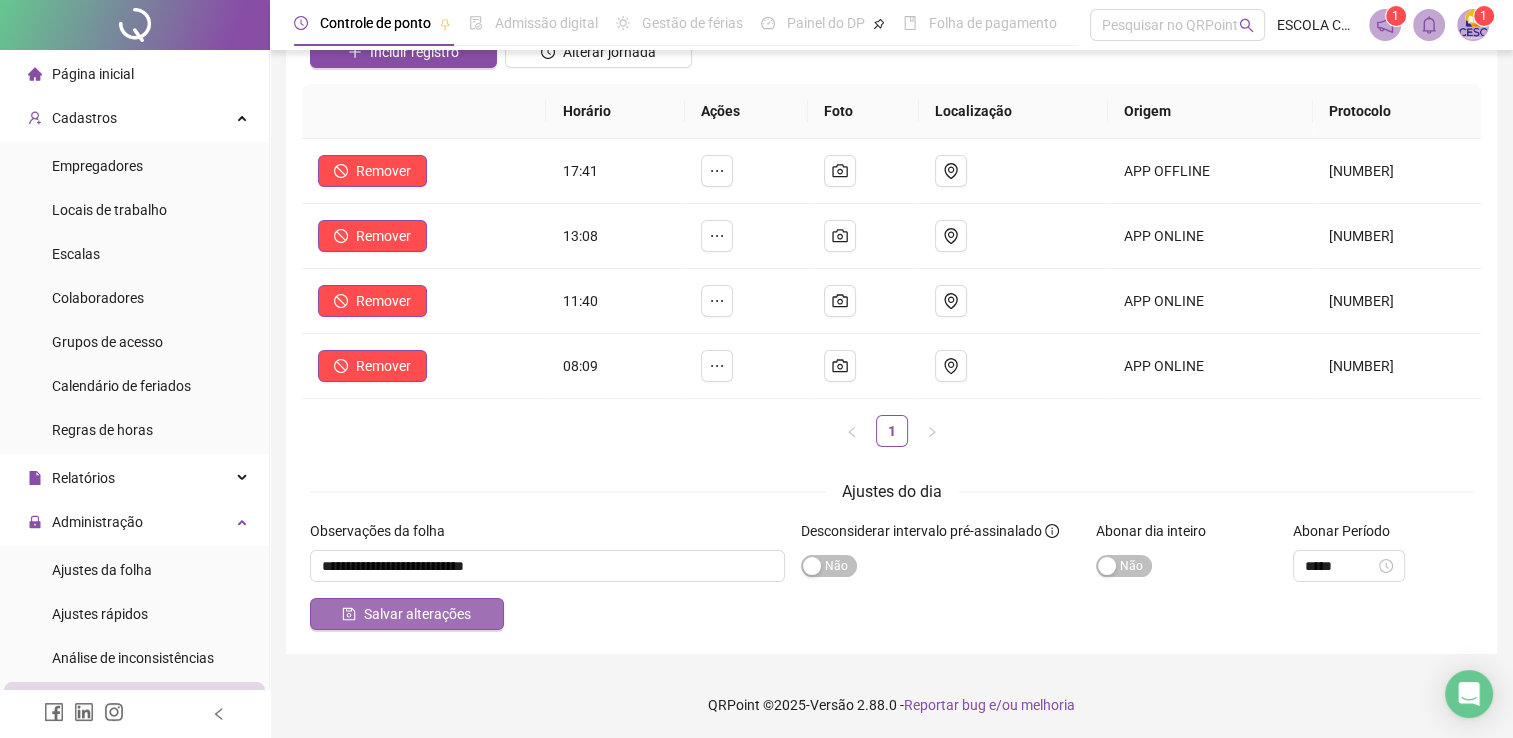 click on "Salvar alterações" at bounding box center [417, 614] 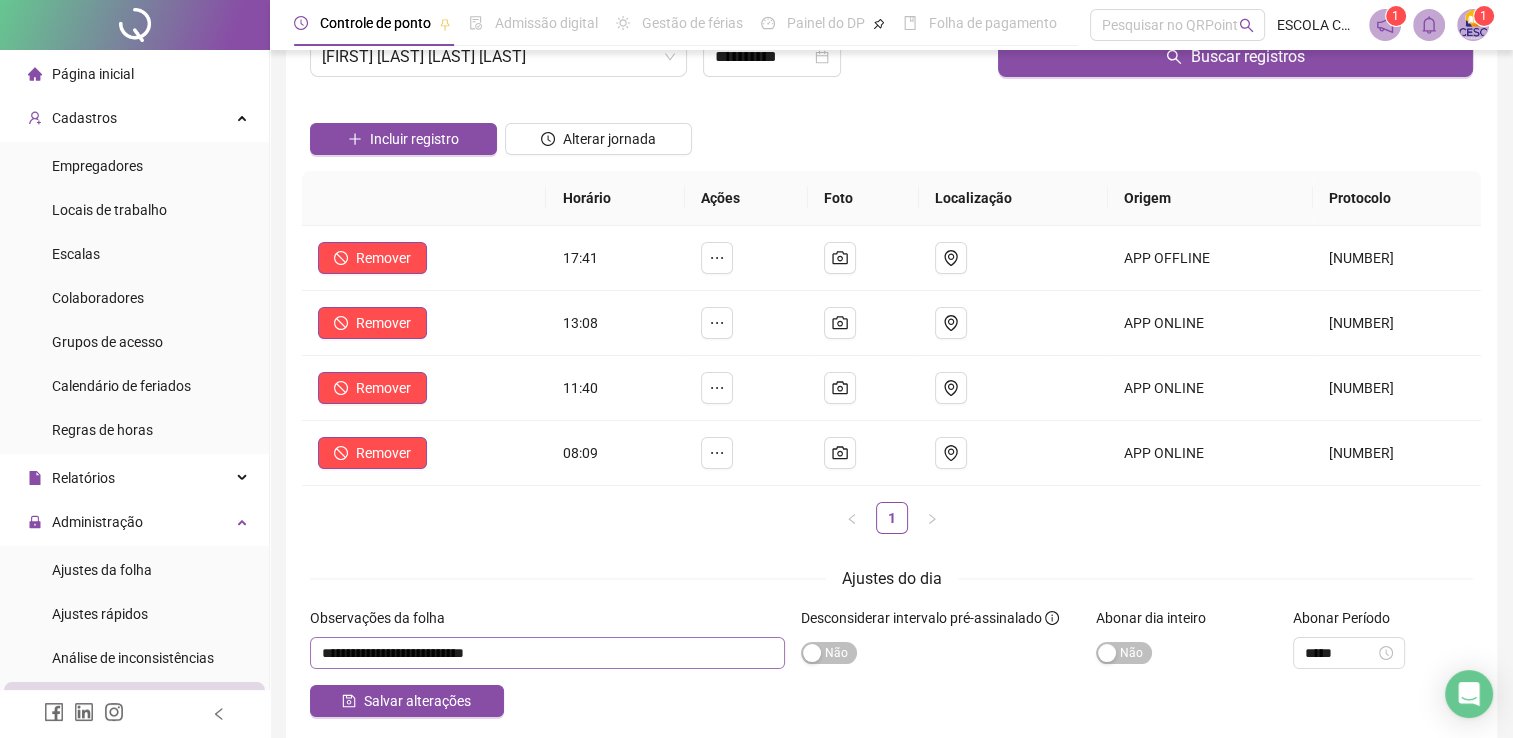 scroll, scrollTop: 170, scrollLeft: 0, axis: vertical 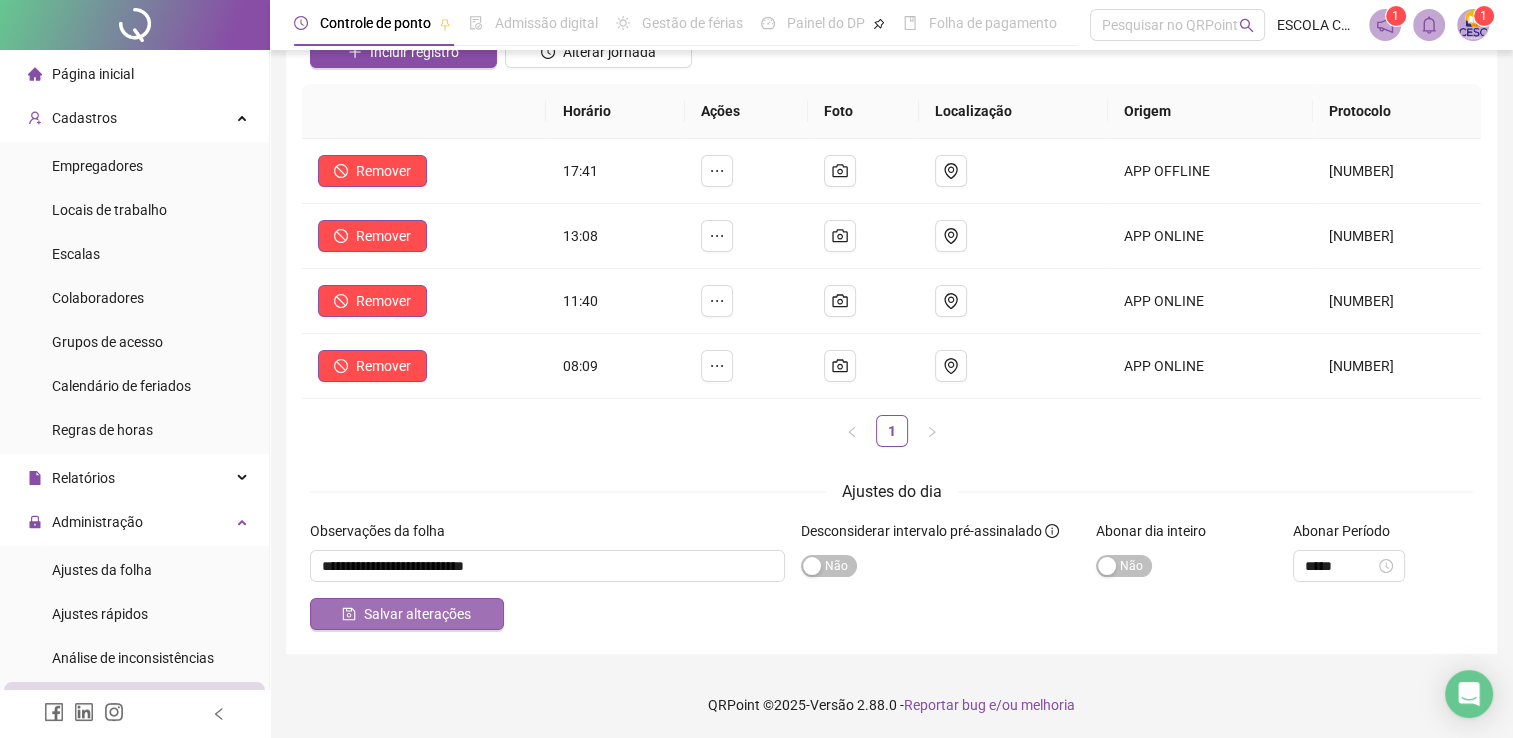 click on "Salvar alterações" at bounding box center (417, 614) 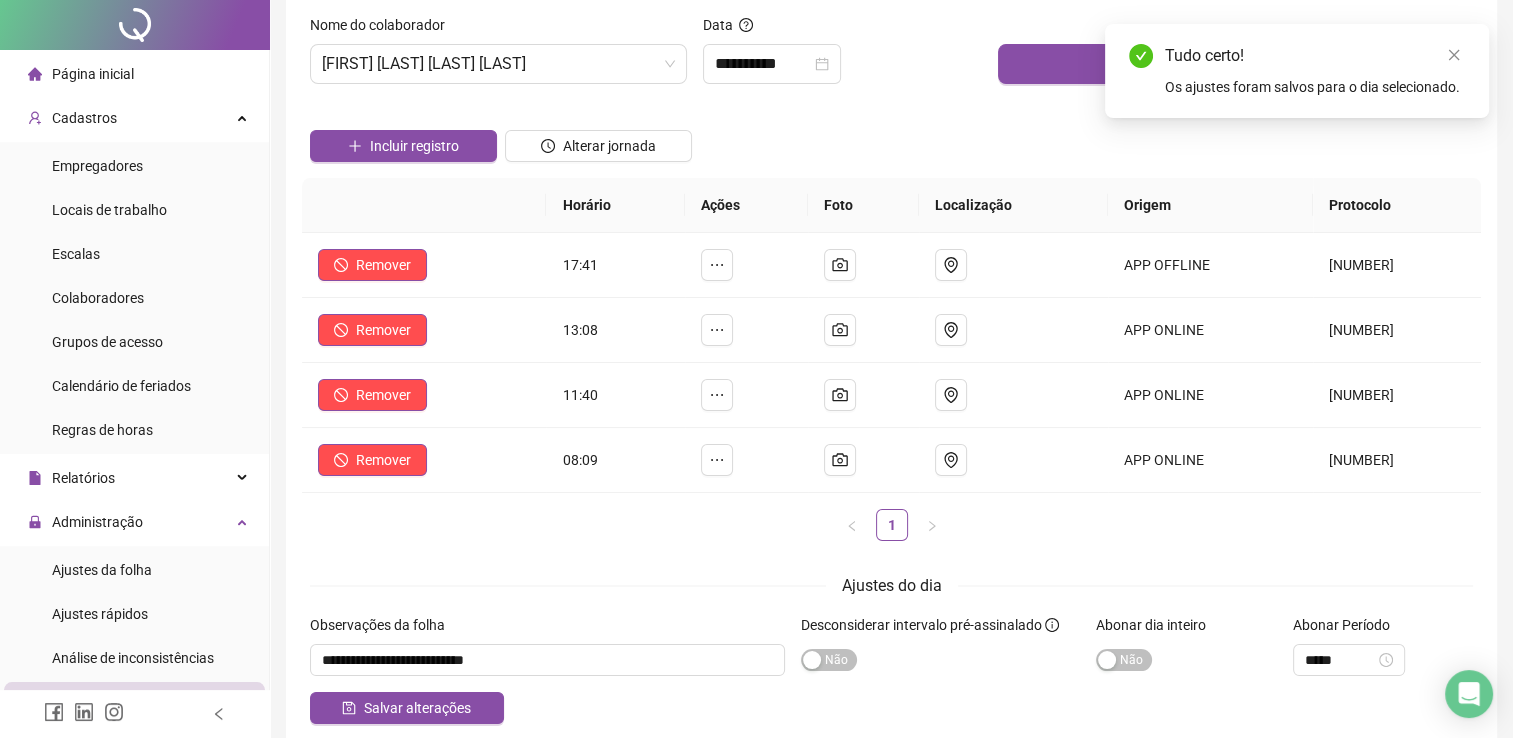 scroll, scrollTop: 0, scrollLeft: 0, axis: both 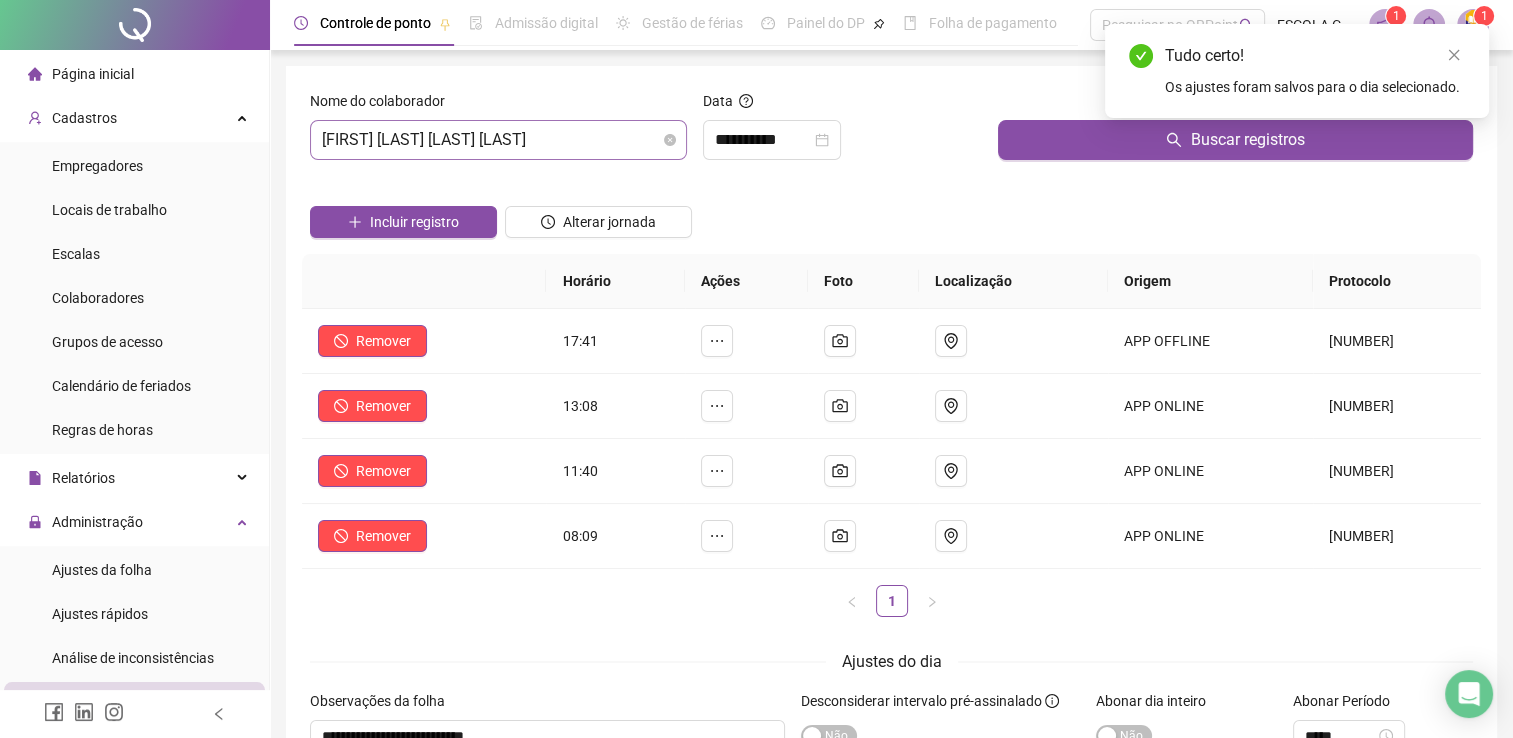 click on "[FIRST] [LAST] [LAST] [LAST]" at bounding box center [498, 140] 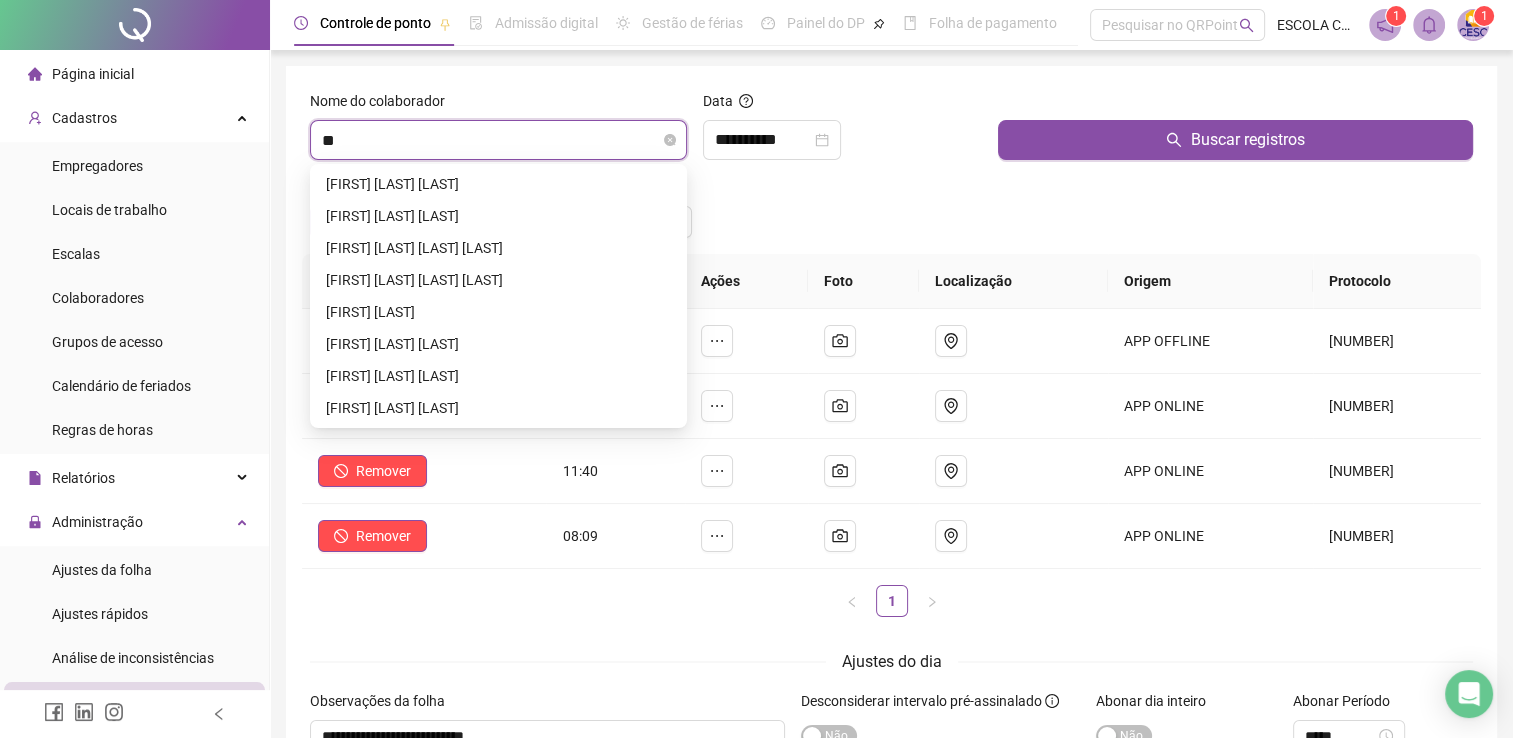 scroll, scrollTop: 0, scrollLeft: 0, axis: both 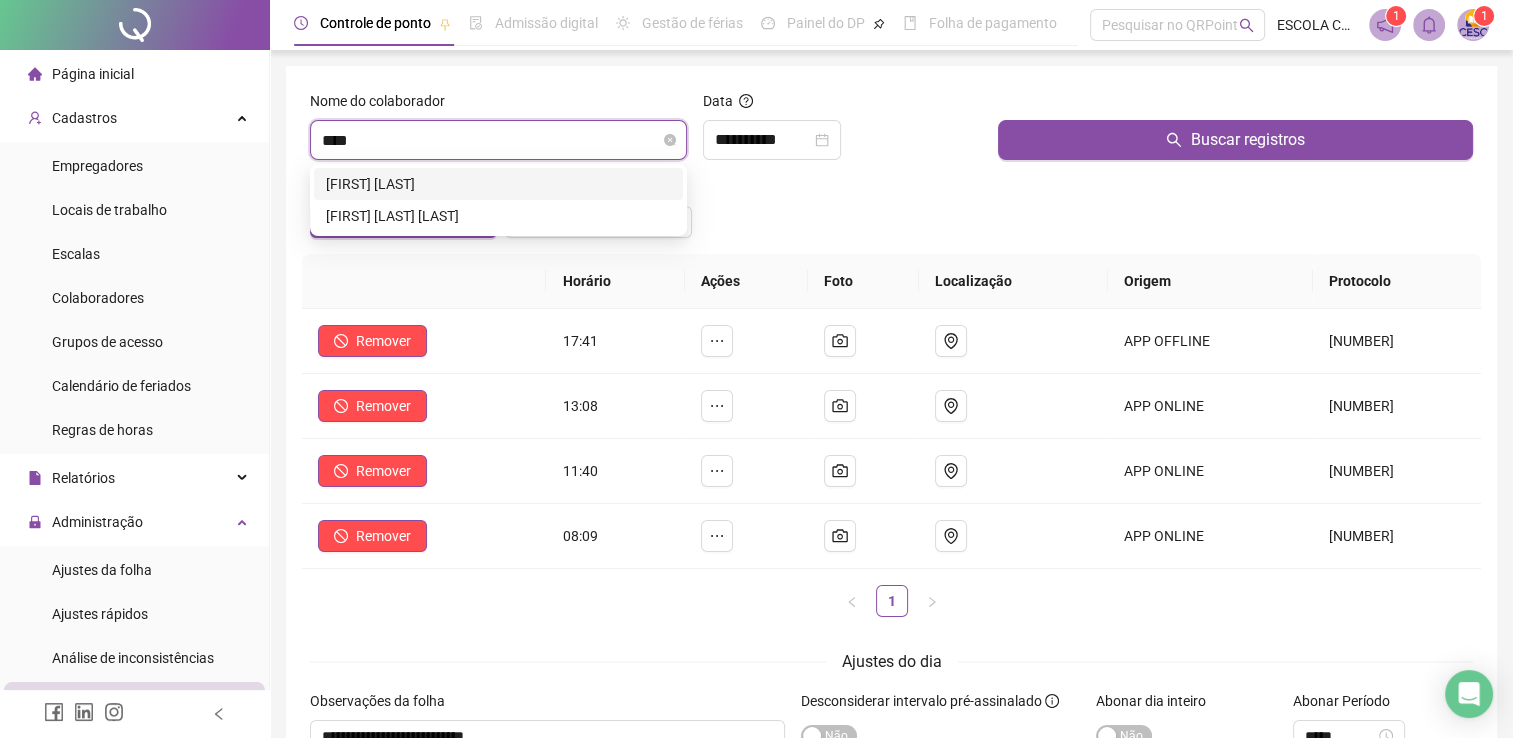 type on "*****" 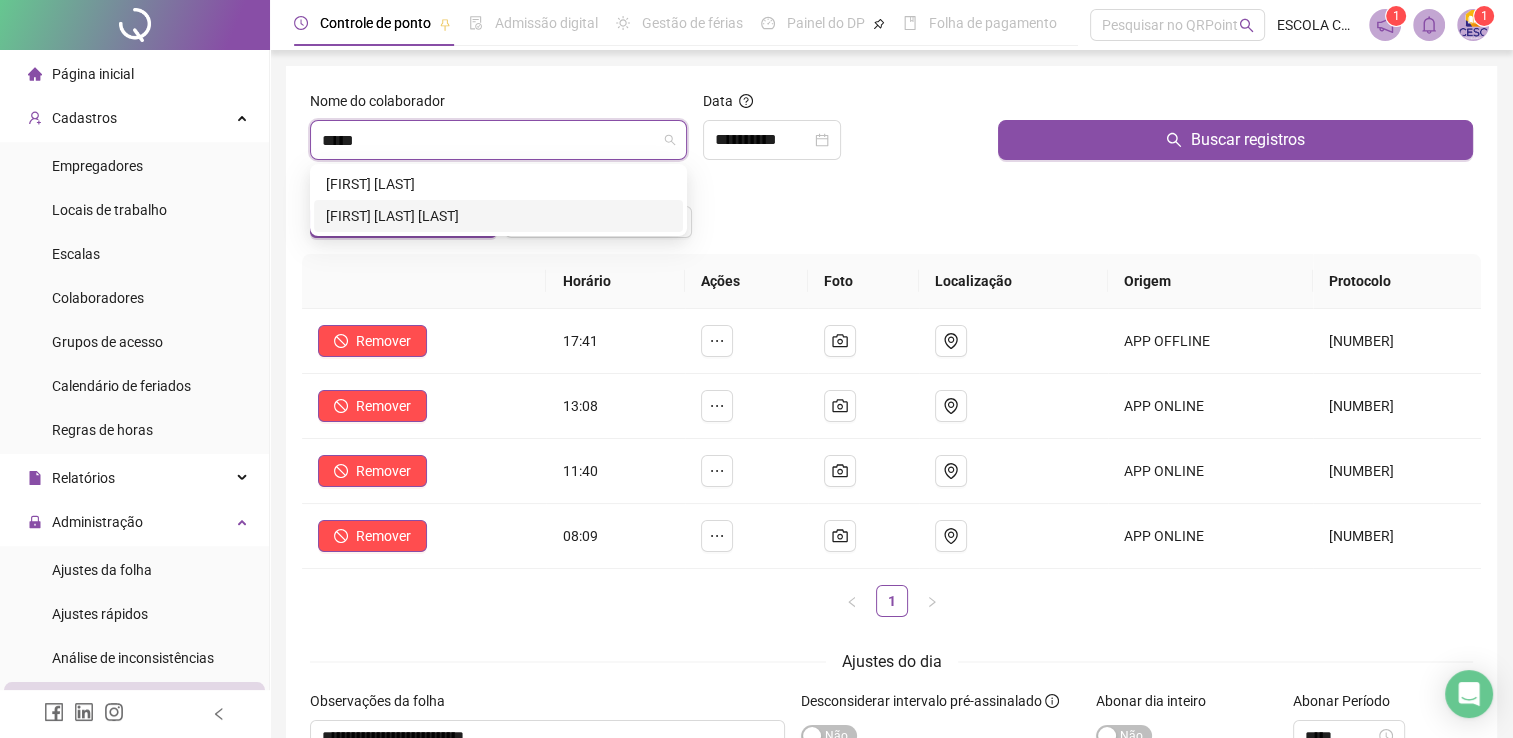 click on "[FIRST] [LAST] [LAST]" at bounding box center [498, 216] 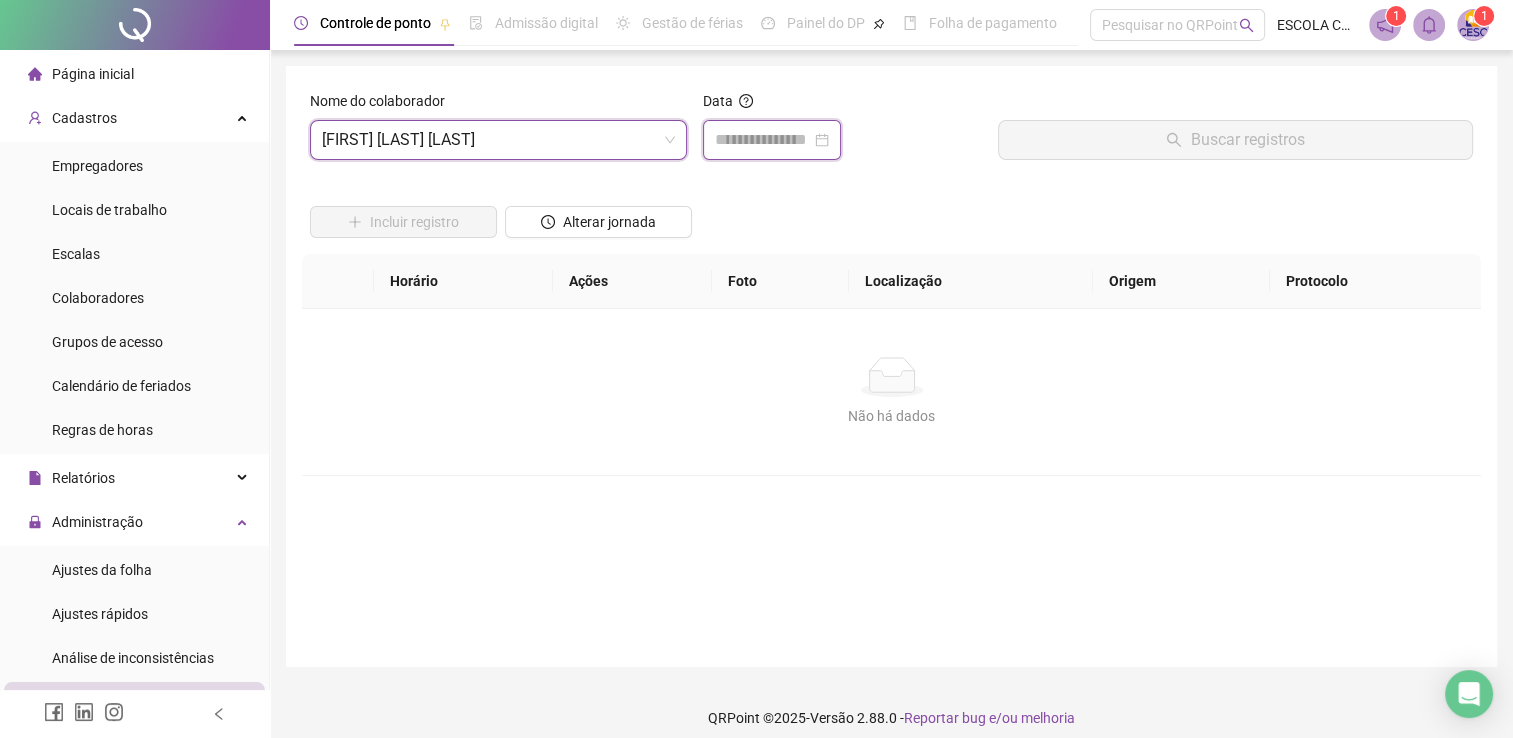 click at bounding box center [763, 140] 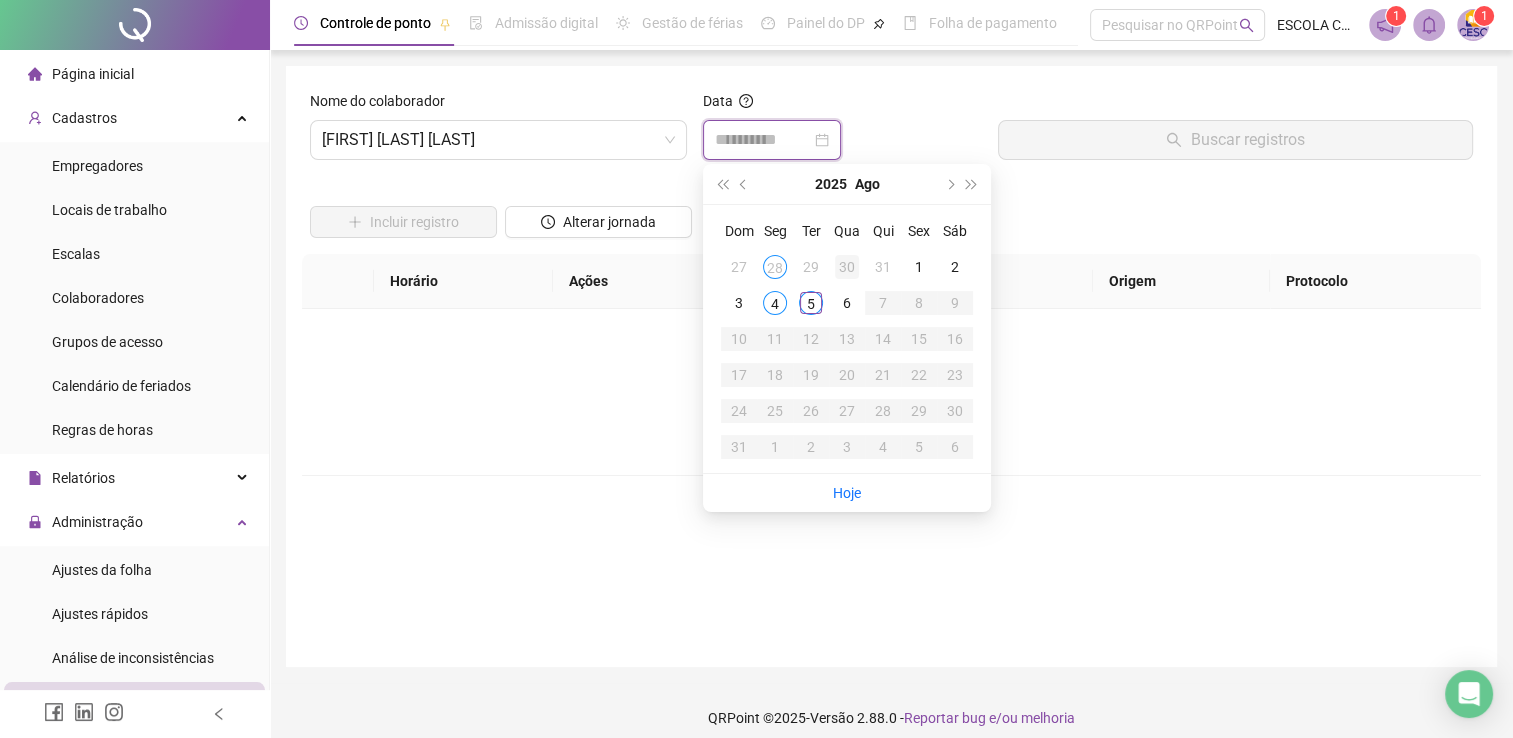 type on "**********" 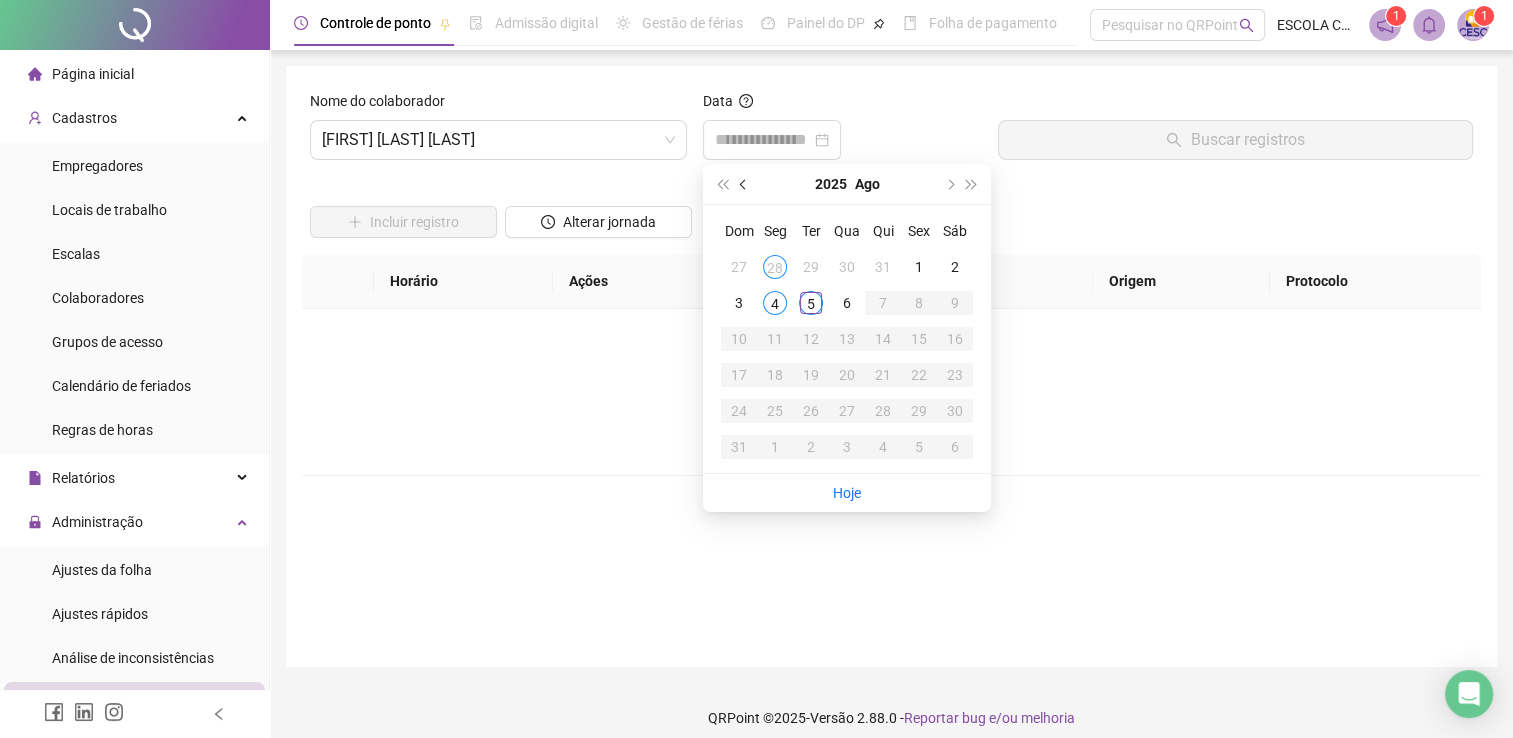 click at bounding box center [745, 184] 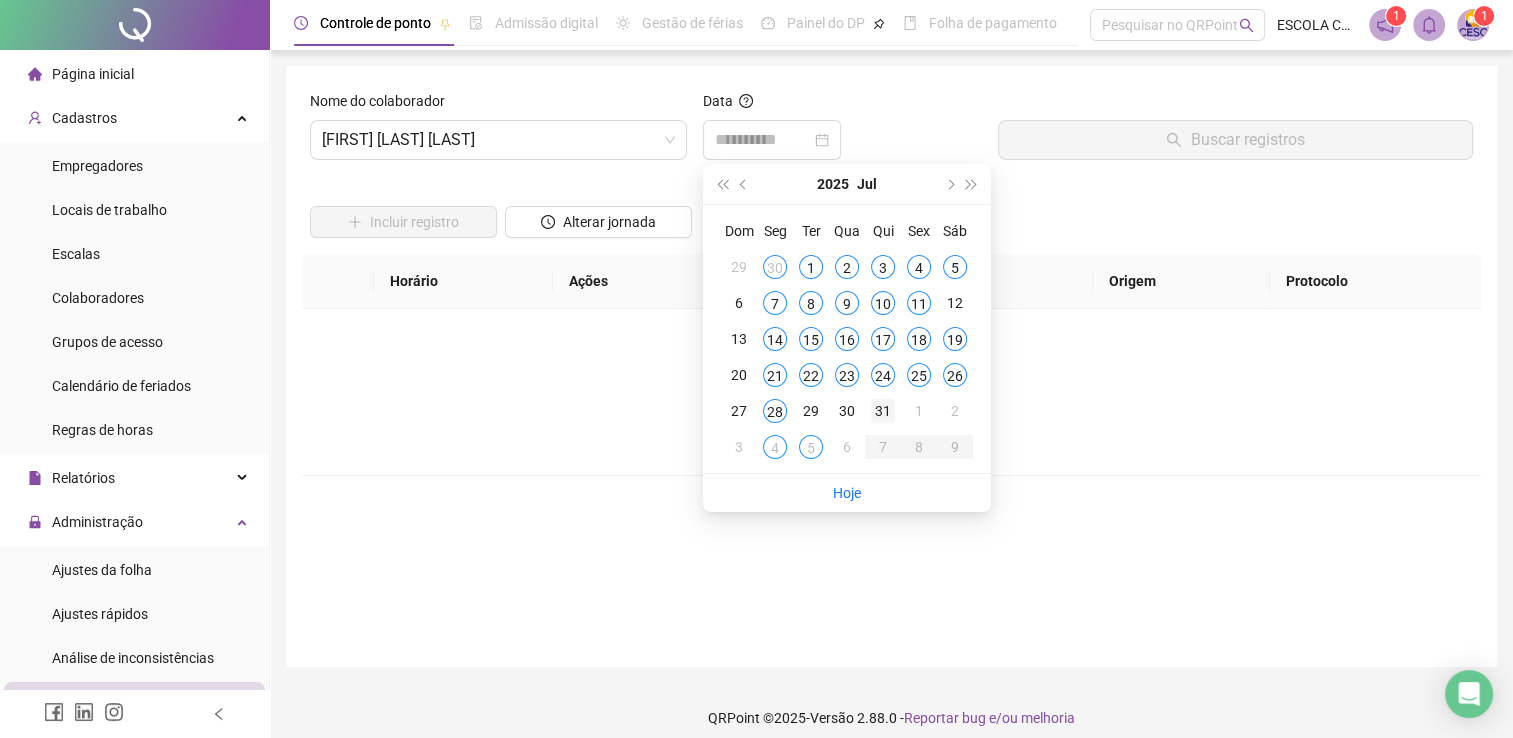 type on "**********" 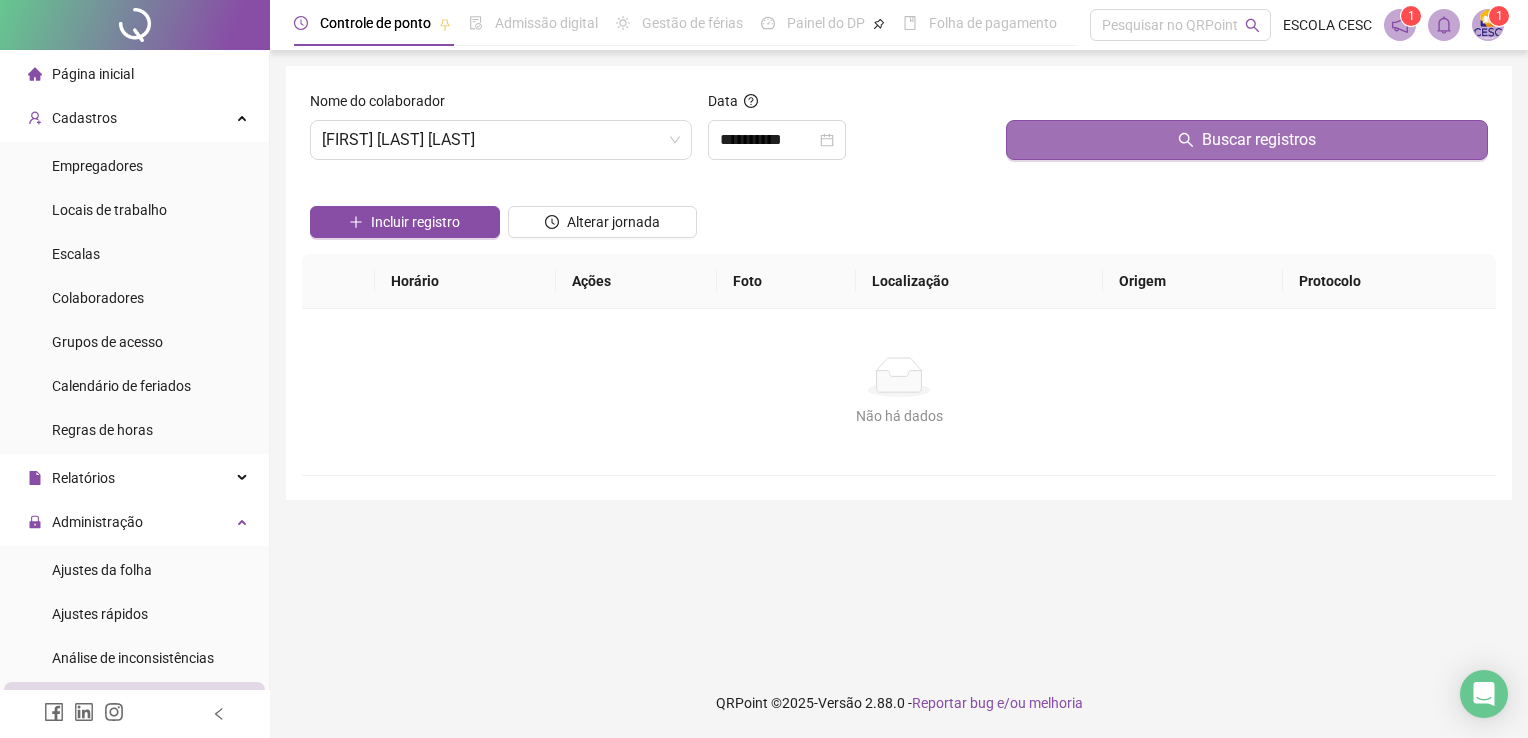 click on "Buscar registros" at bounding box center (1247, 140) 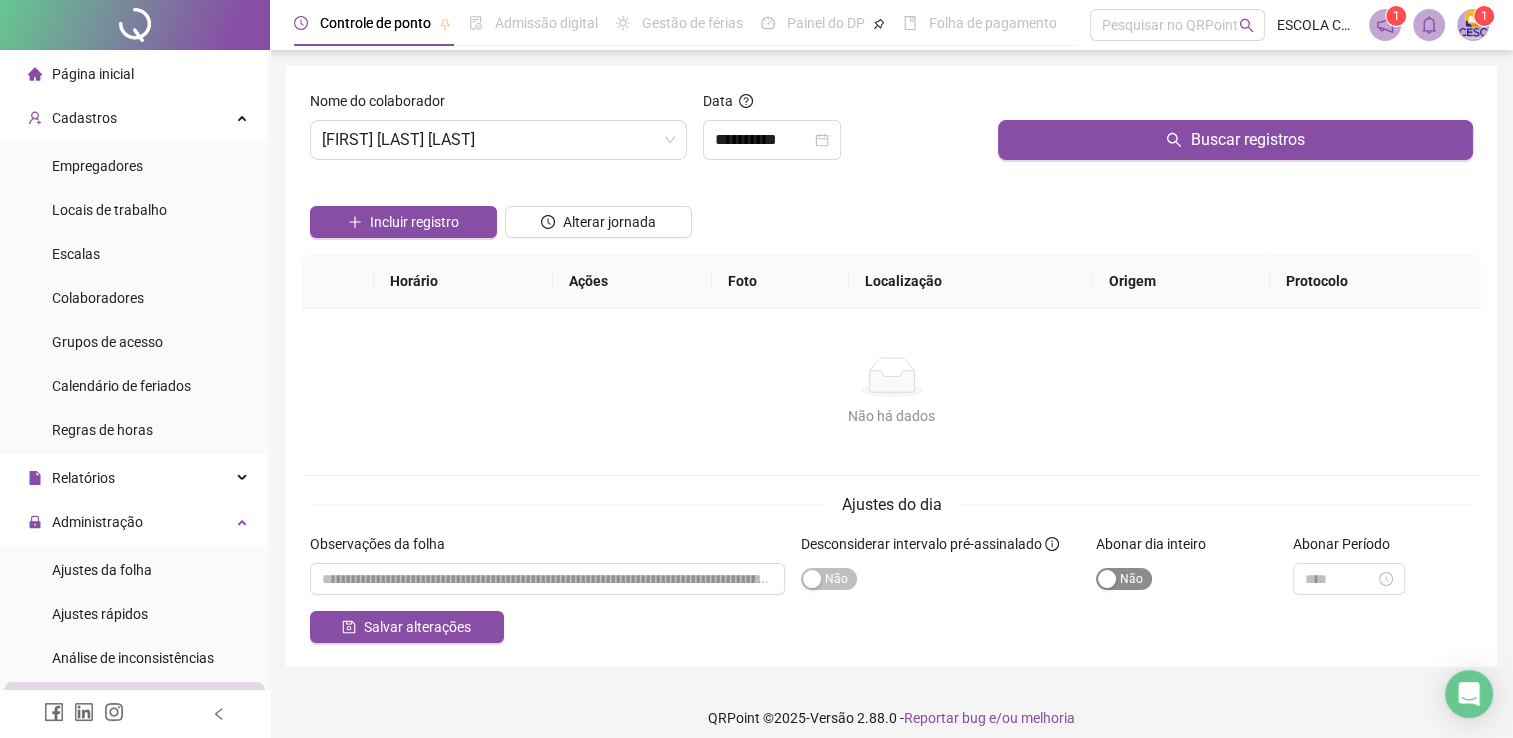 click on "Sim Não" at bounding box center (1124, 579) 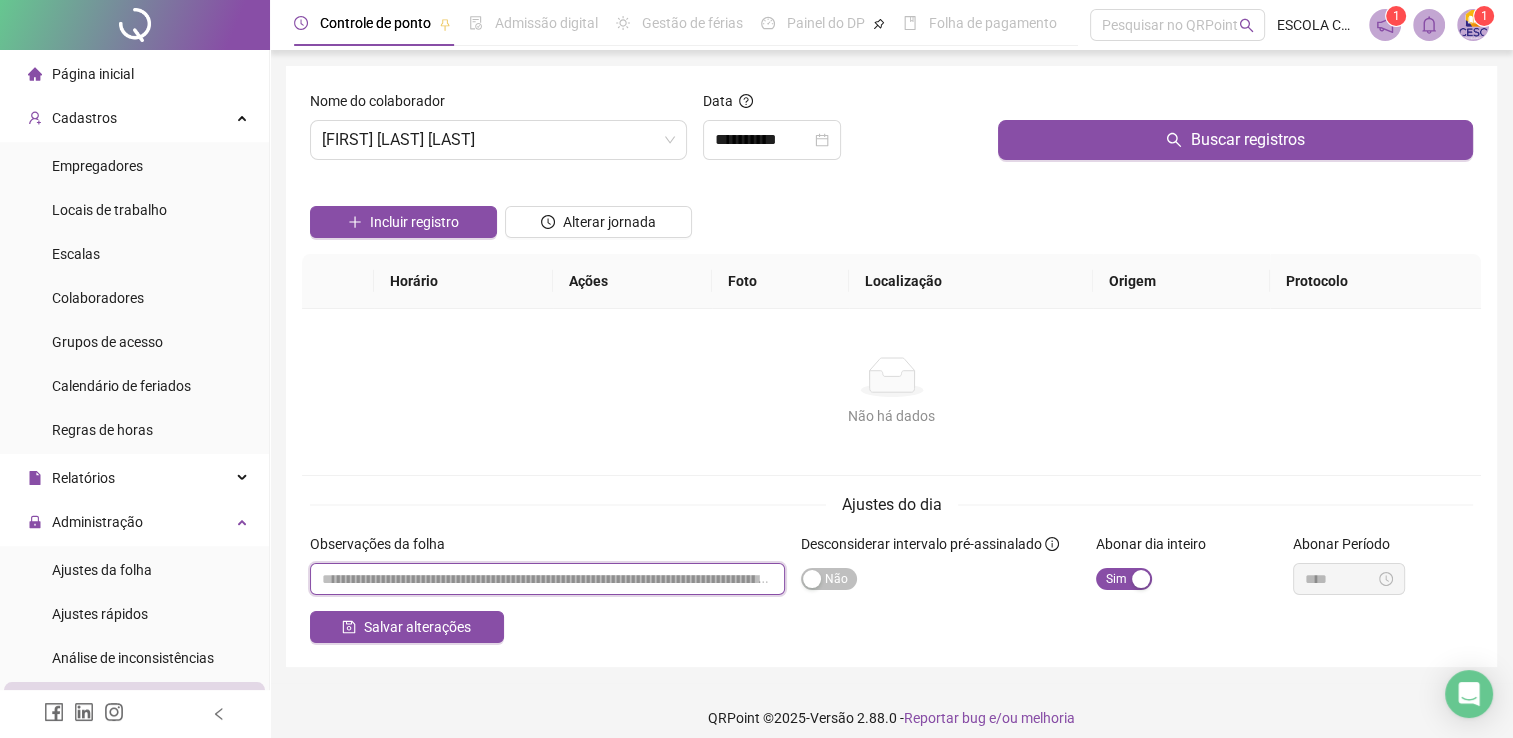 click at bounding box center (547, 579) 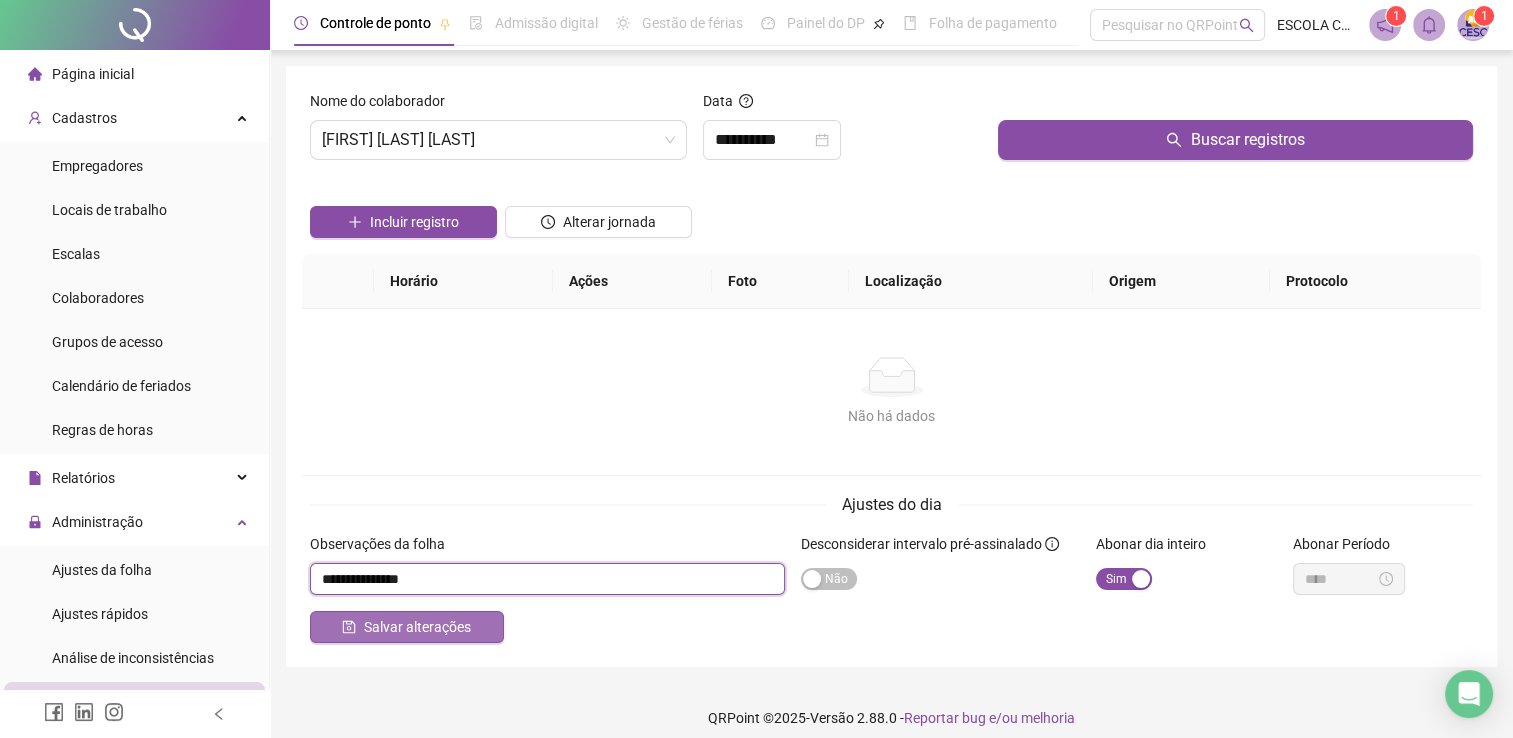 type on "**********" 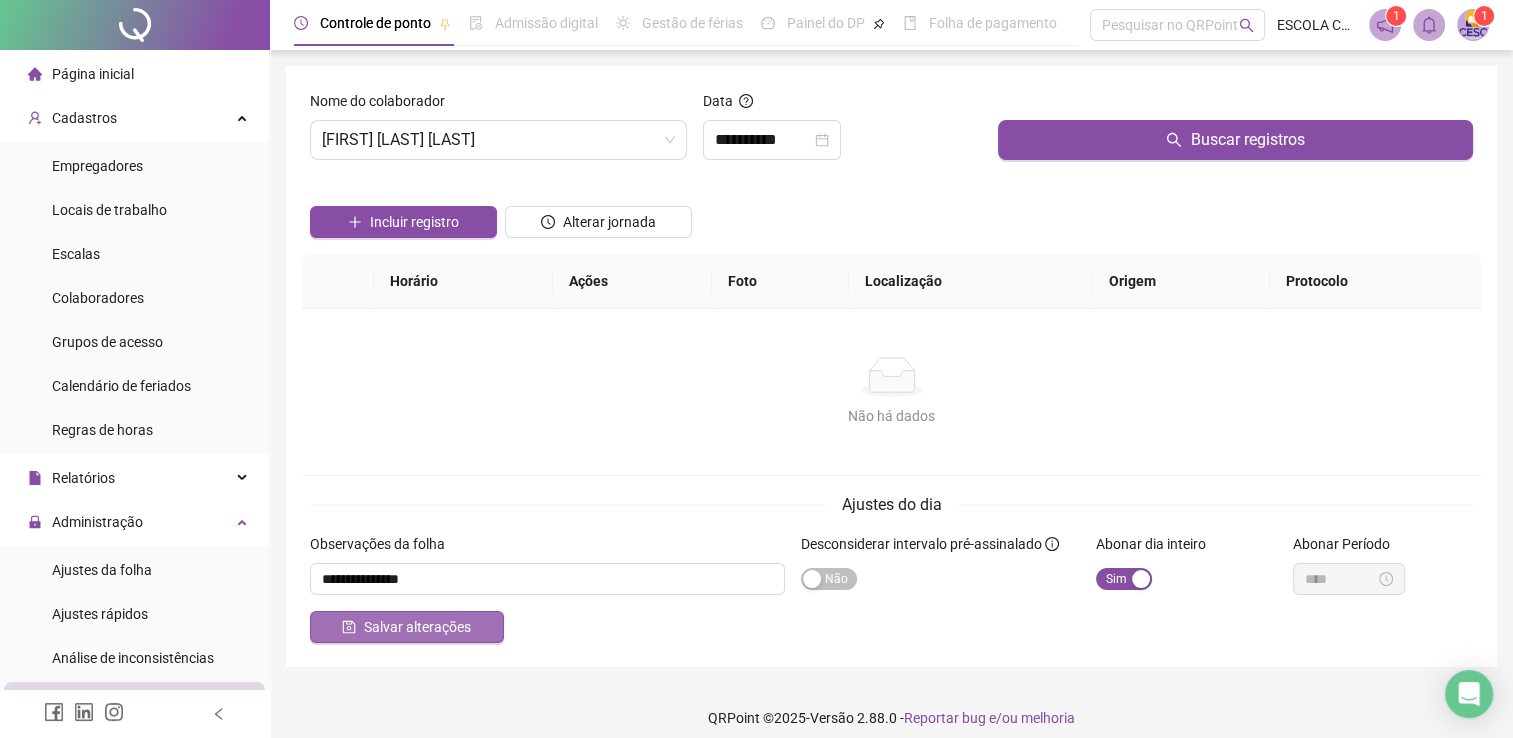 click on "Salvar alterações" at bounding box center [417, 627] 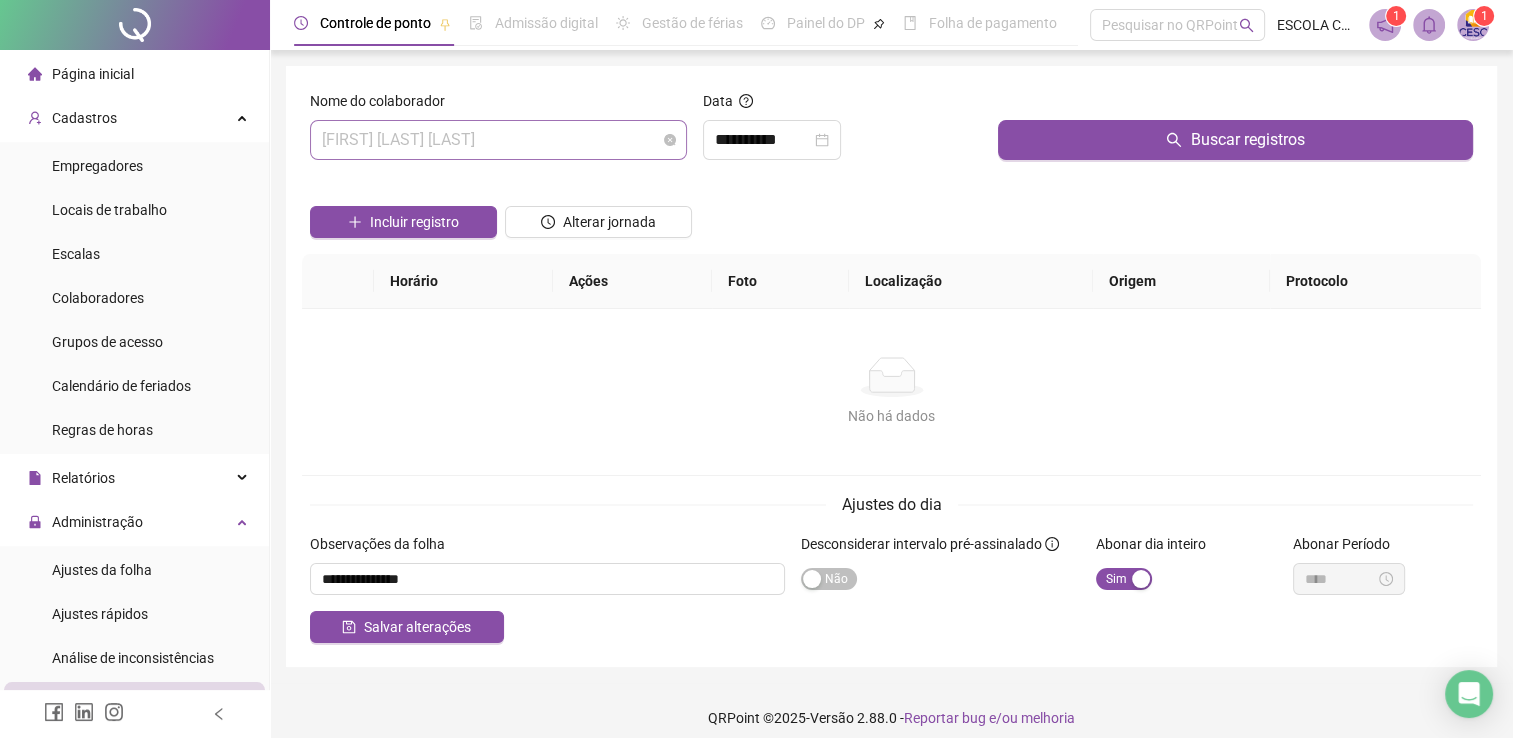 click on "[FIRST] [LAST] [LAST]" at bounding box center (498, 140) 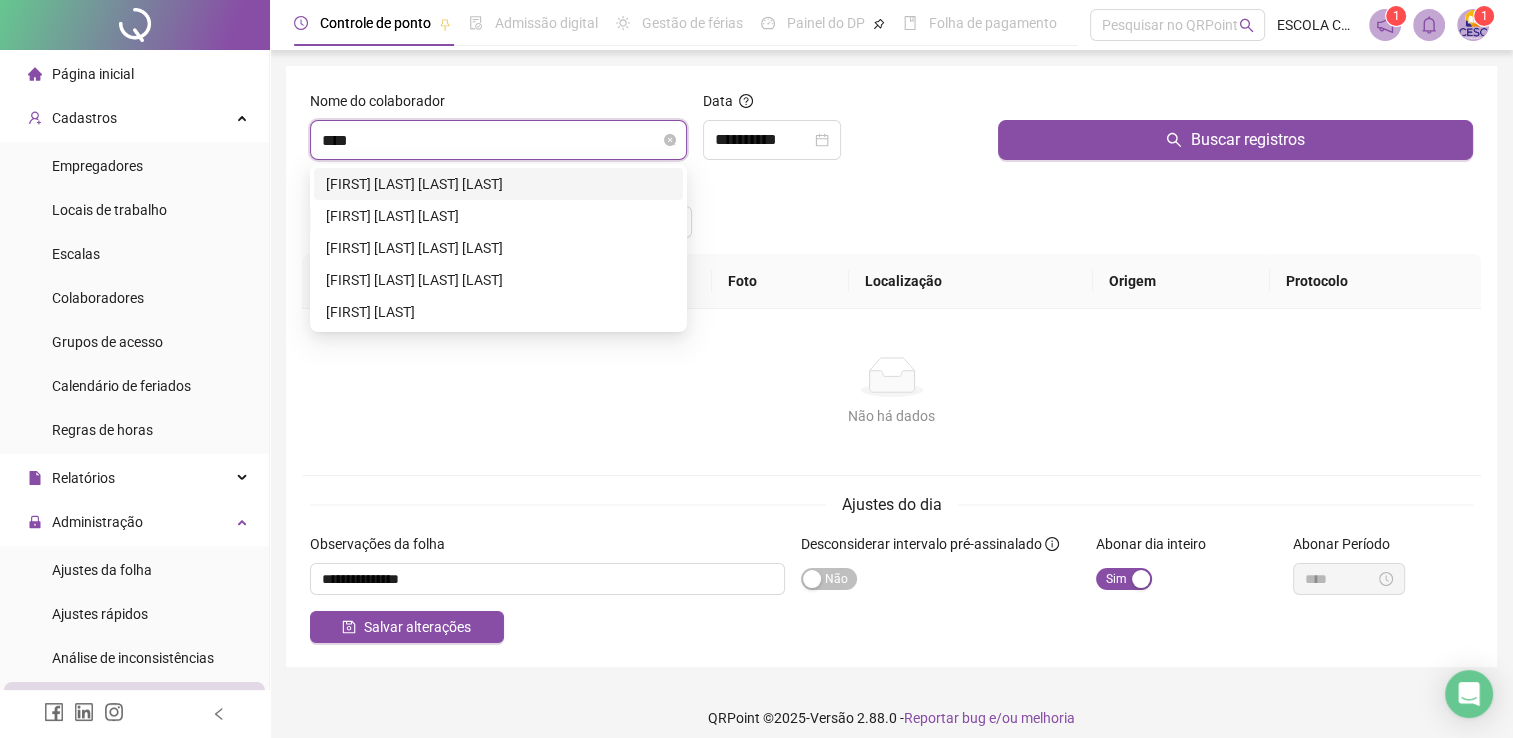 scroll, scrollTop: 0, scrollLeft: 0, axis: both 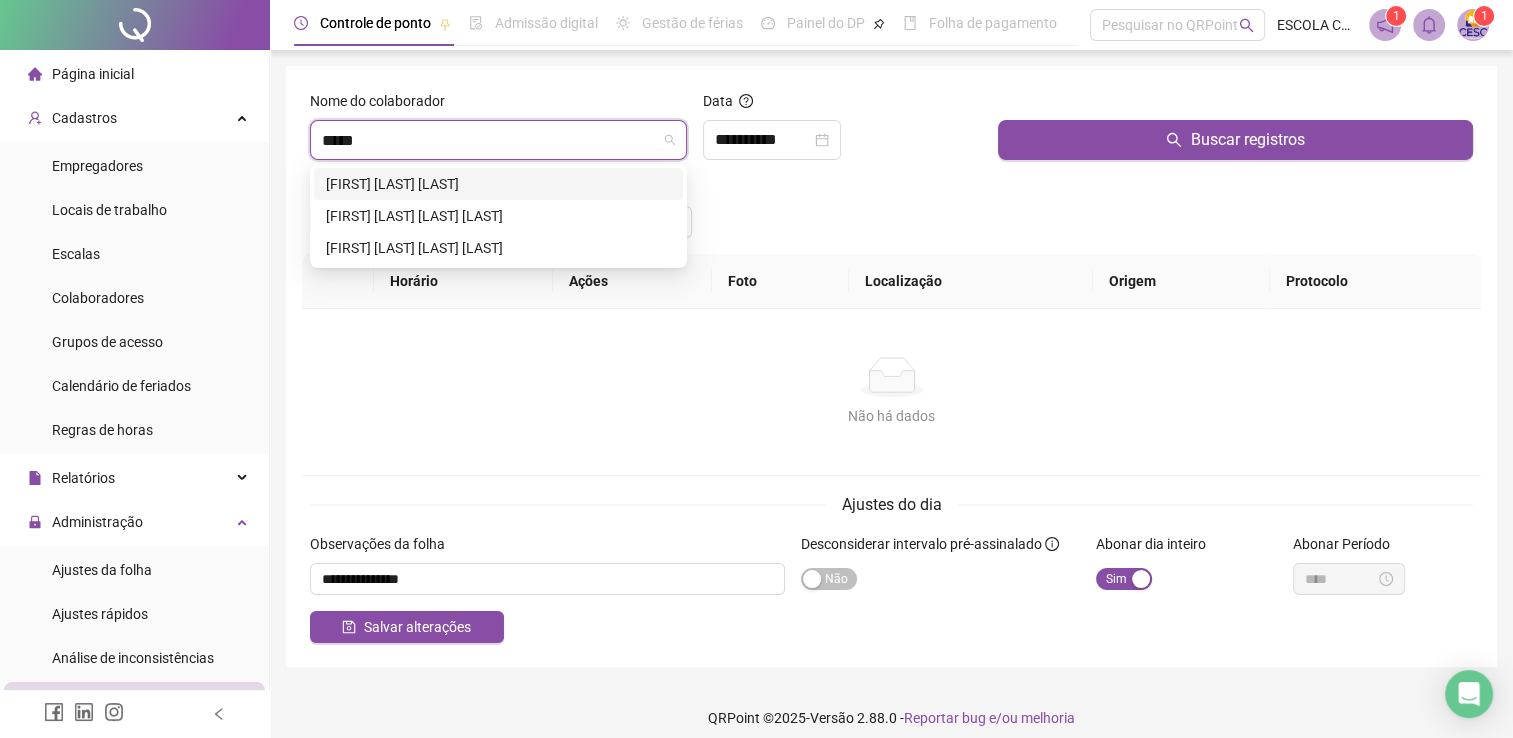 click on "[FIRST] [LAST] [LAST]" at bounding box center [498, 184] 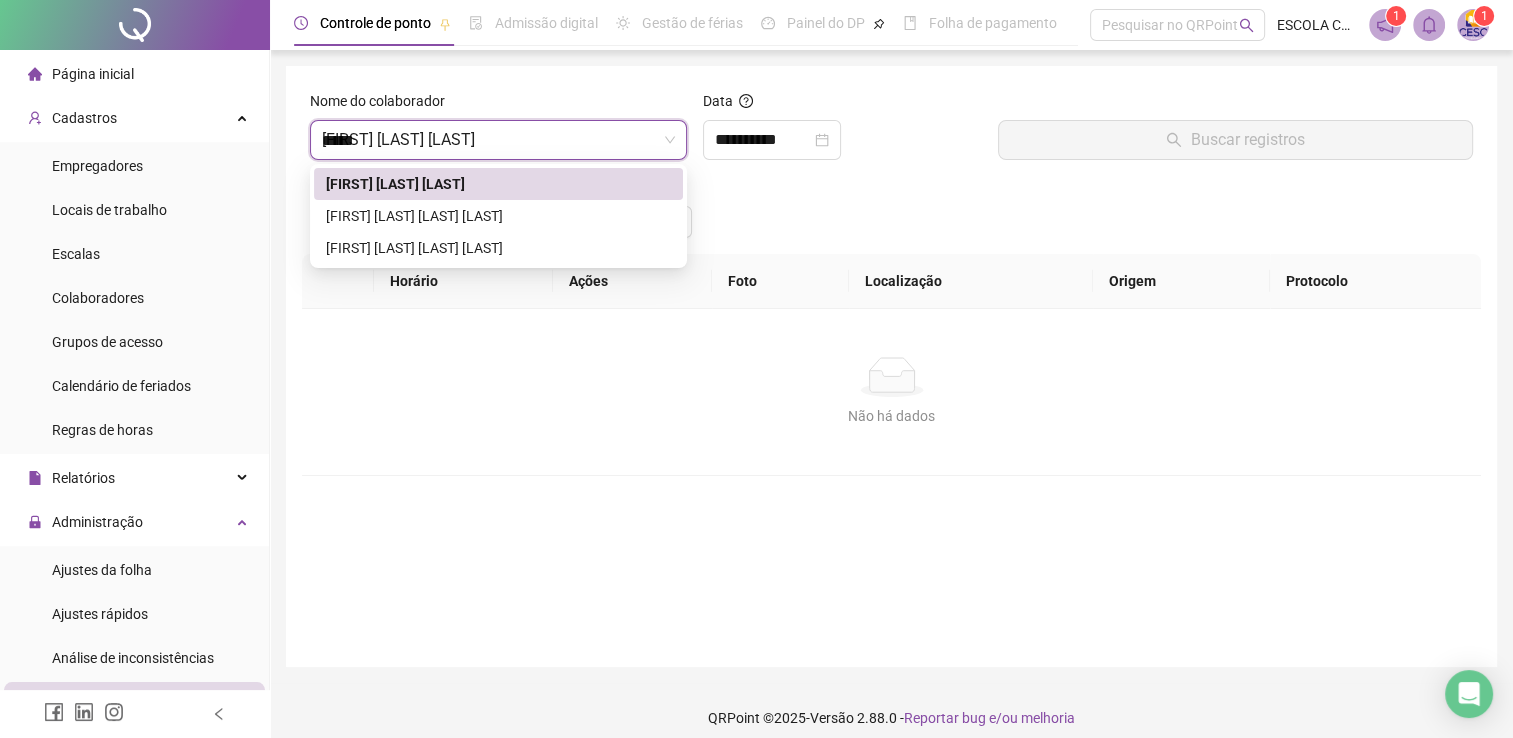 type 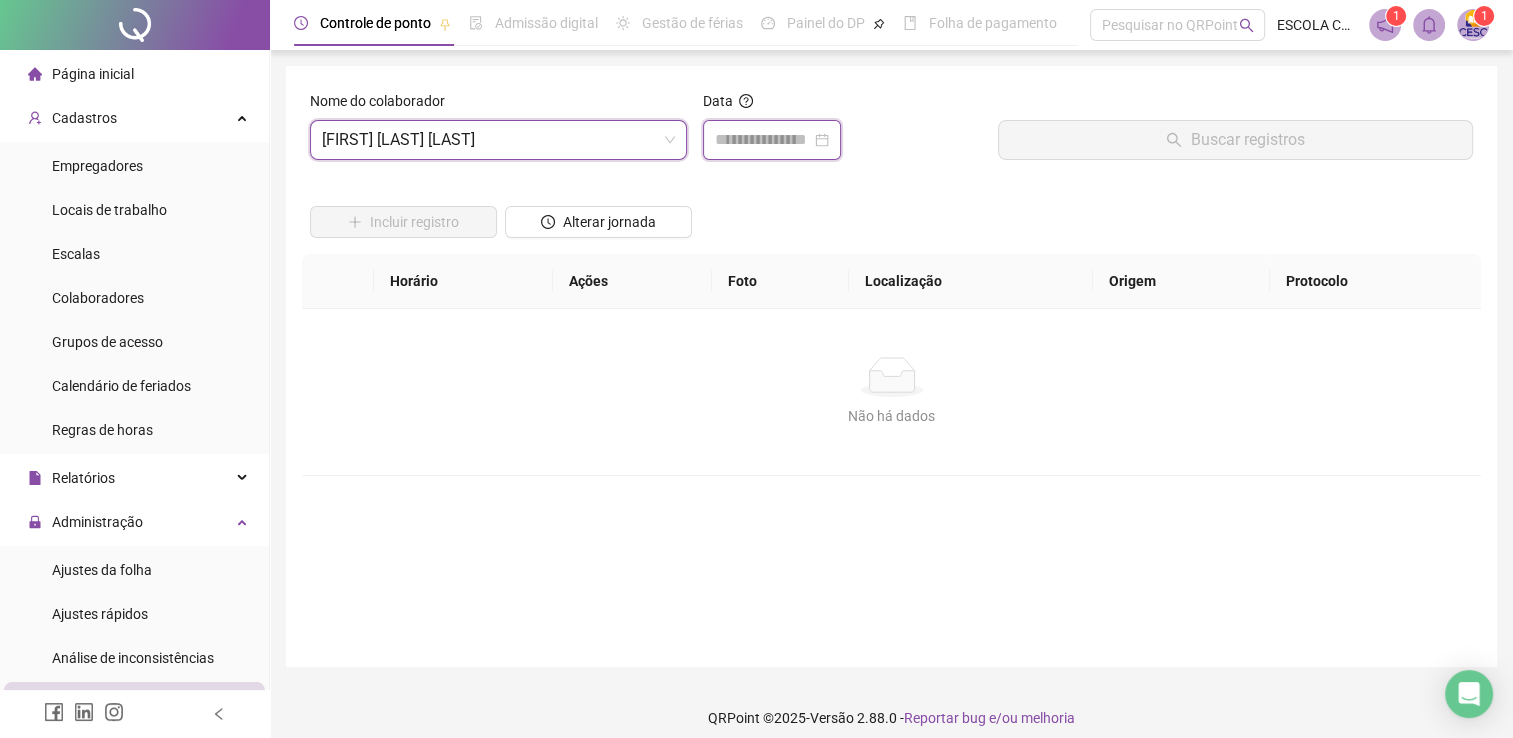 click at bounding box center (763, 140) 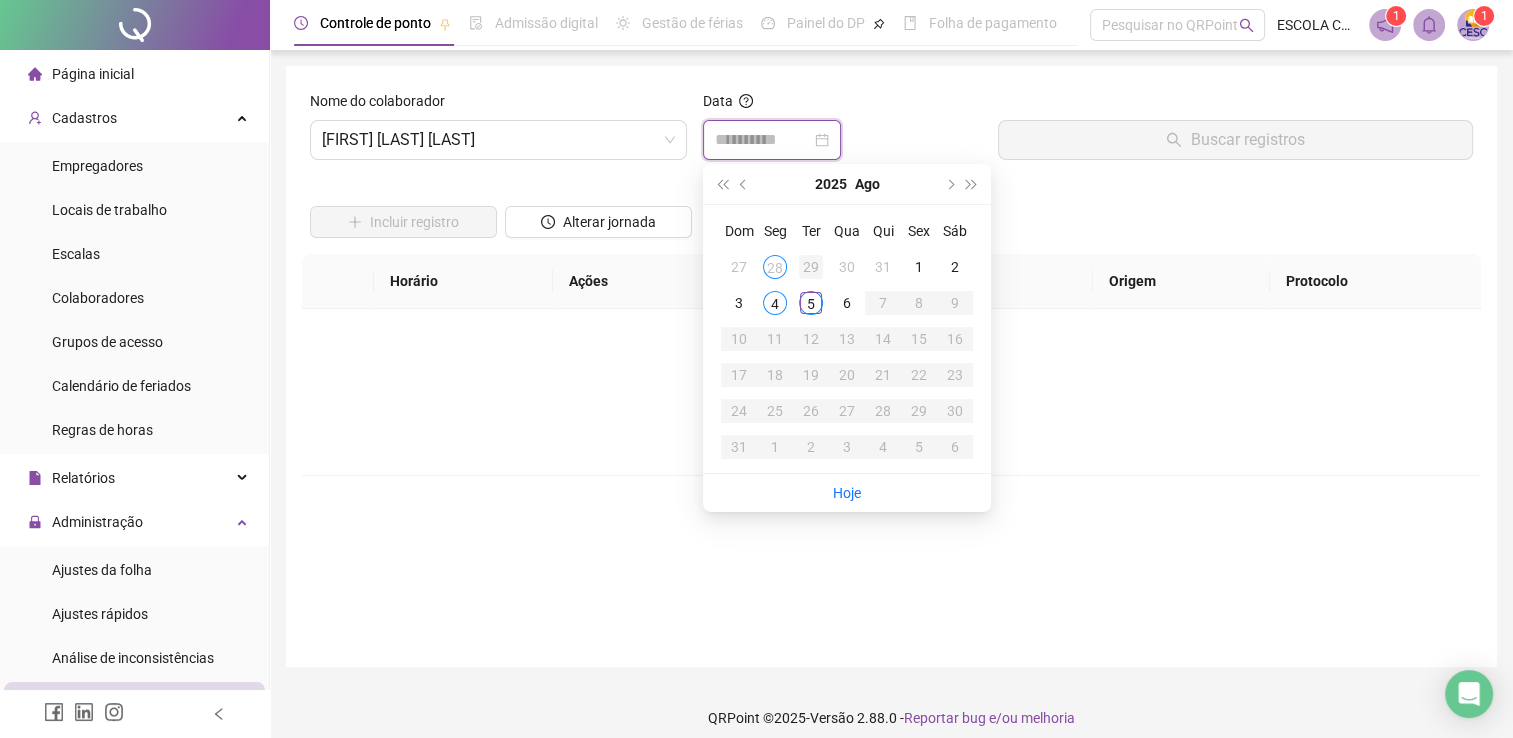 type on "**********" 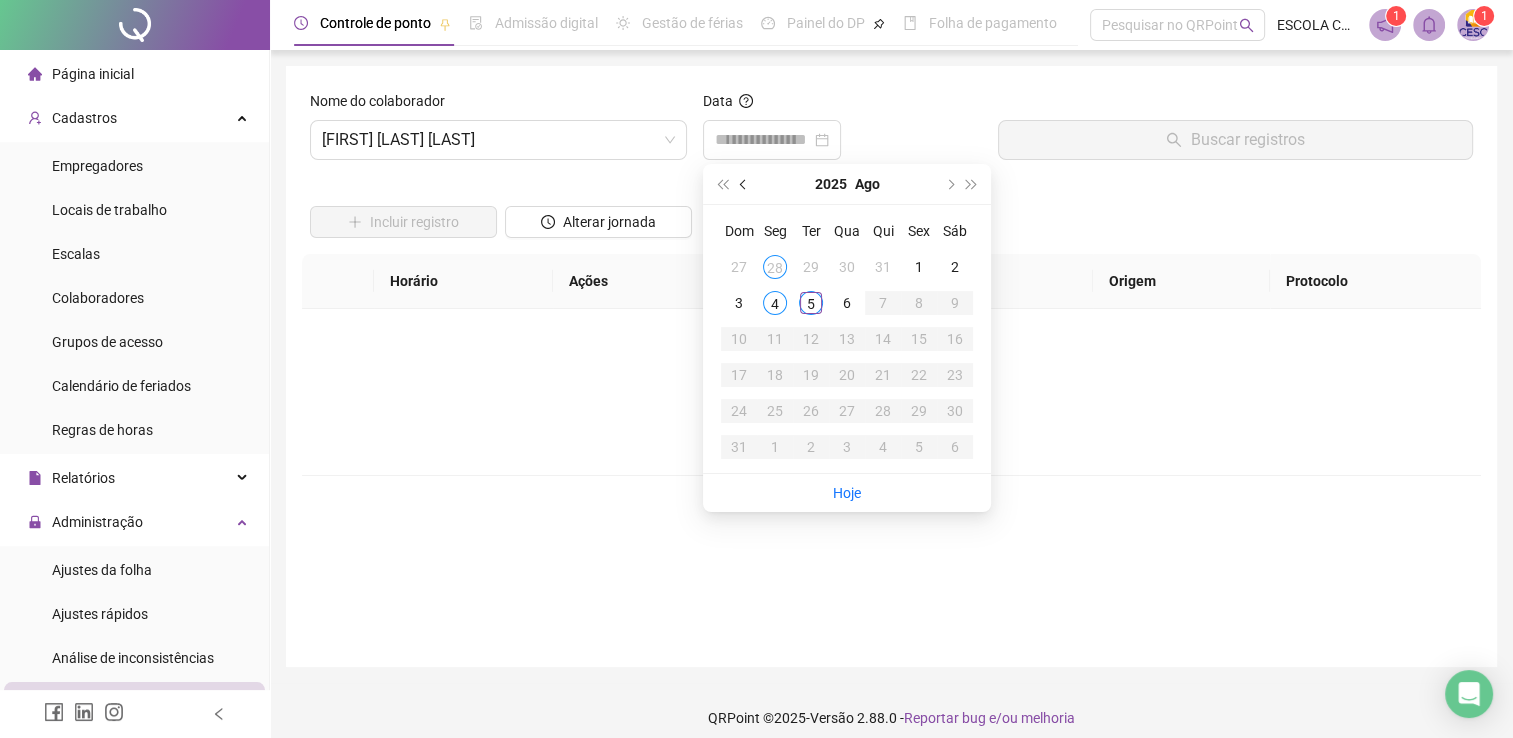 click at bounding box center [744, 184] 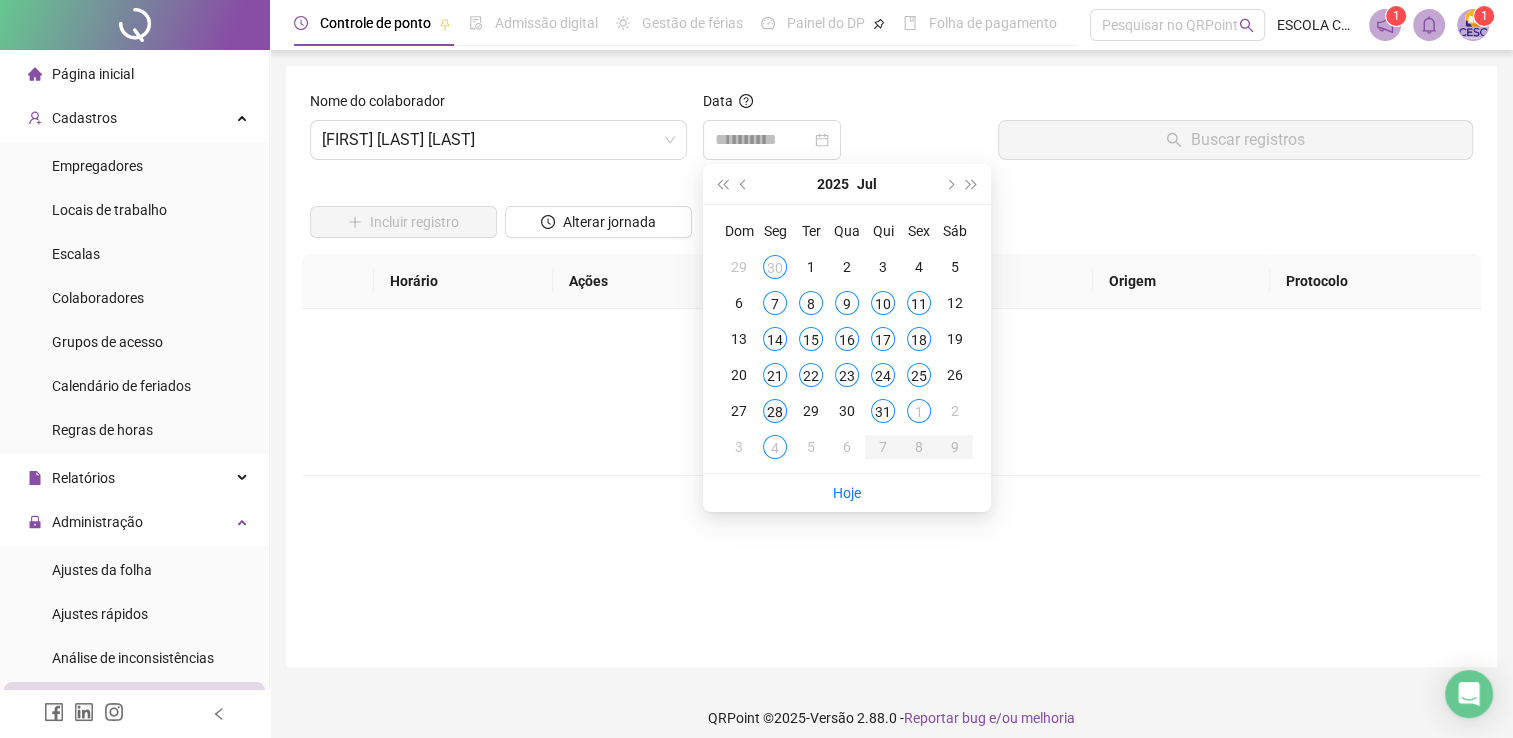 type on "**********" 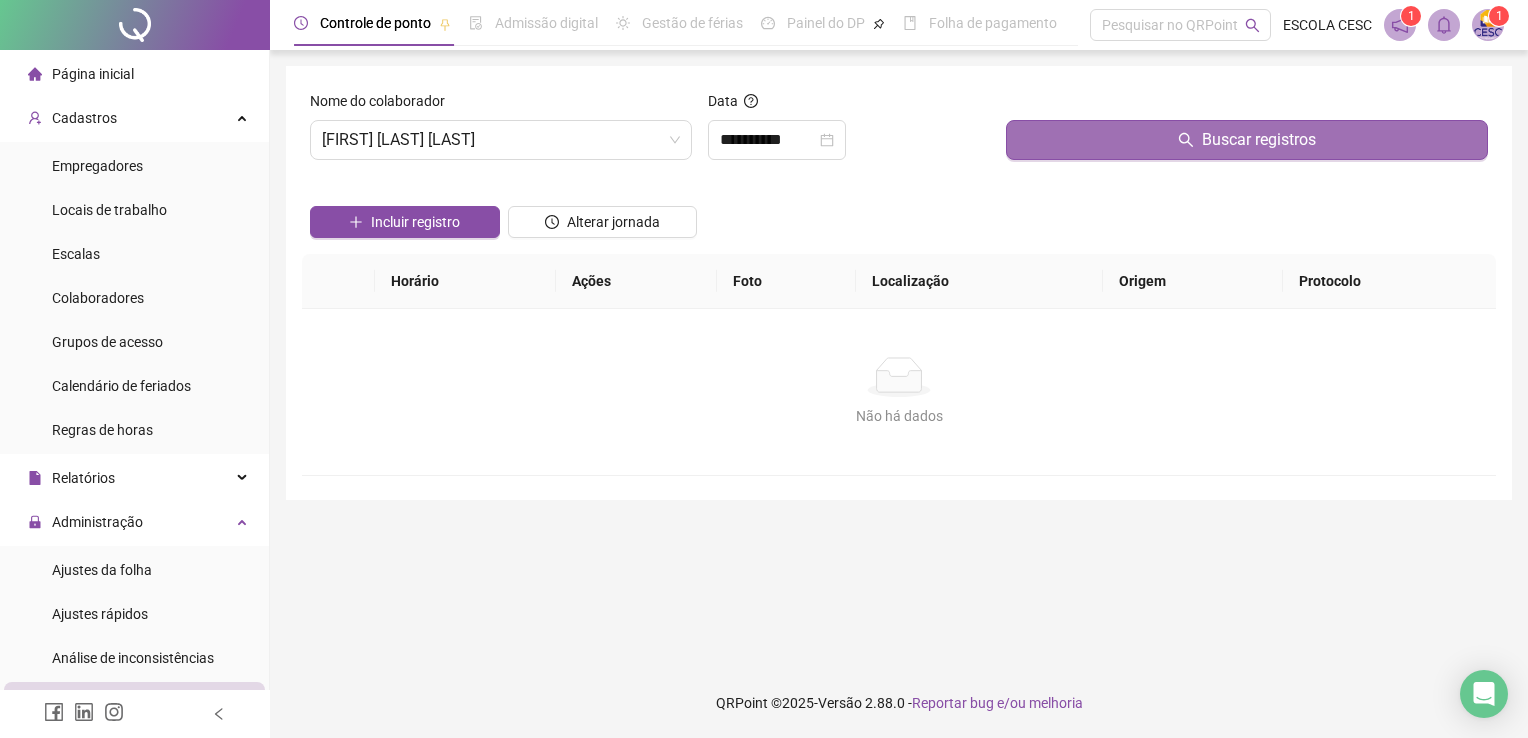 click on "Buscar registros" at bounding box center [1247, 140] 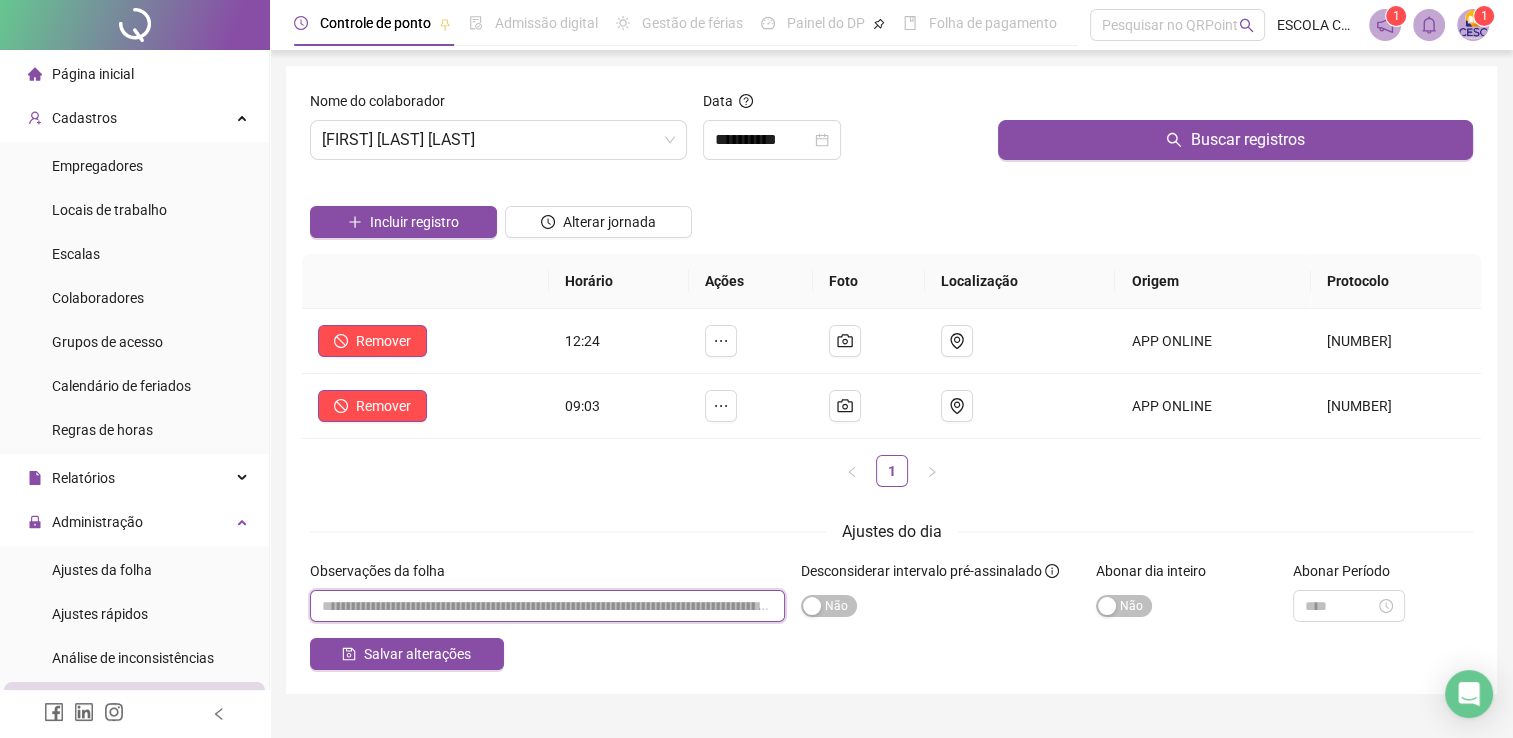 click at bounding box center (547, 606) 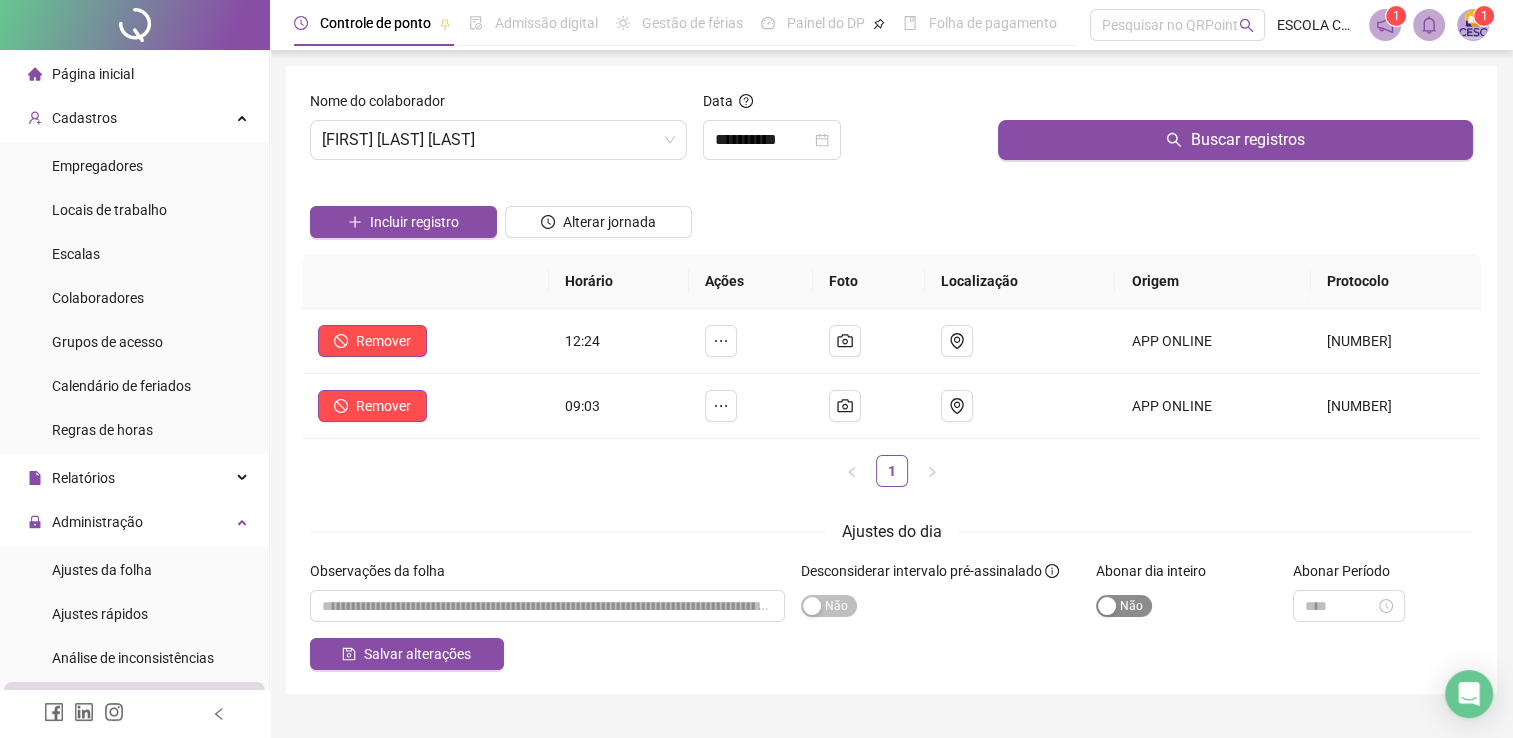 click on "Sim Não" at bounding box center (1124, 606) 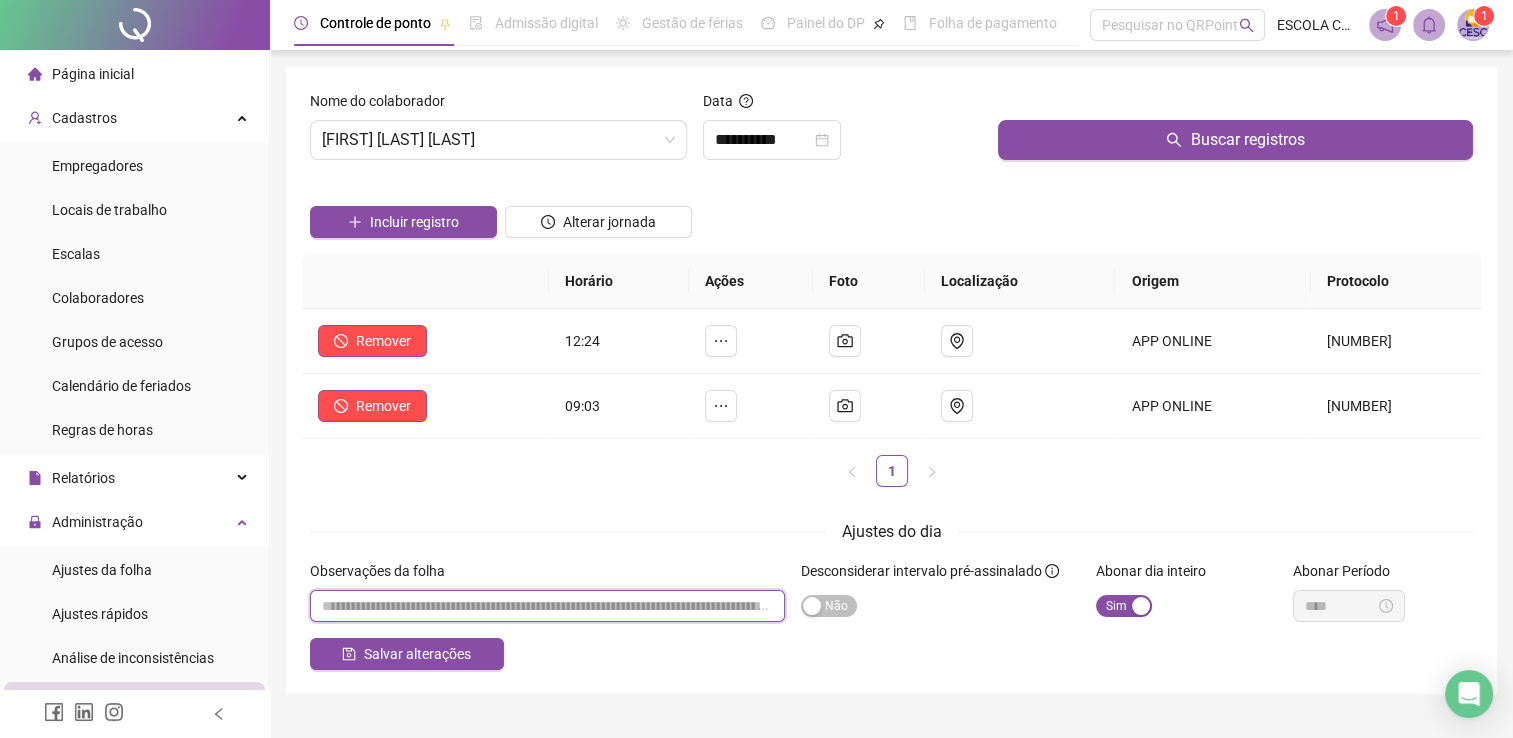 click at bounding box center (547, 606) 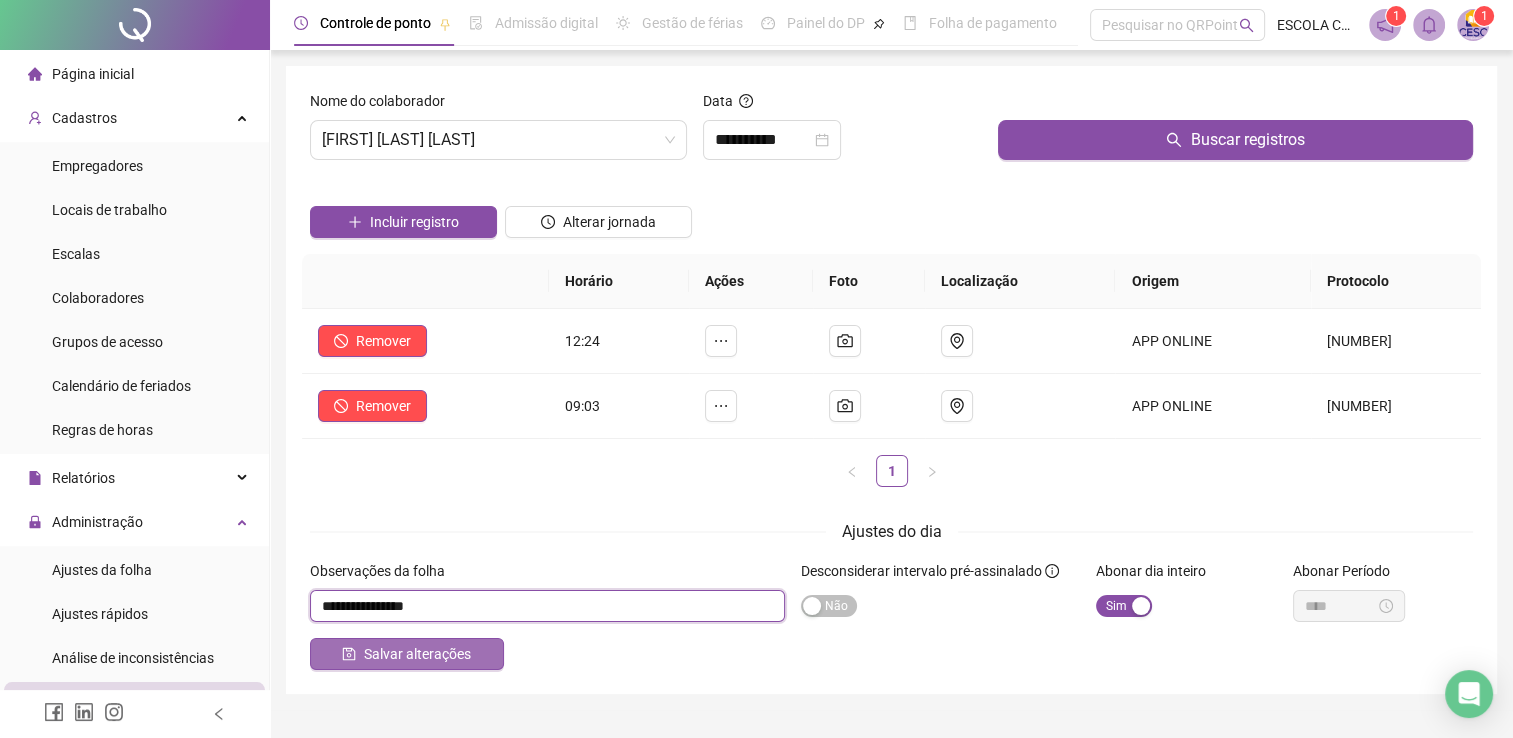 type on "**********" 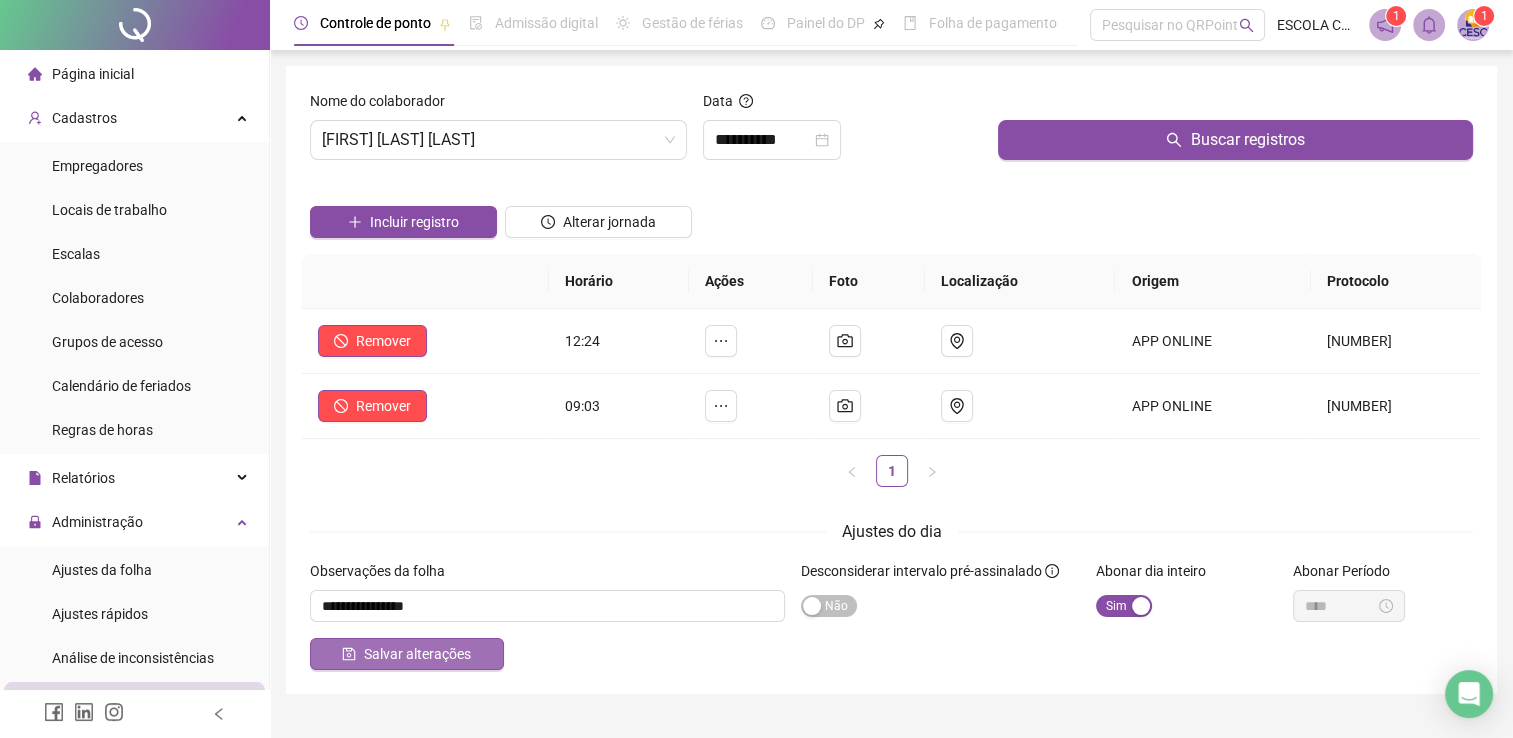 click on "Salvar alterações" at bounding box center (417, 654) 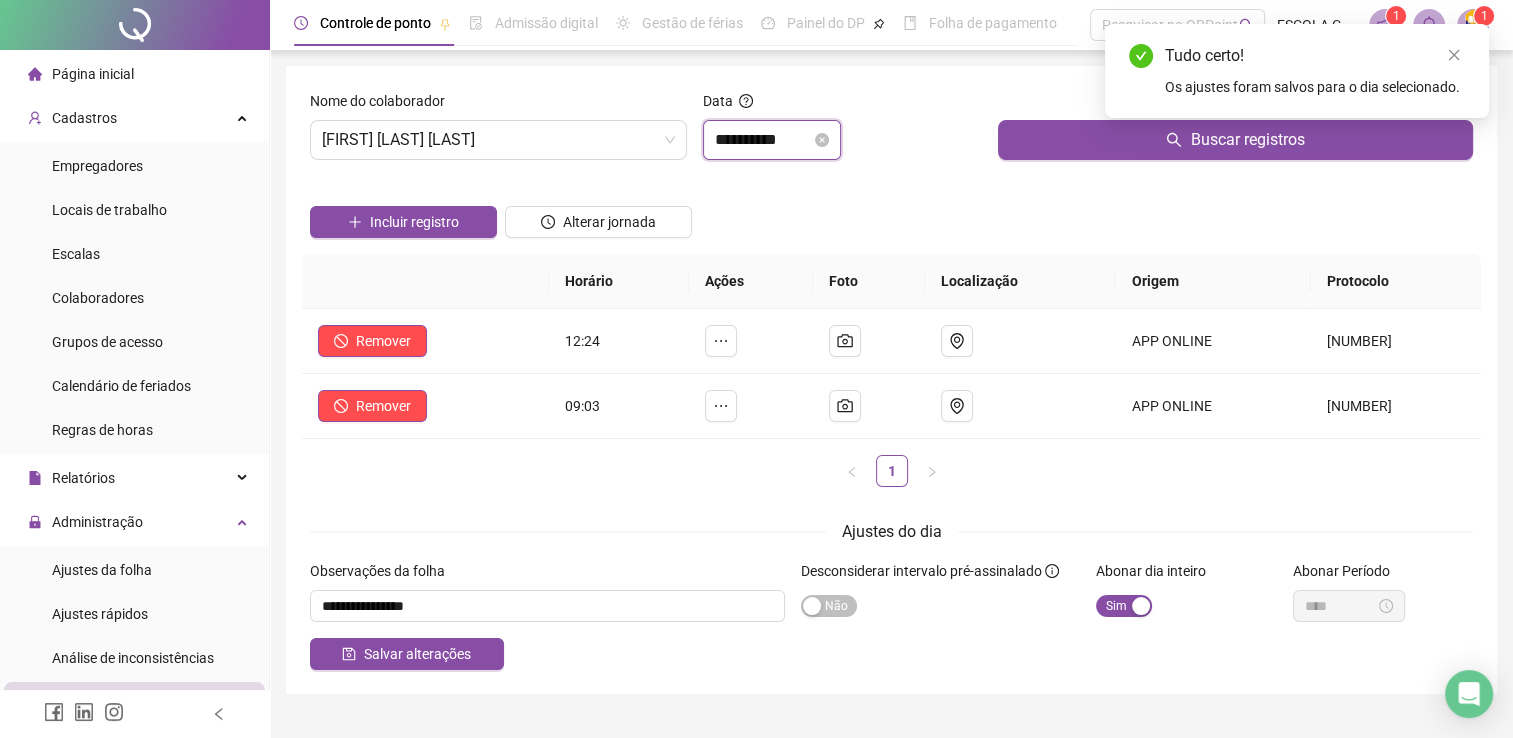 click on "**********" at bounding box center [763, 140] 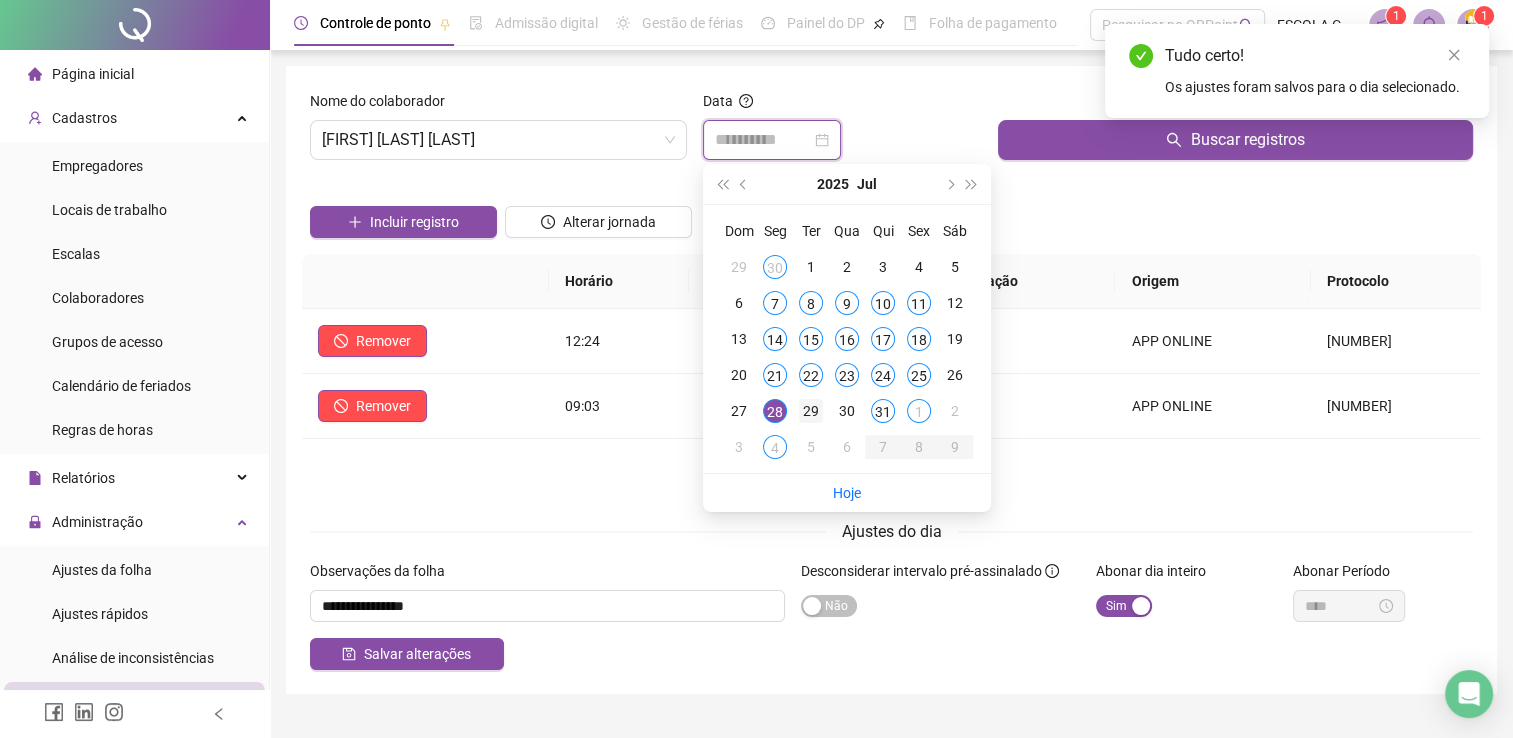 type on "**********" 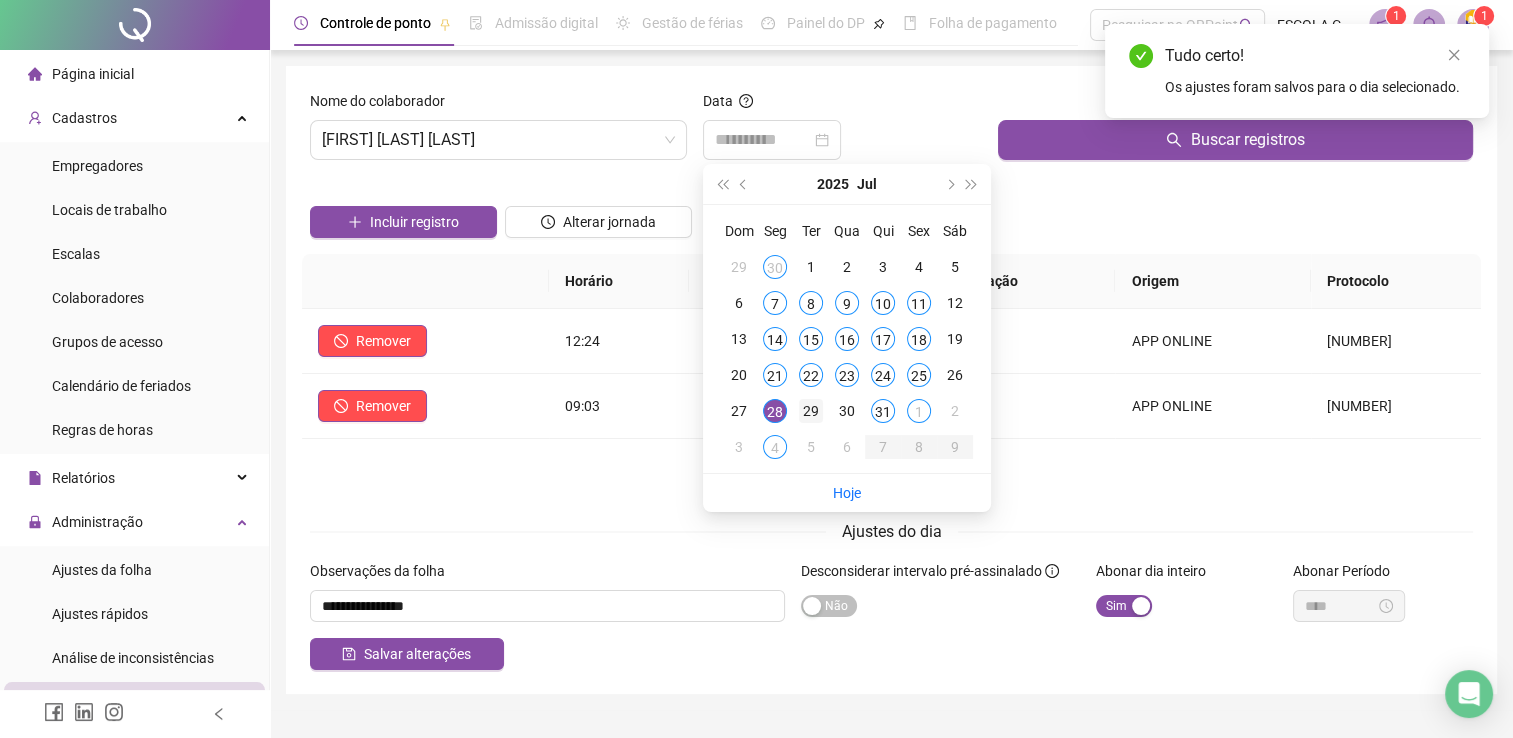 click on "29" at bounding box center [811, 411] 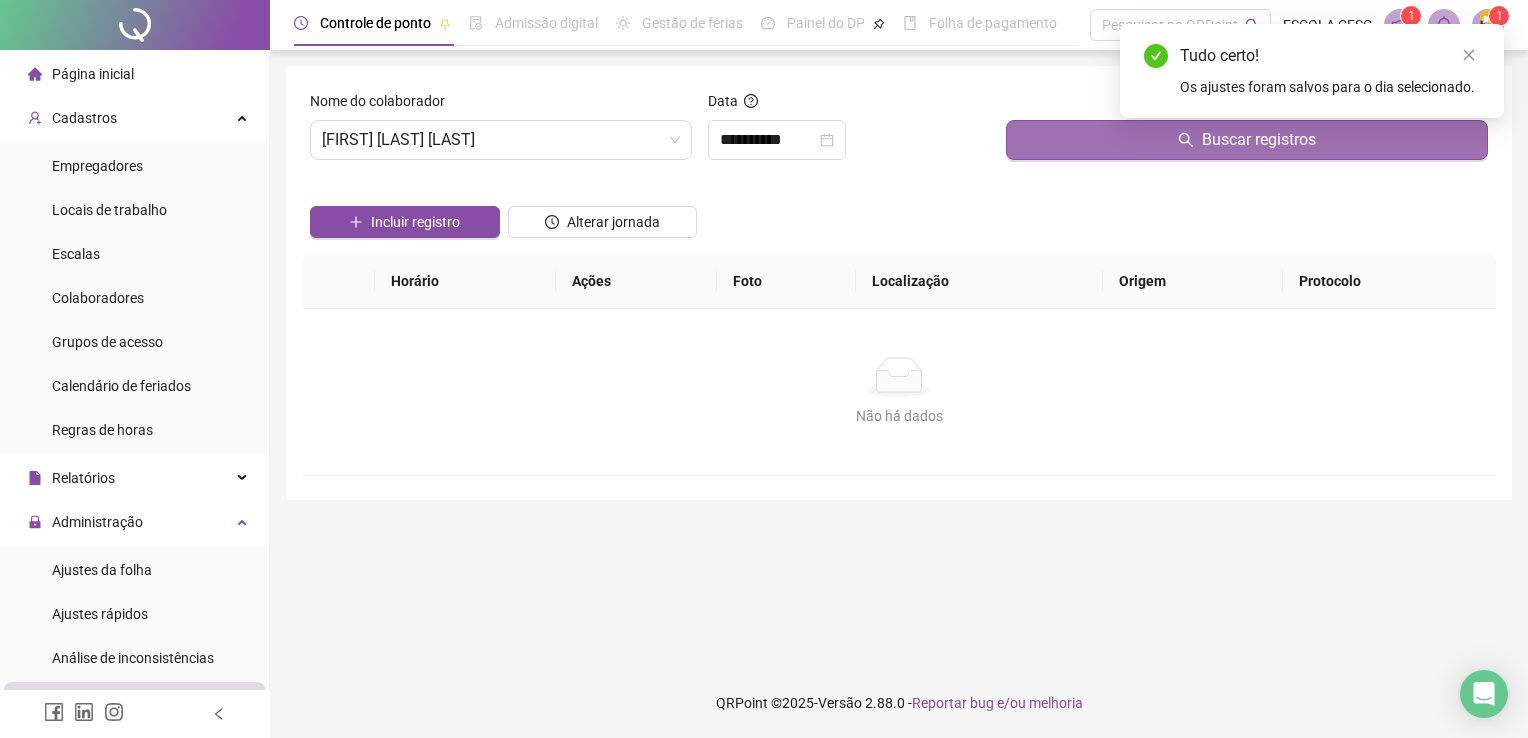 click on "Buscar registros" at bounding box center (1247, 140) 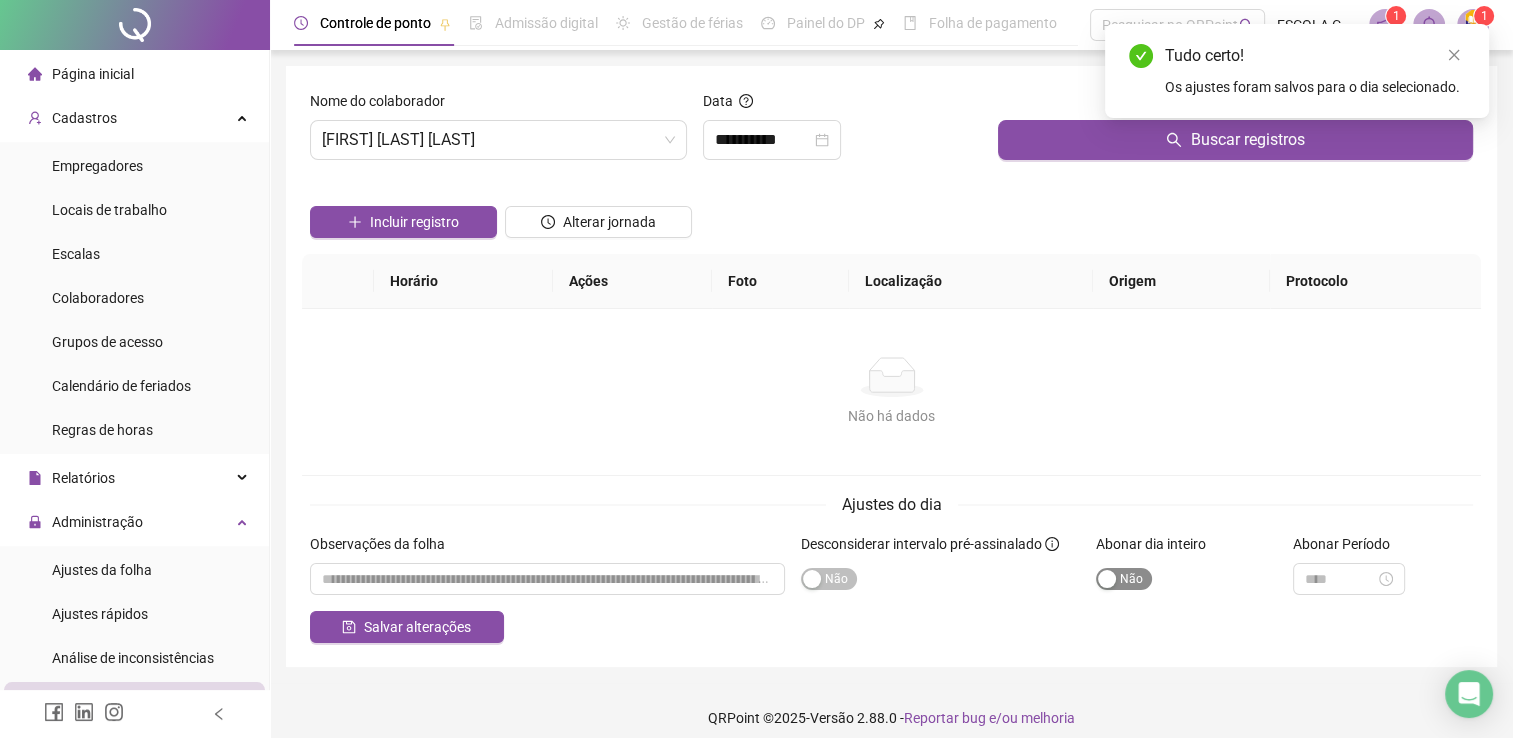 click on "Sim Não" at bounding box center [1124, 579] 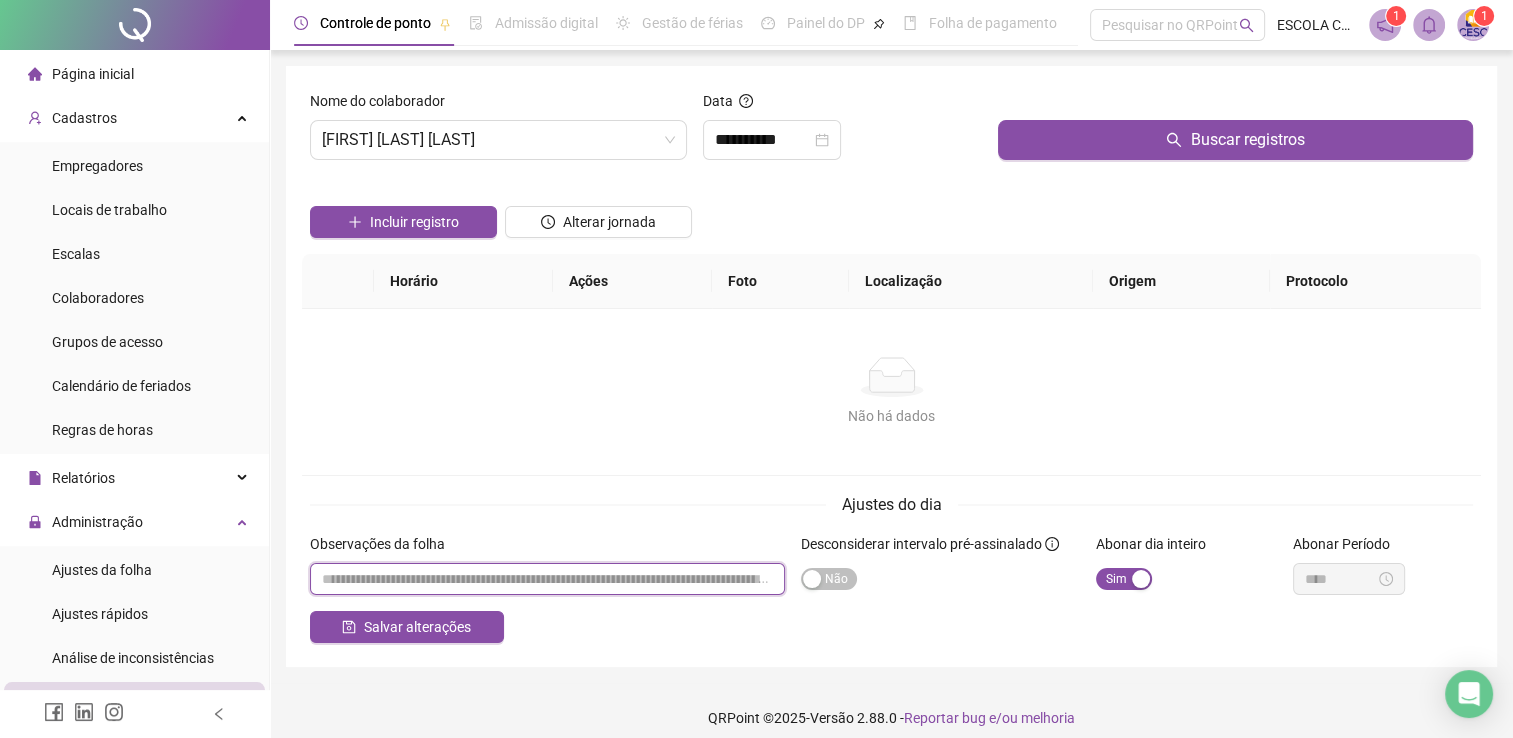 click at bounding box center (547, 579) 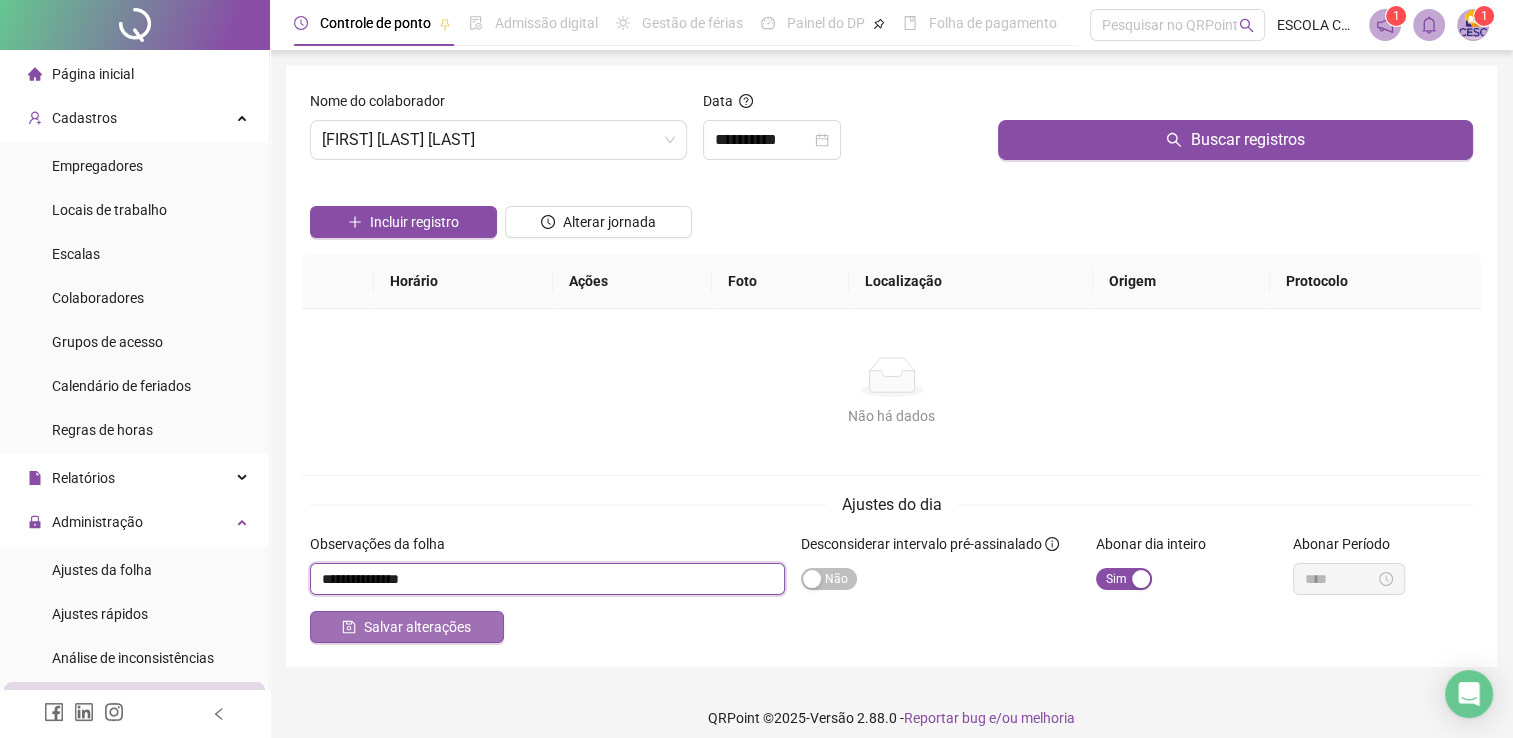 type on "**********" 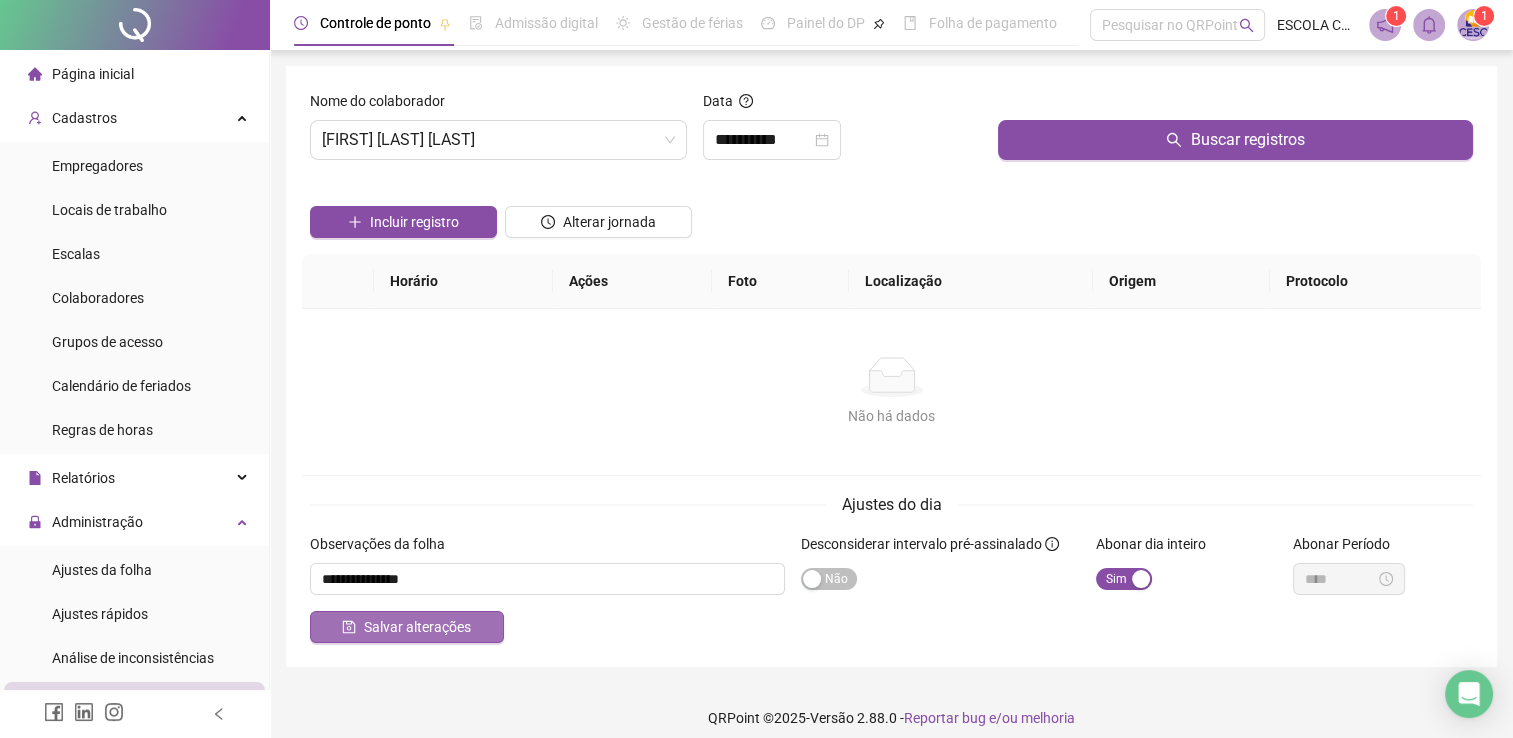click on "Salvar alterações" at bounding box center [417, 627] 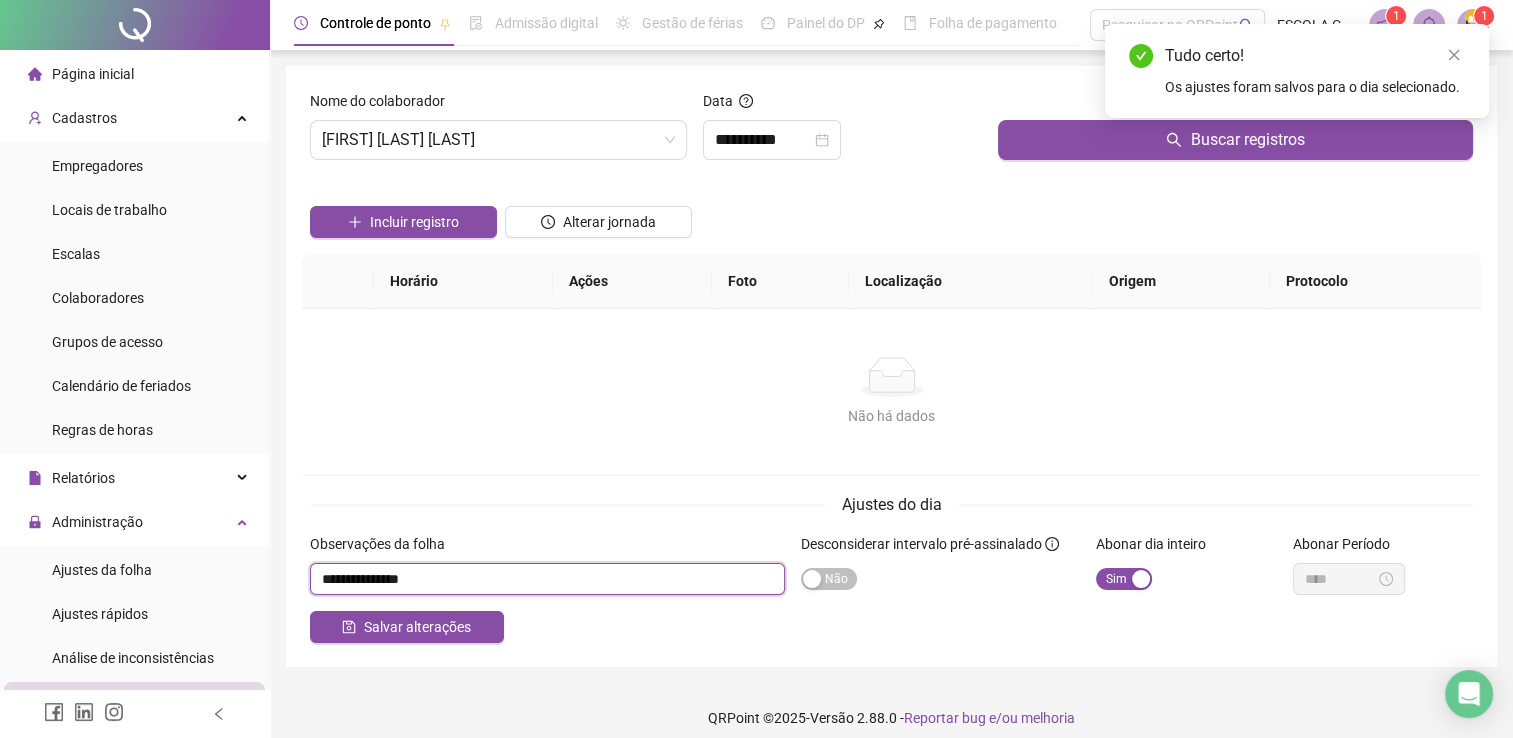 click at bounding box center [547, 579] 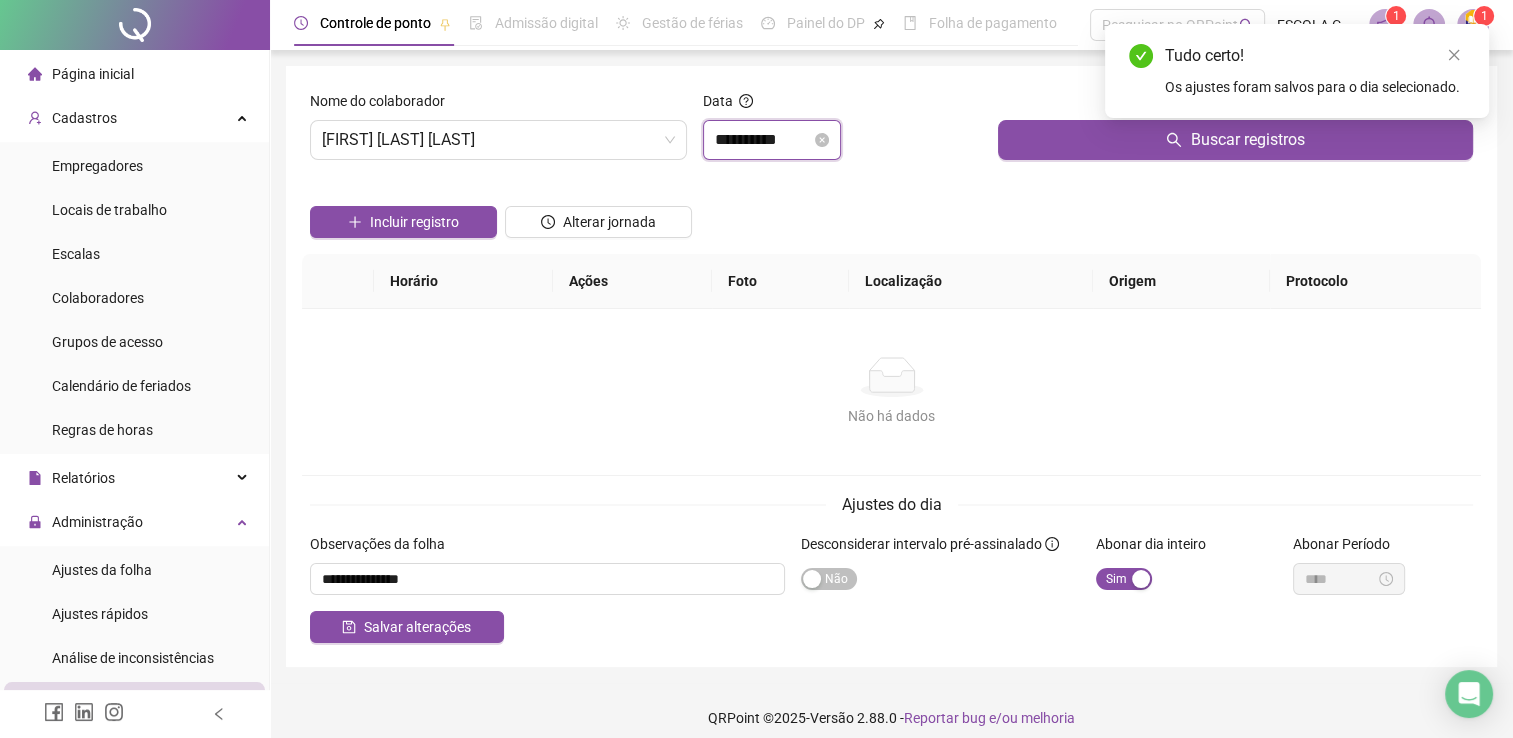 click on "**********" at bounding box center (763, 140) 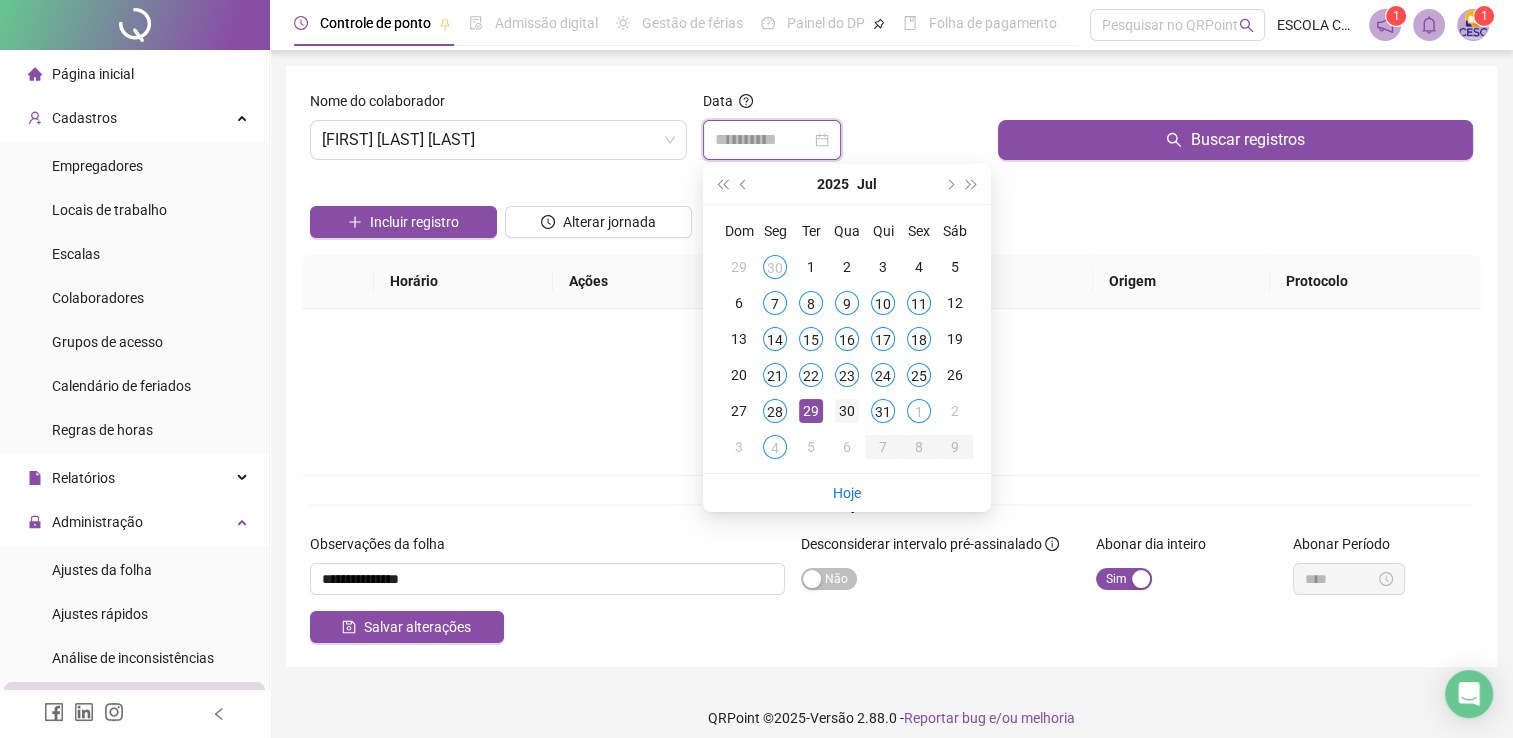 type on "**********" 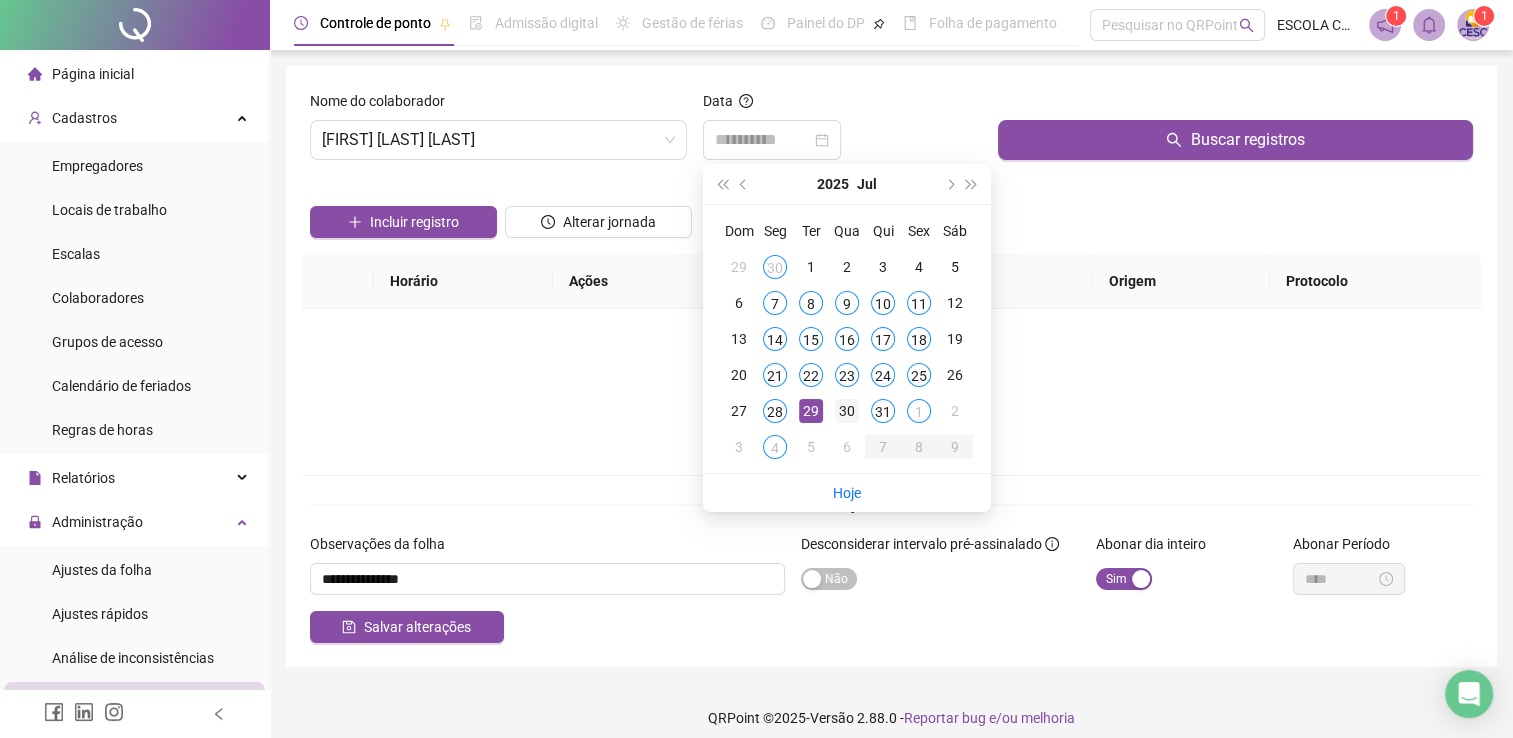 click on "30" at bounding box center (847, 411) 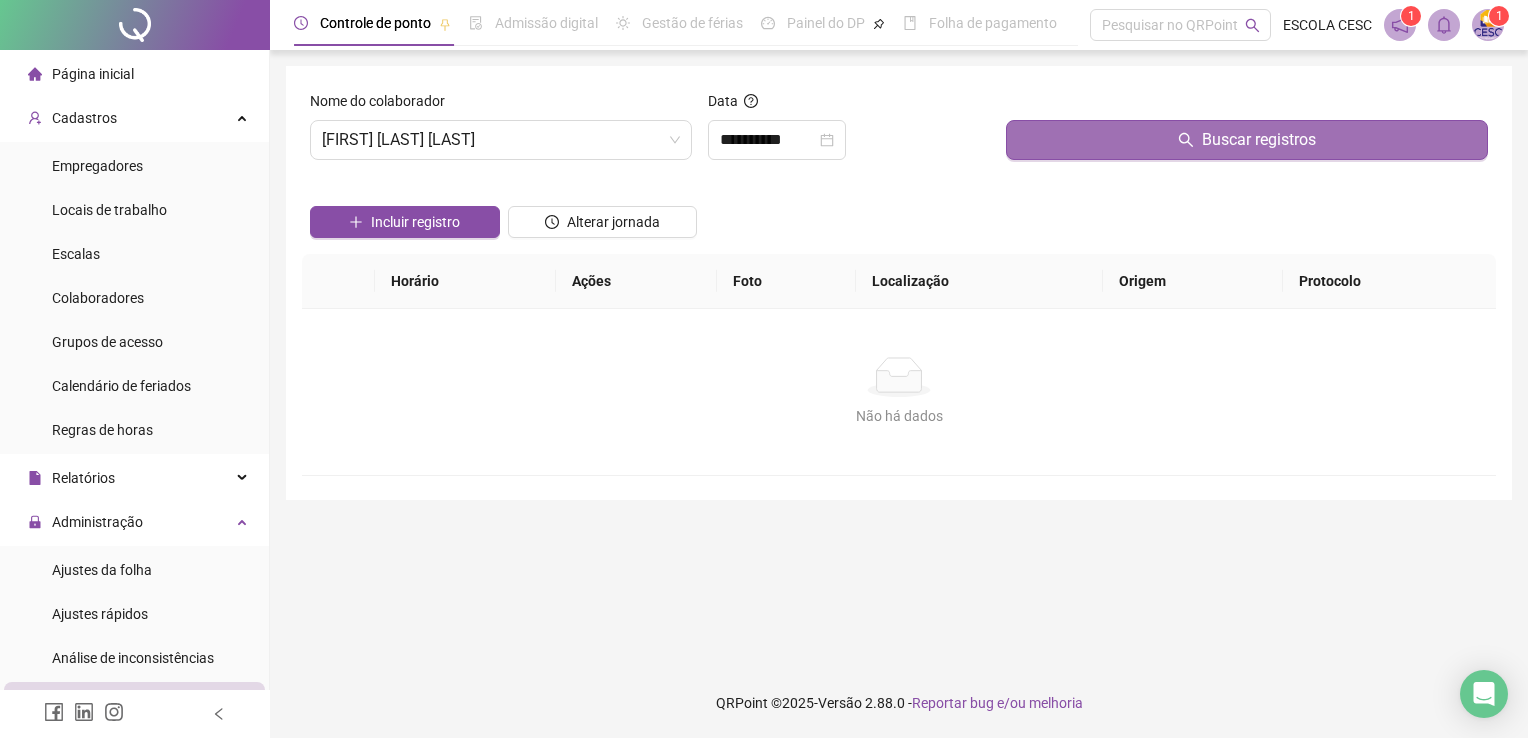 click on "Buscar registros" at bounding box center [1247, 140] 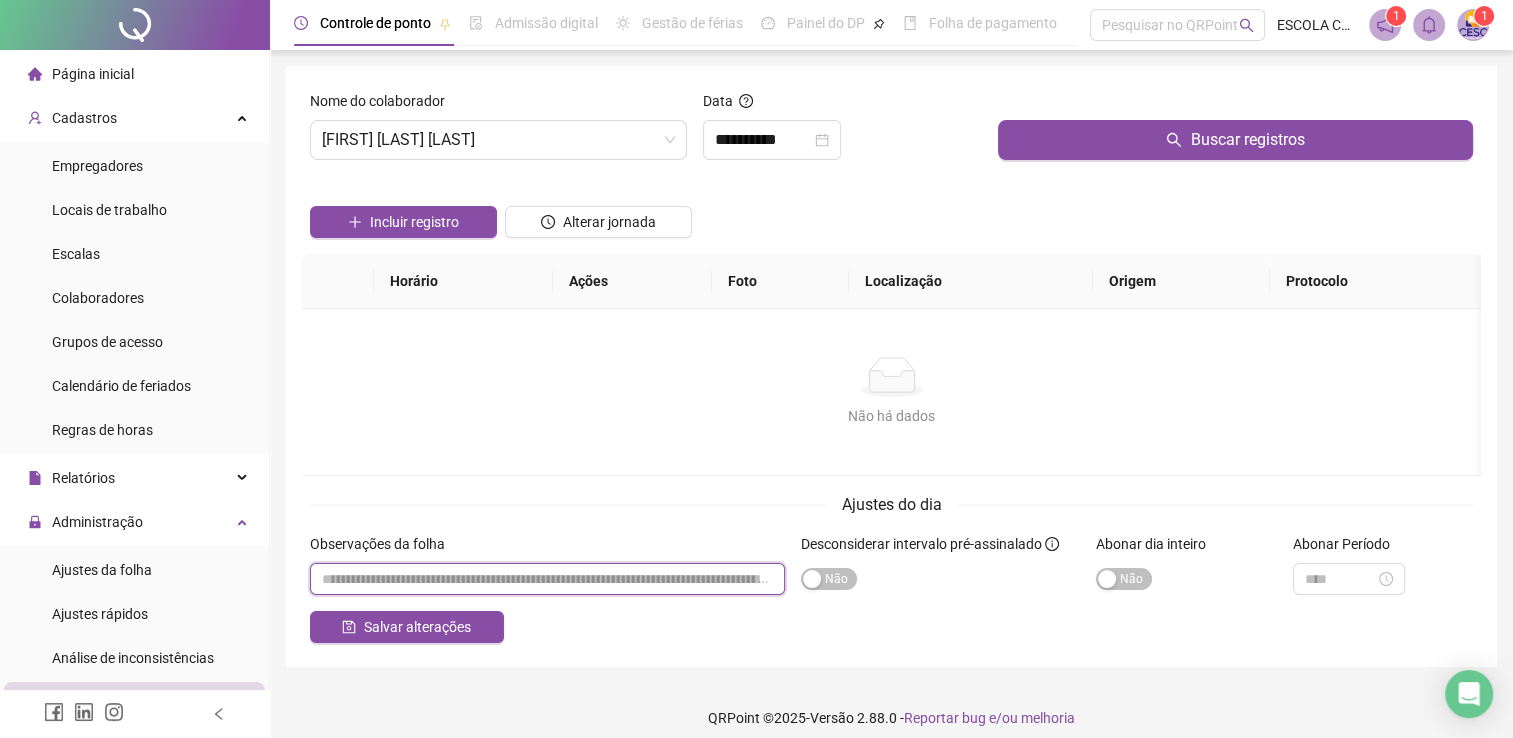 click at bounding box center (547, 579) 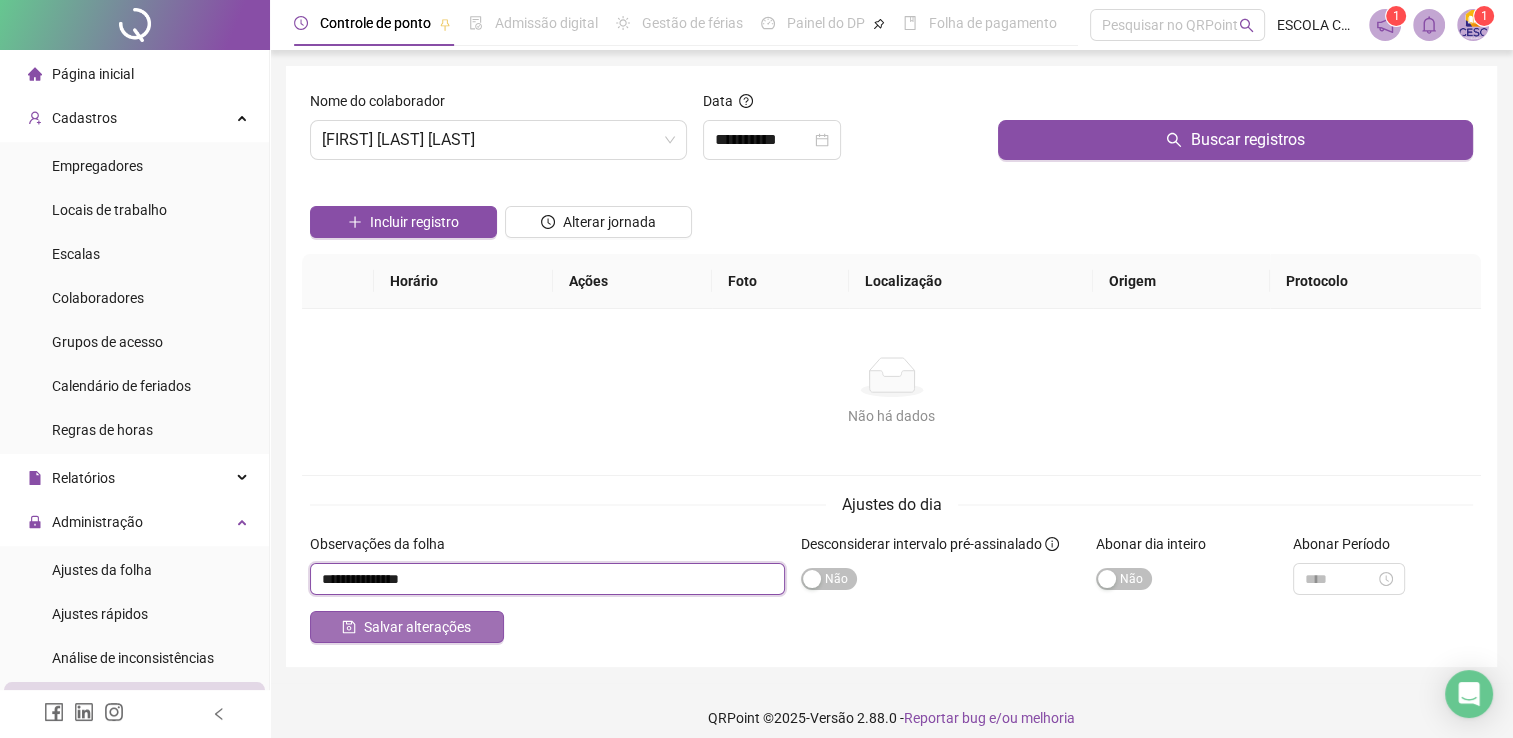type on "**********" 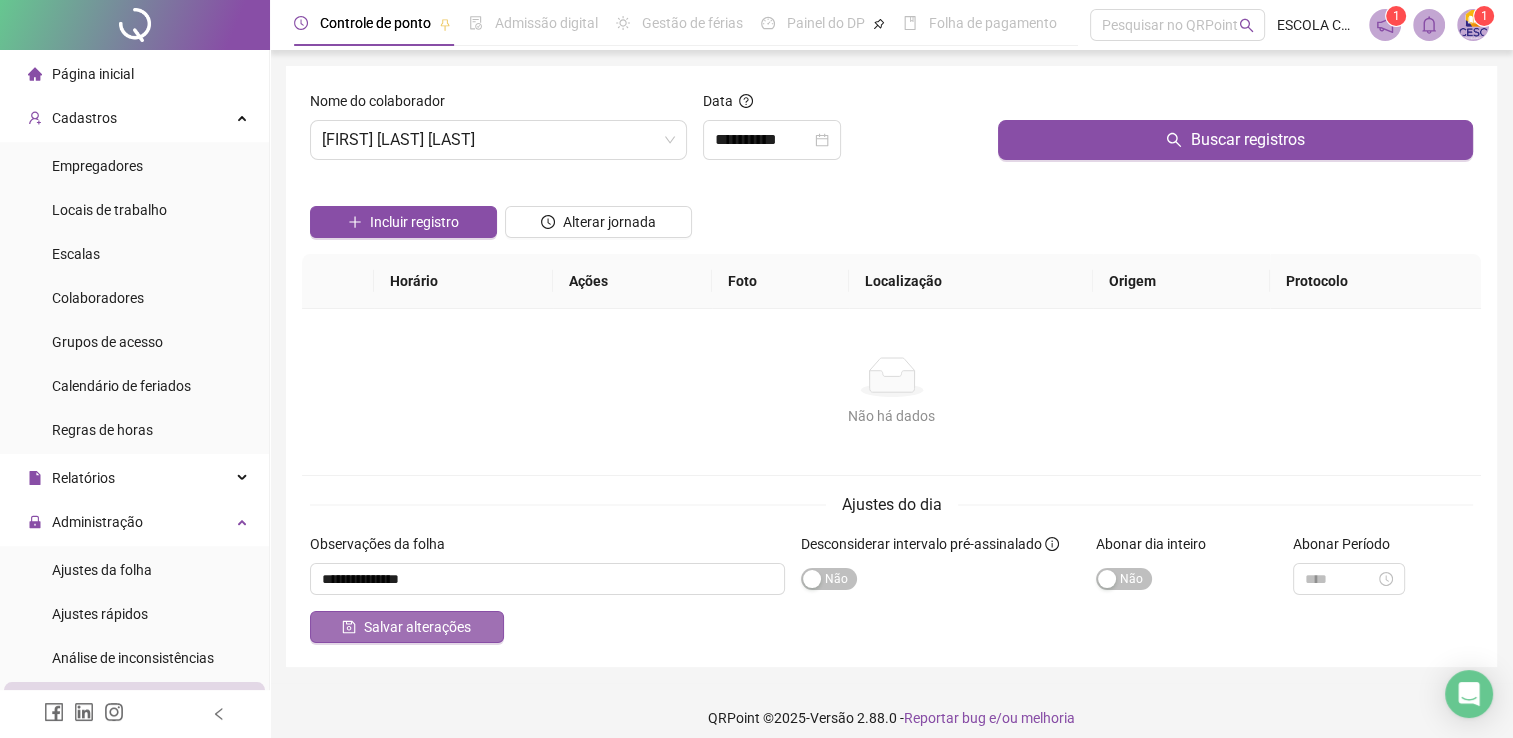 click on "Salvar alterações" at bounding box center (417, 627) 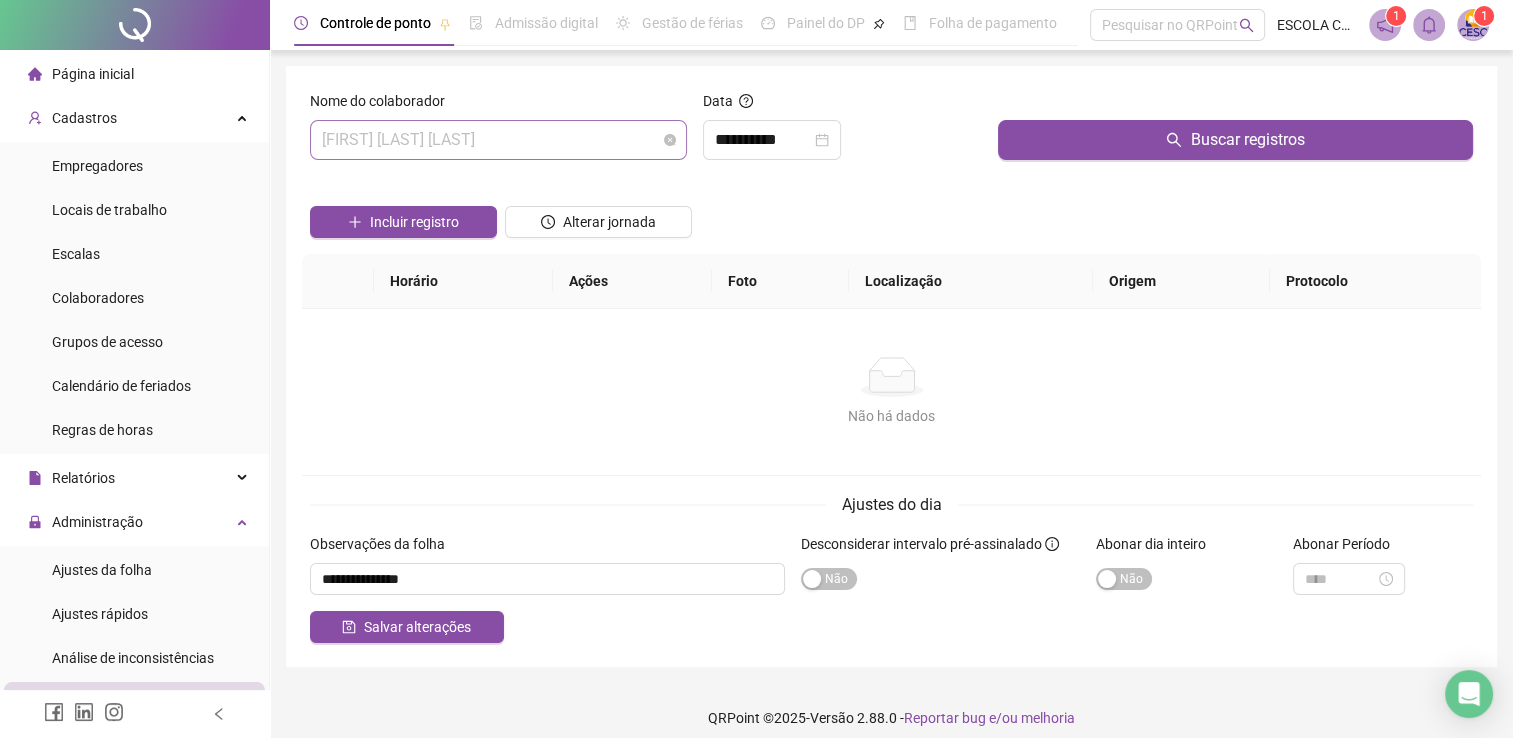 scroll, scrollTop: 1088, scrollLeft: 0, axis: vertical 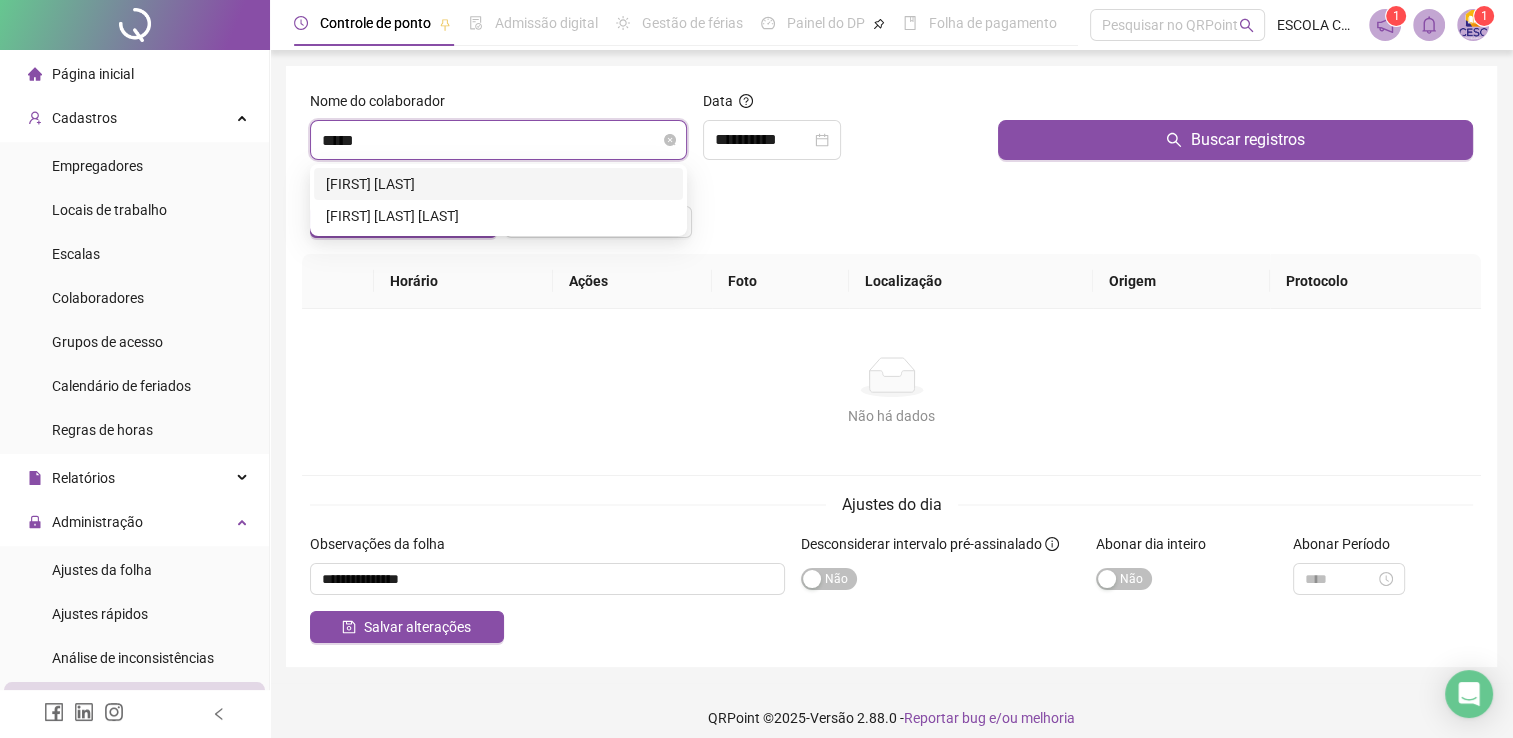 type on "*****" 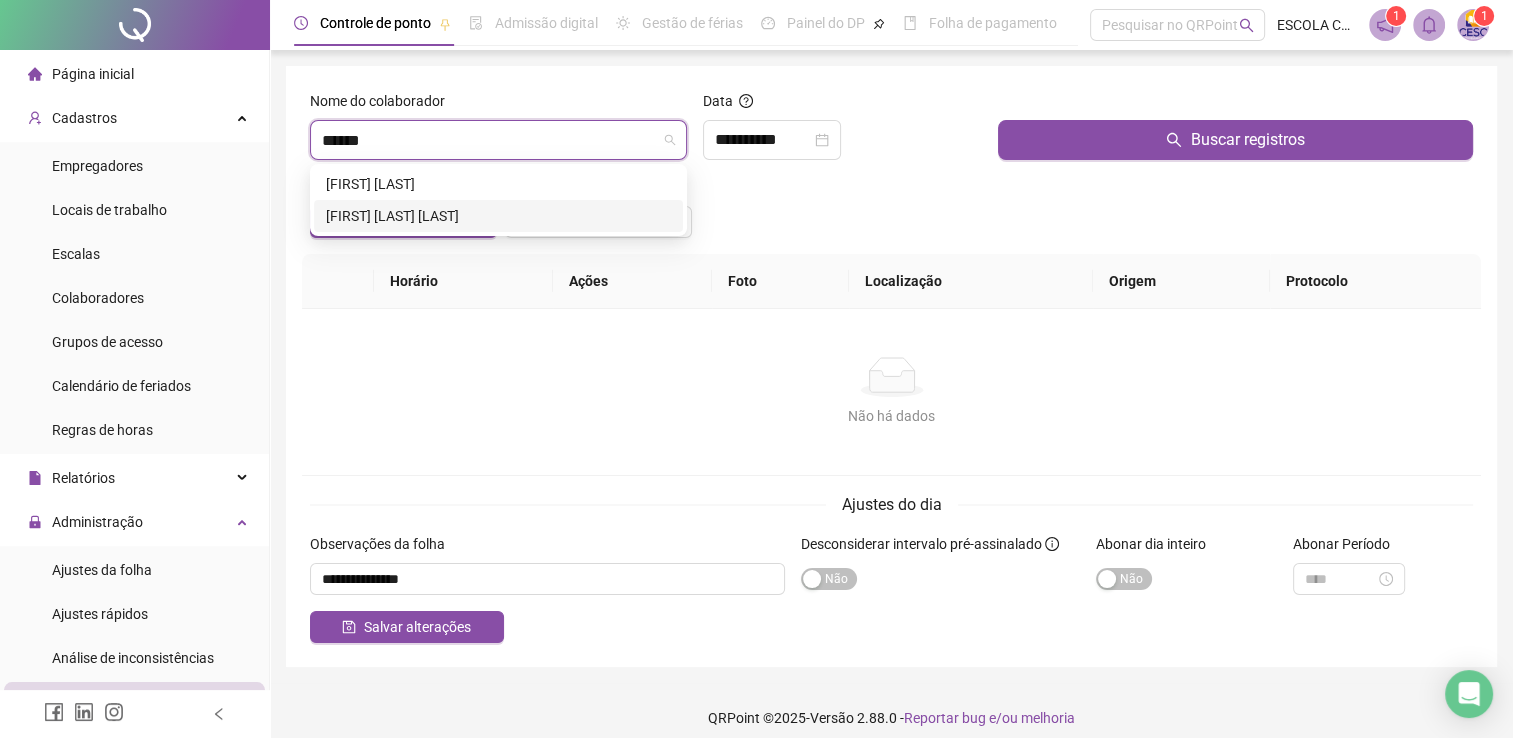 click on "[FIRST] [LAST] [LAST]" at bounding box center [498, 216] 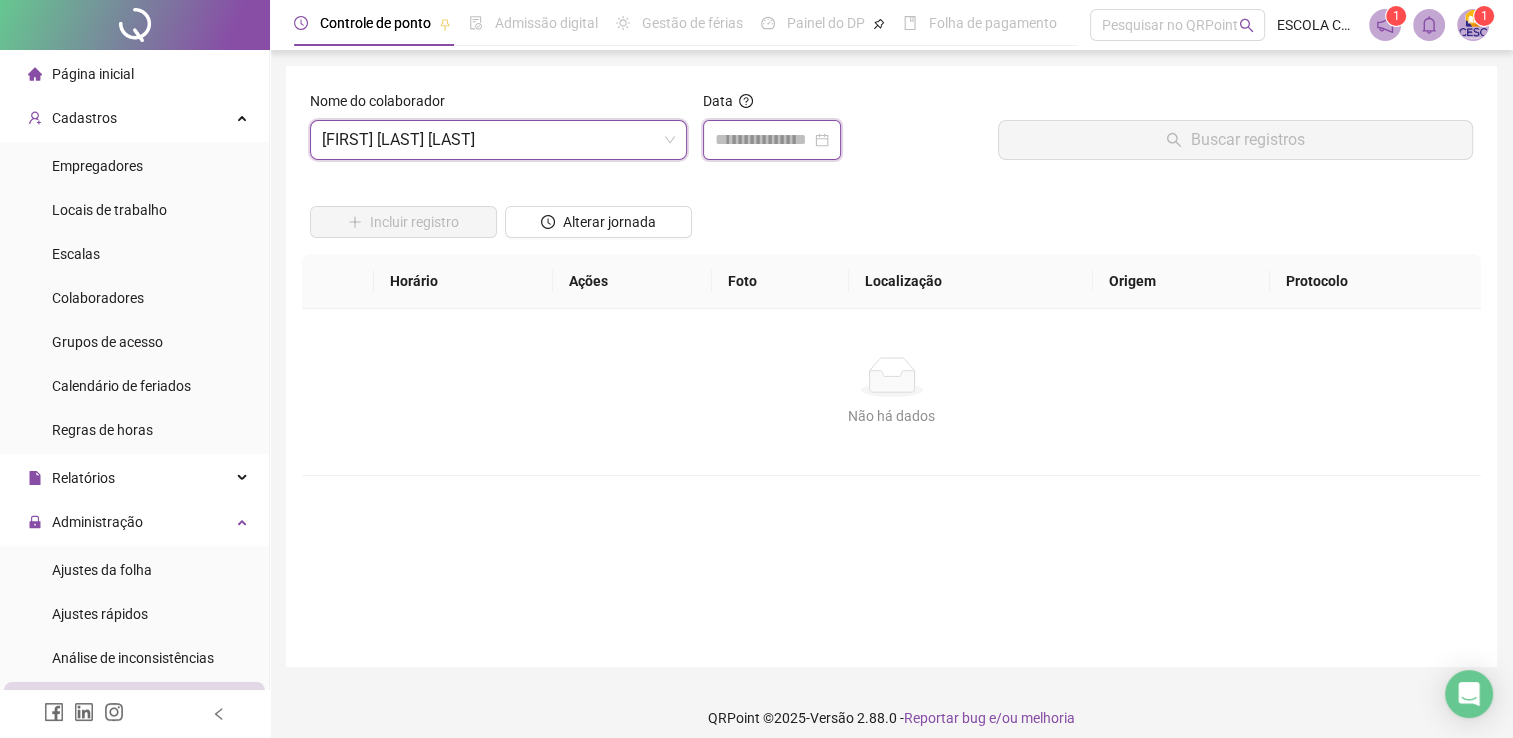 click at bounding box center (763, 140) 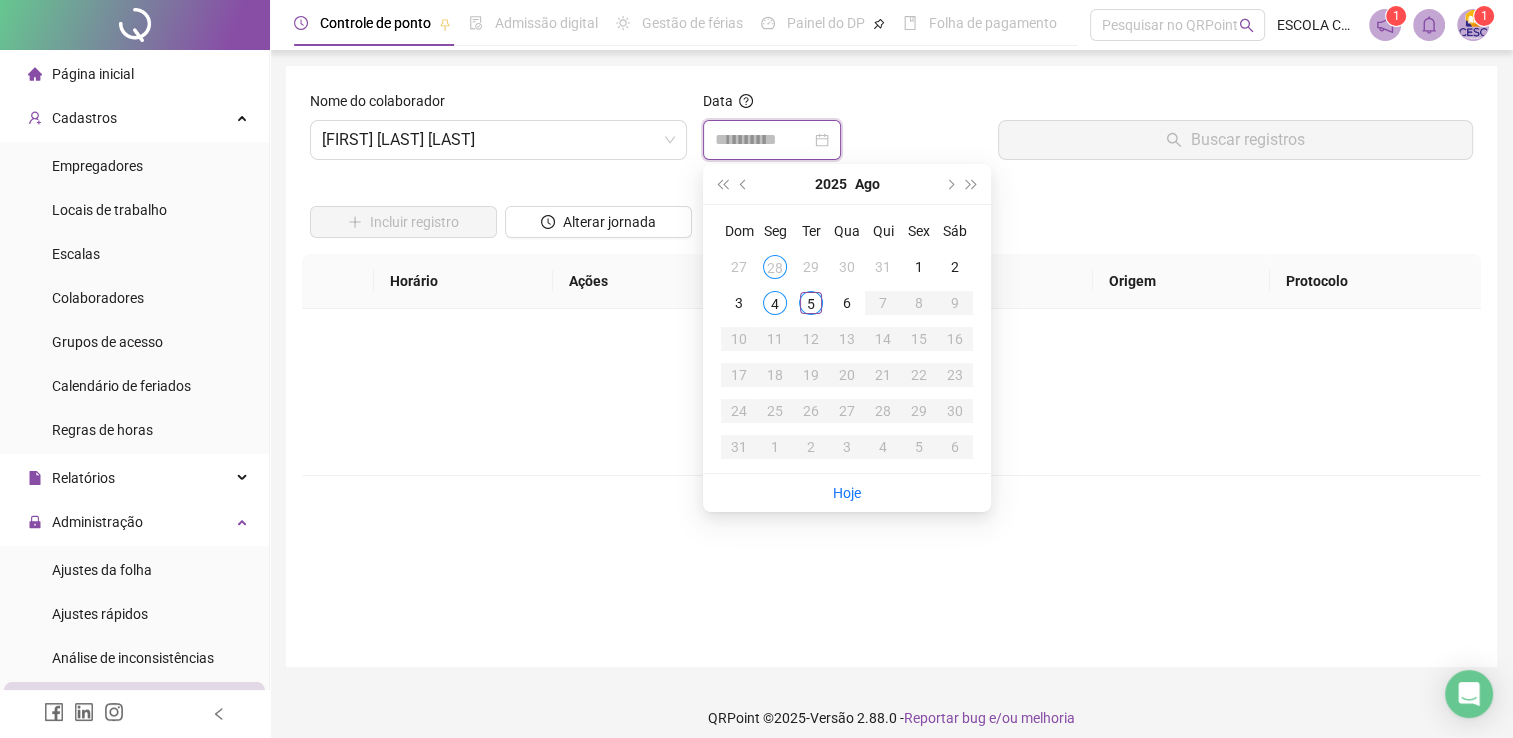 type on "**********" 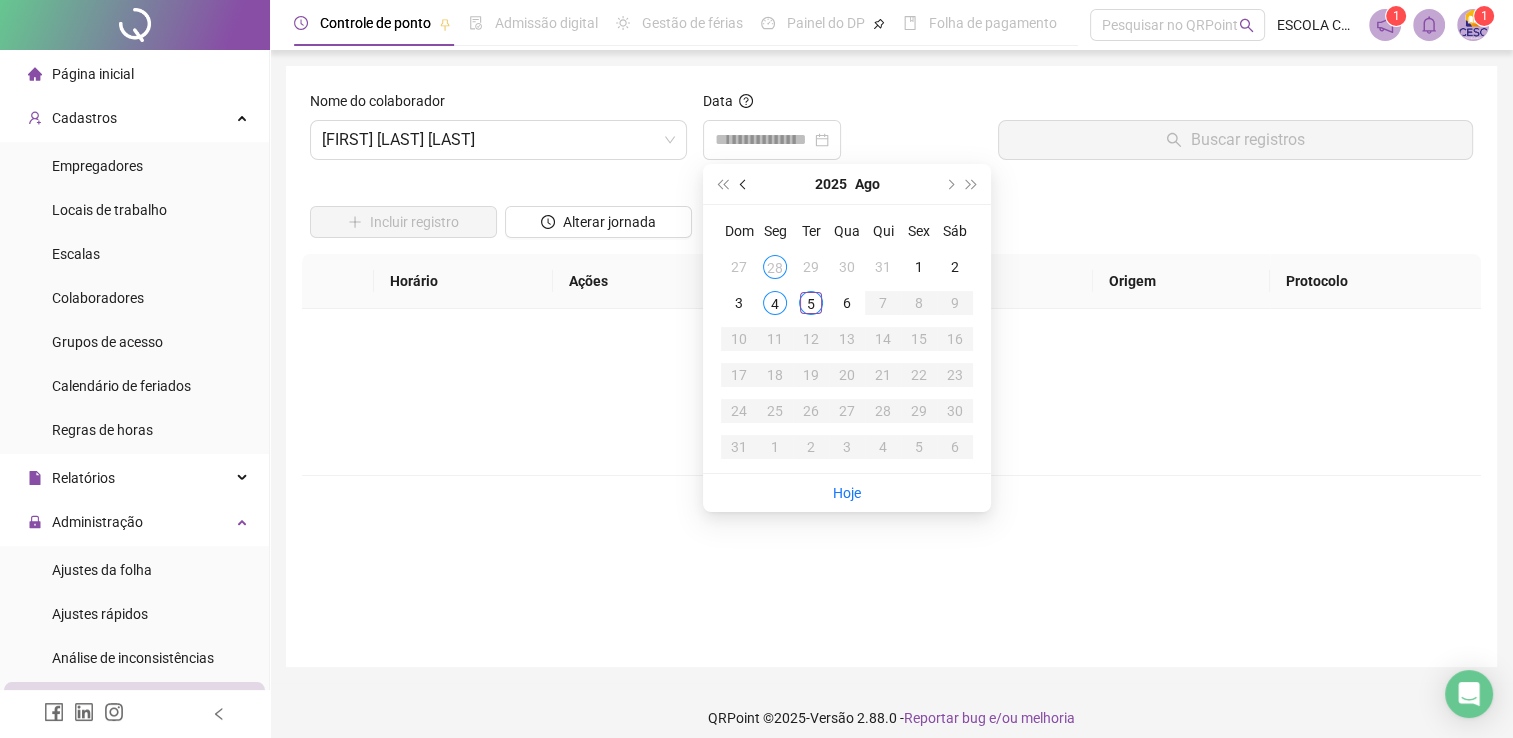 click at bounding box center (744, 184) 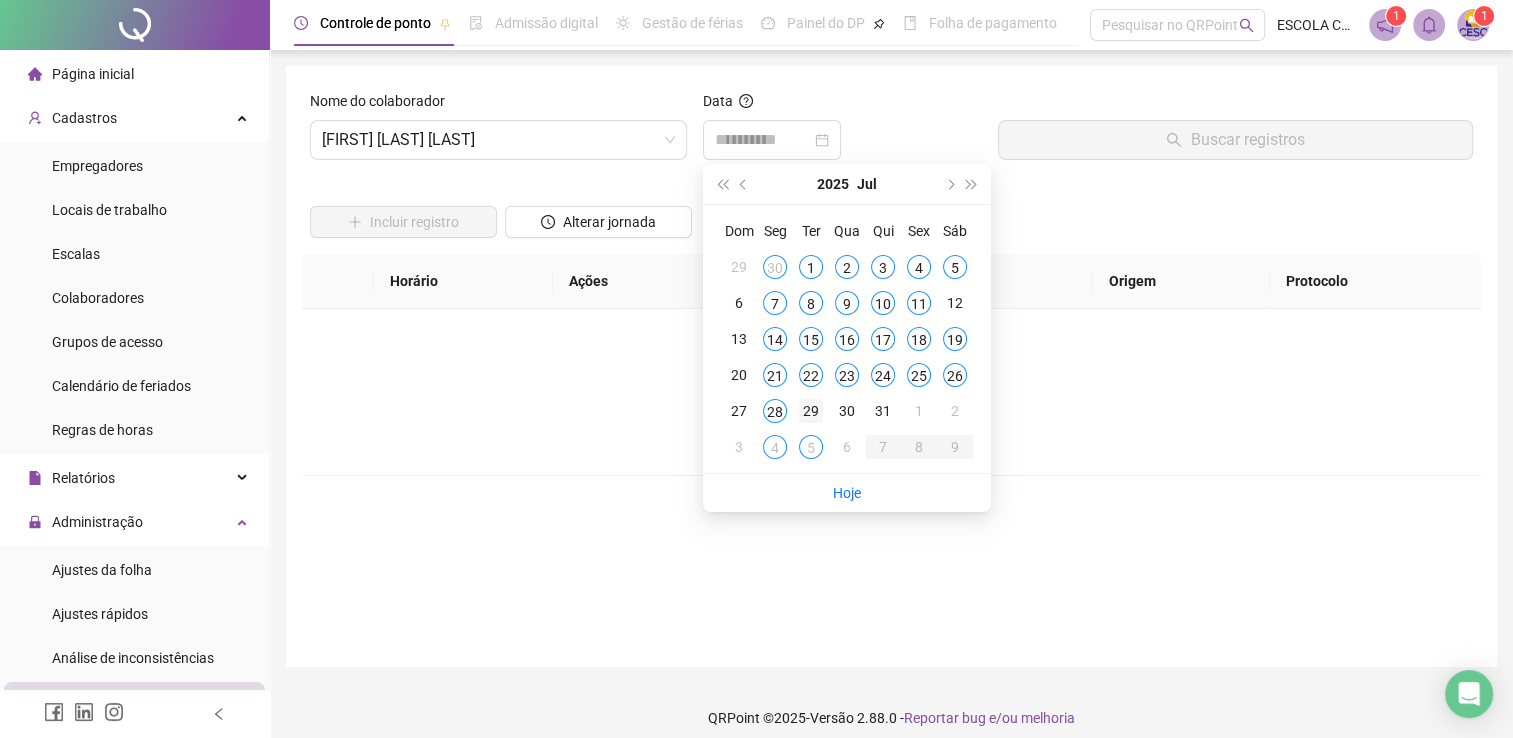 type on "**********" 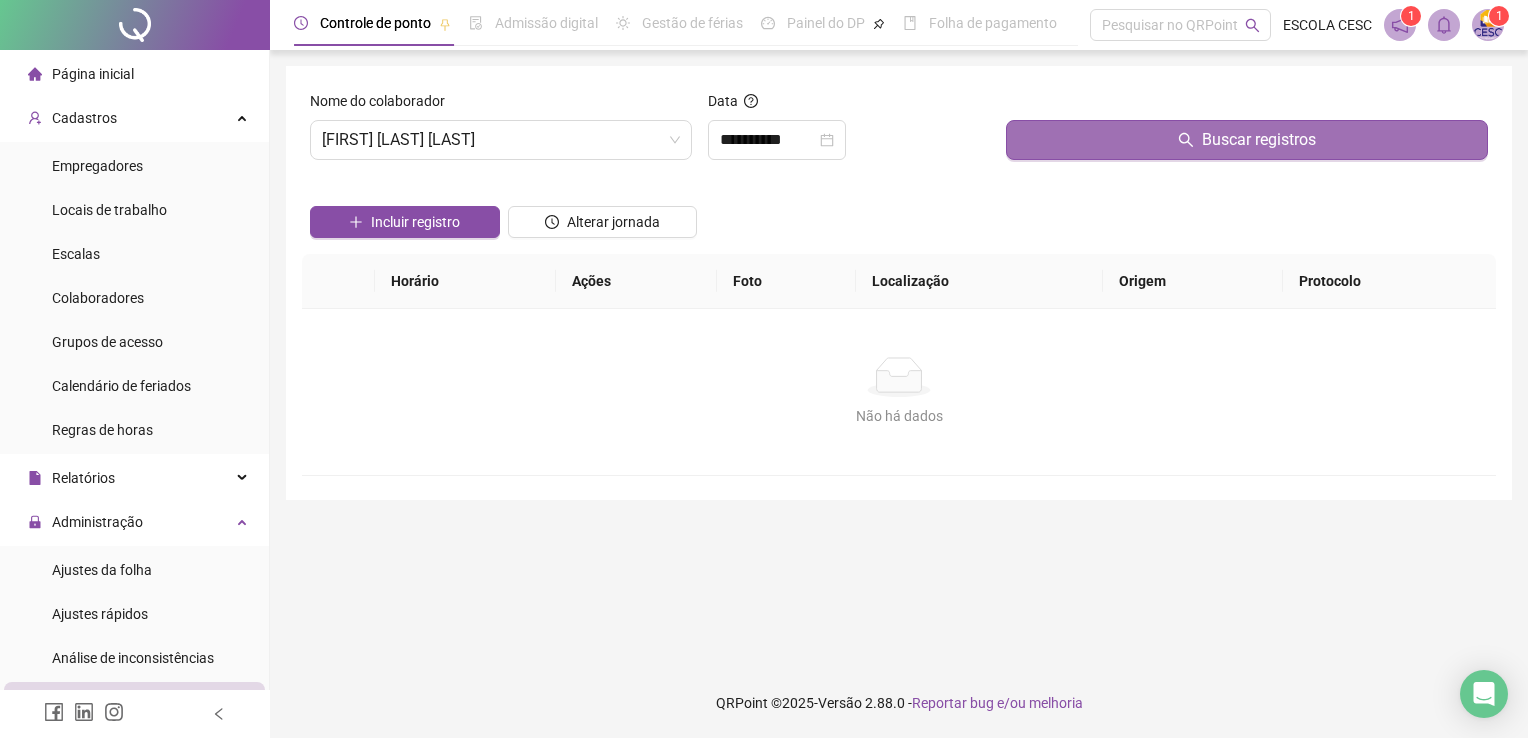 click on "Buscar registros" at bounding box center [1247, 140] 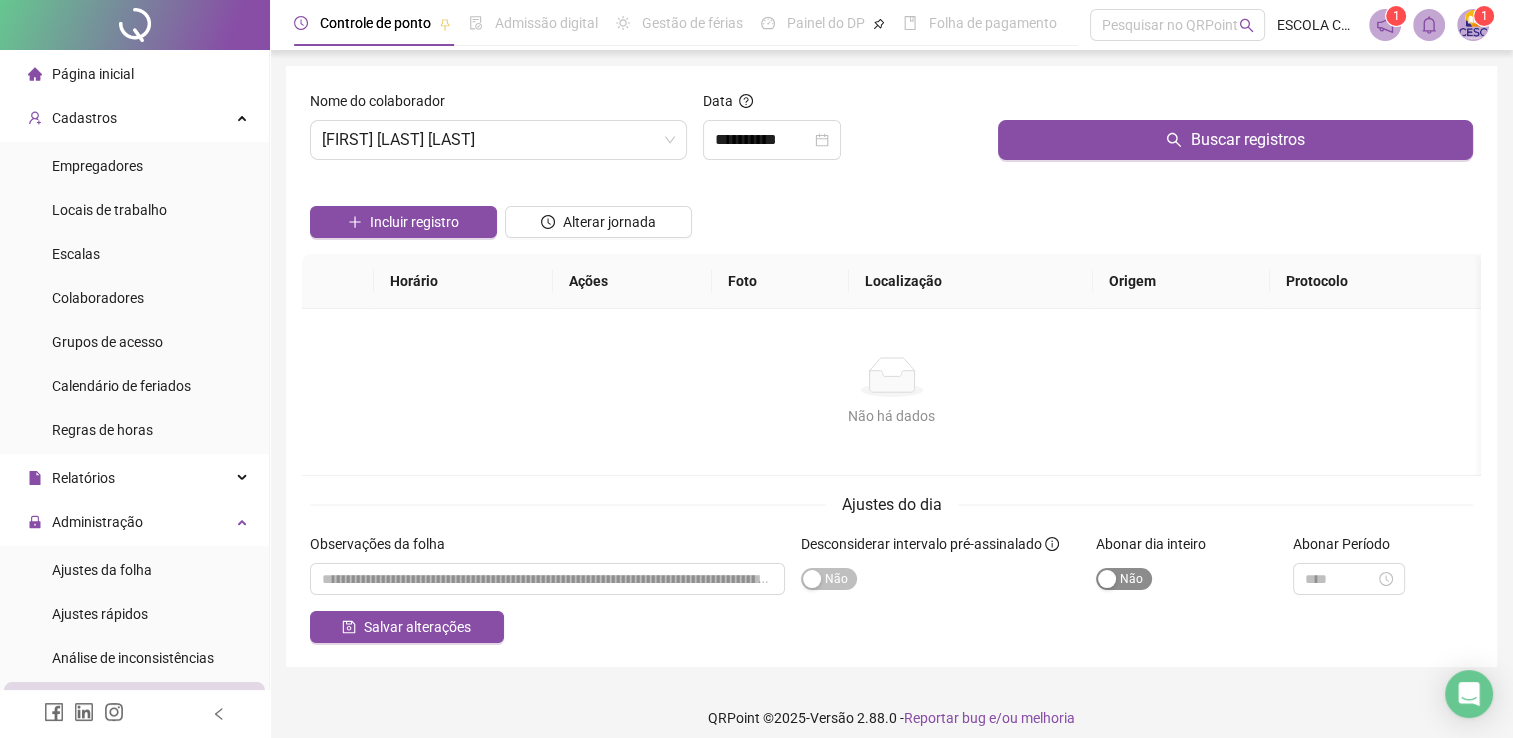 click on "Sim Não" at bounding box center (1124, 579) 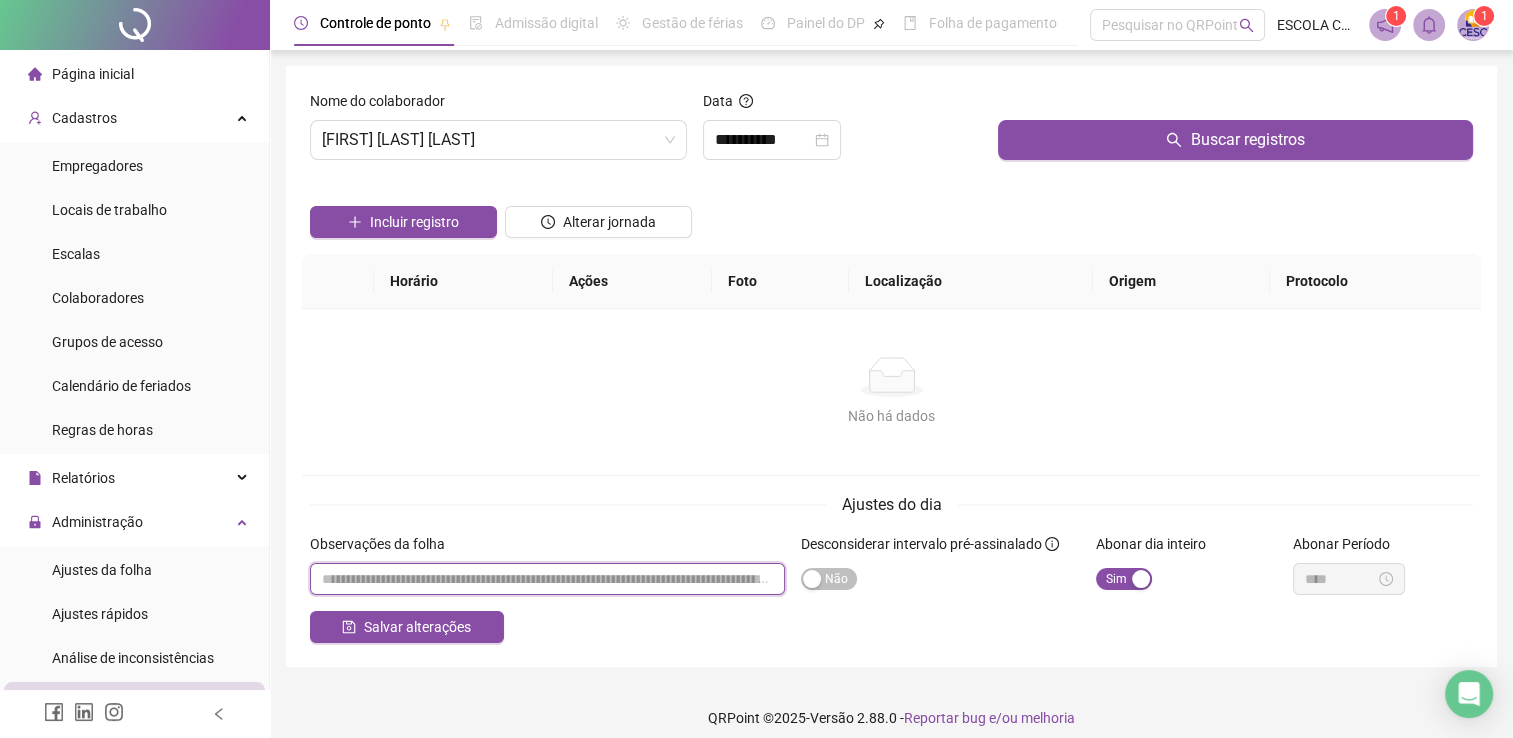click at bounding box center [547, 579] 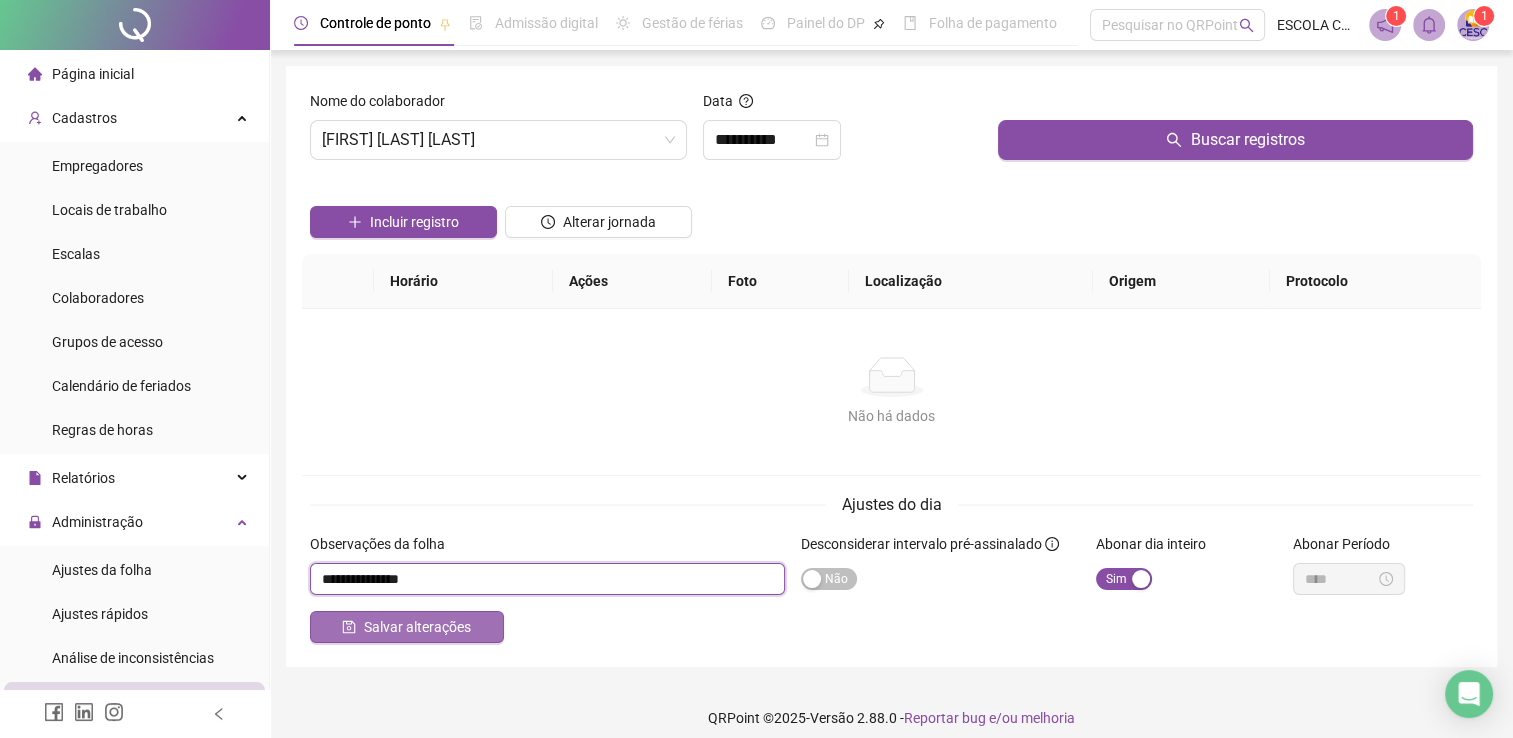 type on "**********" 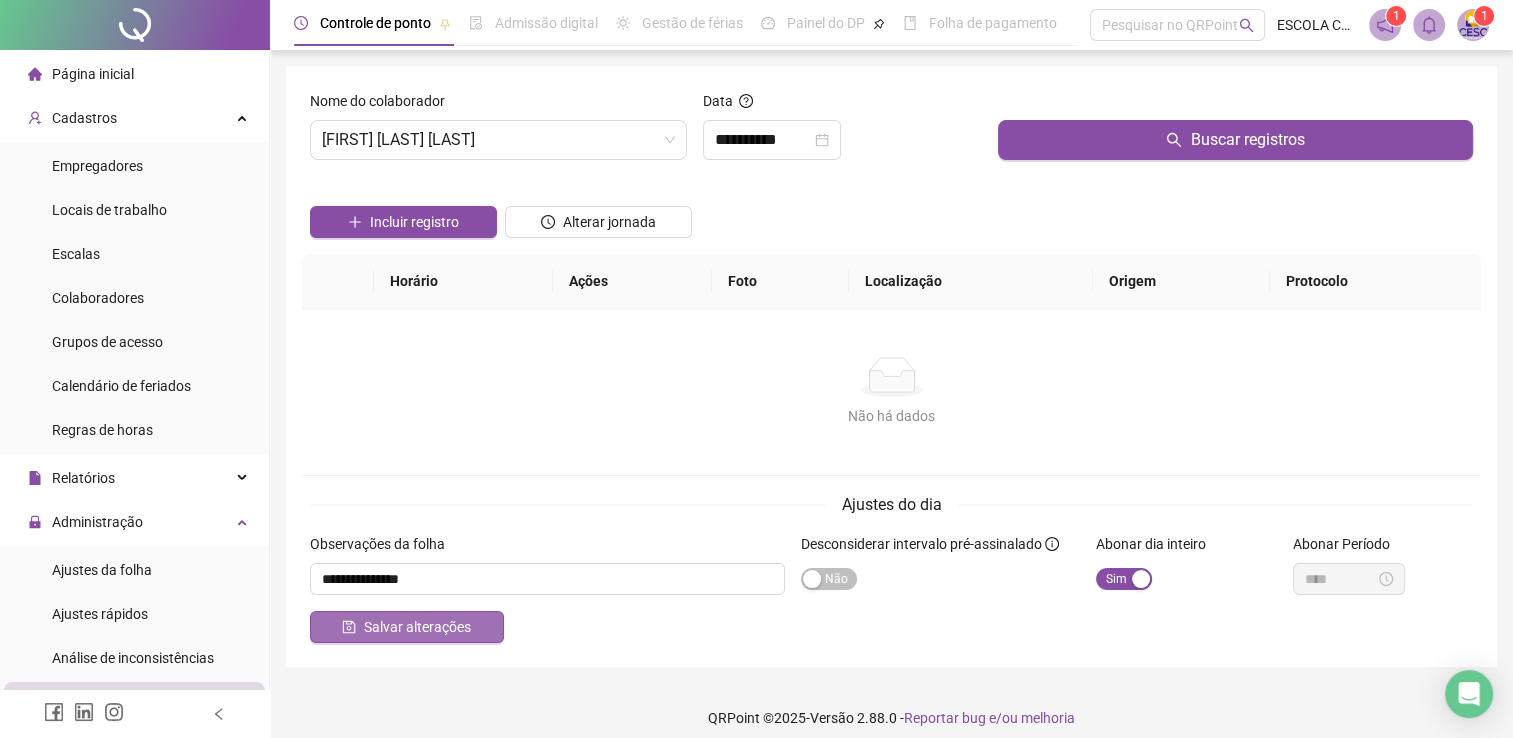 click on "Salvar alterações" at bounding box center [417, 627] 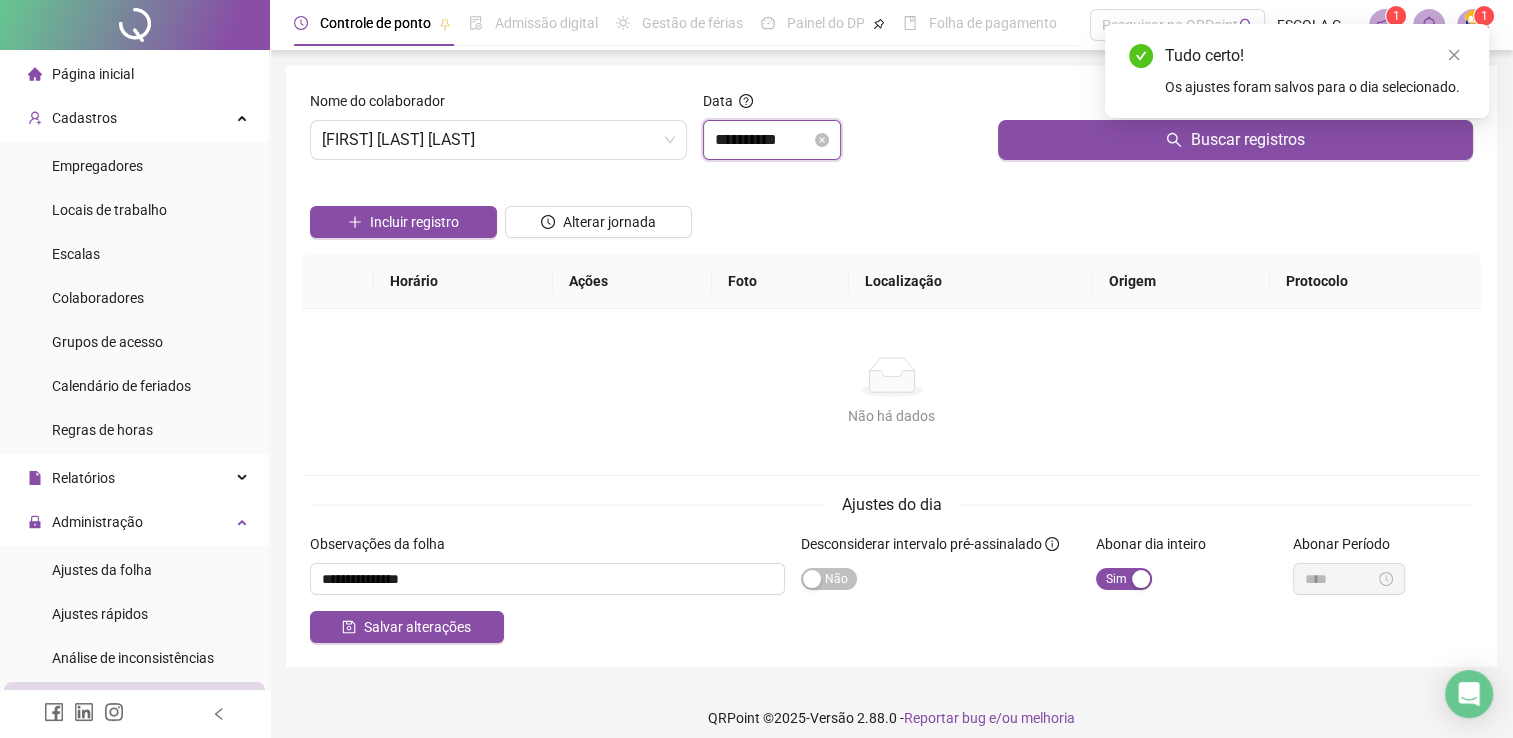 click on "**********" at bounding box center [763, 140] 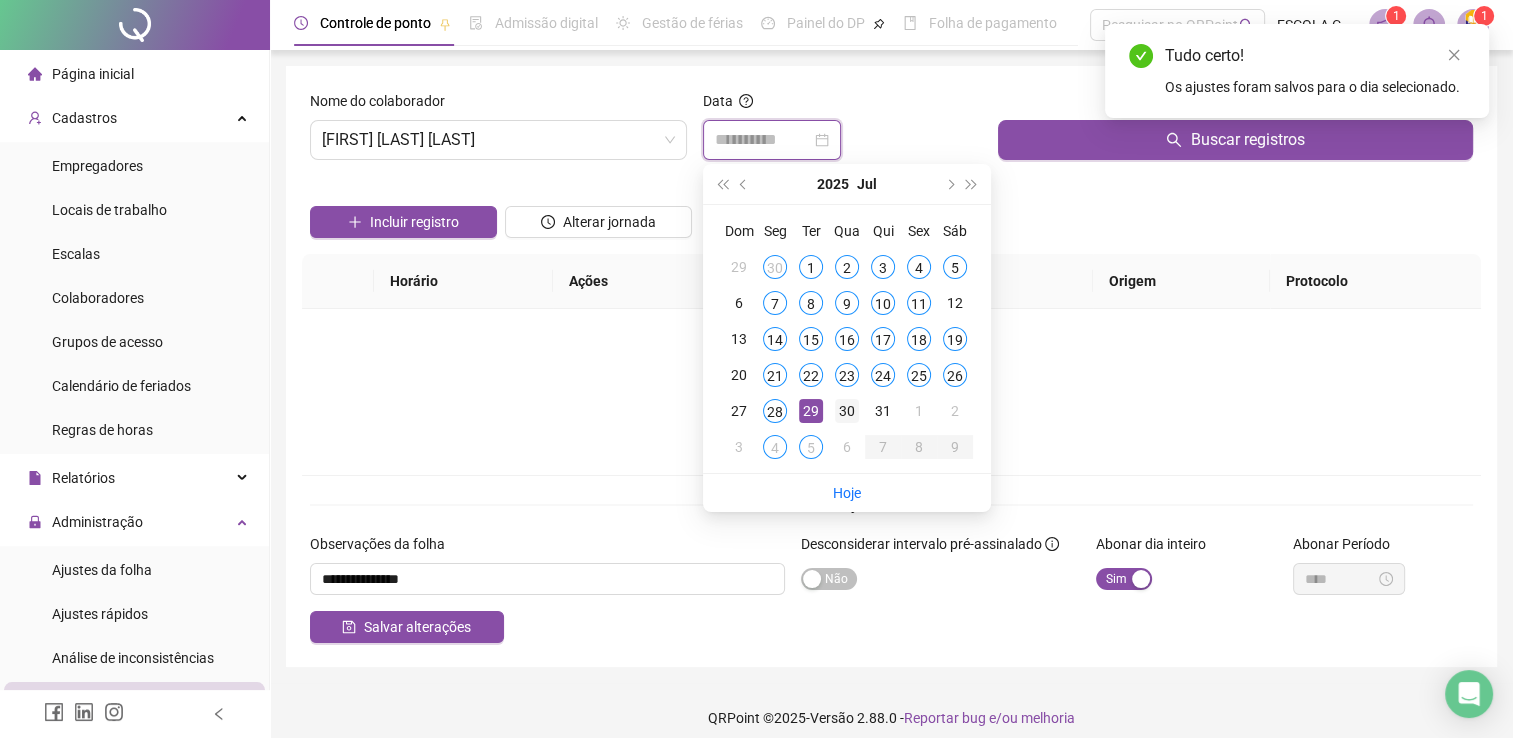 type on "**********" 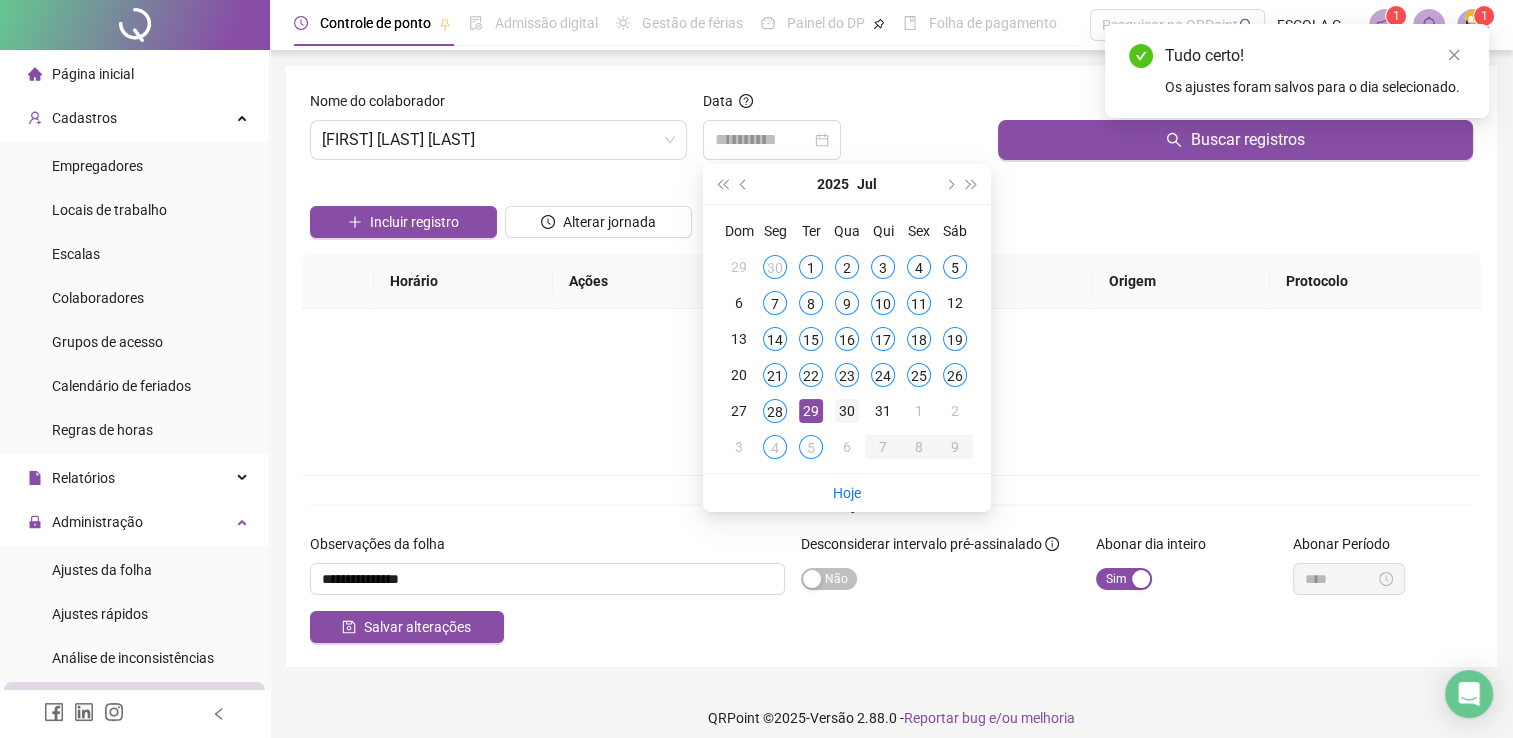 click on "30" at bounding box center [847, 411] 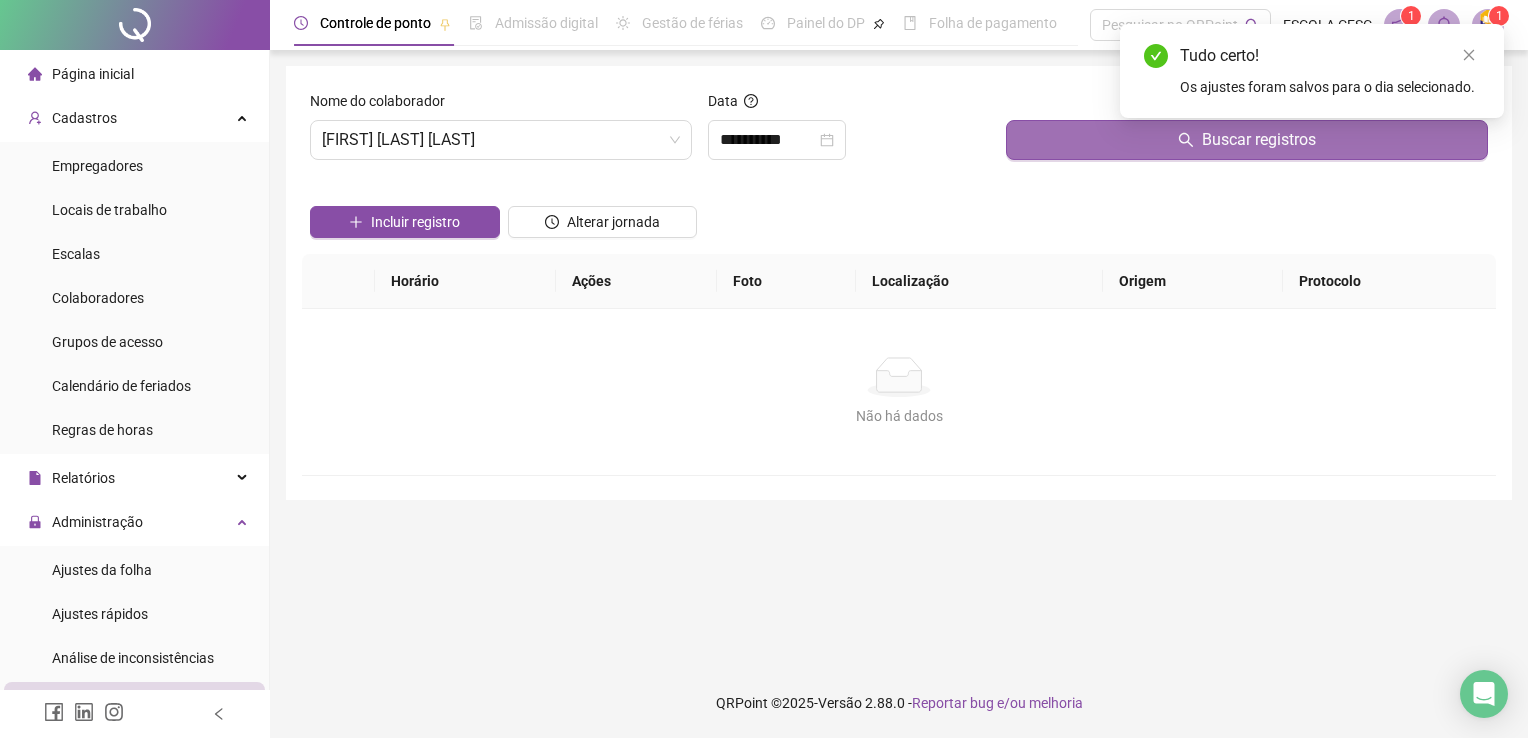 click on "Buscar registros" at bounding box center [1247, 140] 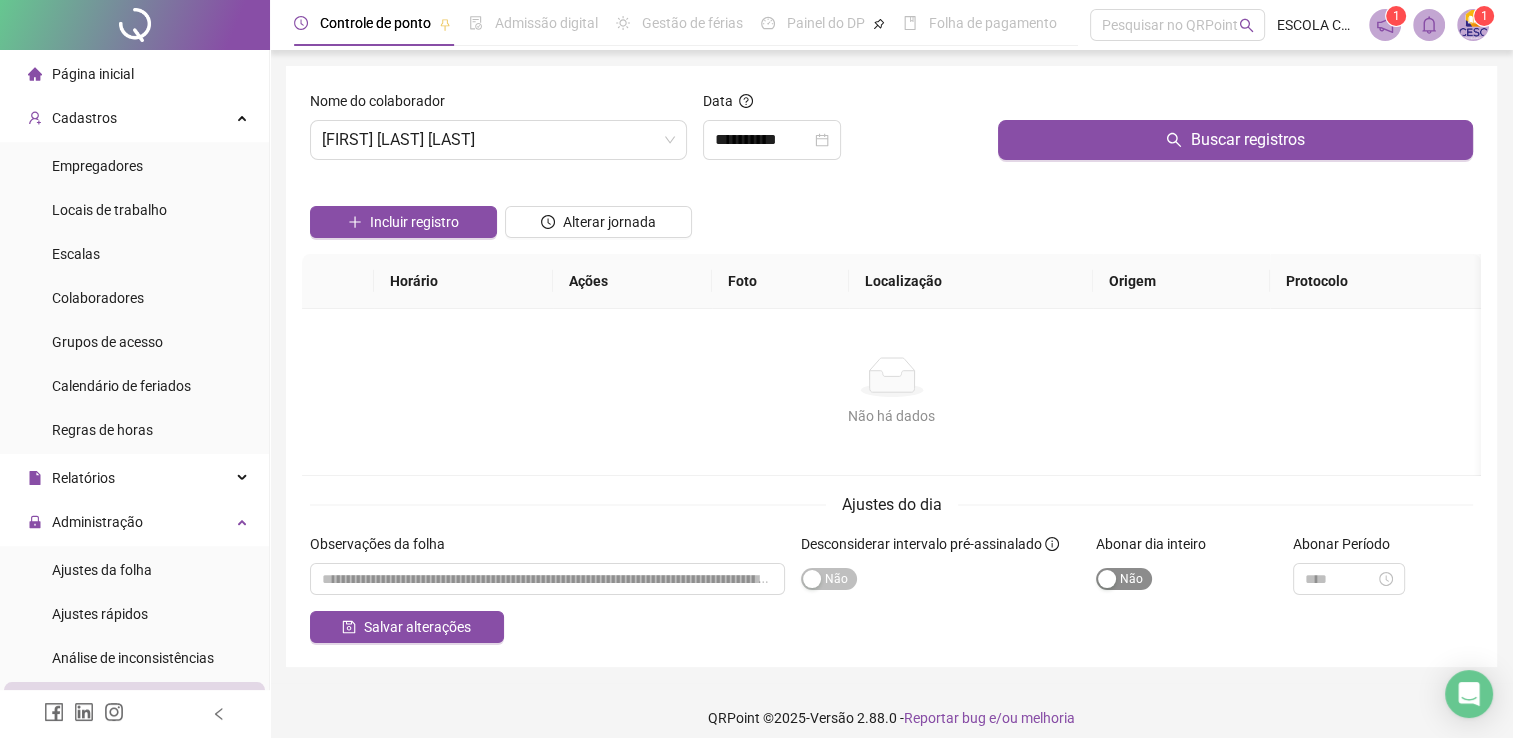 click on "Sim Não" at bounding box center (1124, 579) 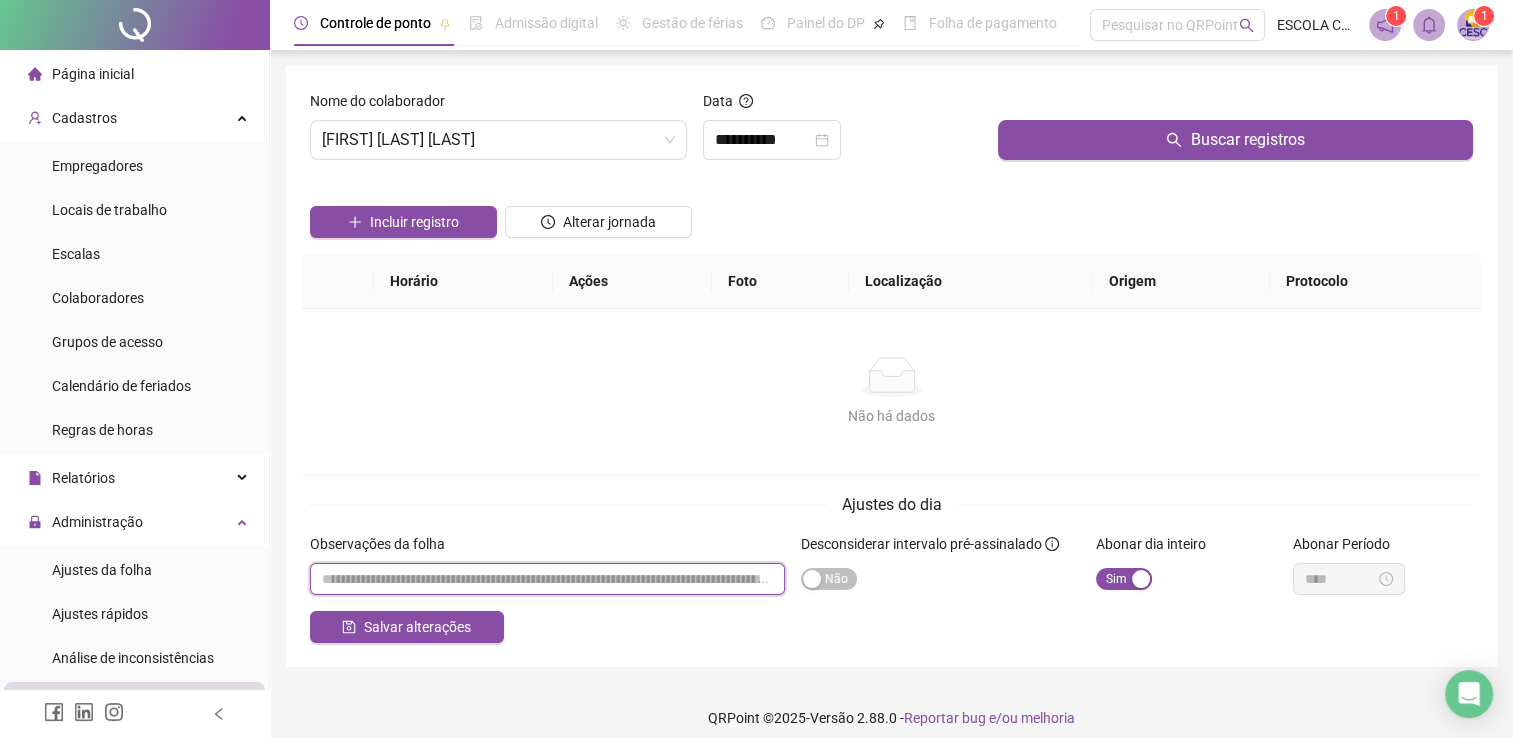 click at bounding box center (547, 579) 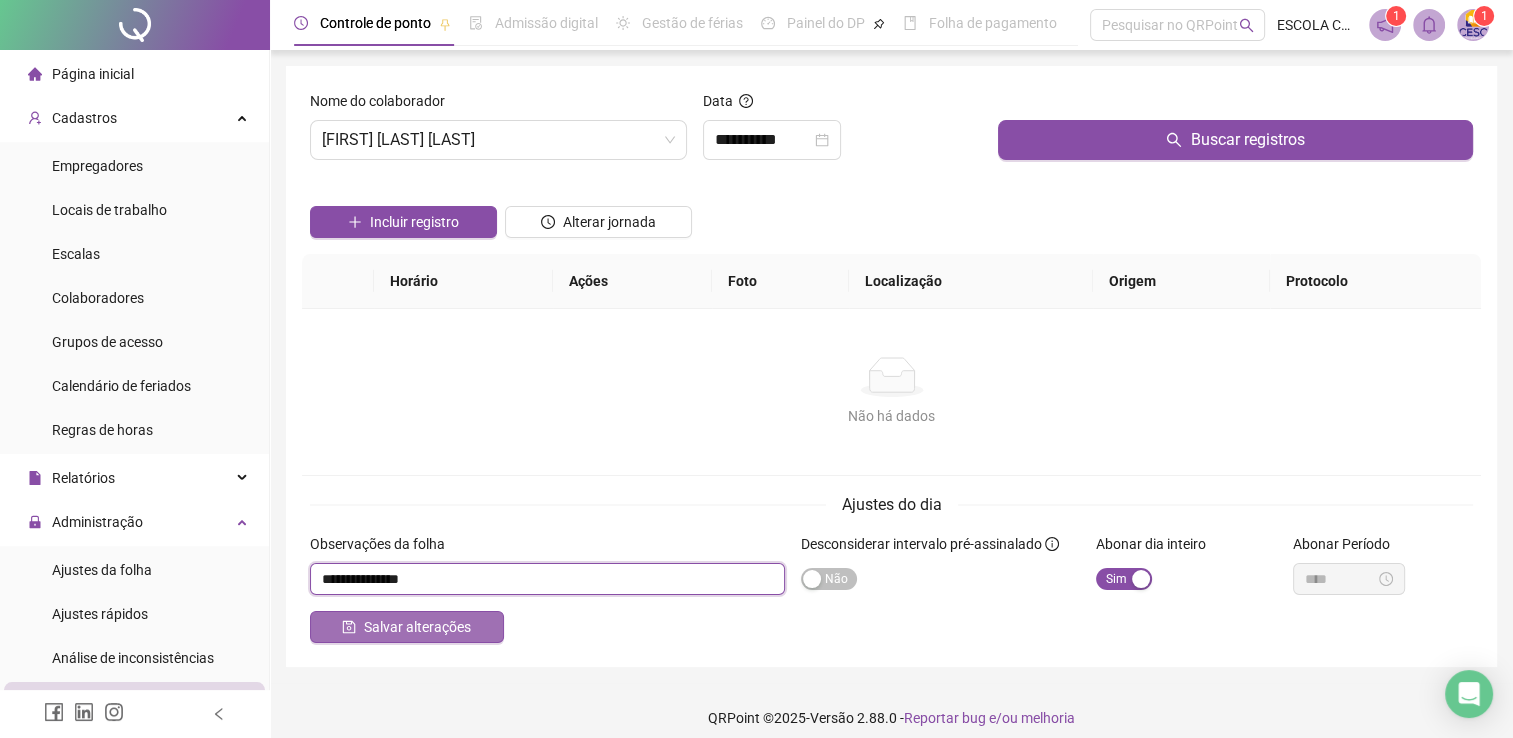 type on "**********" 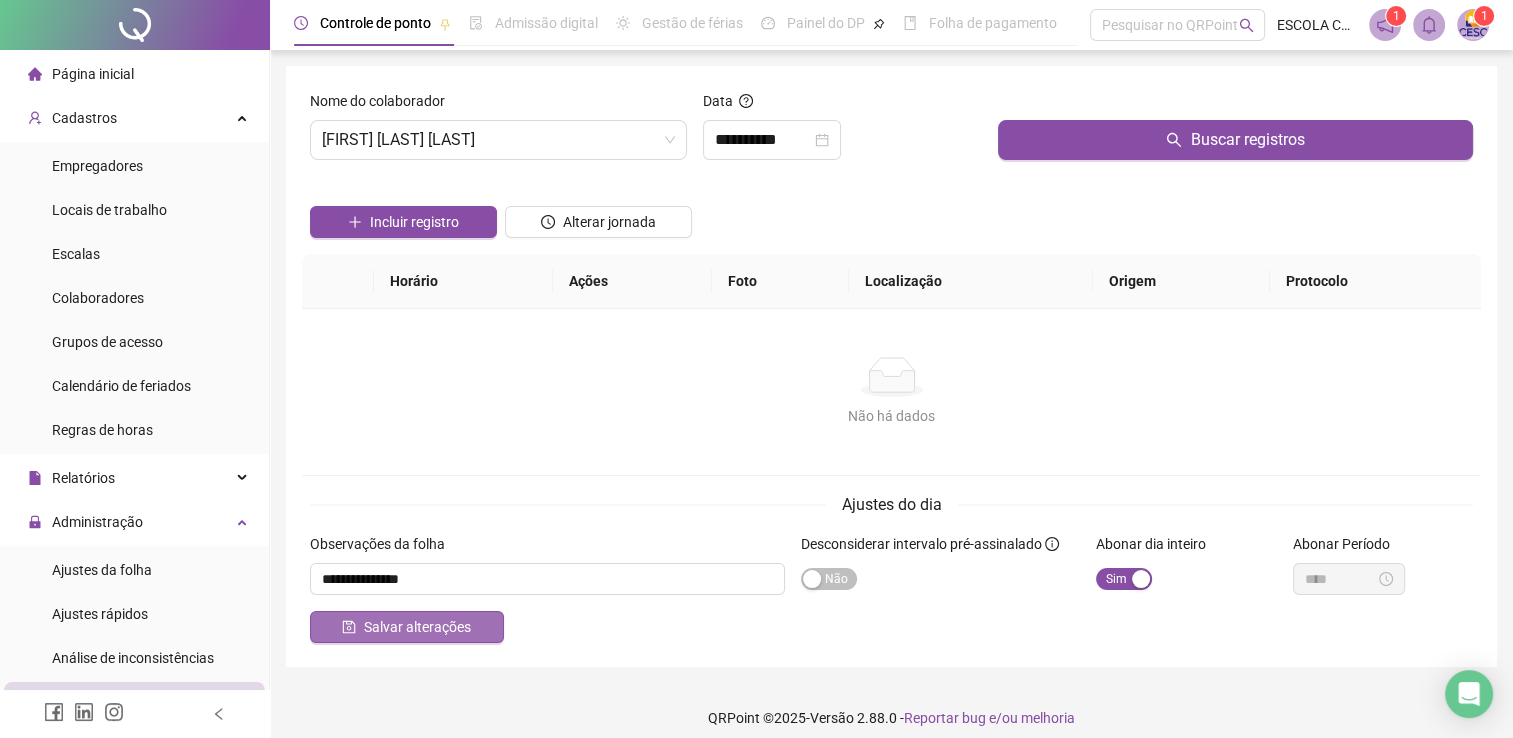 click on "Salvar alterações" at bounding box center (417, 627) 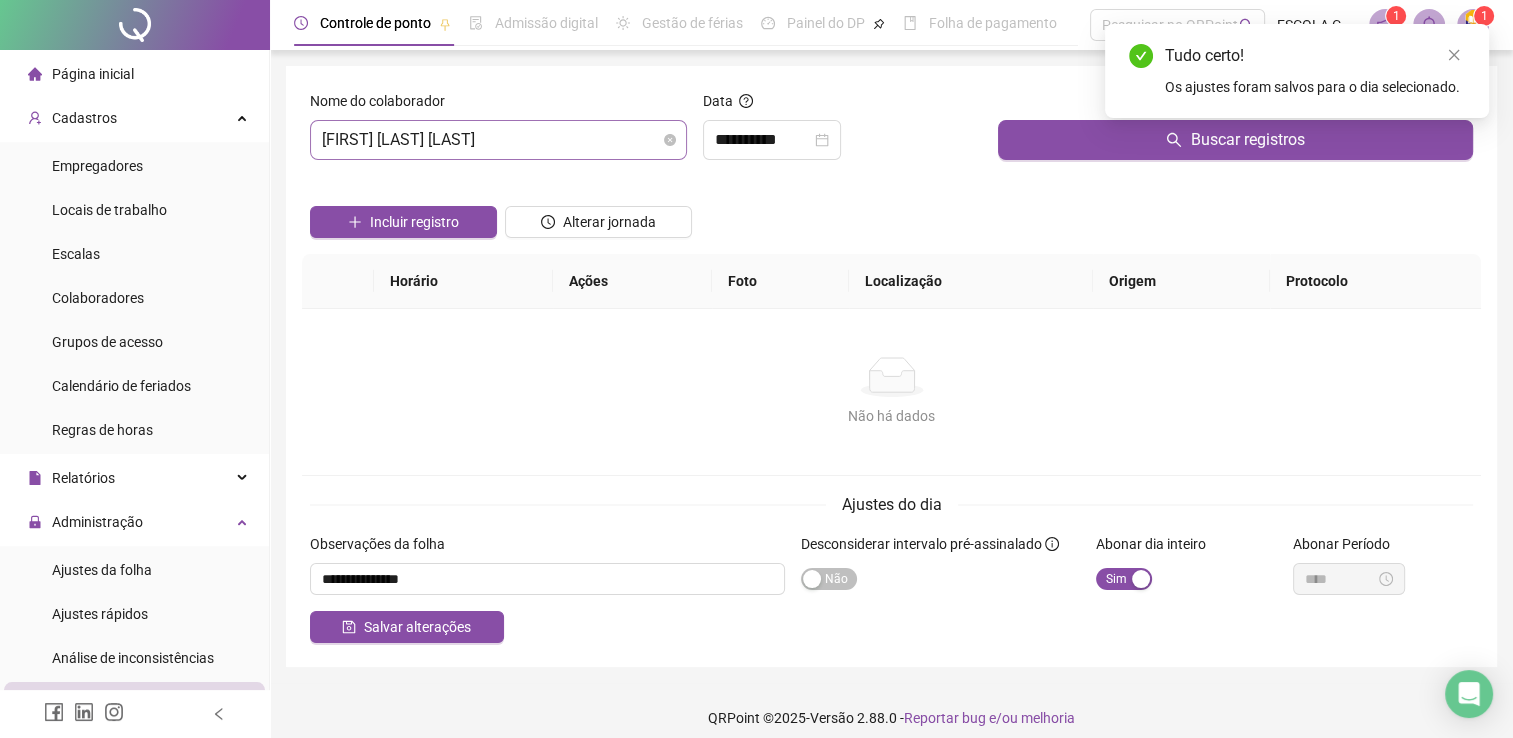 click on "[FIRST] [LAST] [LAST]" at bounding box center [498, 140] 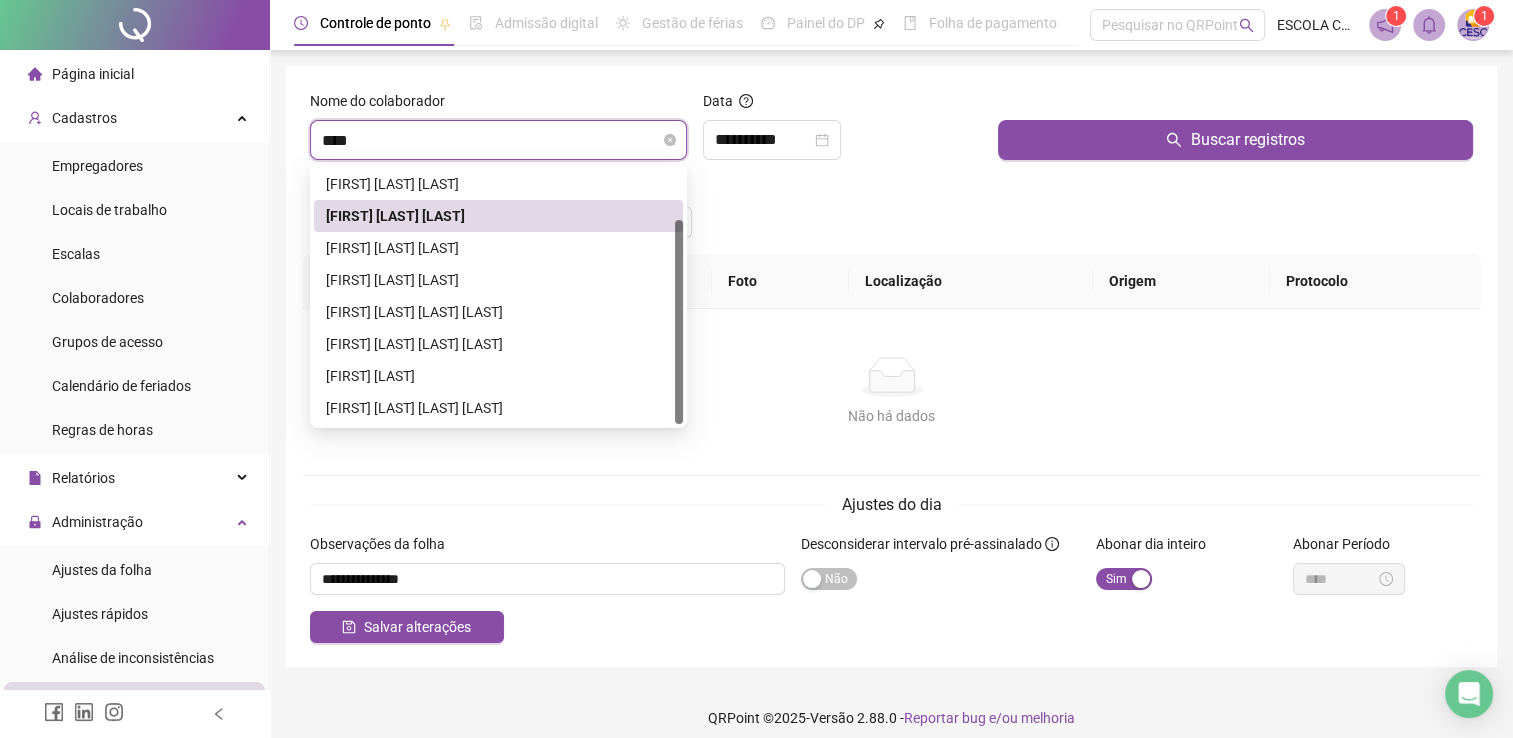 scroll, scrollTop: 0, scrollLeft: 0, axis: both 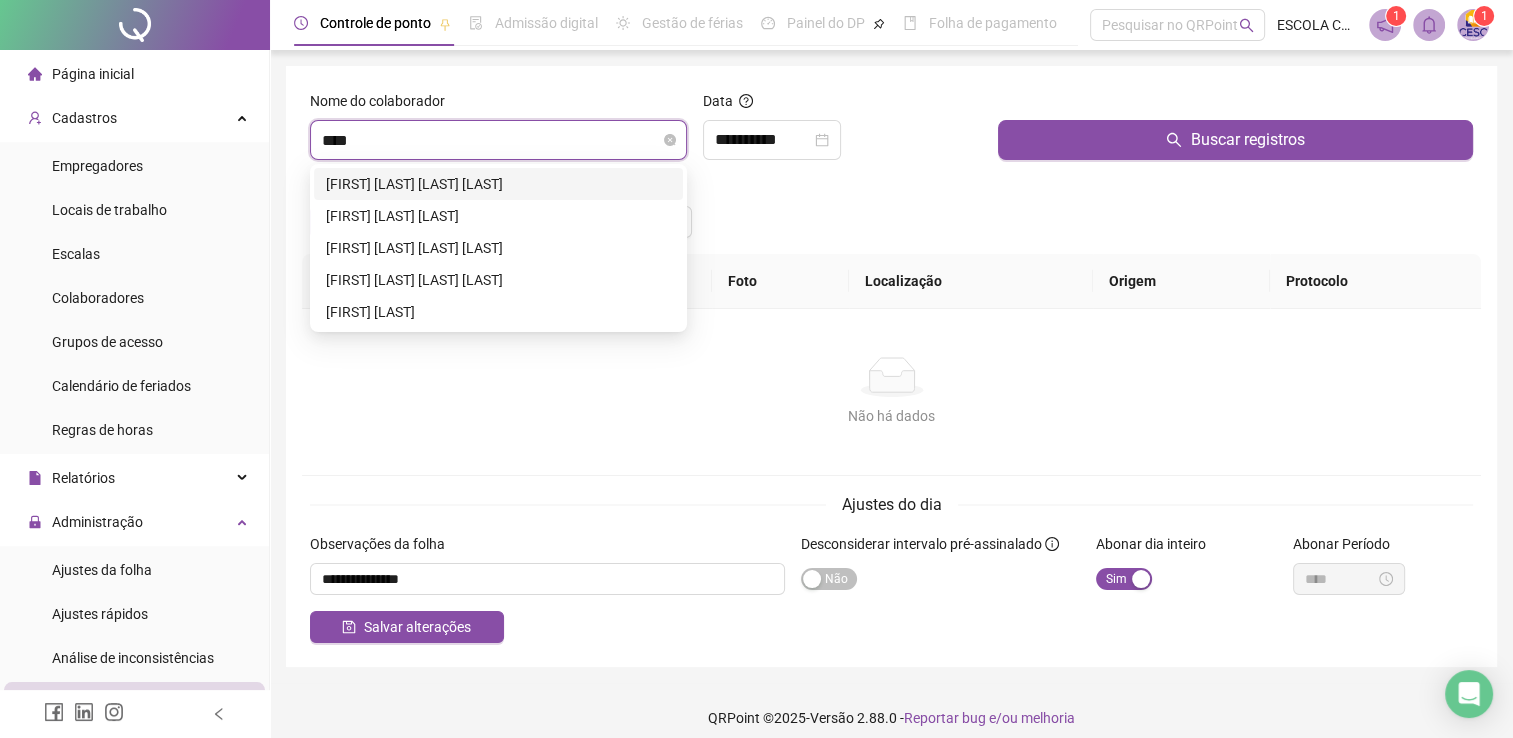 type on "*****" 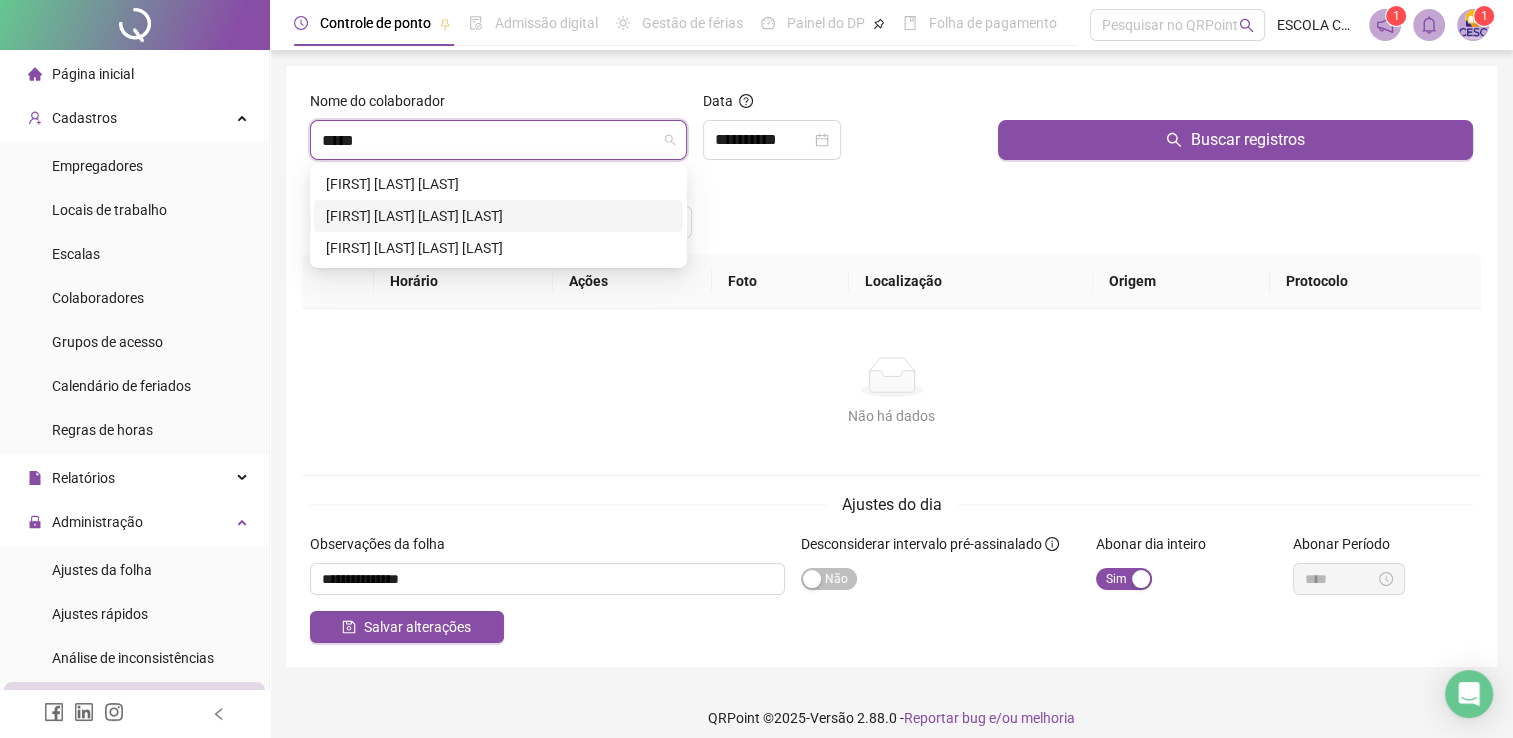 click on "[FIRST] [LAST] [LAST] [LAST]" at bounding box center [498, 216] 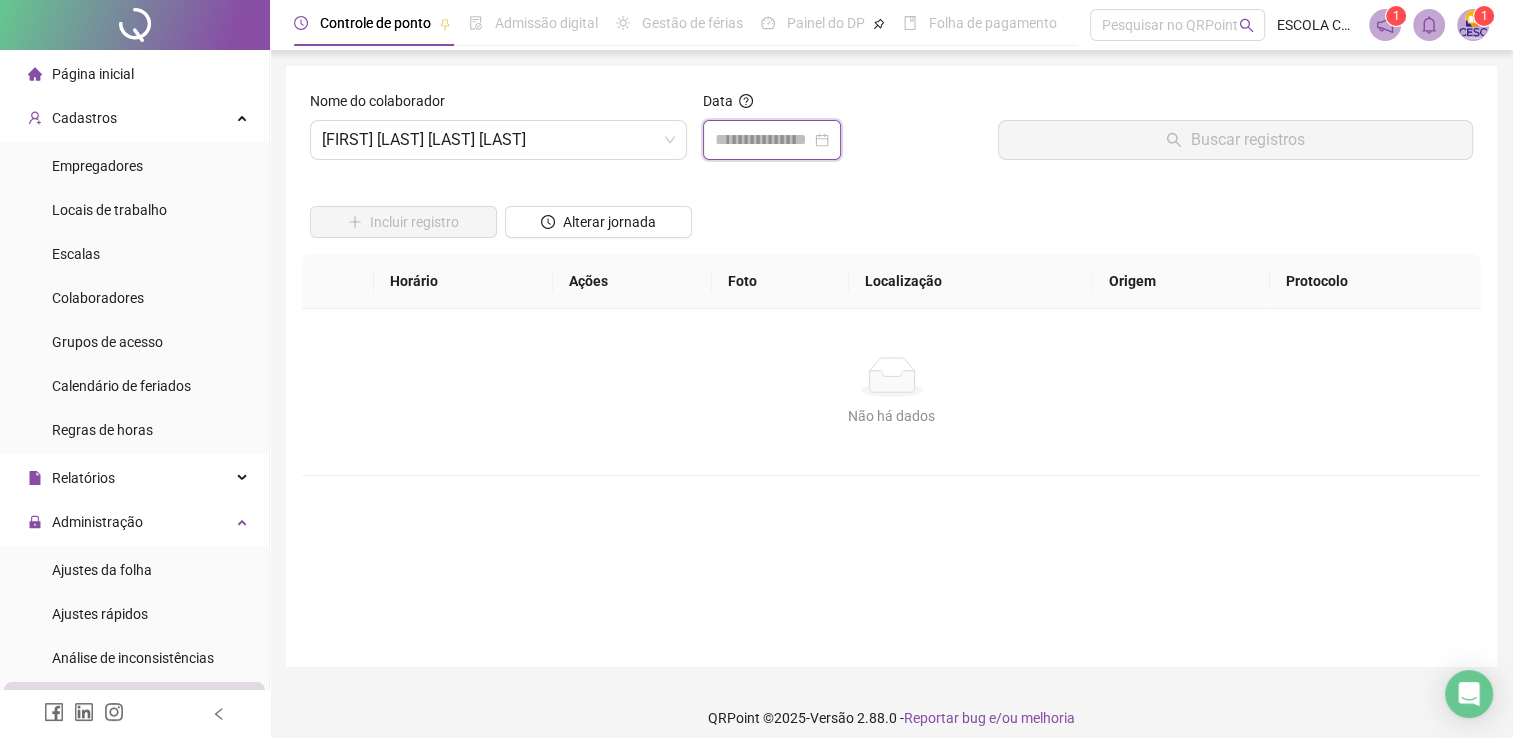 click at bounding box center (763, 140) 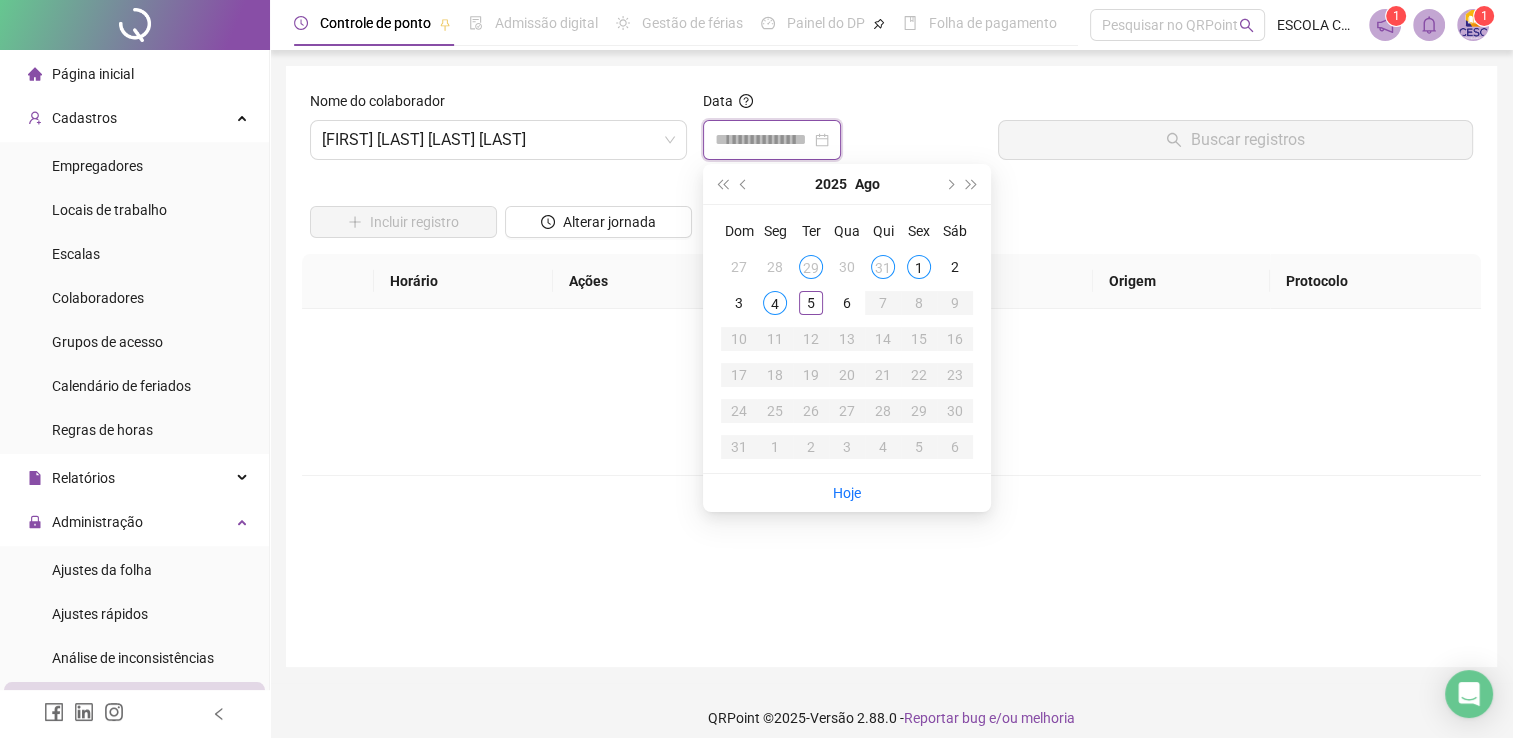 click at bounding box center [763, 140] 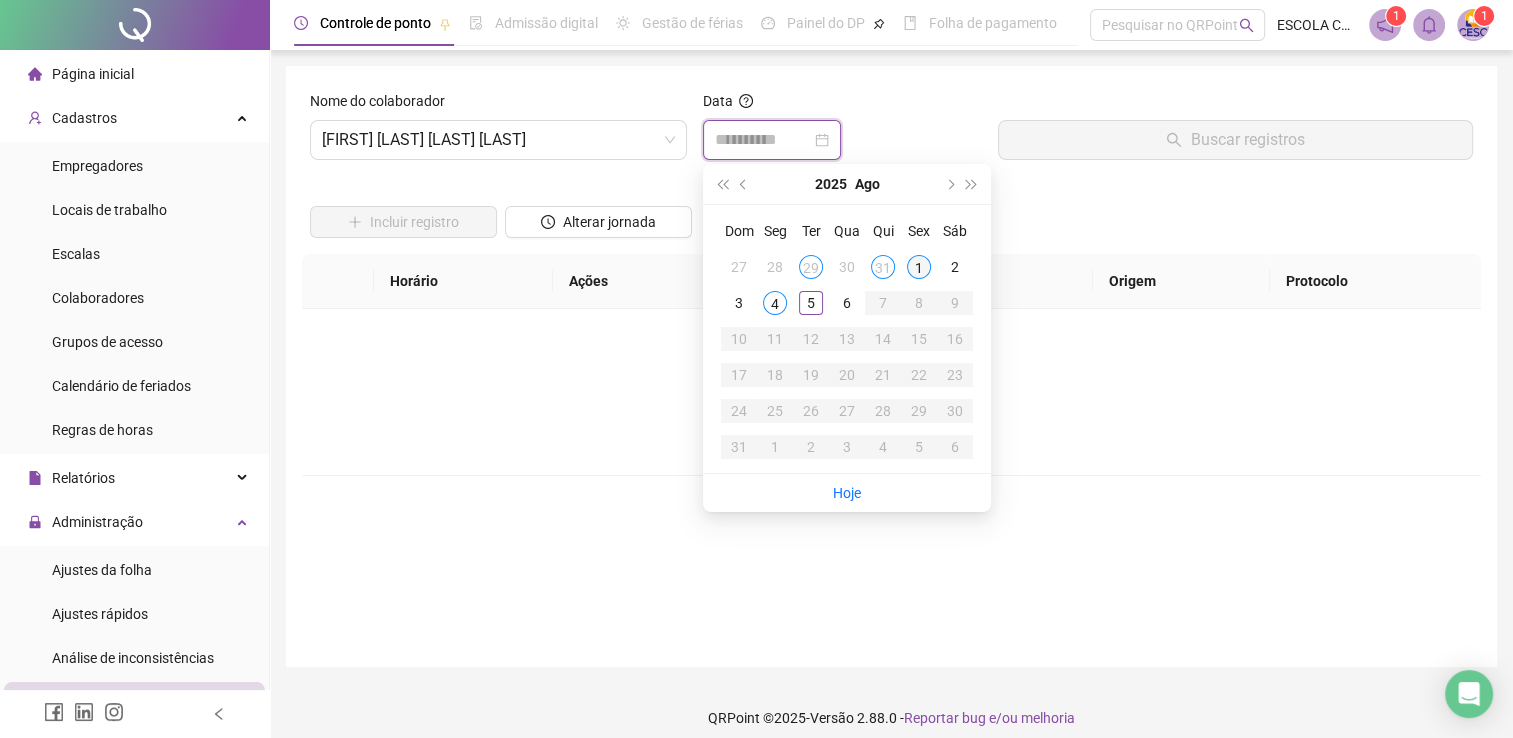 type on "**********" 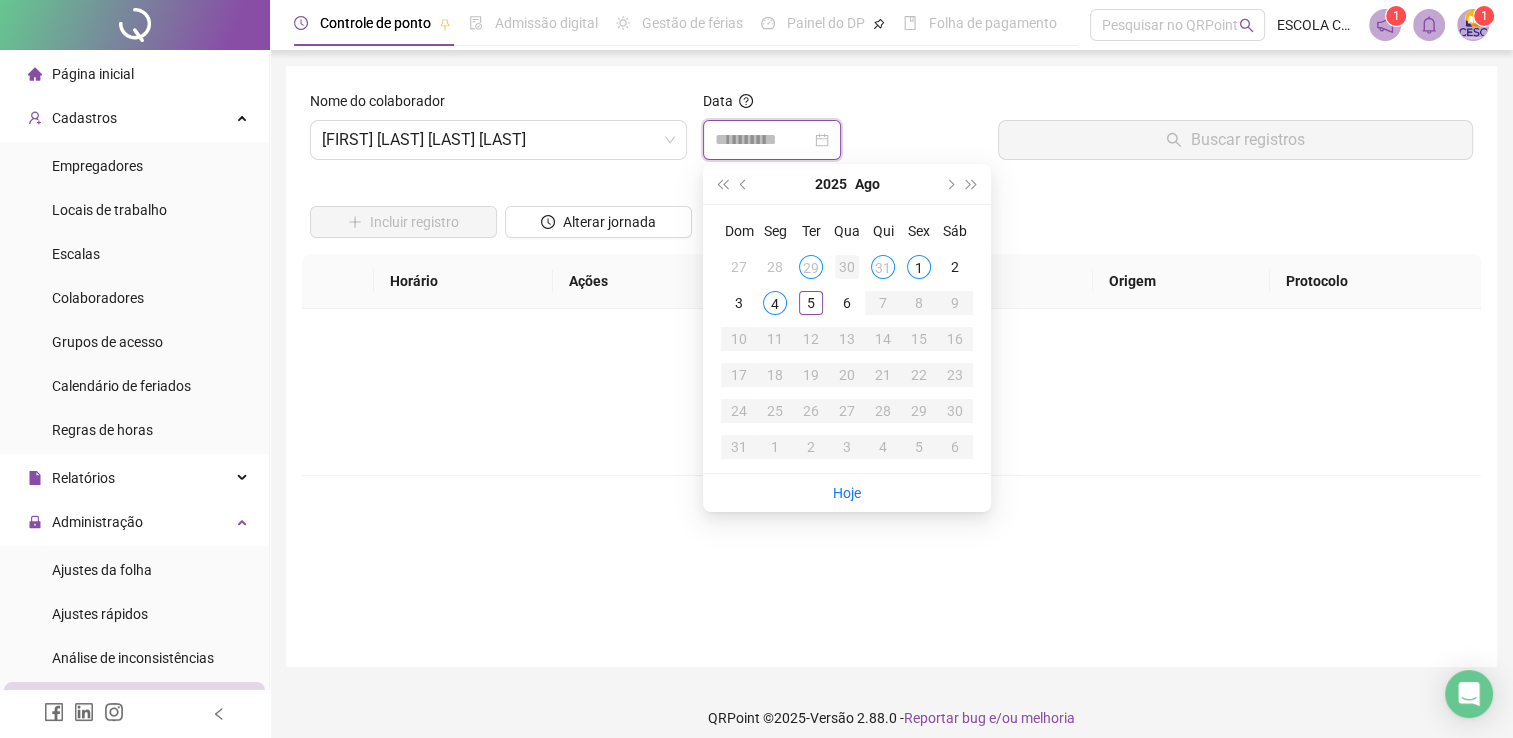 type on "**********" 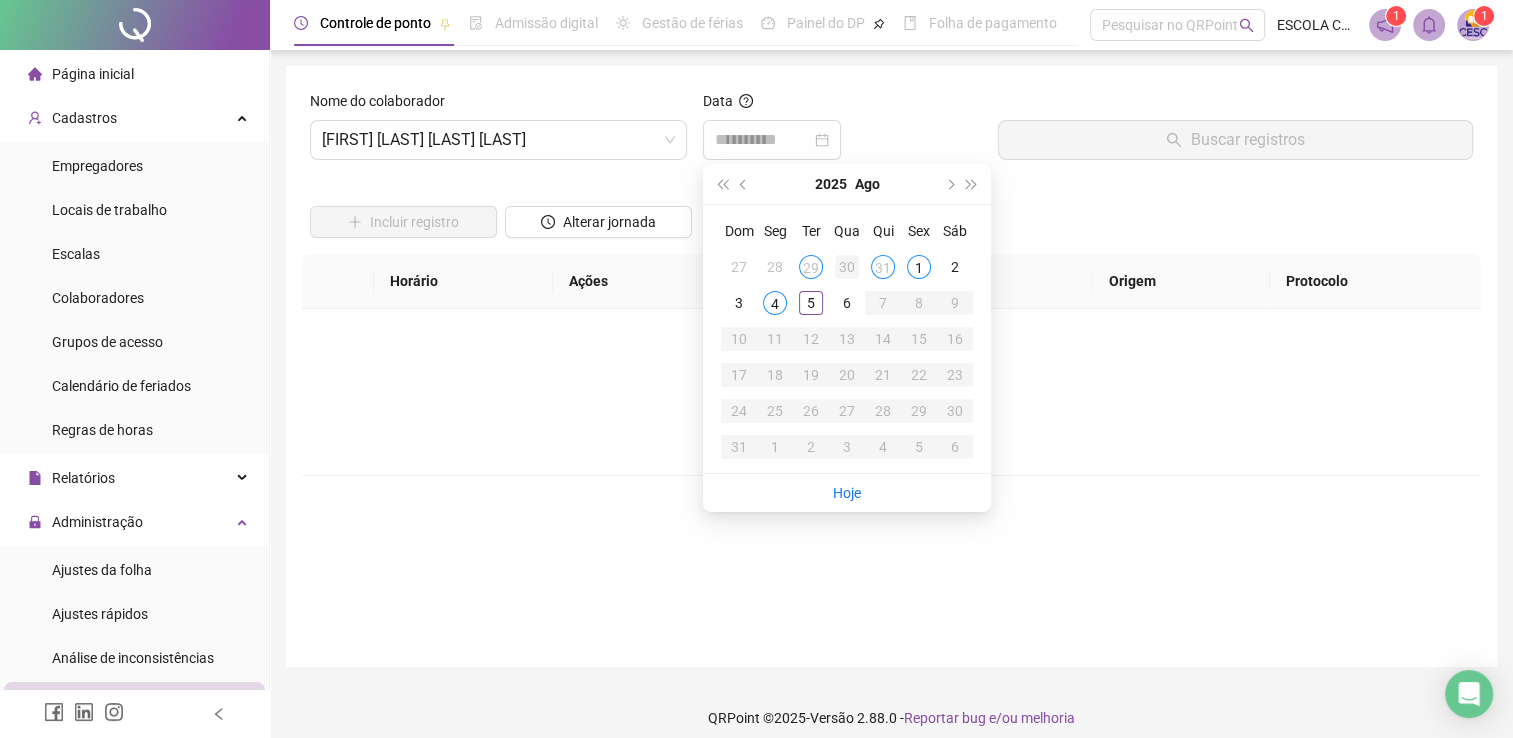 click on "30" at bounding box center [847, 267] 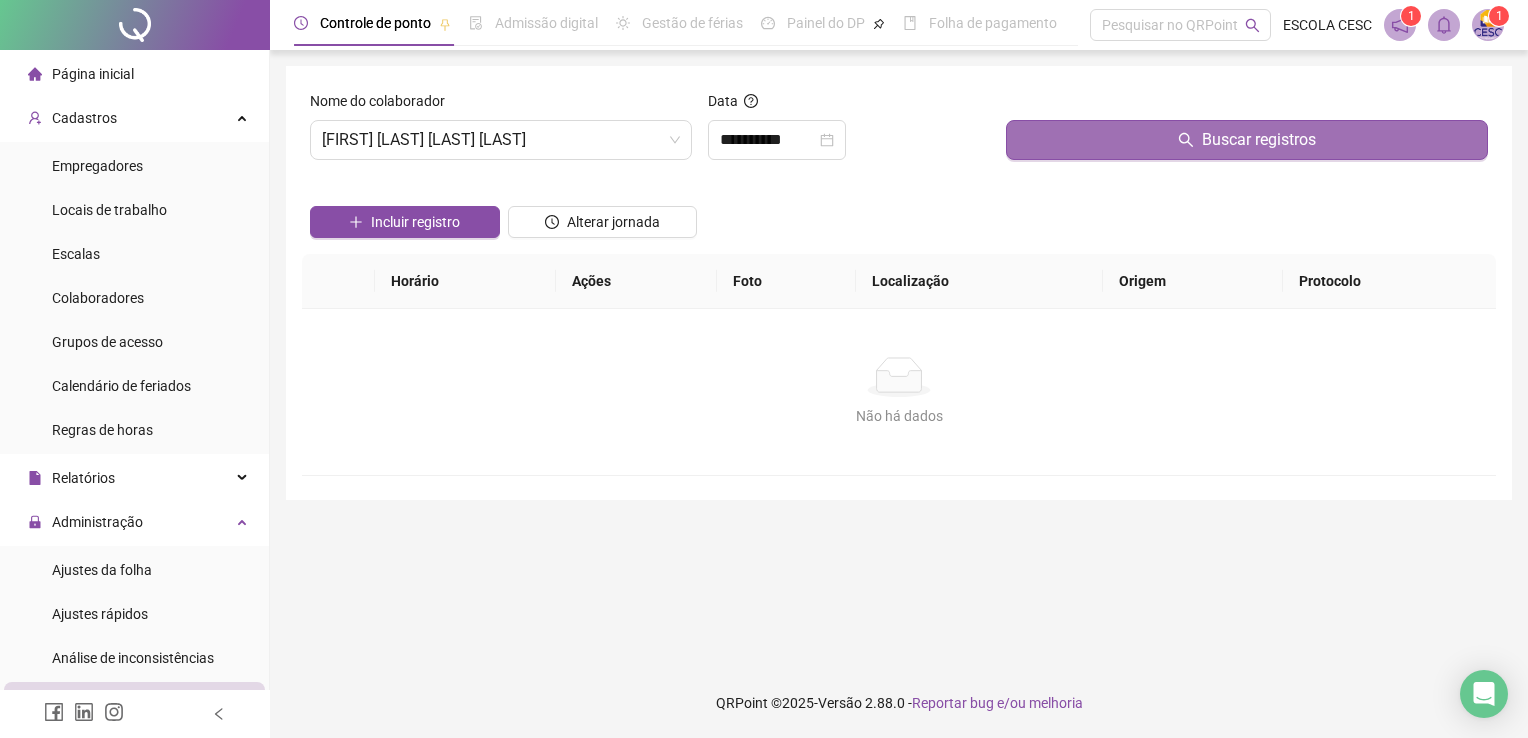 click on "Buscar registros" at bounding box center [1247, 140] 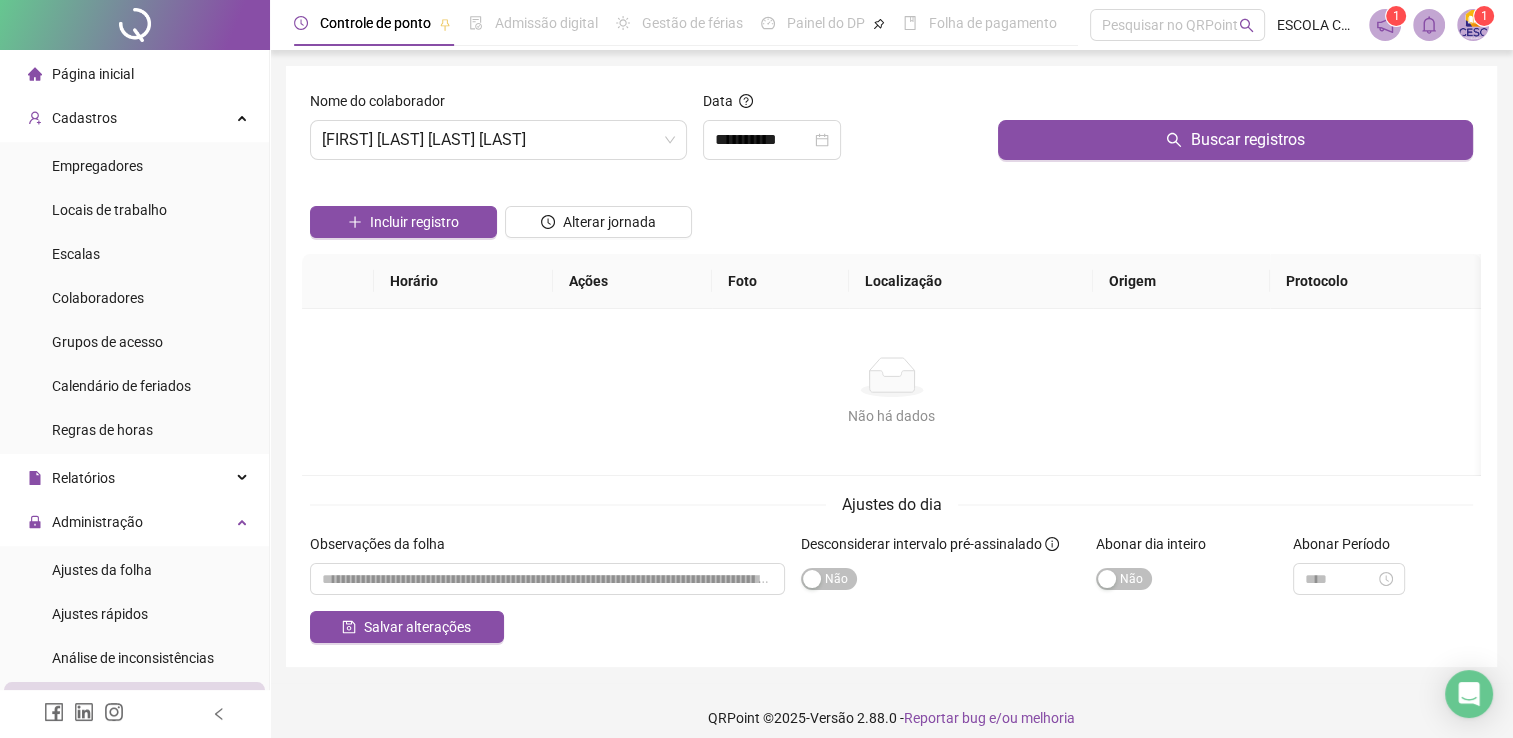 click on "Sim Não" at bounding box center [1124, 579] 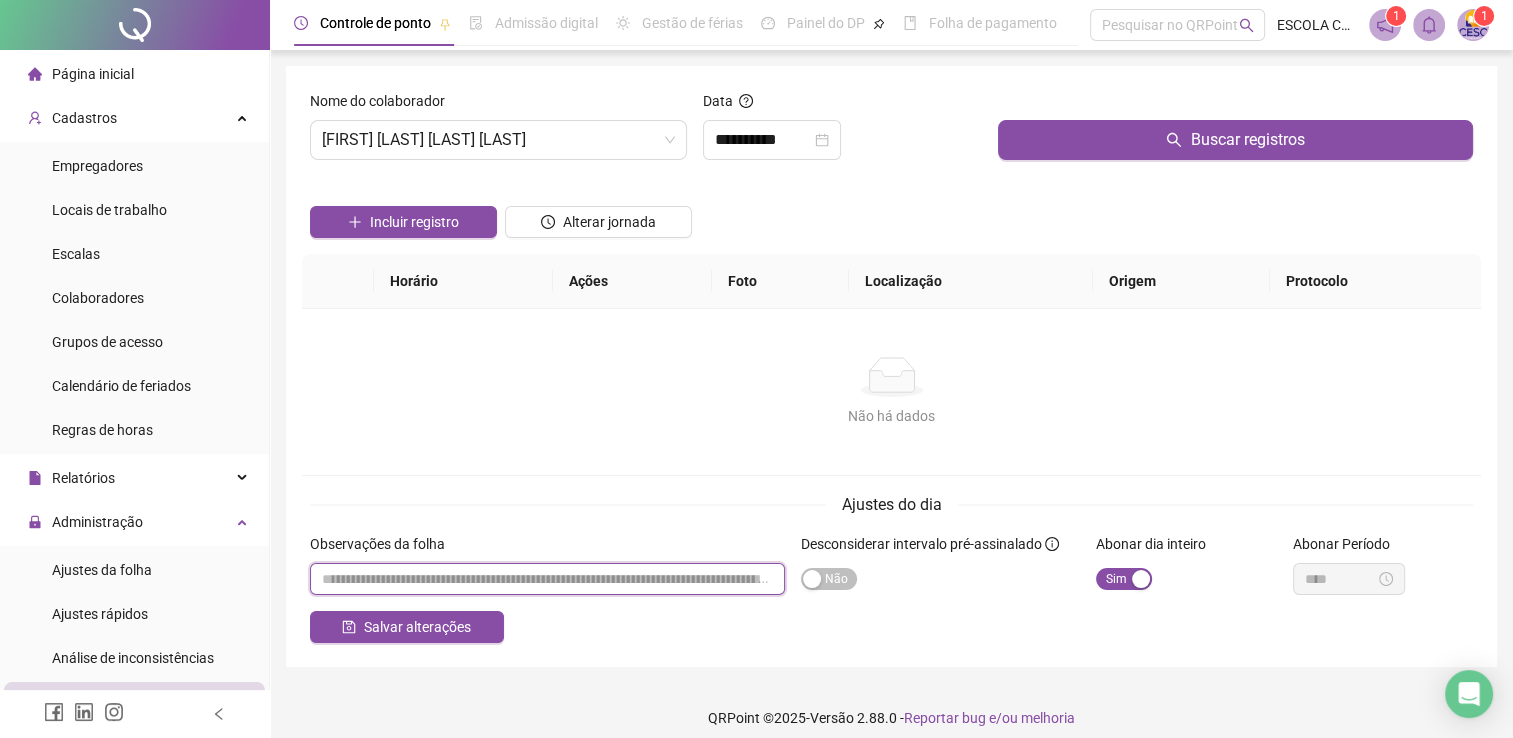click at bounding box center [547, 579] 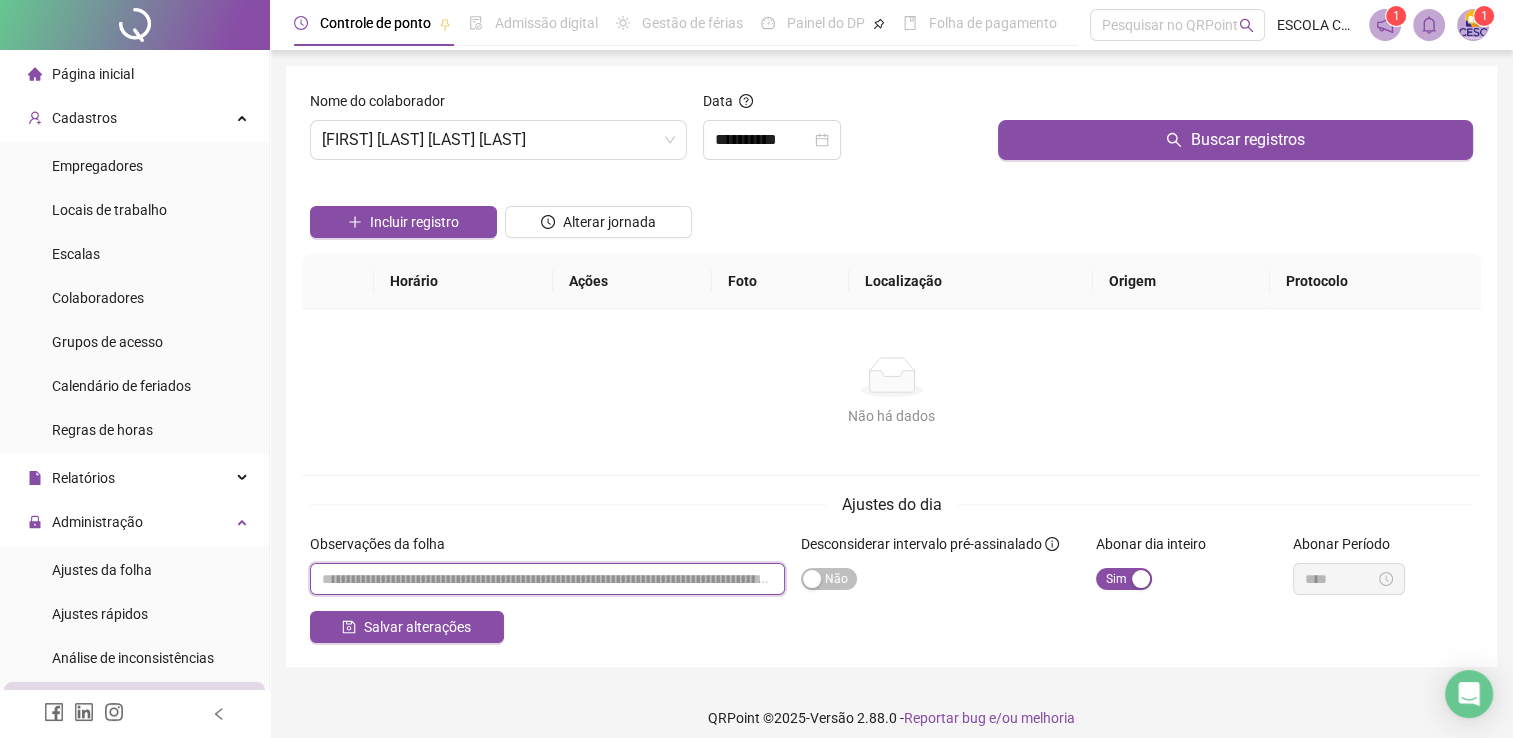 paste on "**********" 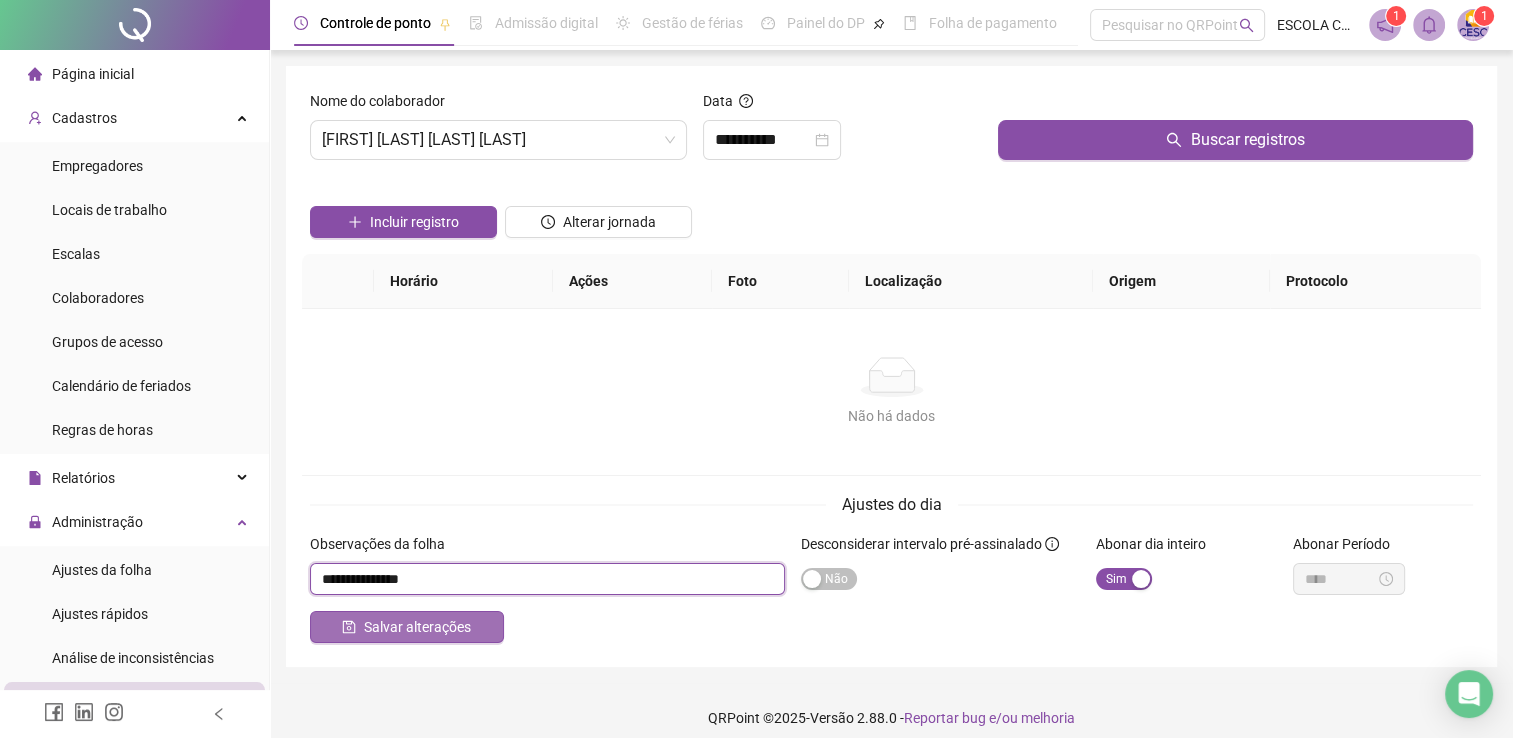 type on "**********" 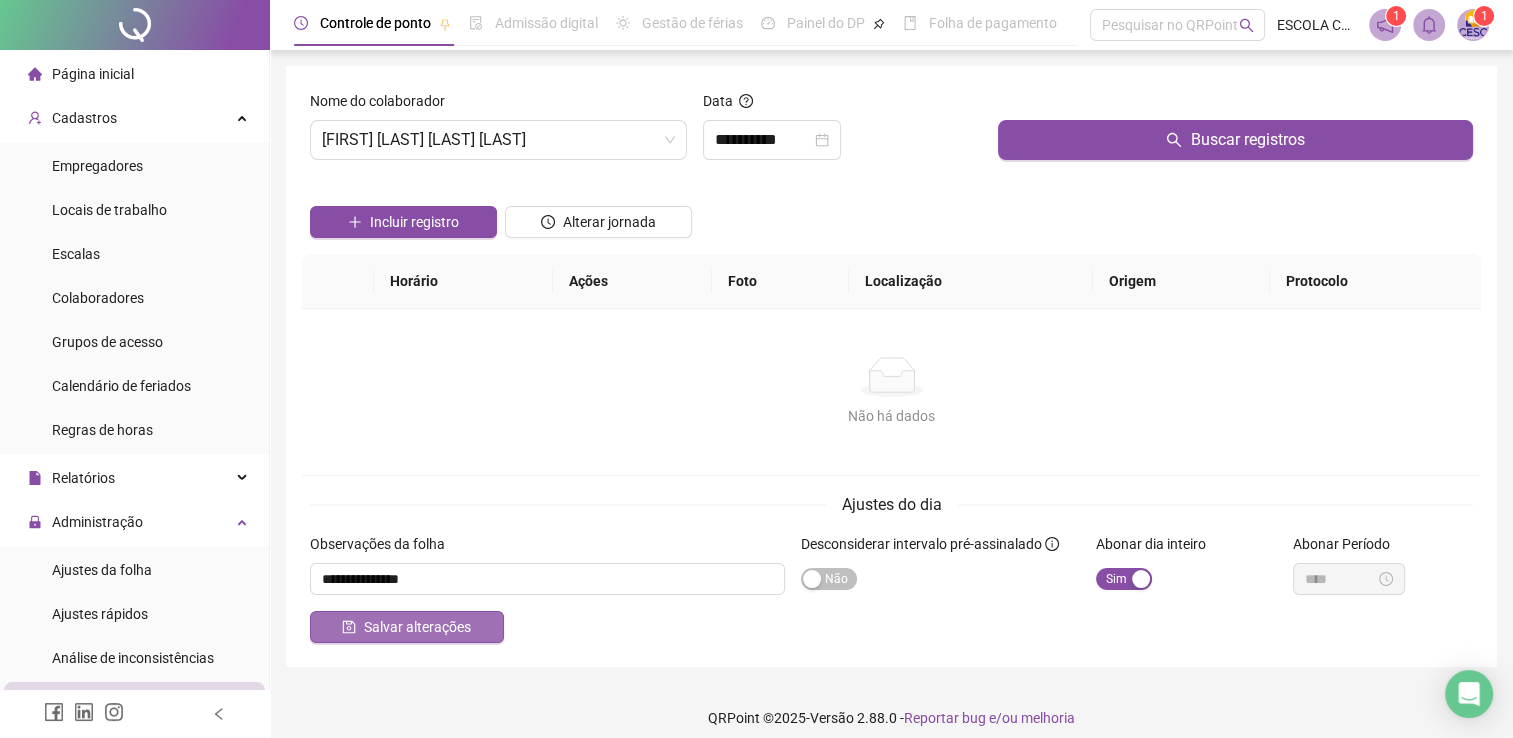 click on "Salvar alterações" at bounding box center [407, 627] 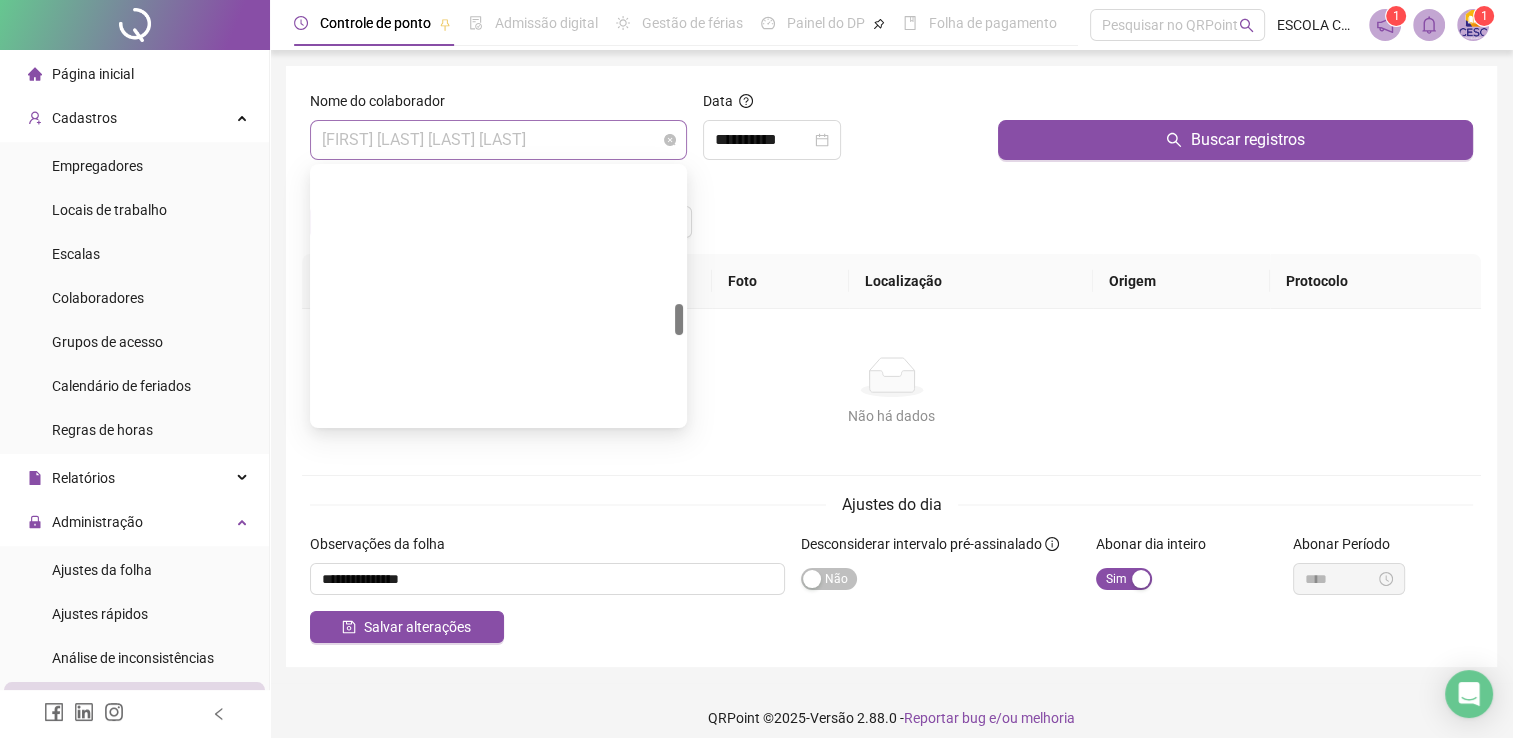 scroll, scrollTop: 1120, scrollLeft: 0, axis: vertical 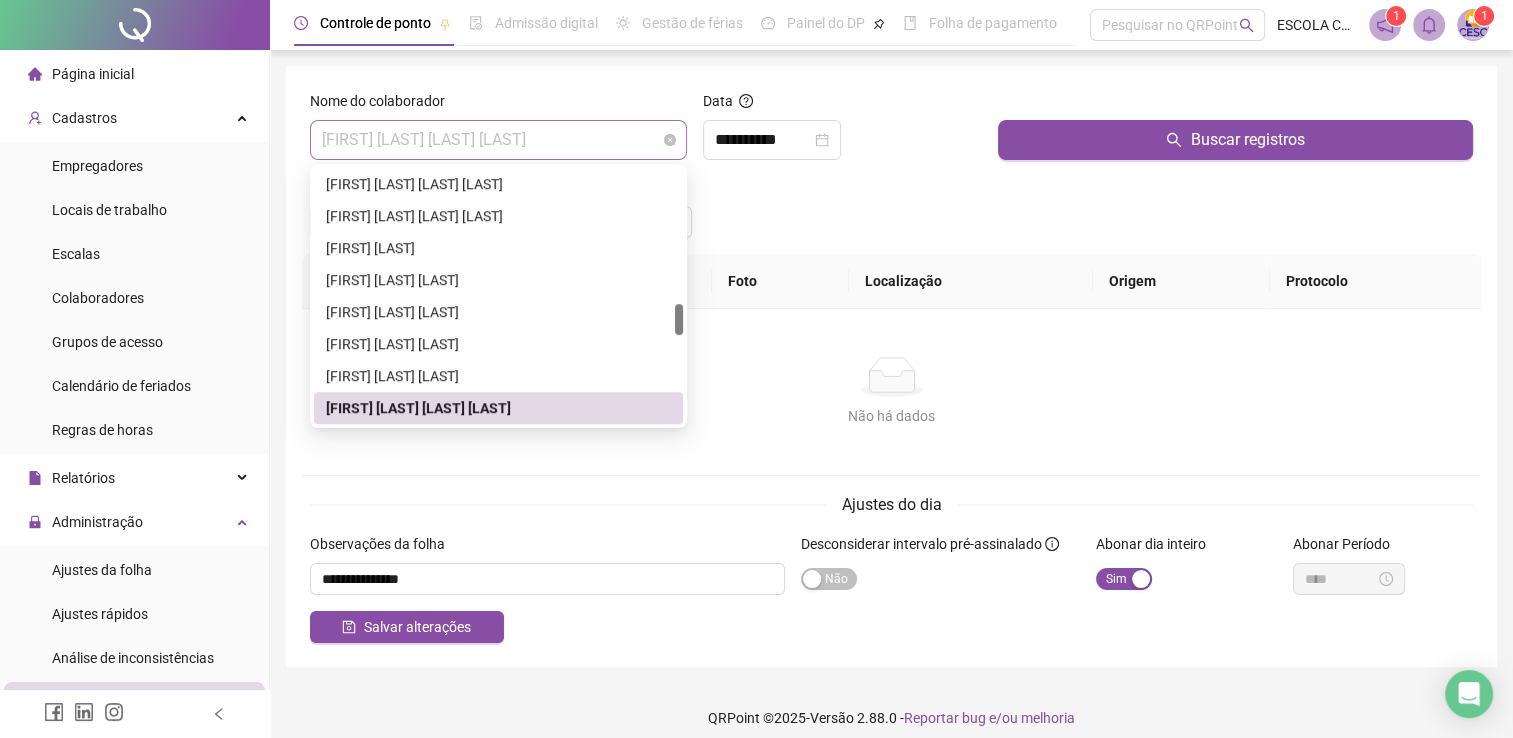 click on "[FIRST] [LAST] [LAST] [LAST]" at bounding box center [498, 140] 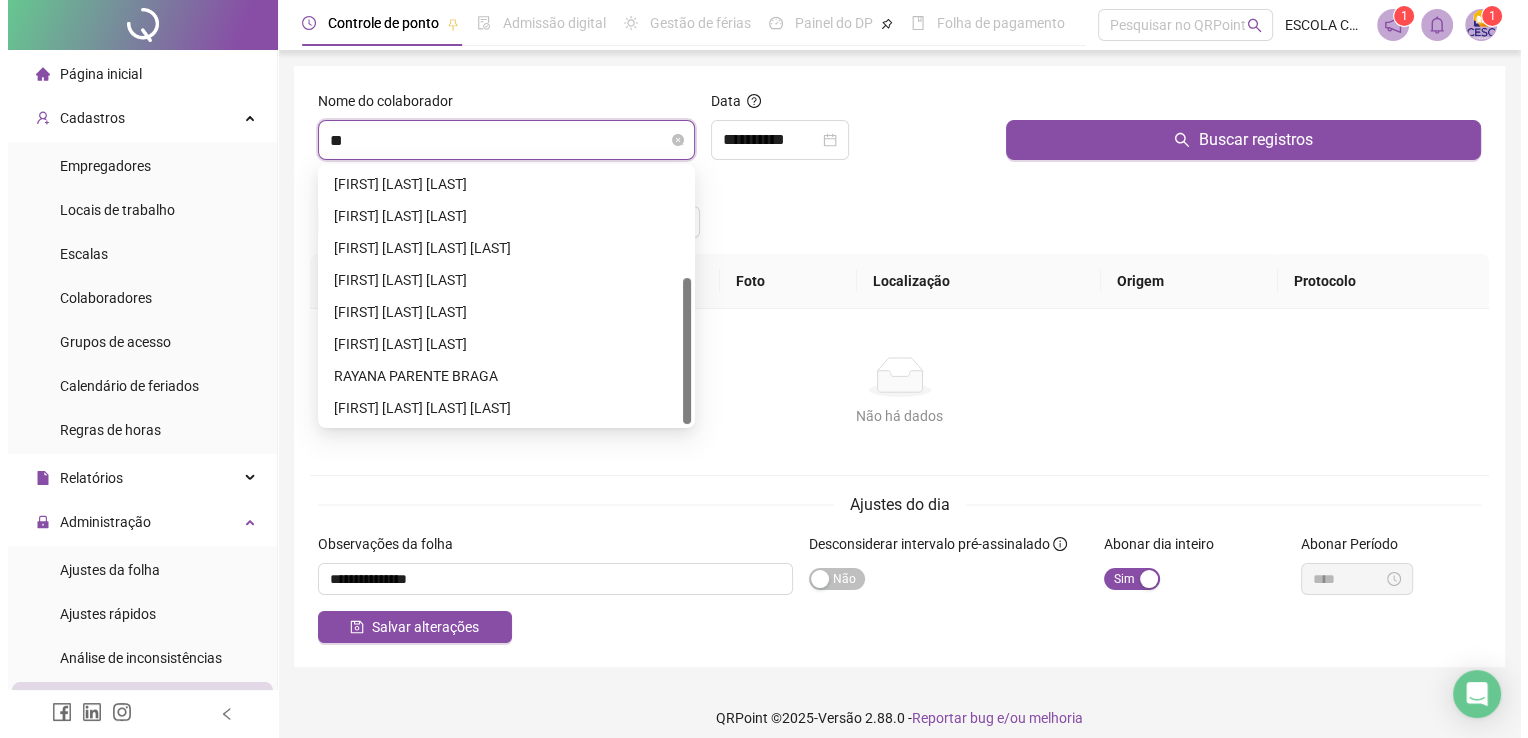 scroll, scrollTop: 0, scrollLeft: 0, axis: both 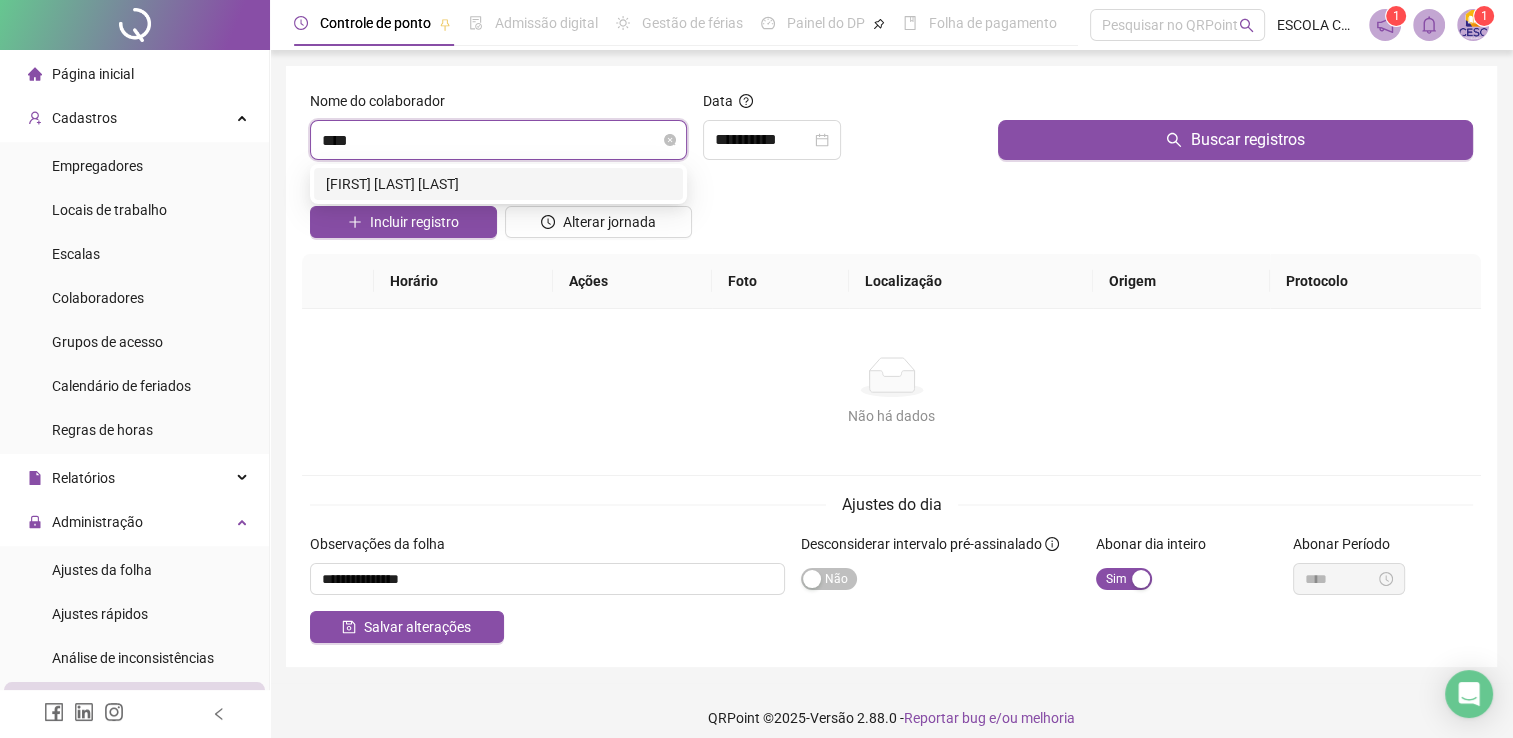 type on "***" 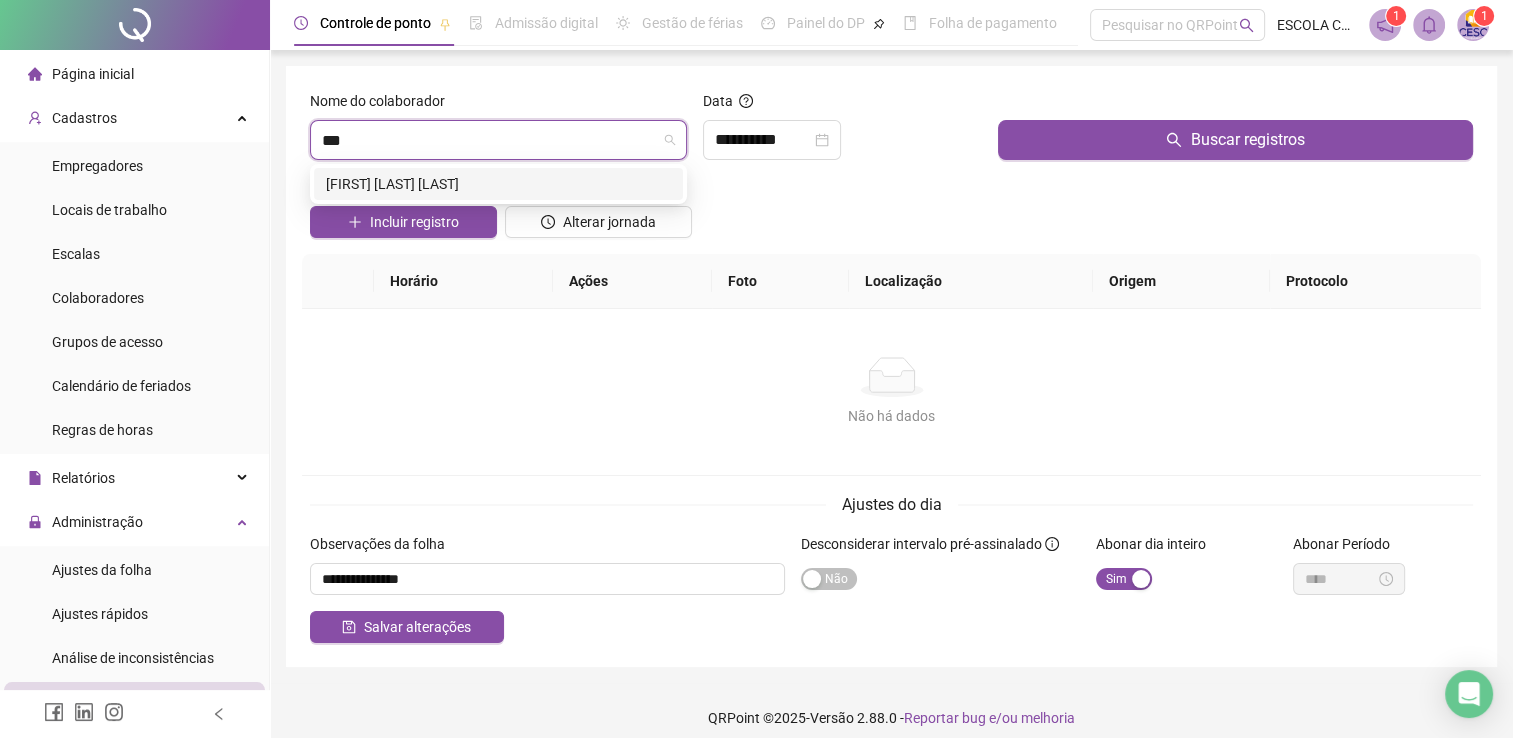 click on "[FIRST] [LAST] [LAST]" at bounding box center (498, 184) 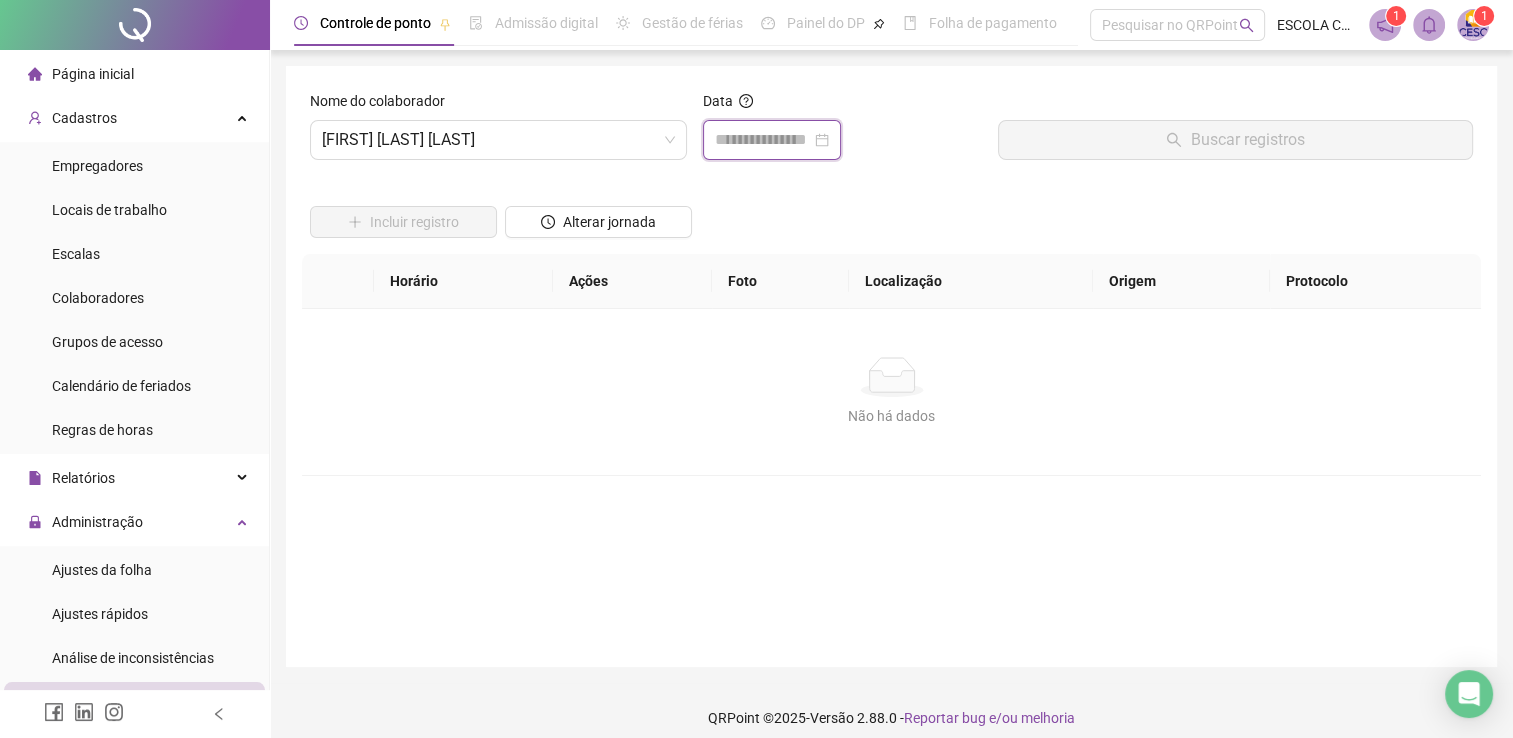 click at bounding box center [763, 140] 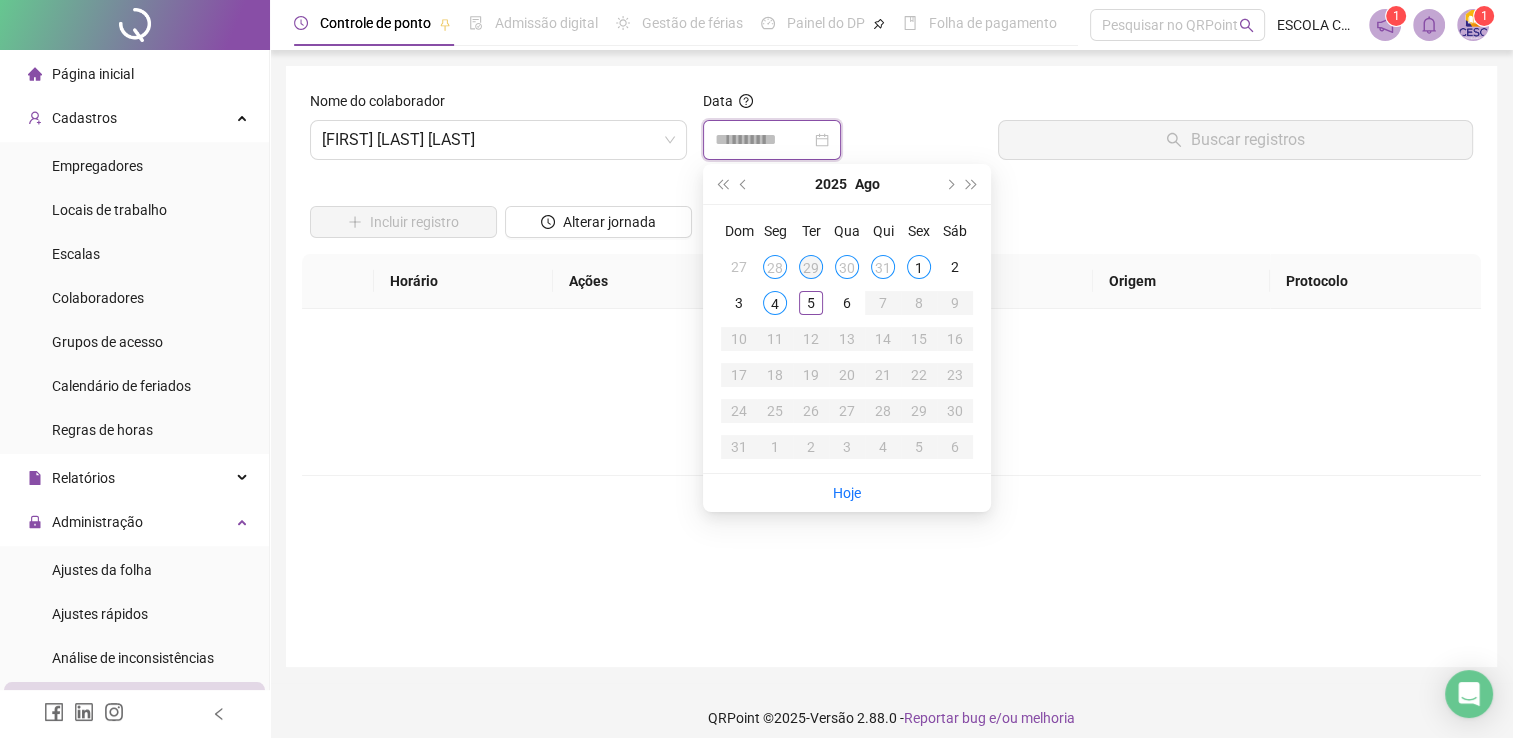 type on "**********" 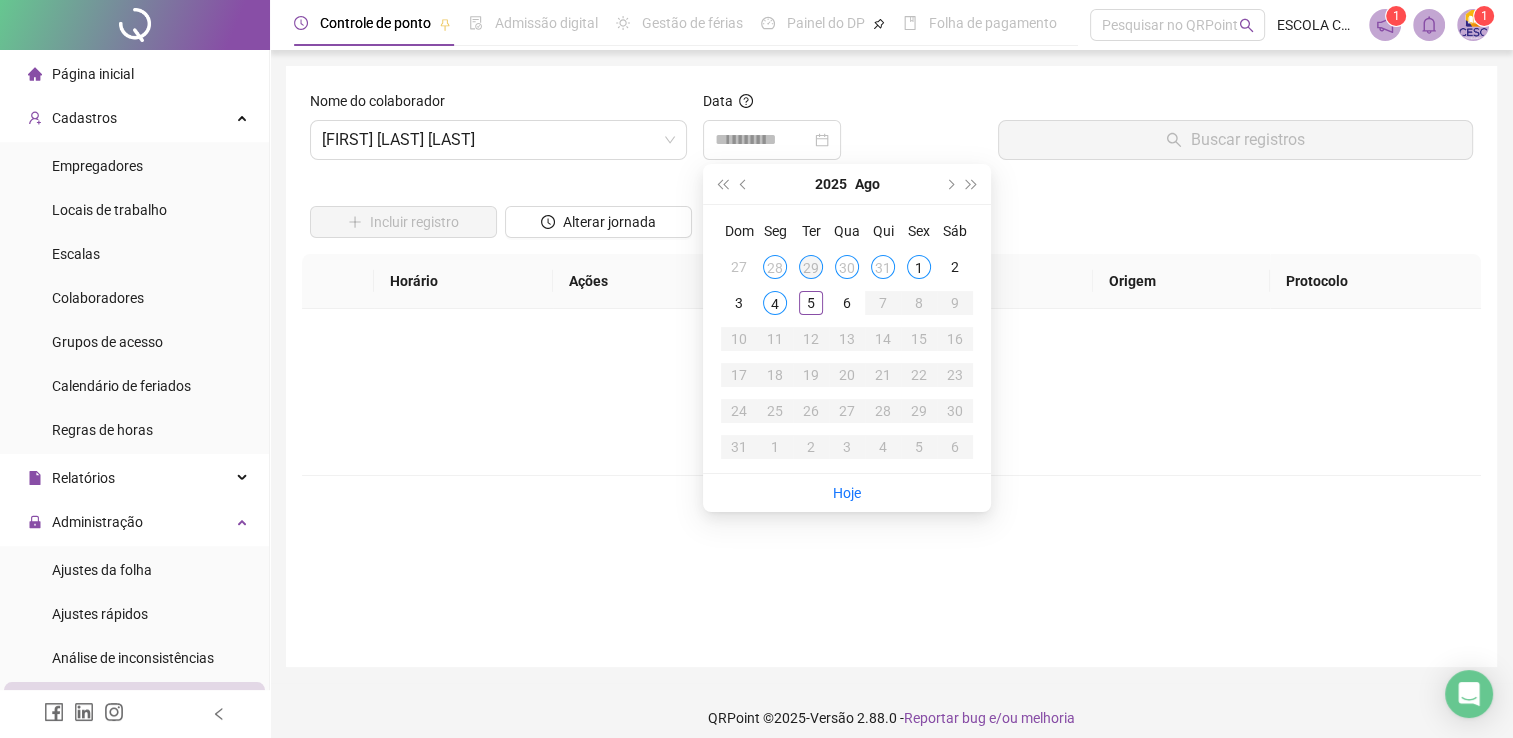click on "29" at bounding box center [811, 267] 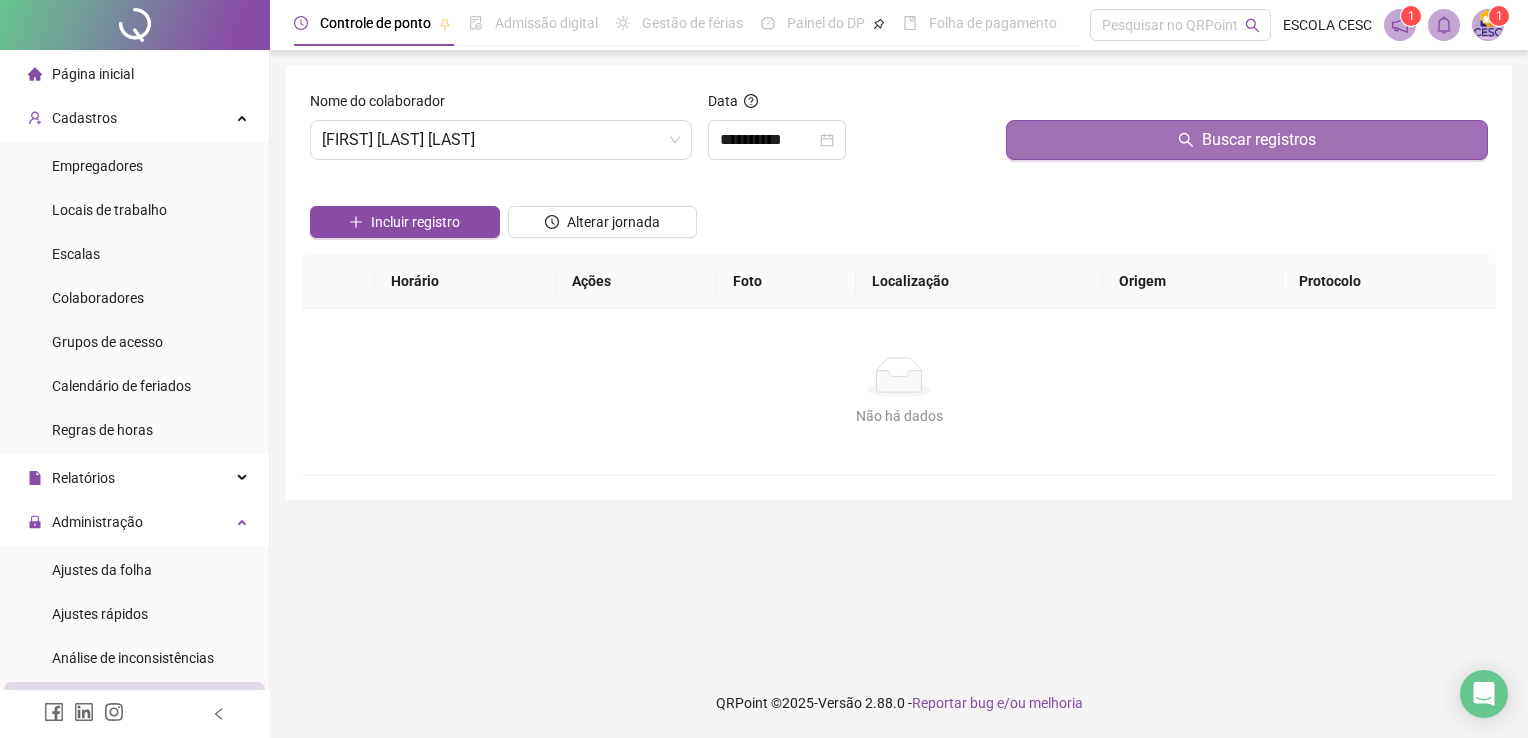 click on "Buscar registros" at bounding box center (1247, 140) 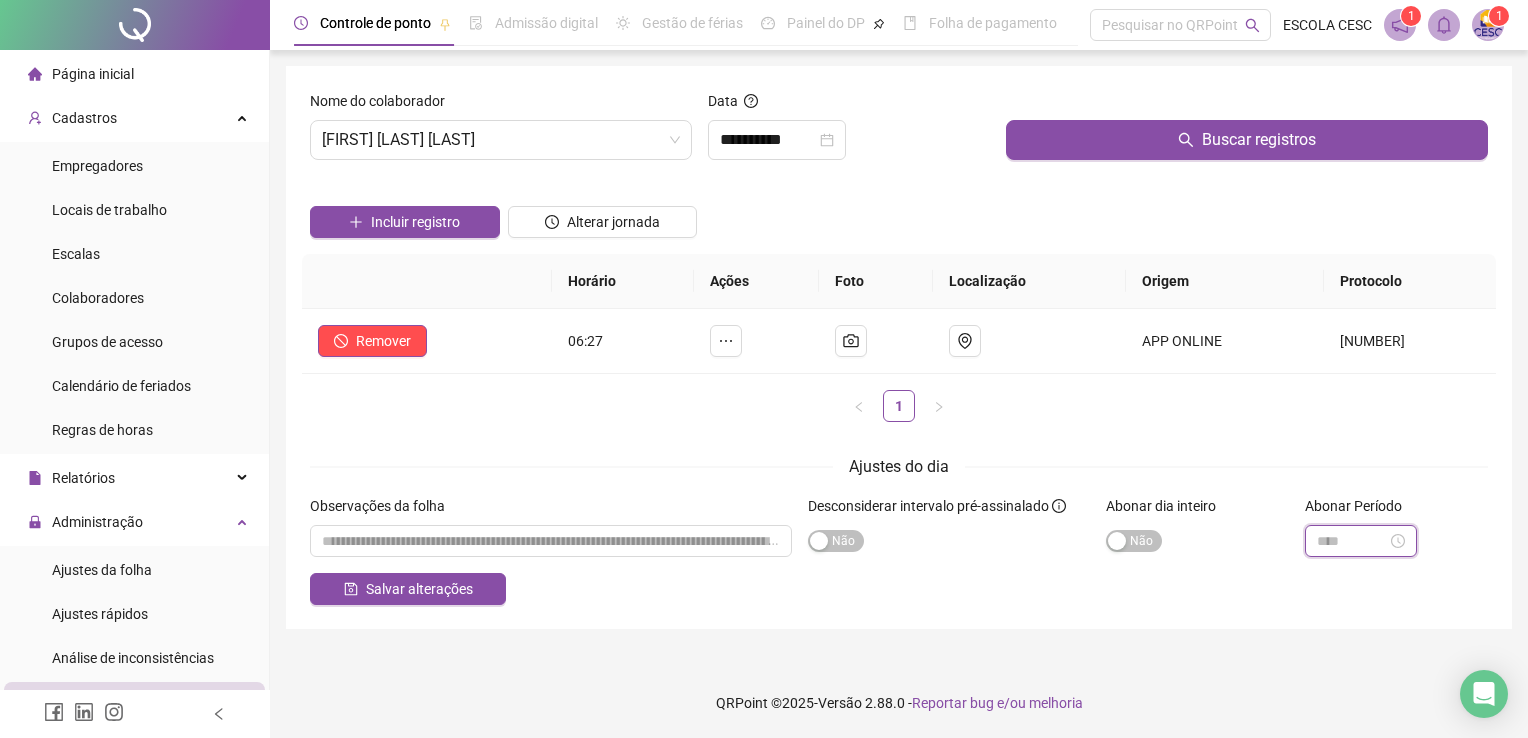click at bounding box center [1352, 541] 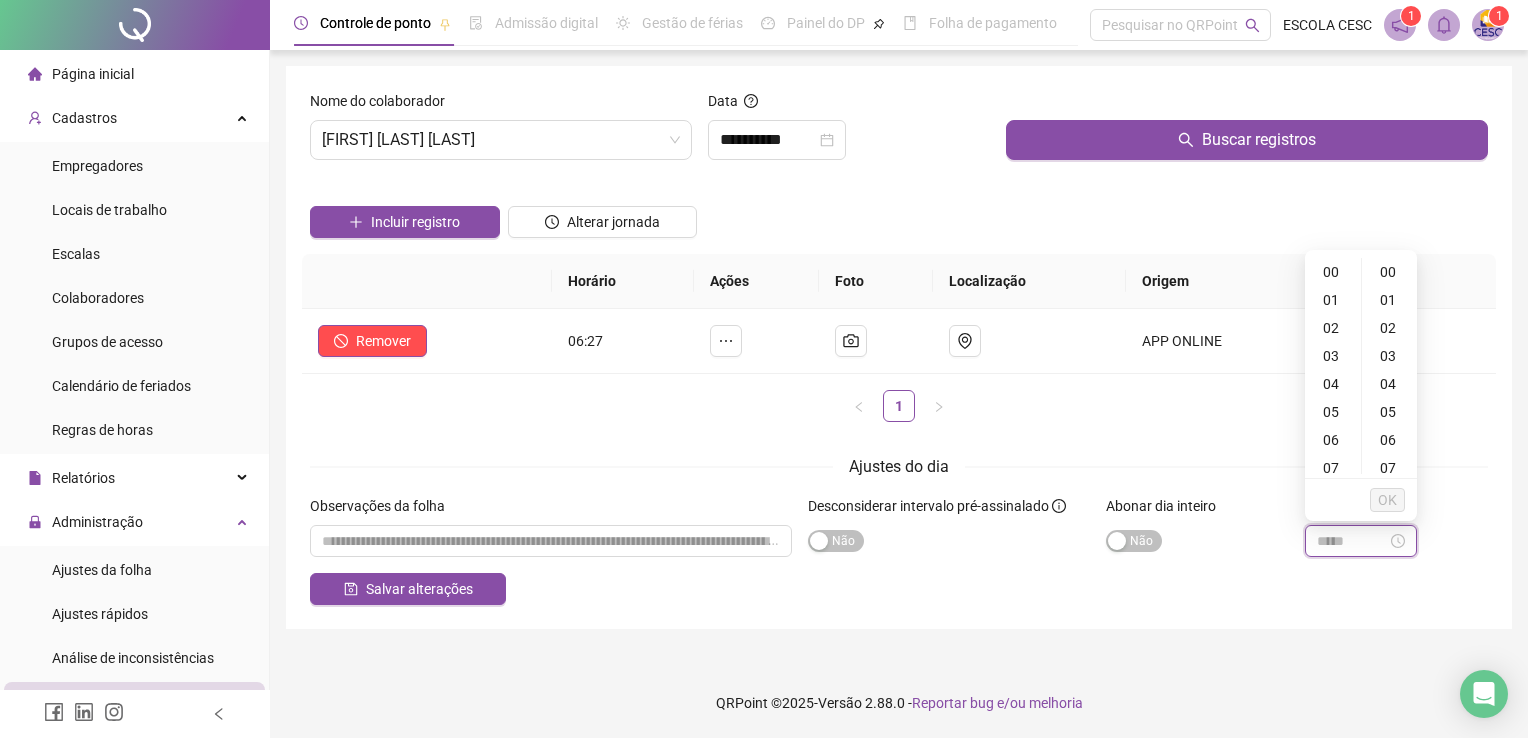 type on "*****" 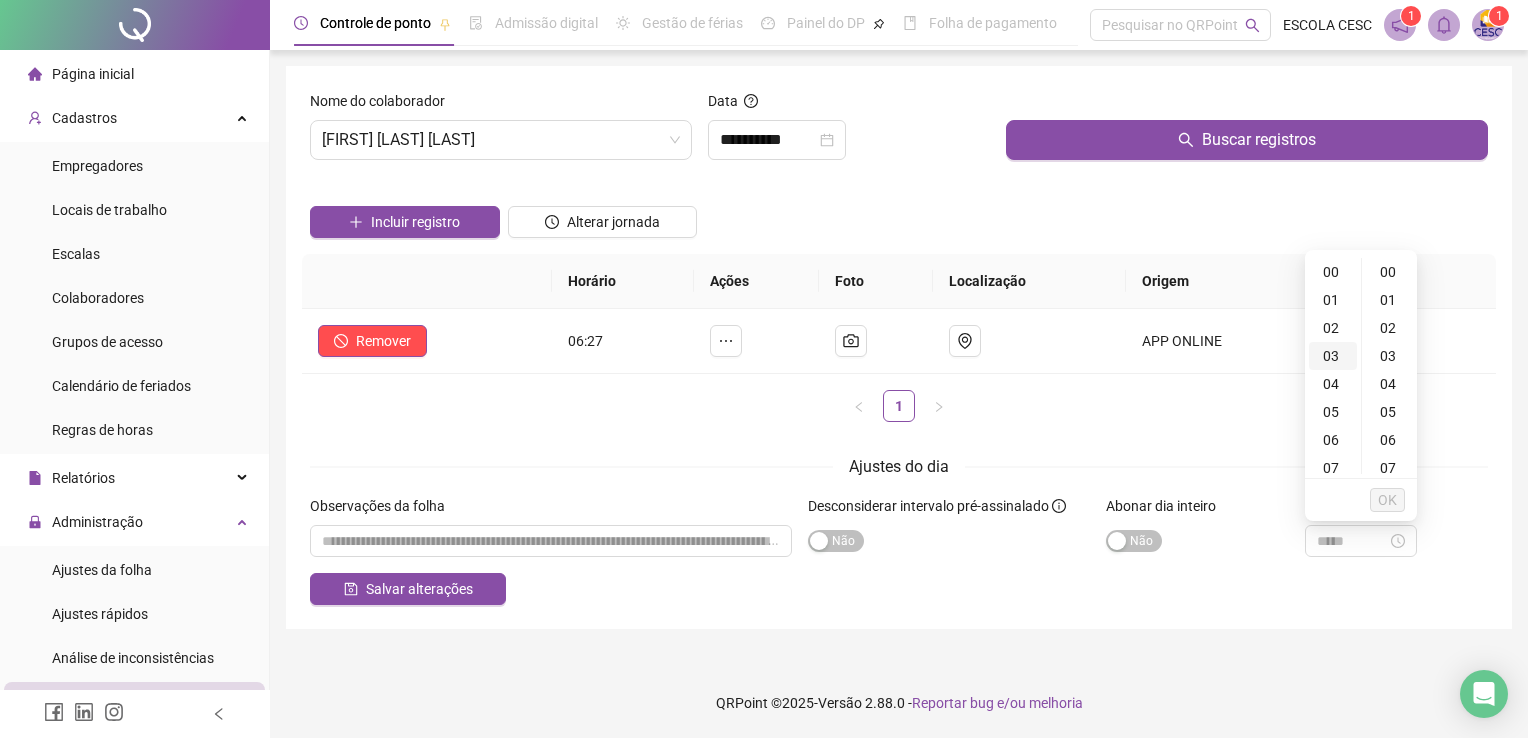 click on "03" at bounding box center (1333, 356) 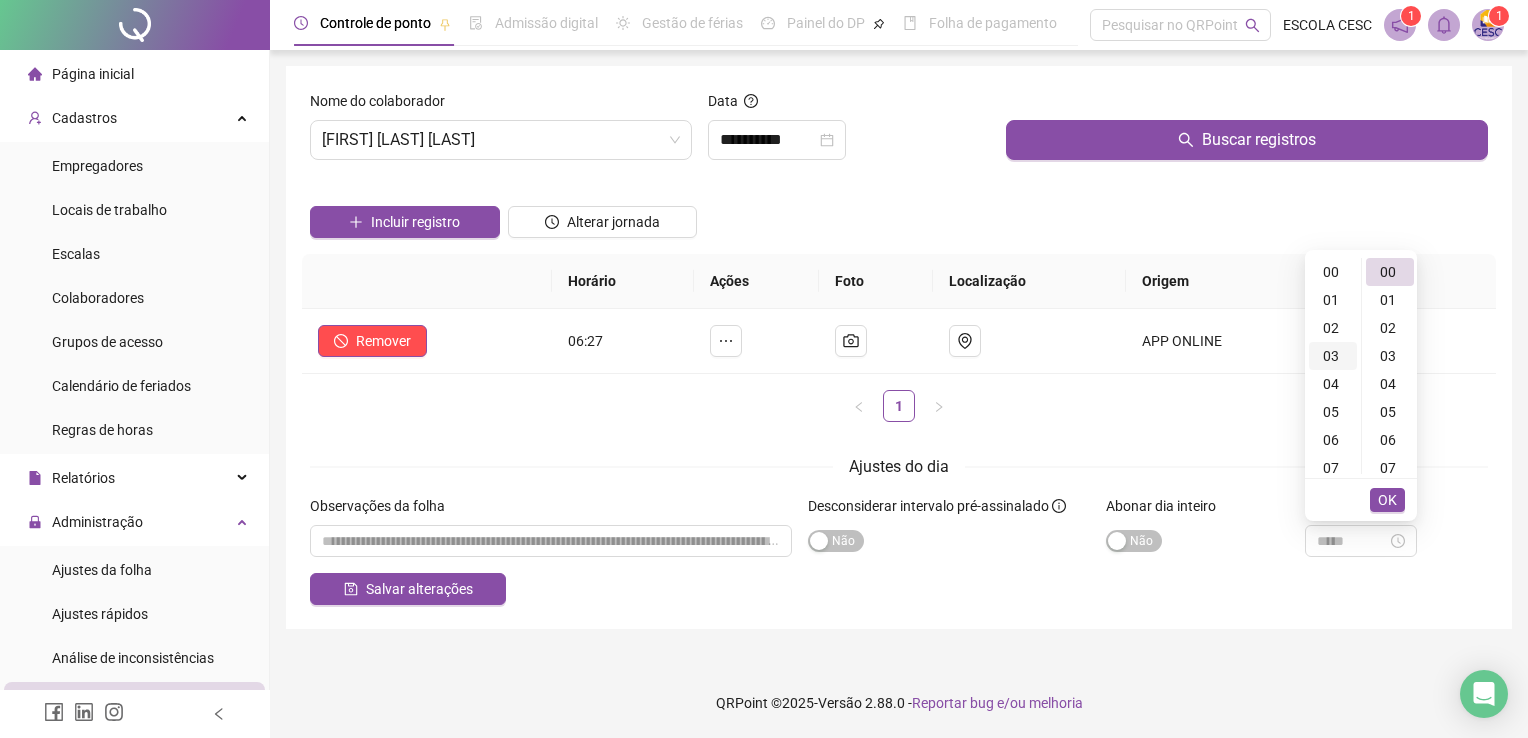 scroll, scrollTop: 84, scrollLeft: 0, axis: vertical 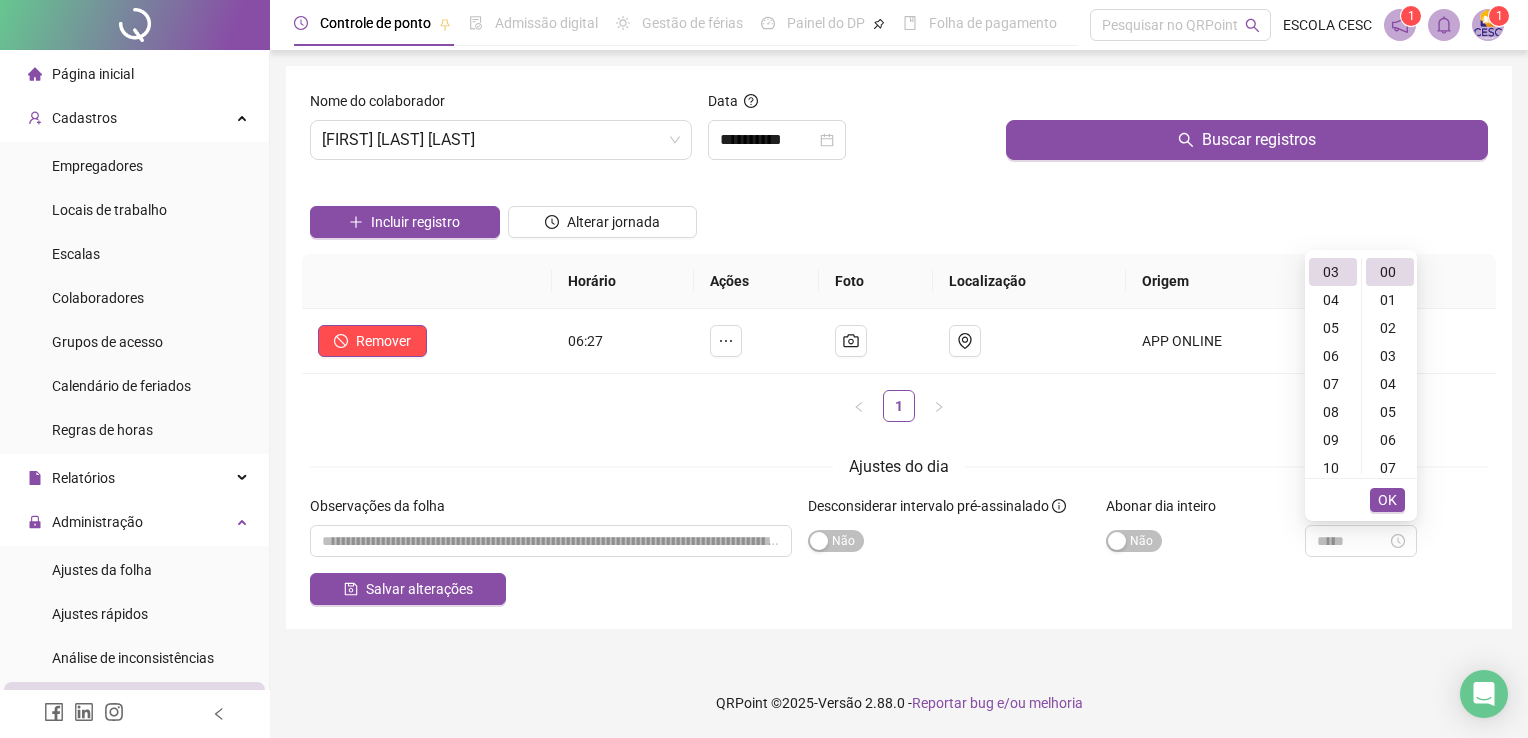 type on "*****" 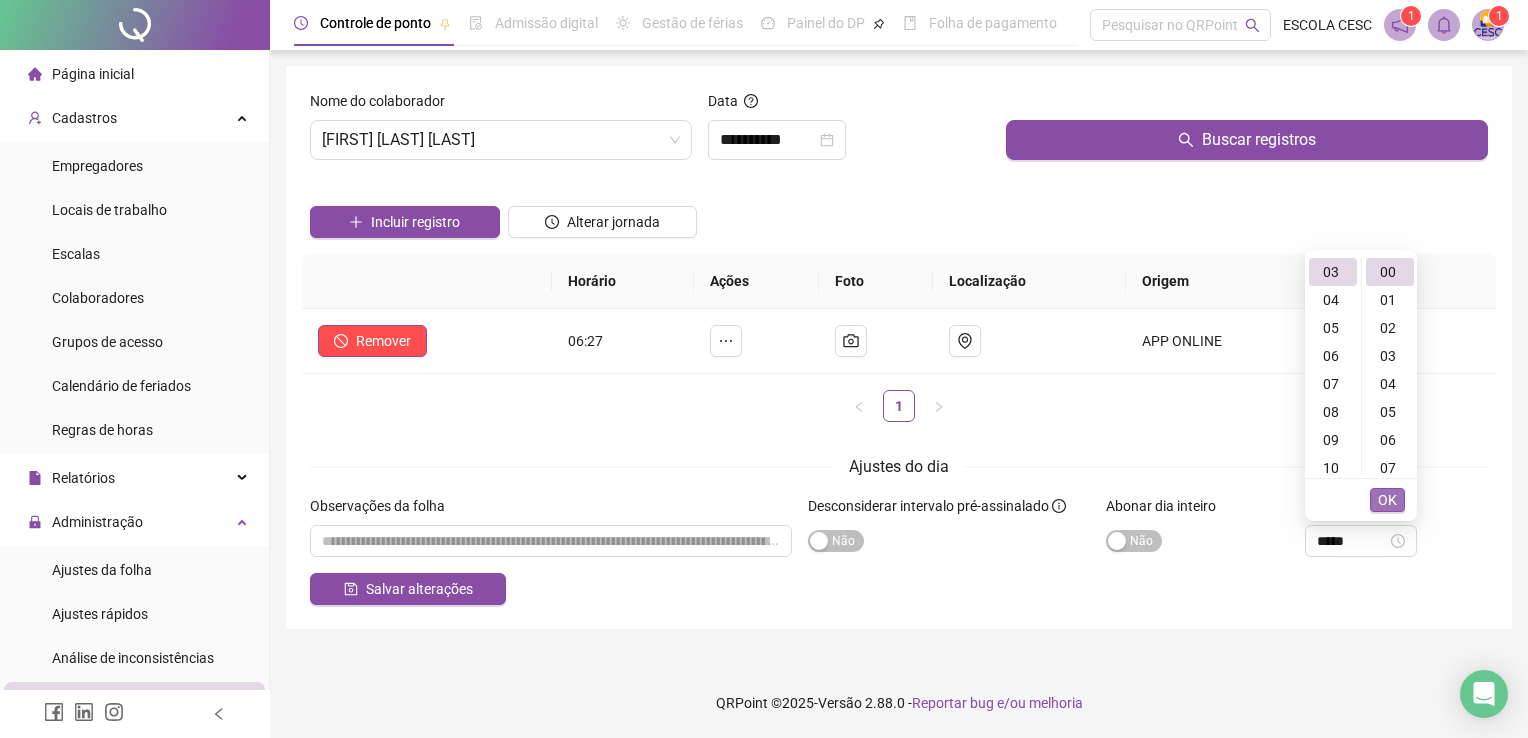 click on "OK" at bounding box center (1387, 500) 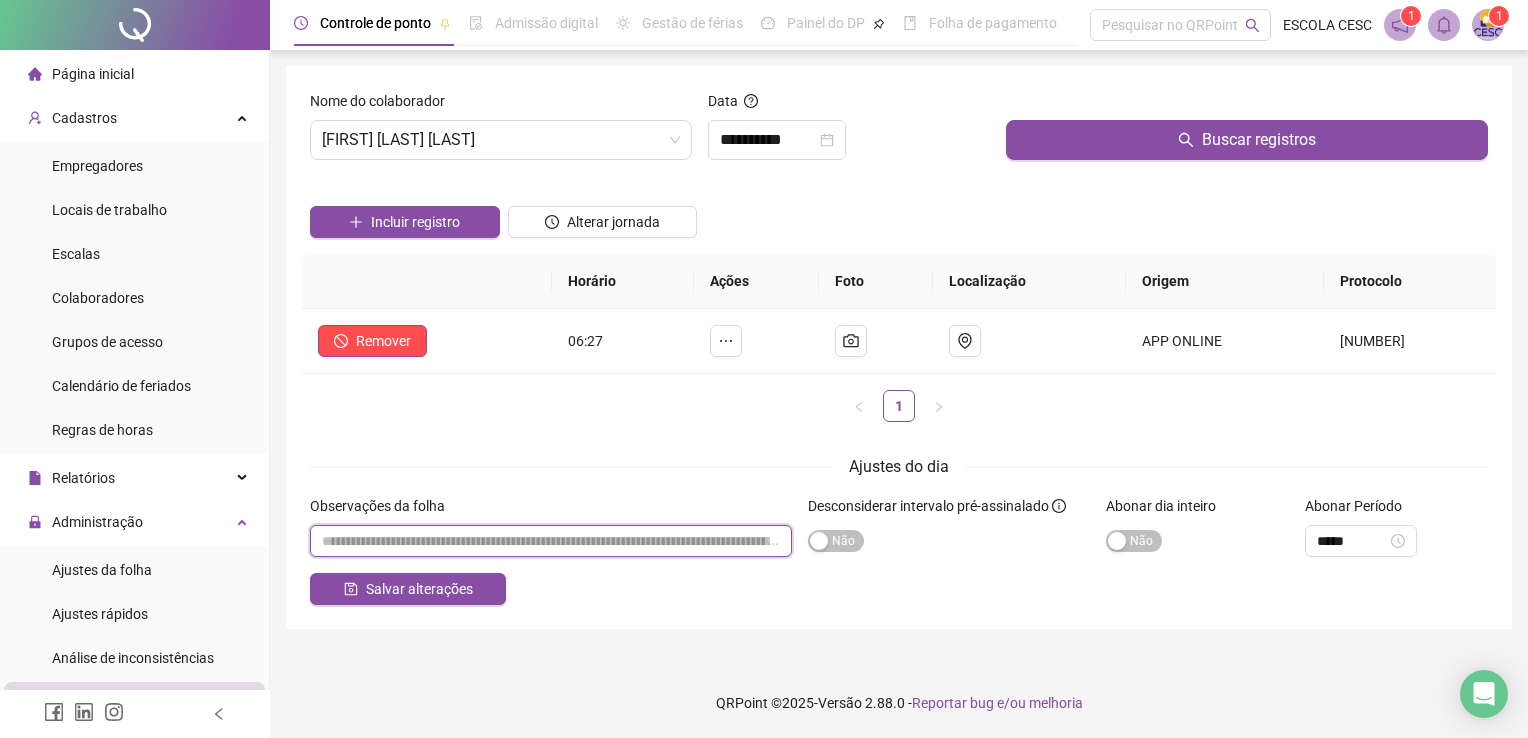 click at bounding box center (551, 541) 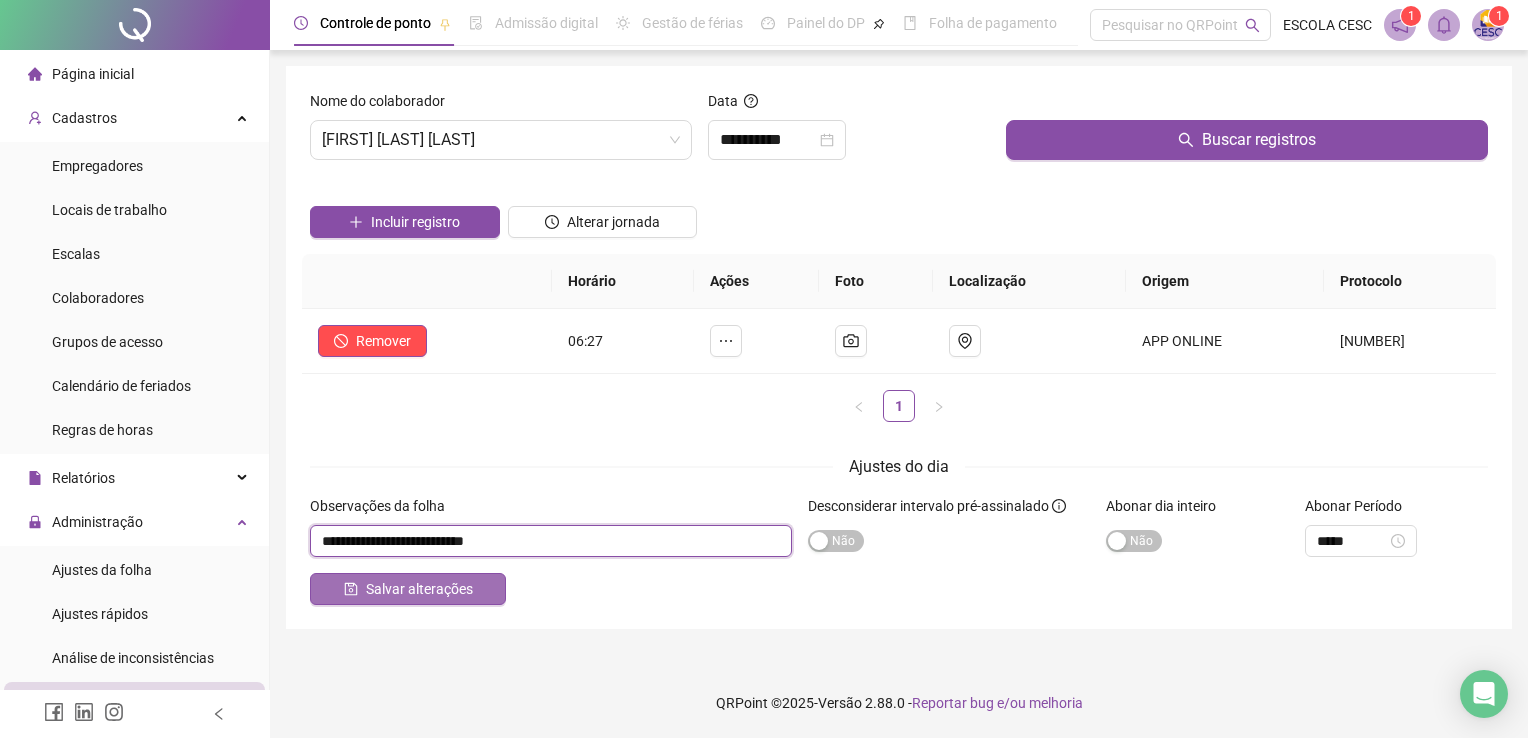 type on "**********" 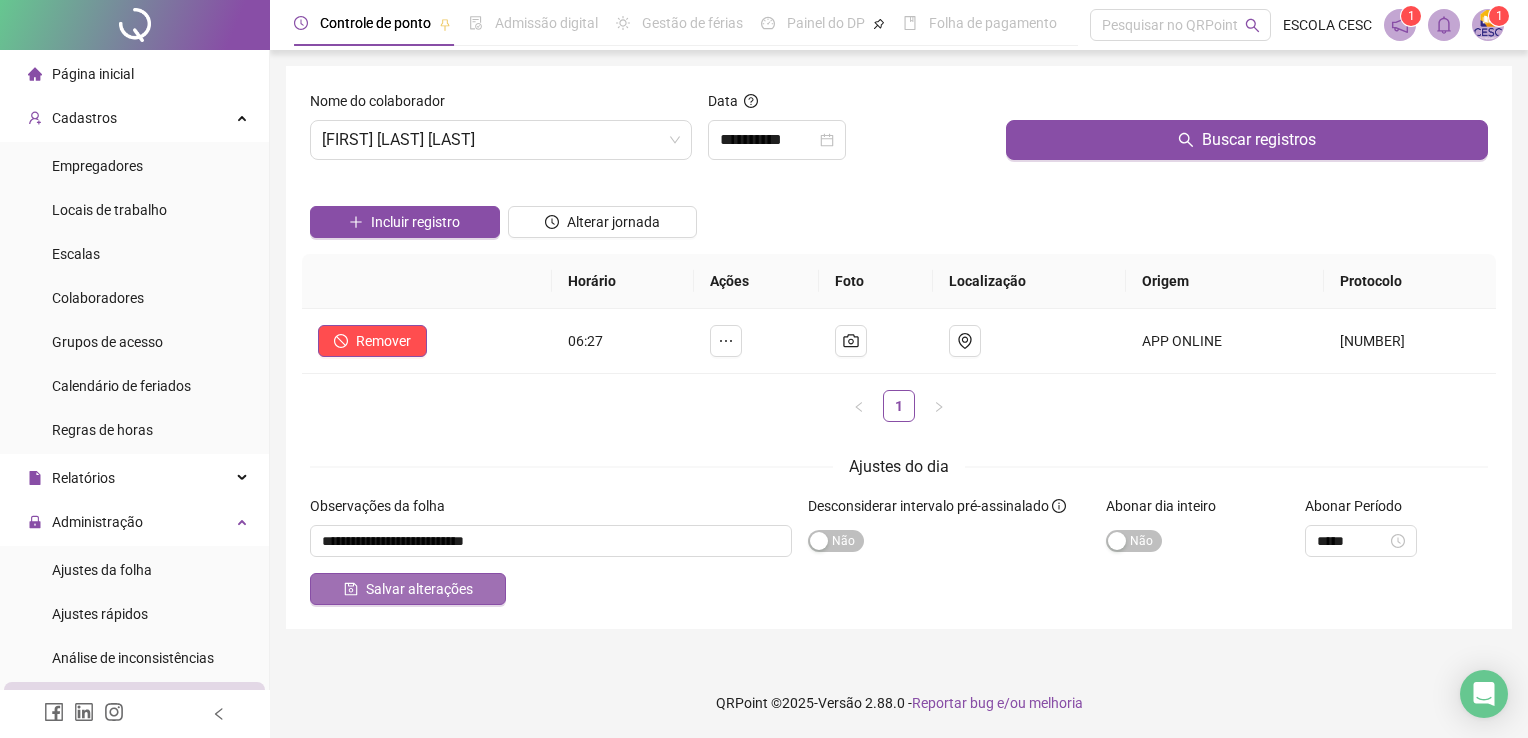 click on "Salvar alterações" at bounding box center (419, 589) 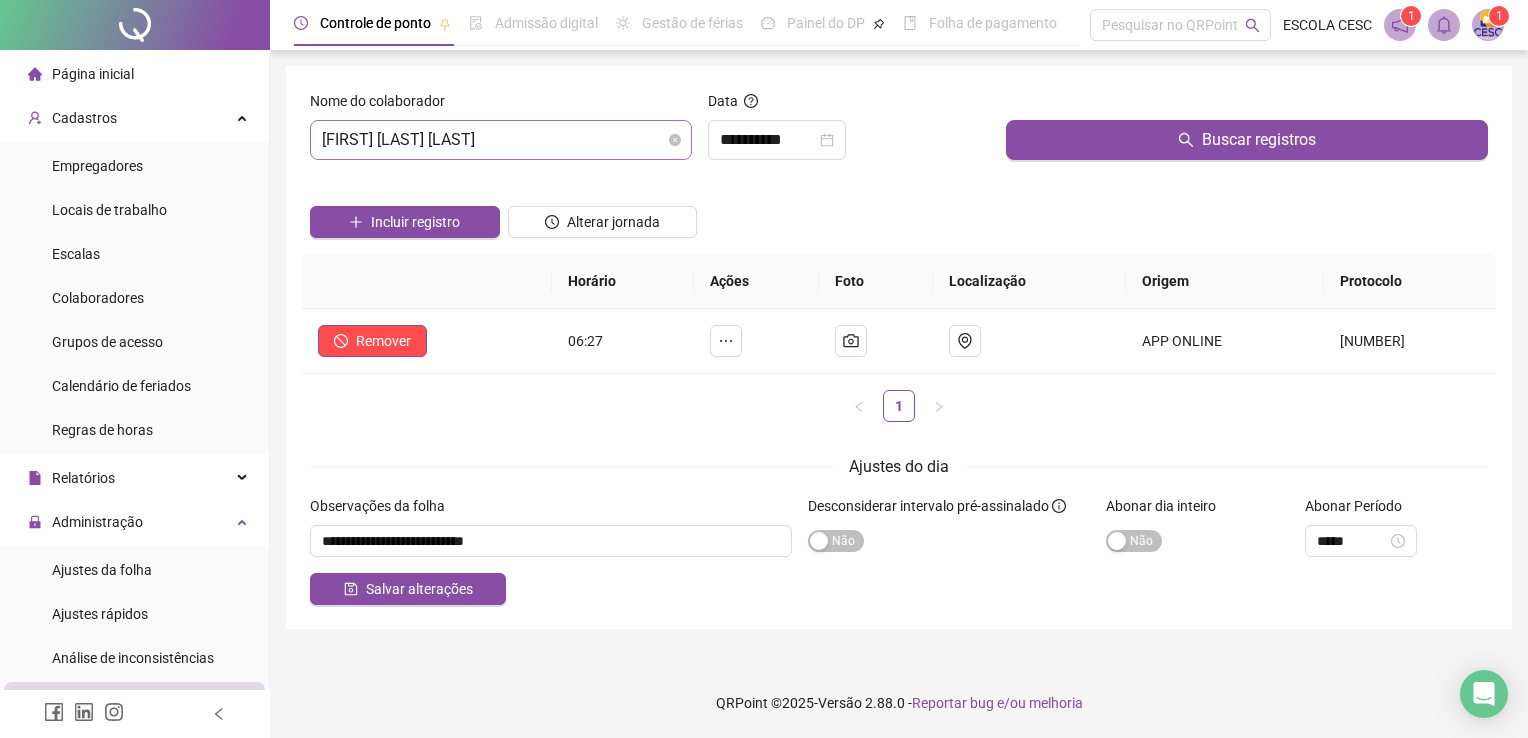 click on "[FIRST] [LAST] [LAST]" at bounding box center (501, 140) 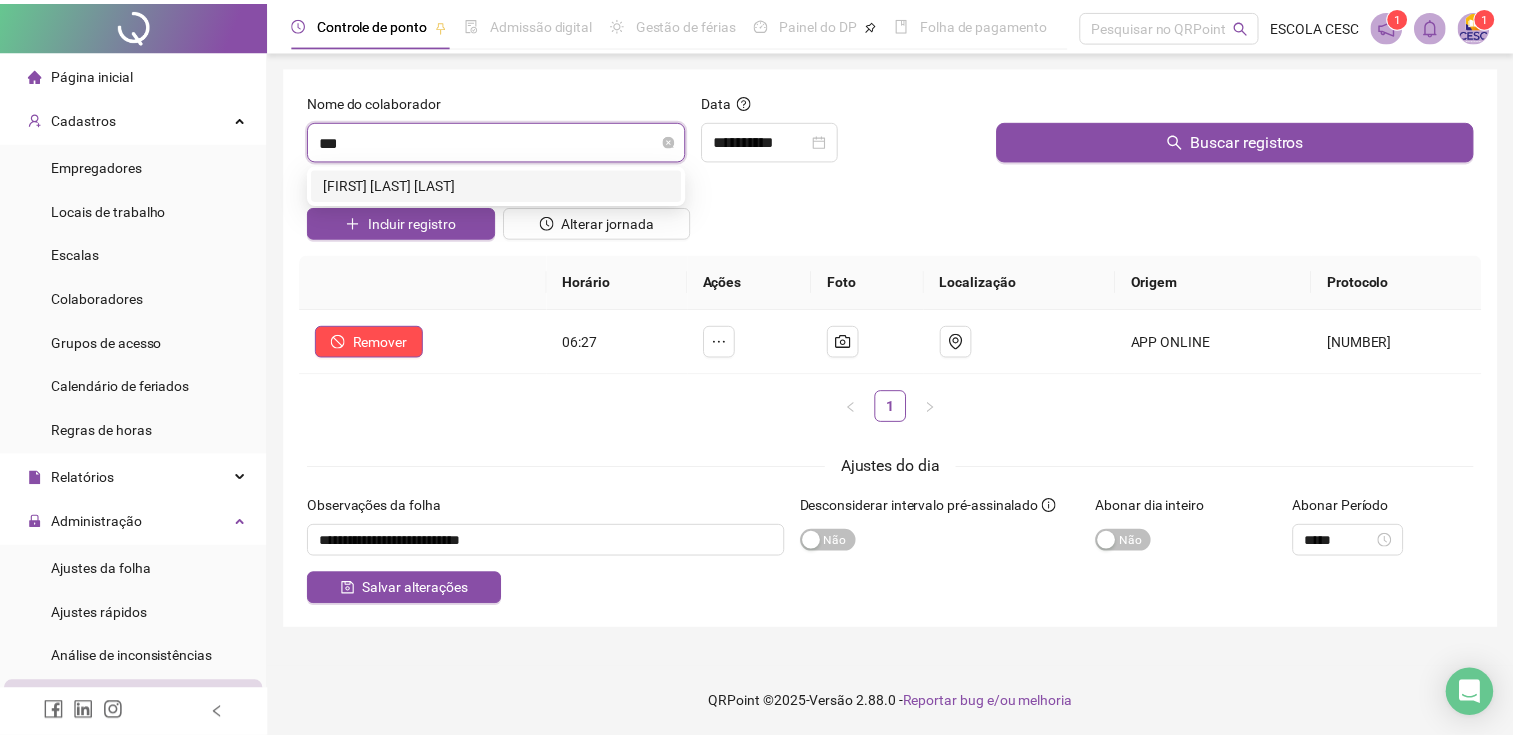scroll, scrollTop: 0, scrollLeft: 0, axis: both 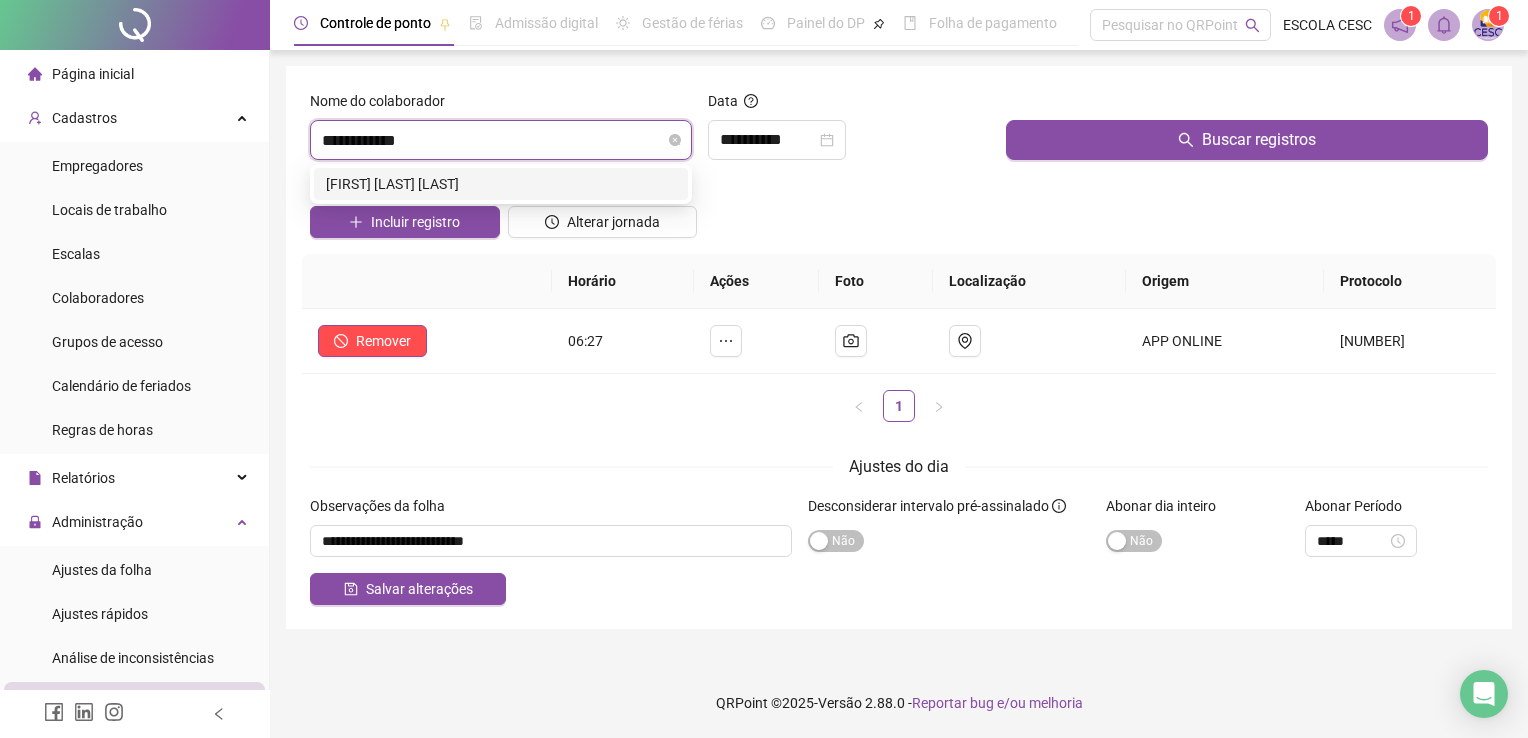 type on "**********" 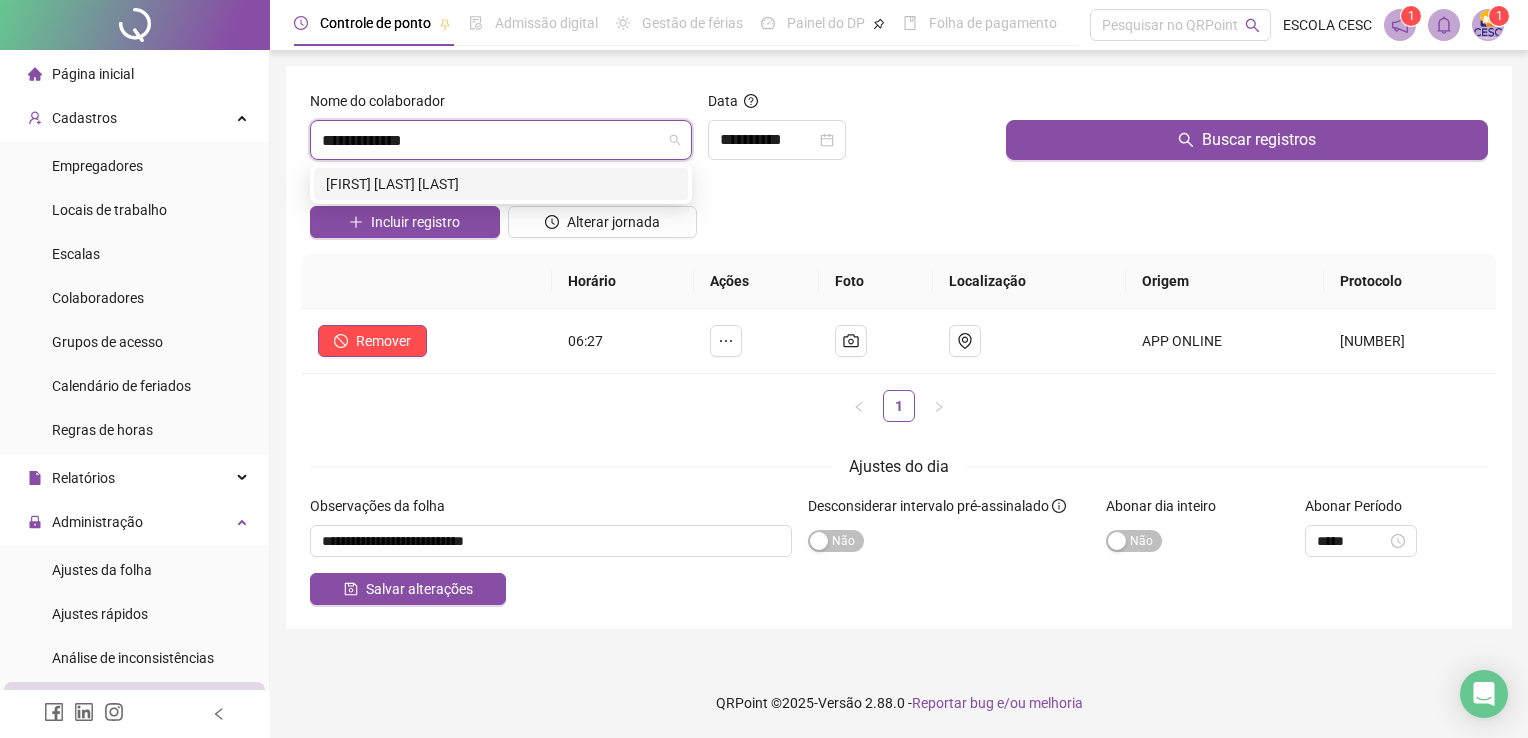 click on "[FIRST] [LAST] [LAST]" at bounding box center (501, 184) 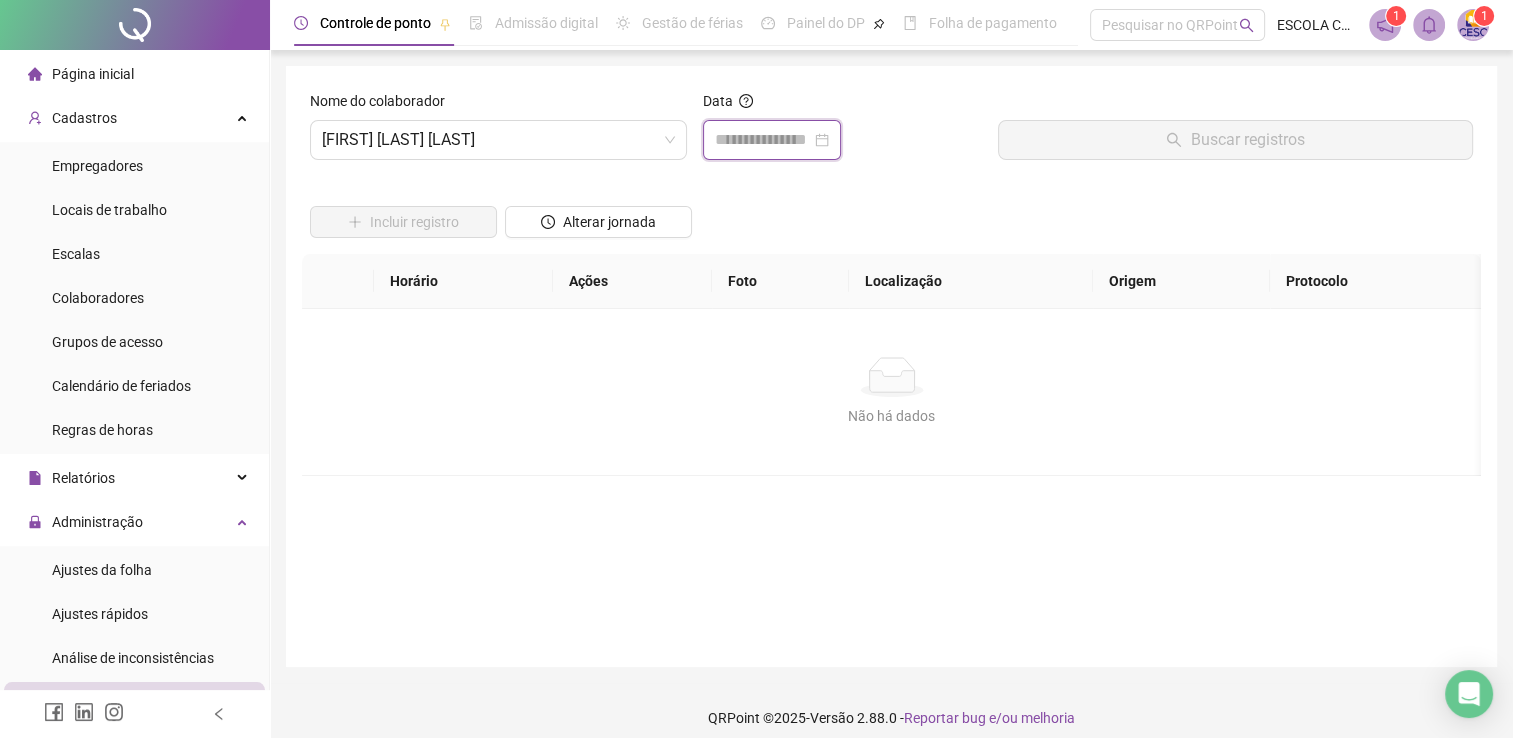 click at bounding box center (763, 140) 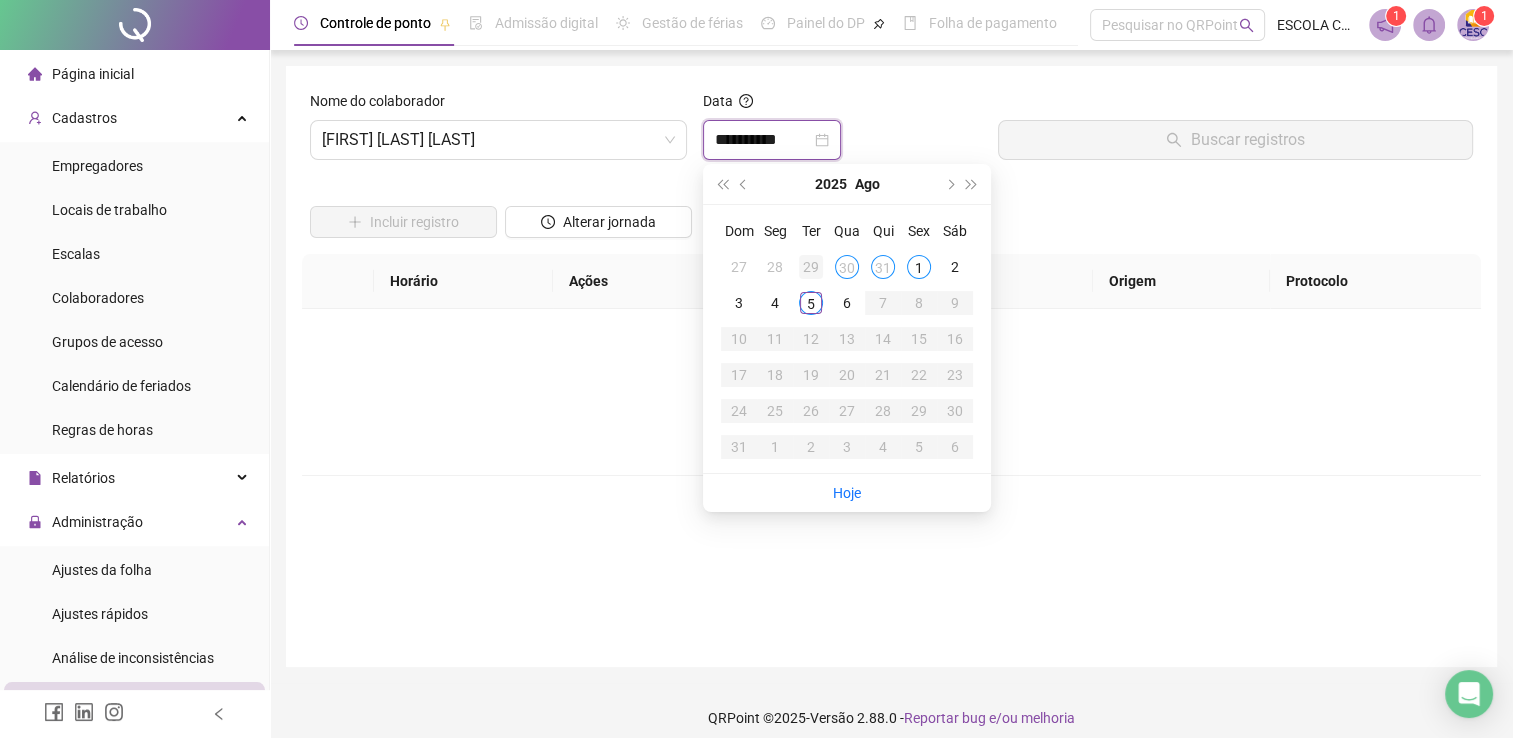 type on "**********" 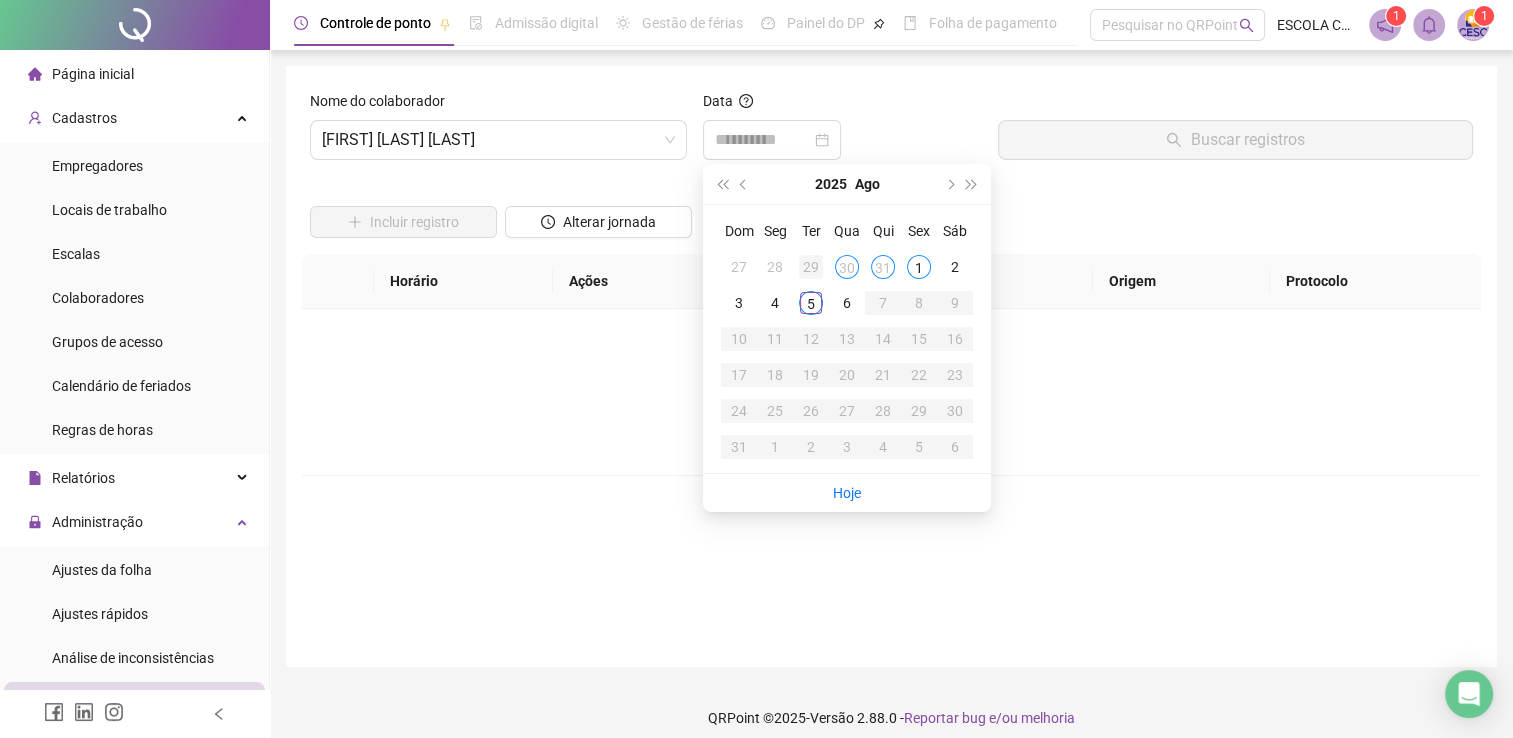 click on "29" at bounding box center (811, 267) 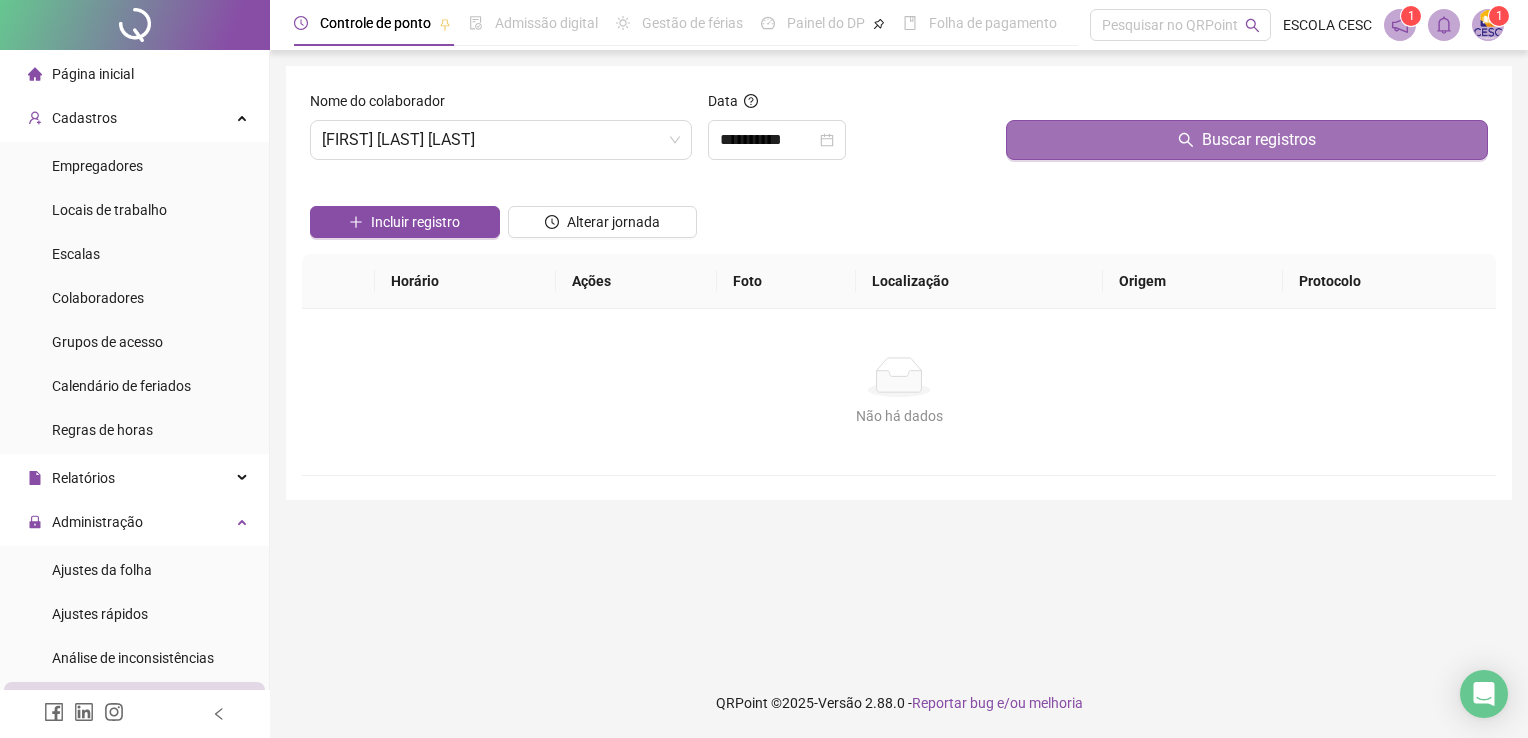 click on "Buscar registros" at bounding box center [1247, 140] 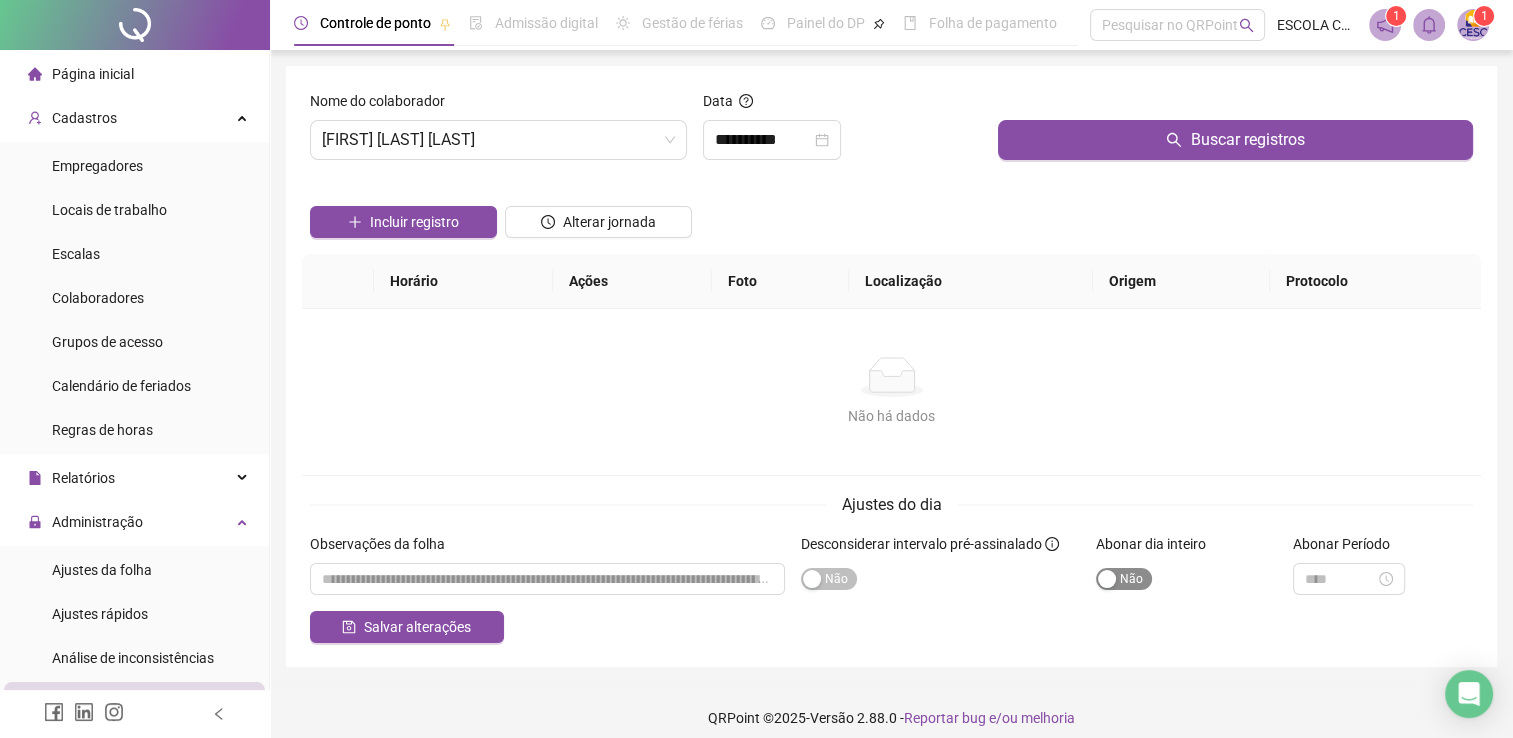 click on "Sim Não" at bounding box center [1124, 579] 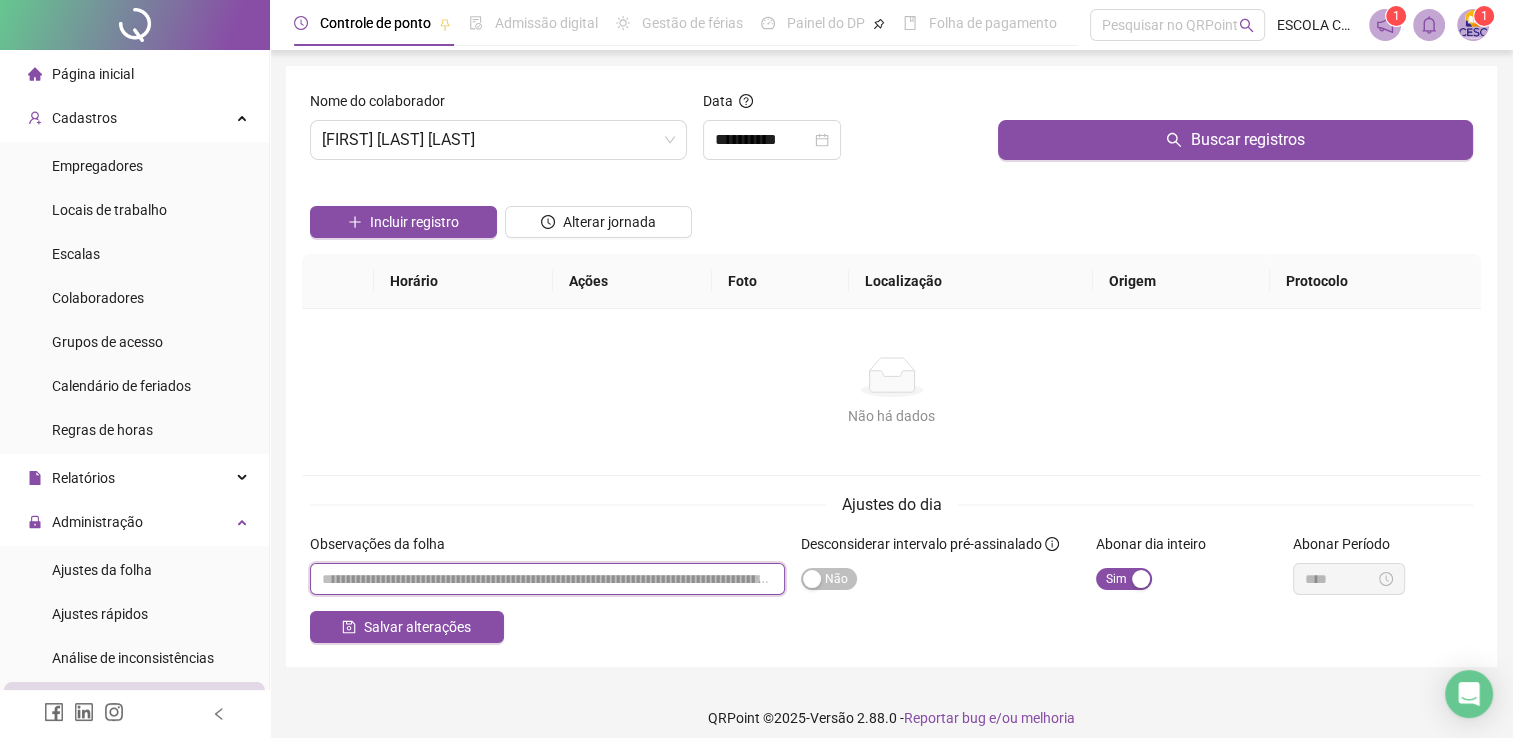click at bounding box center [547, 579] 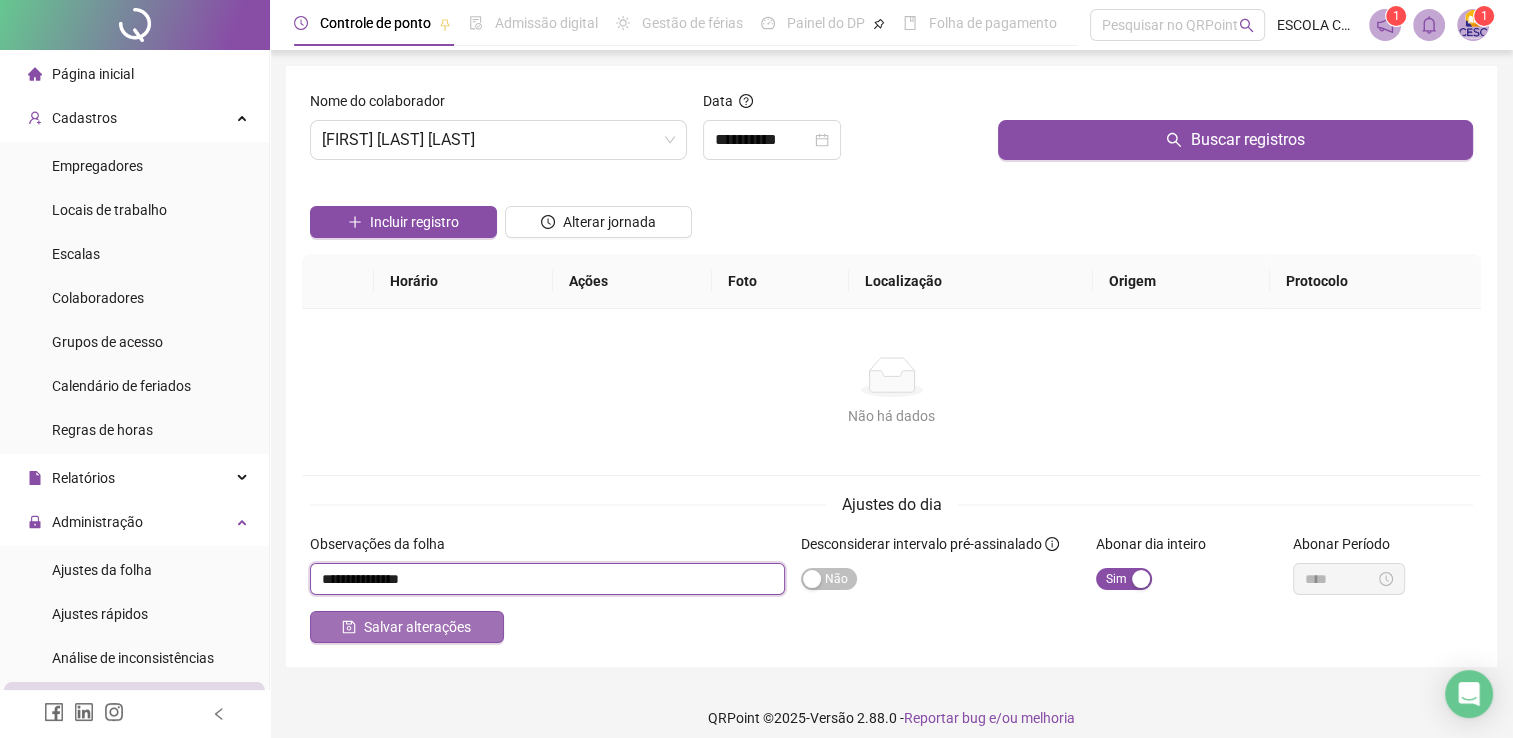 type on "**********" 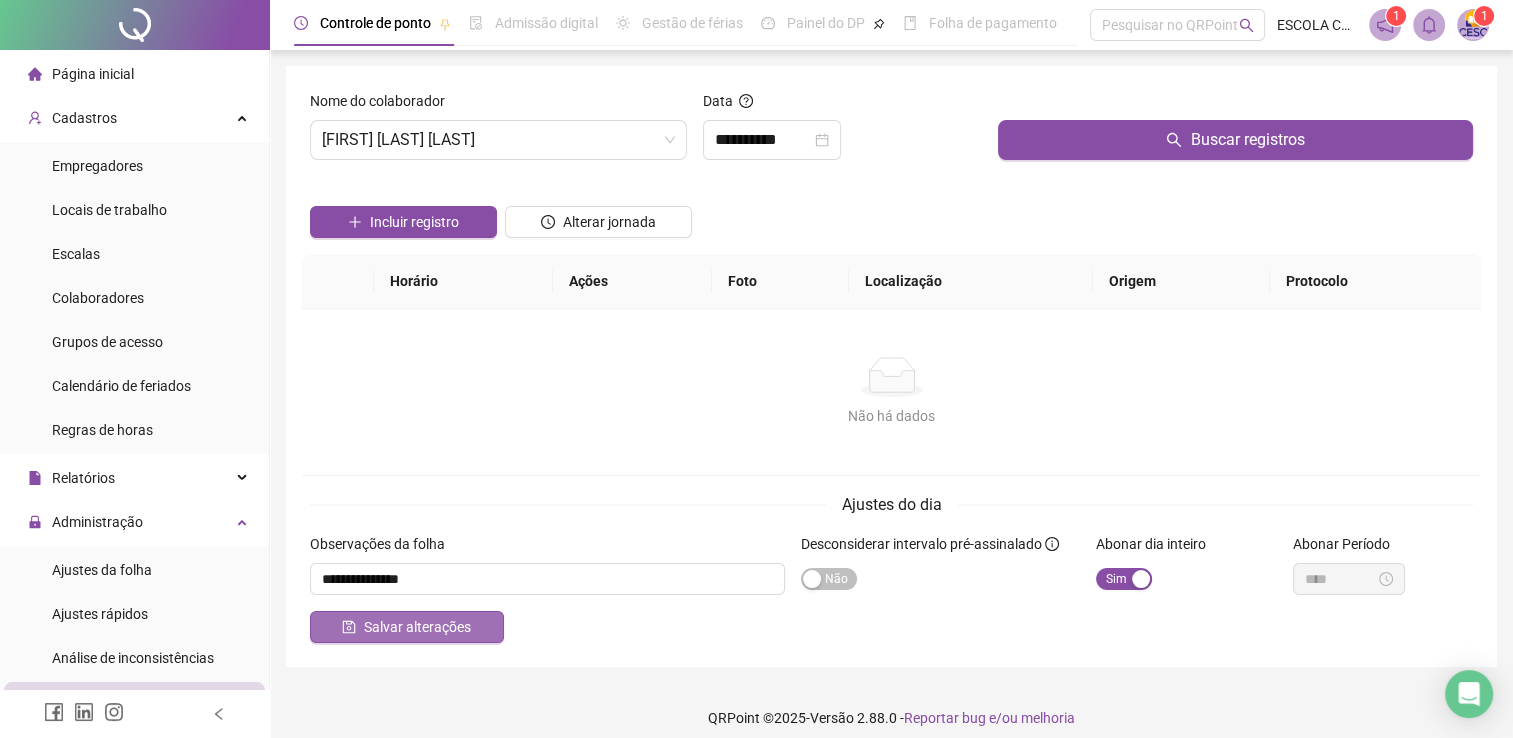 click on "Salvar alterações" at bounding box center (407, 627) 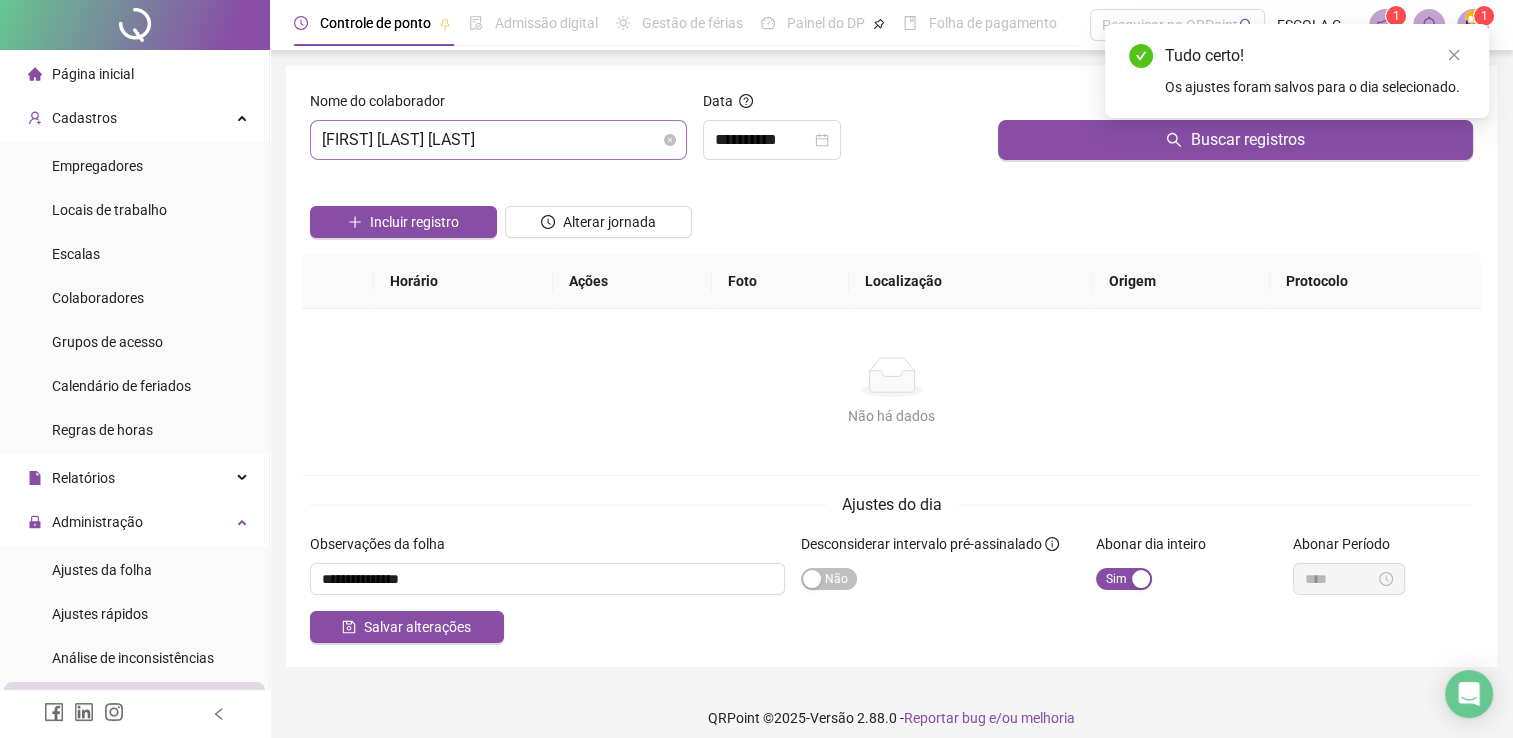 click on "[FIRST] [LAST] [LAST]" at bounding box center (498, 140) 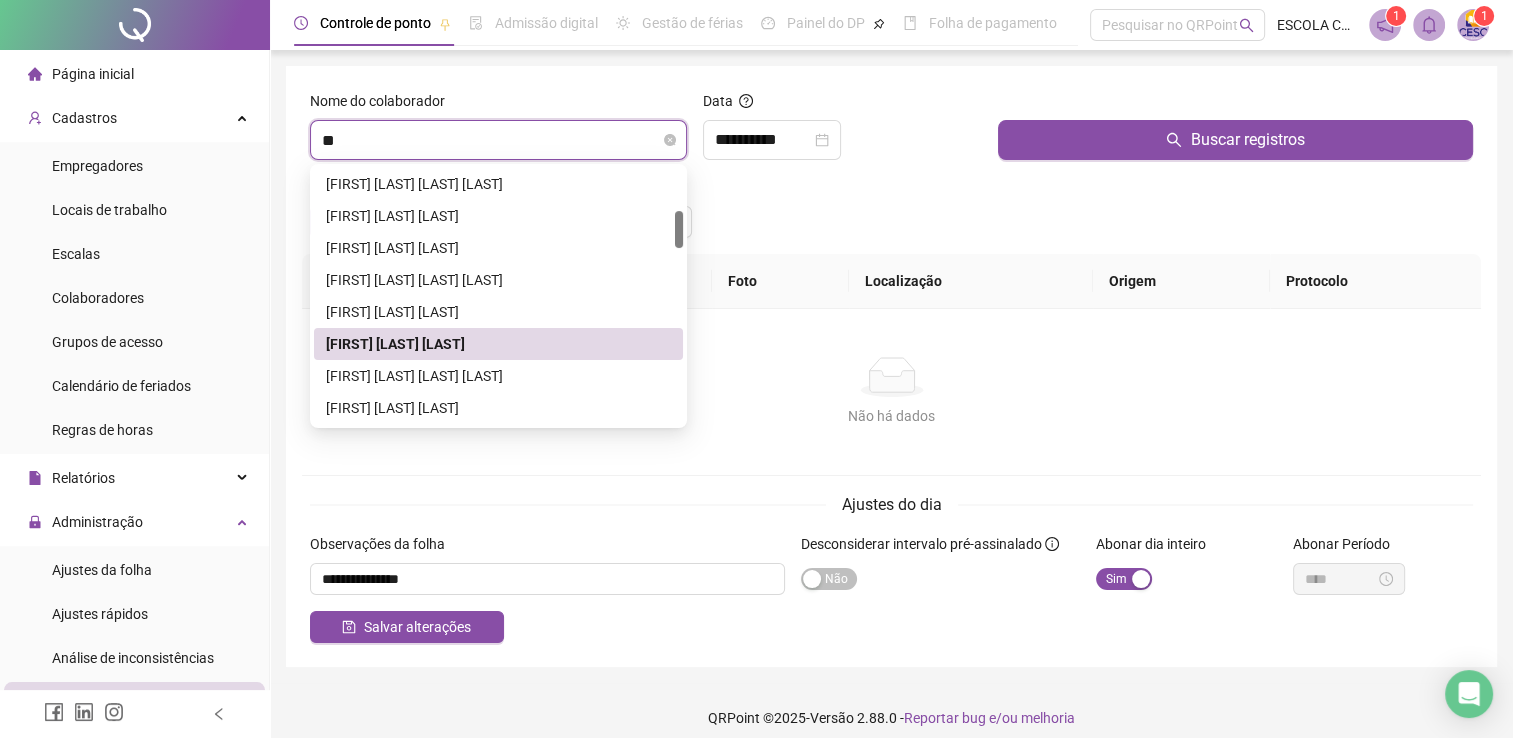 scroll, scrollTop: 0, scrollLeft: 0, axis: both 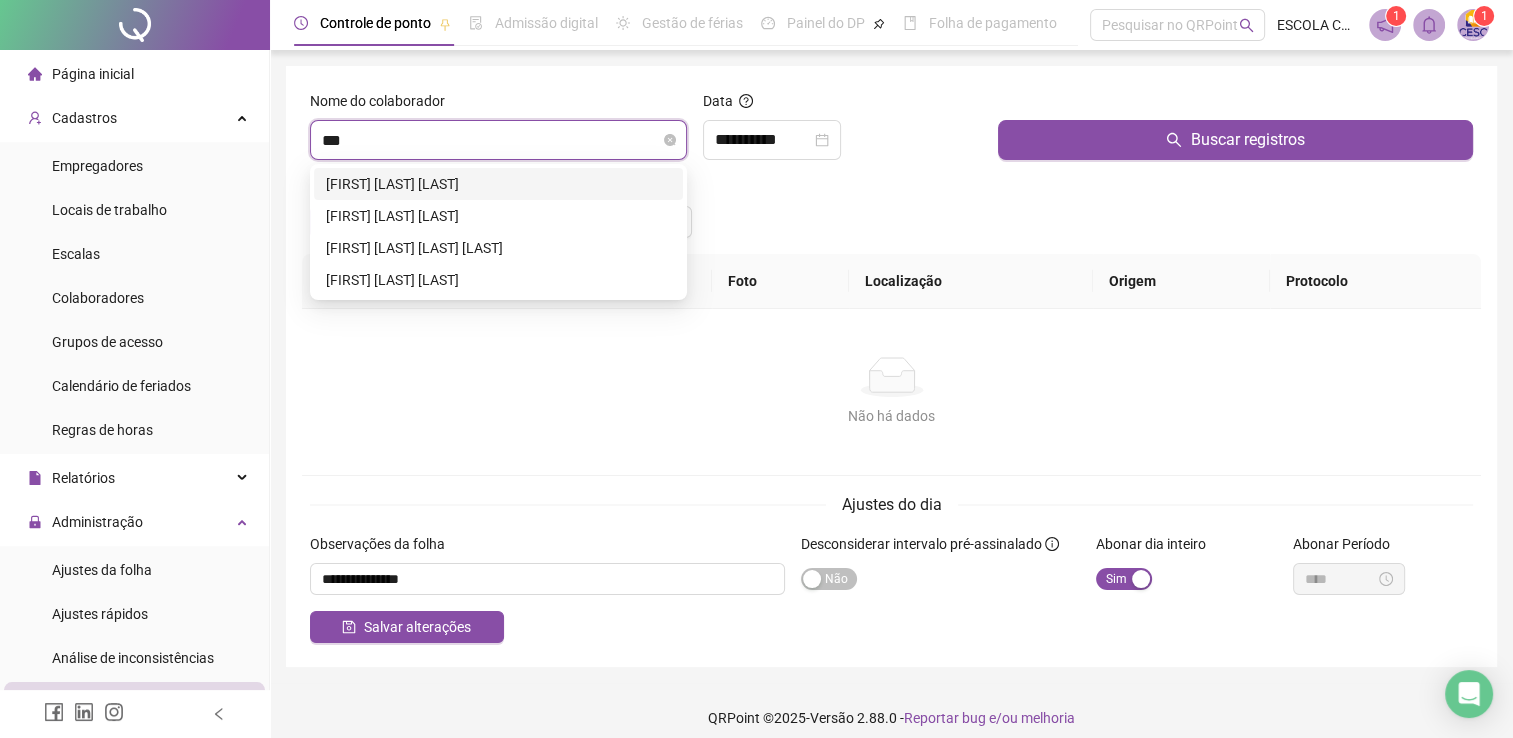 type on "****" 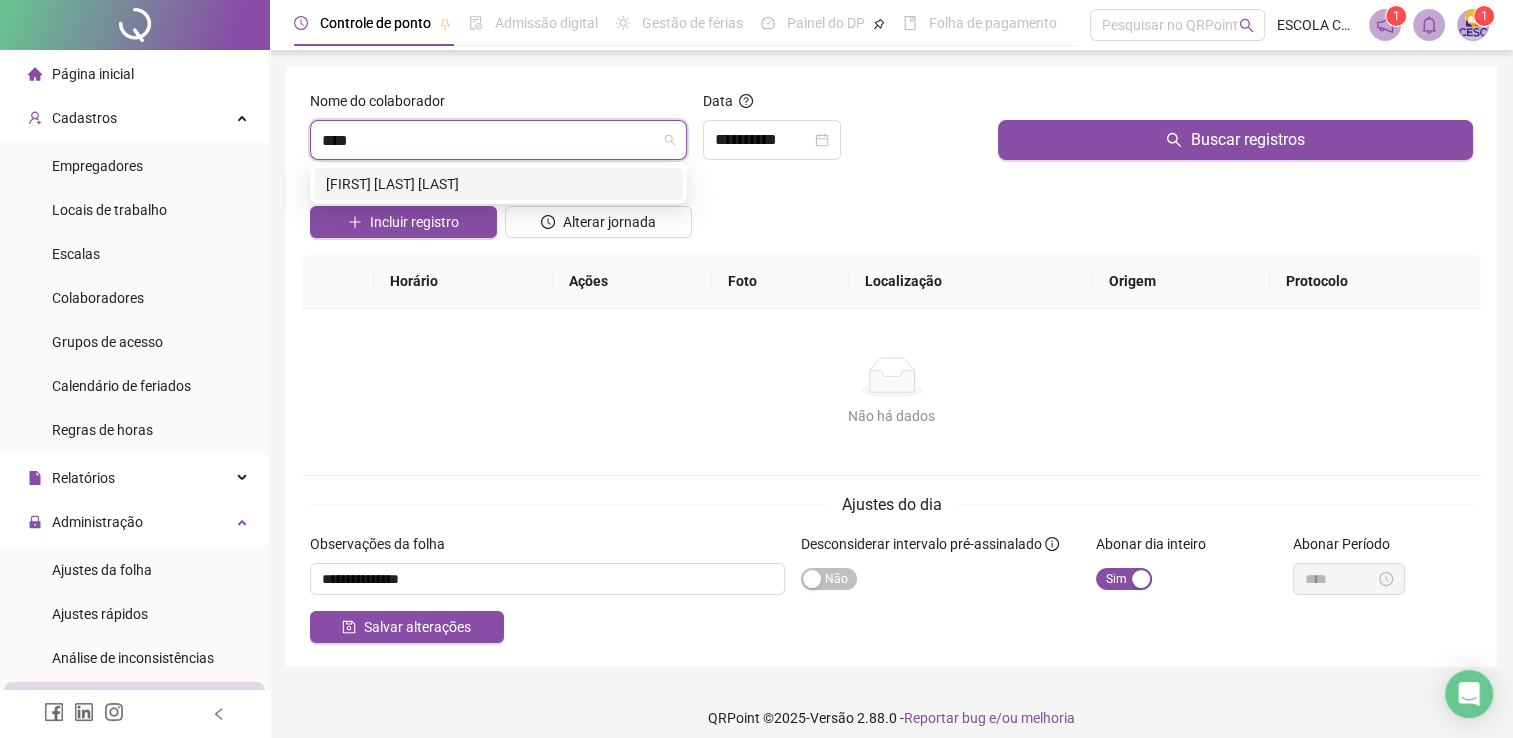 click on "[FIRST] [LAST] [LAST]" at bounding box center [498, 184] 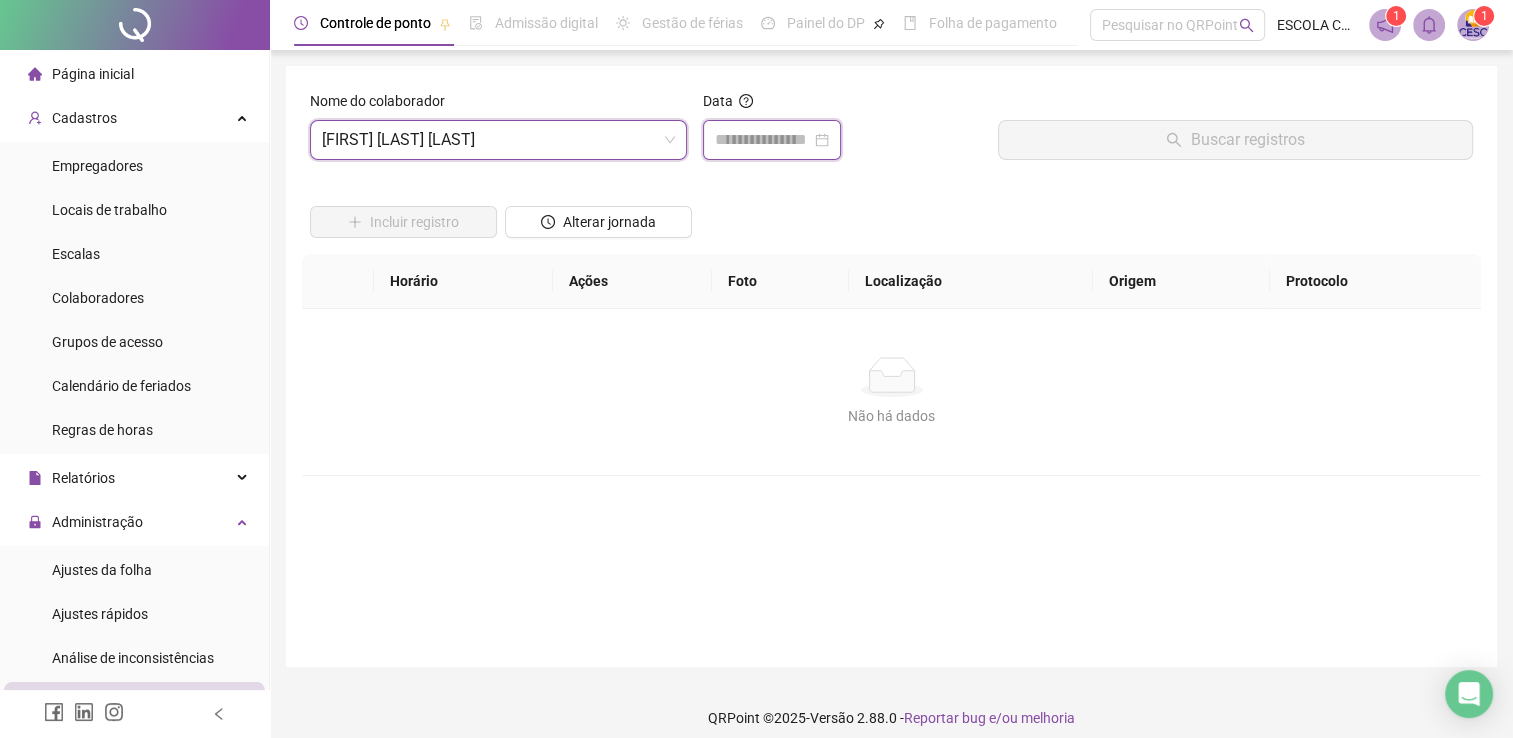 click at bounding box center [763, 140] 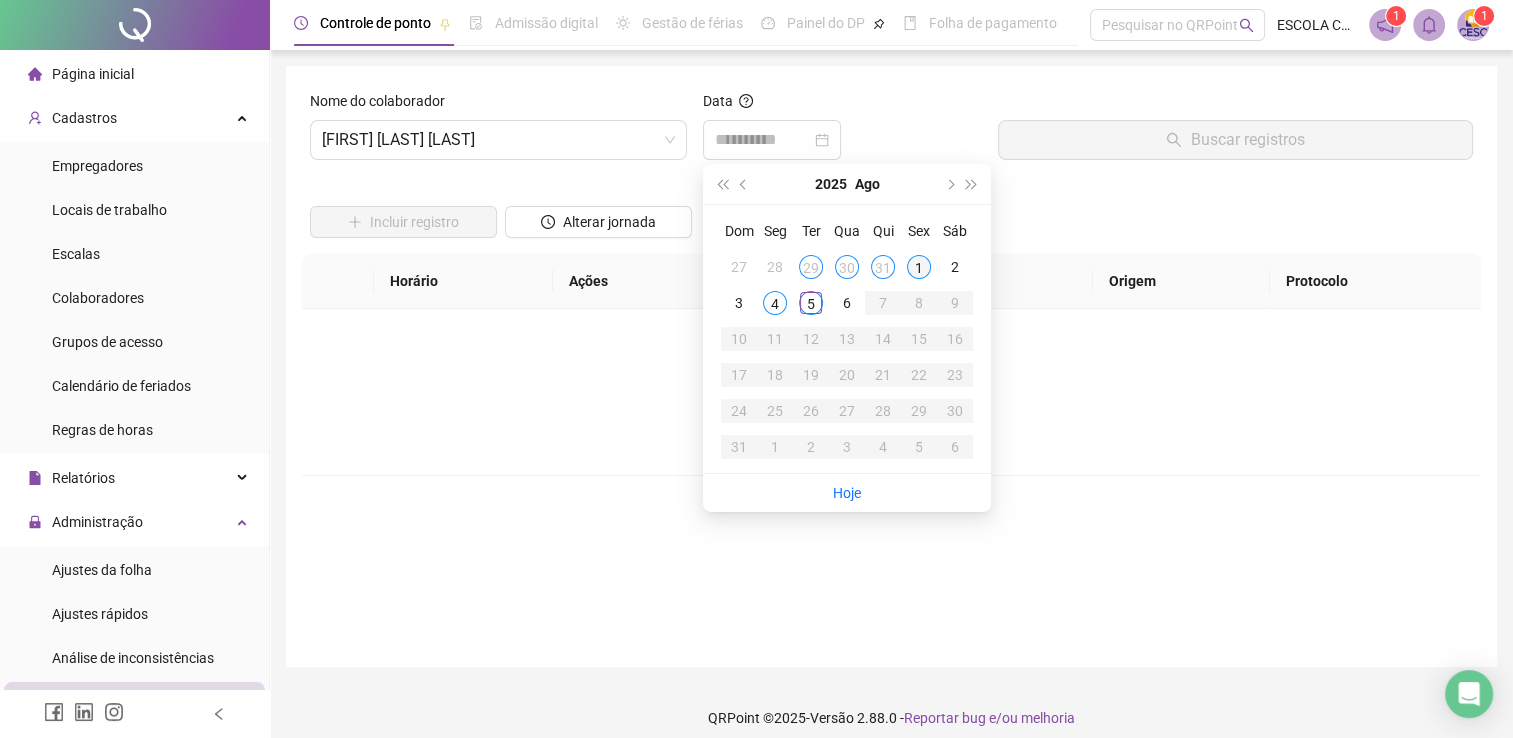 click on "1" at bounding box center [919, 267] 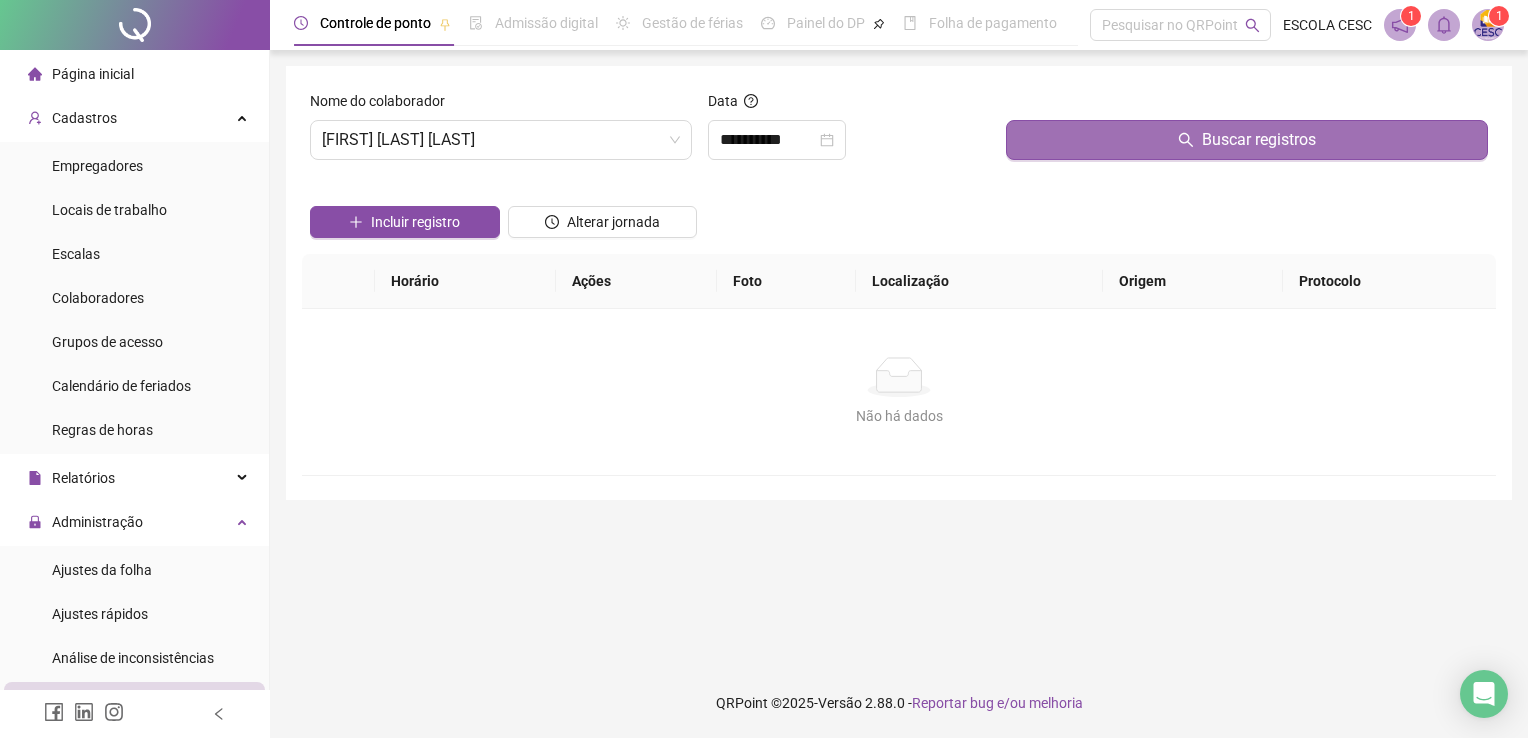 click on "Buscar registros" at bounding box center [1247, 140] 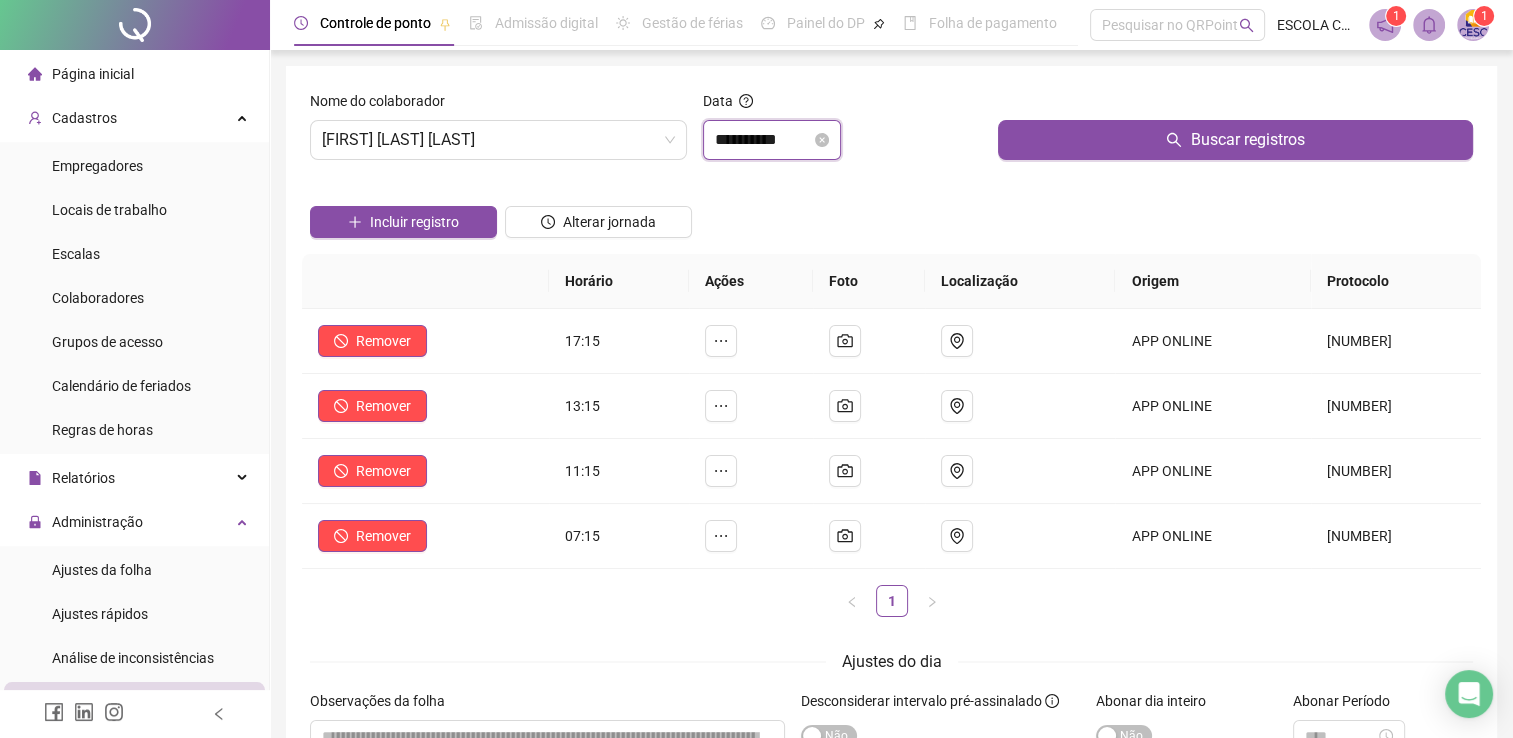 click on "**********" at bounding box center [763, 140] 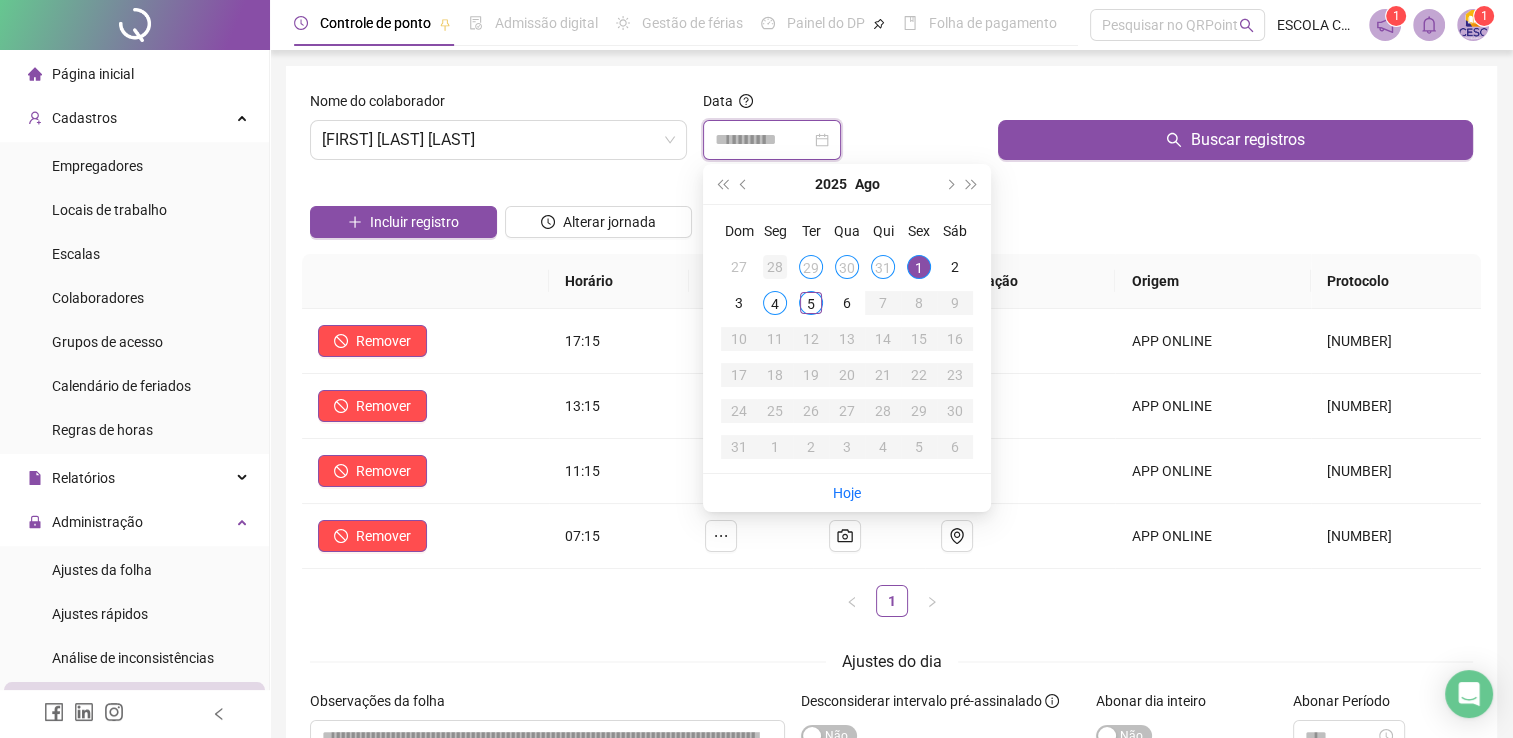 type on "**********" 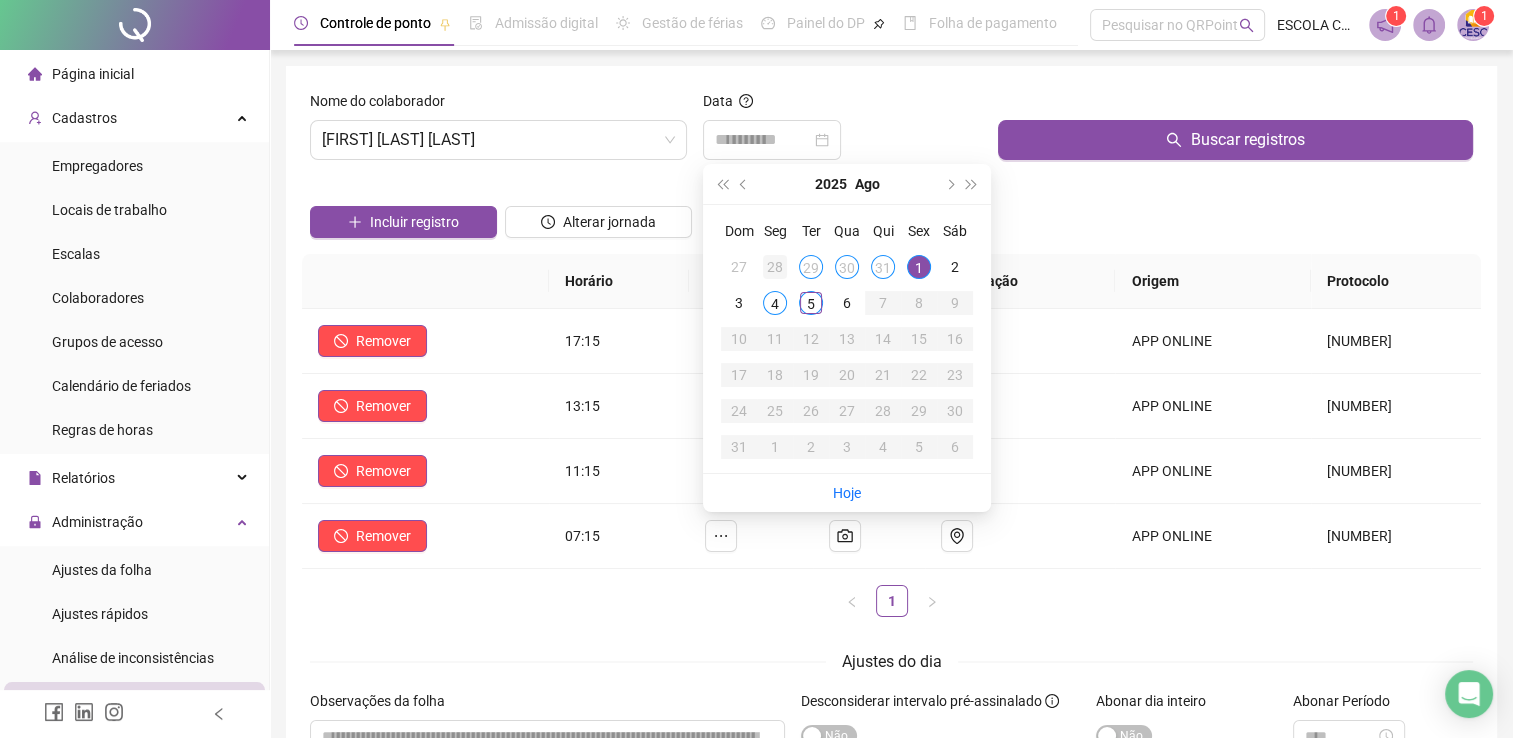 click on "28" at bounding box center [775, 267] 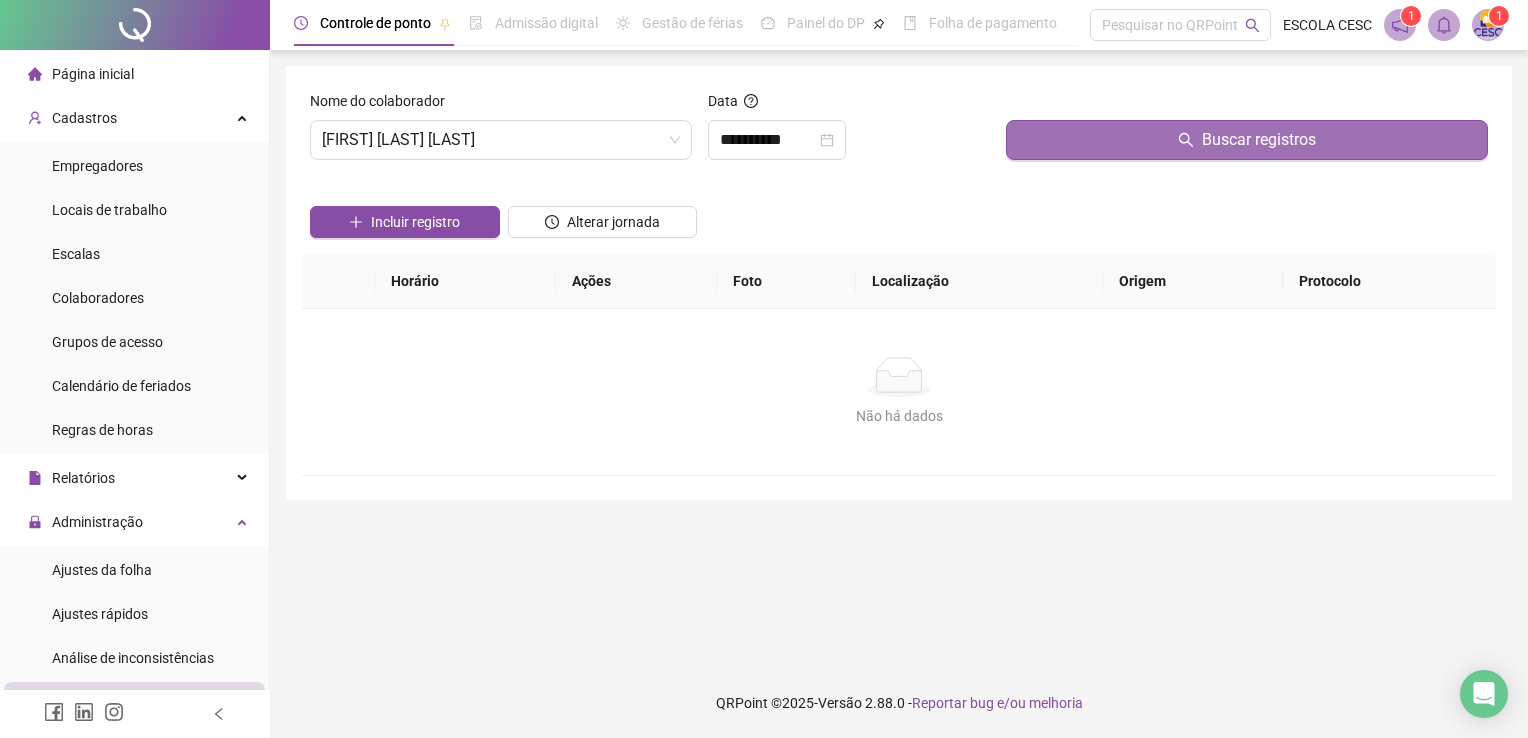 click on "Buscar registros" at bounding box center [1247, 140] 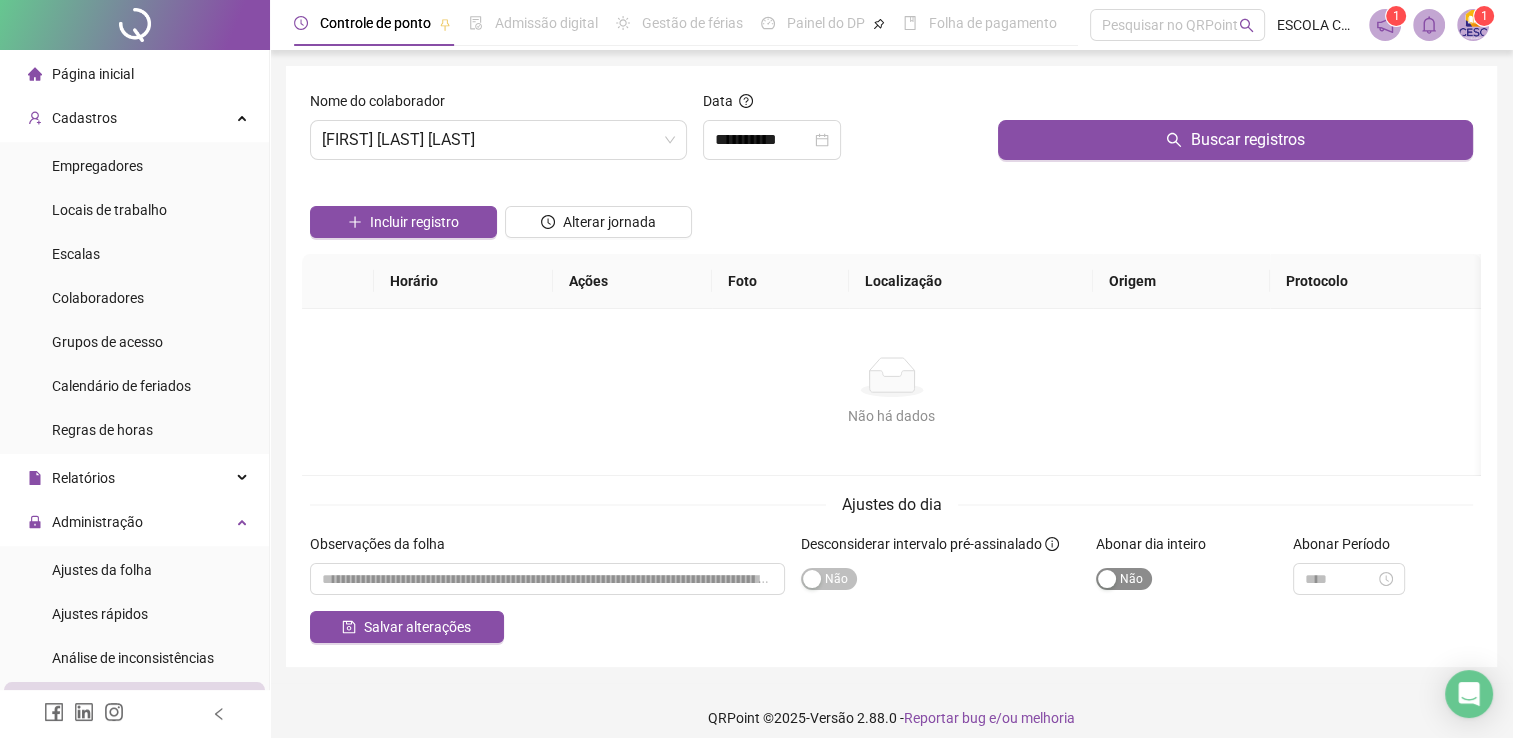 click at bounding box center [1107, 579] 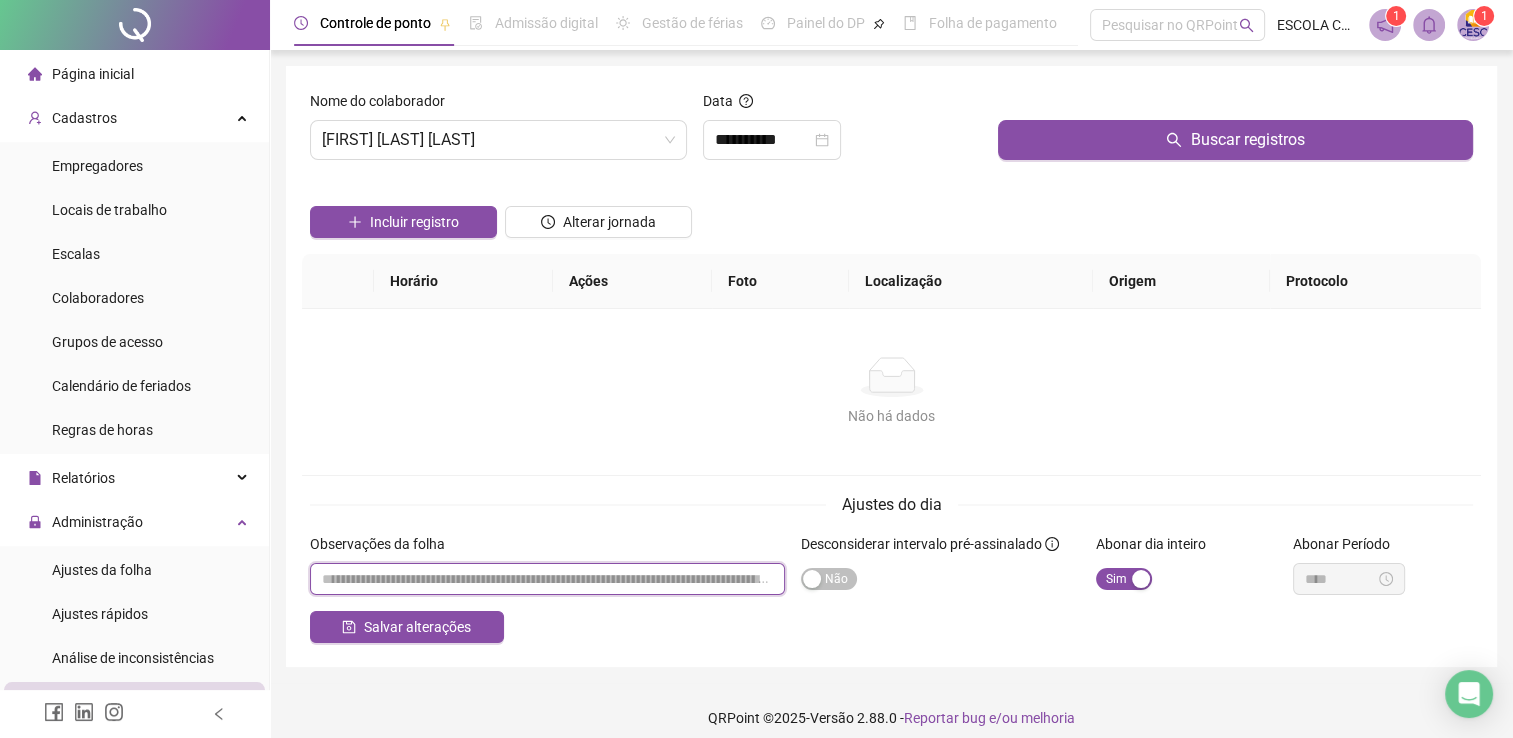 click at bounding box center [547, 579] 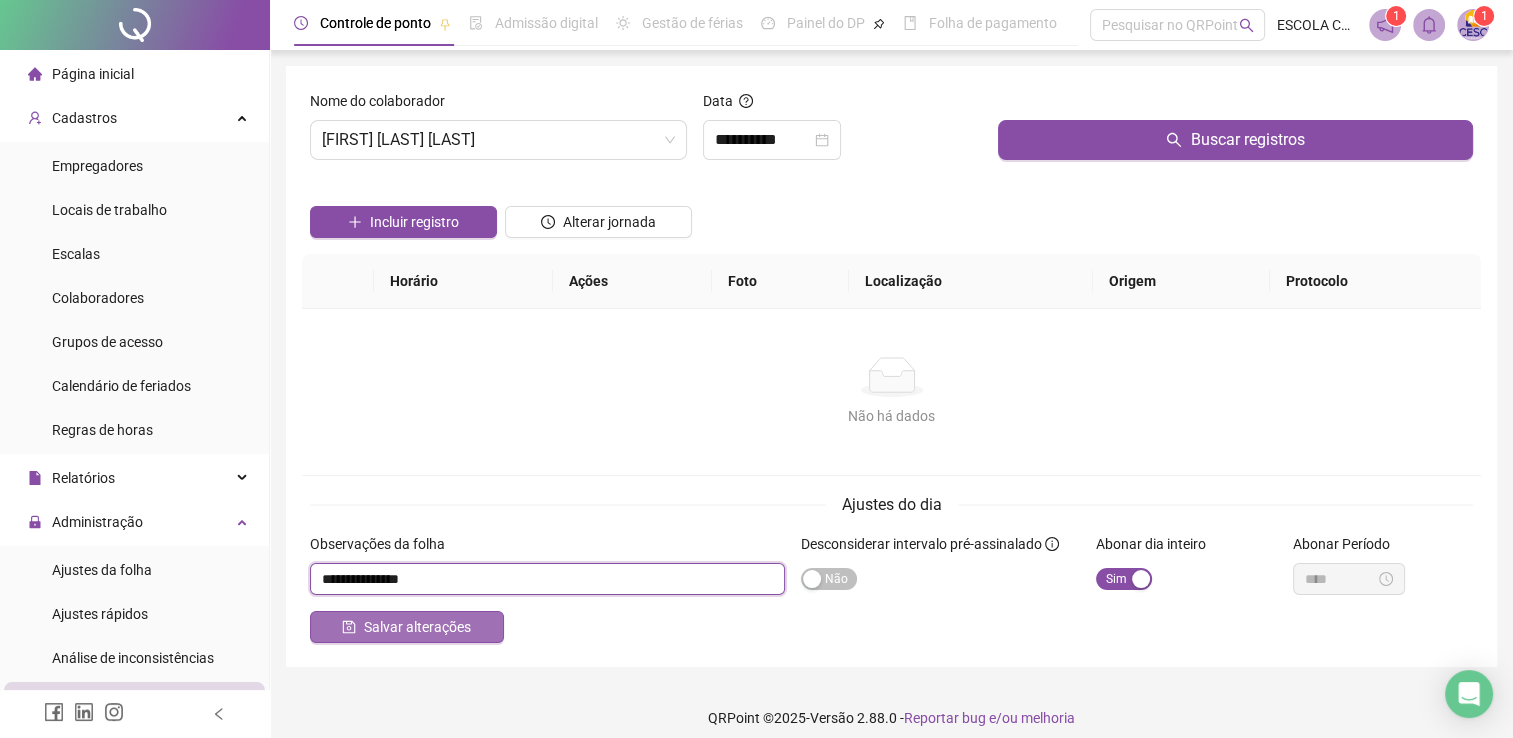 type on "**********" 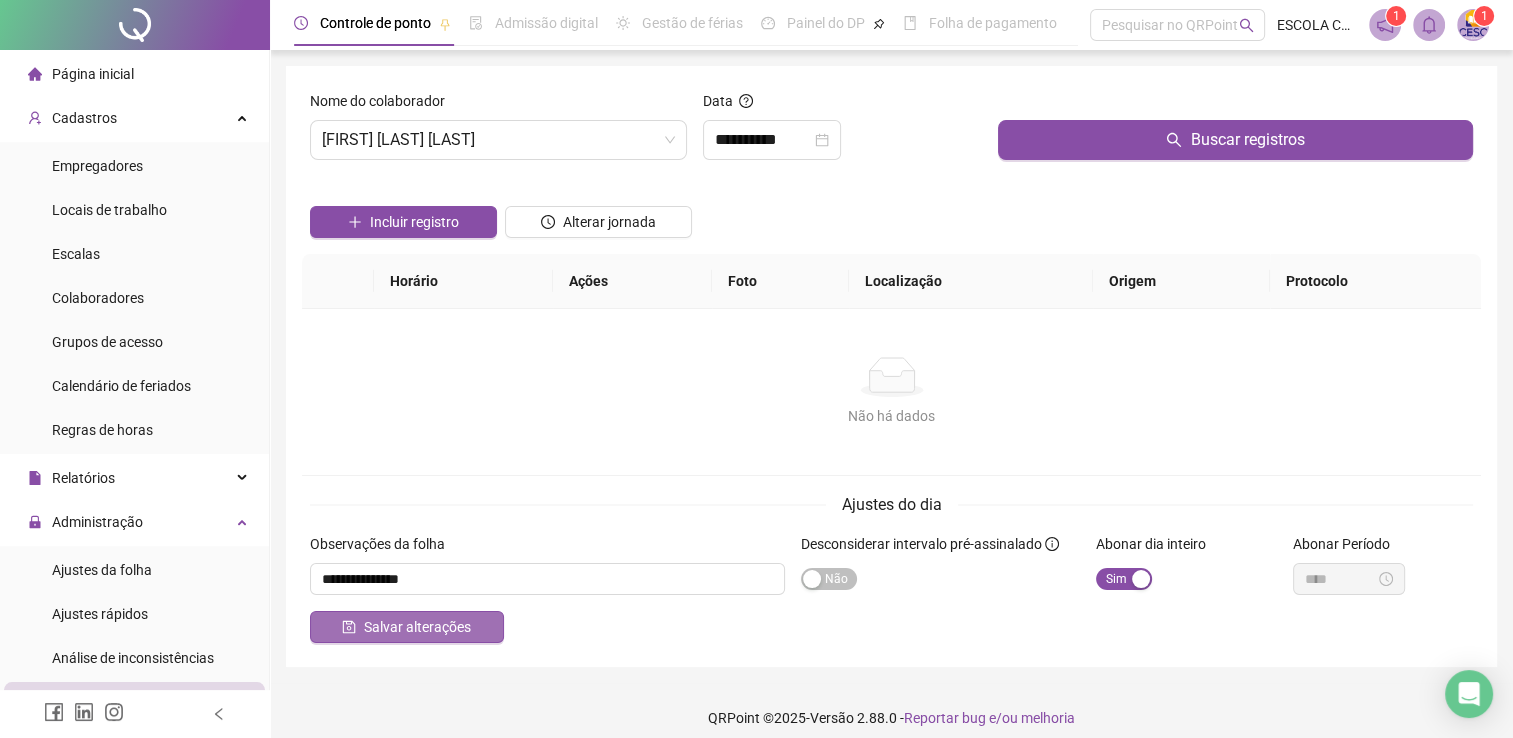 click on "Salvar alterações" at bounding box center (417, 627) 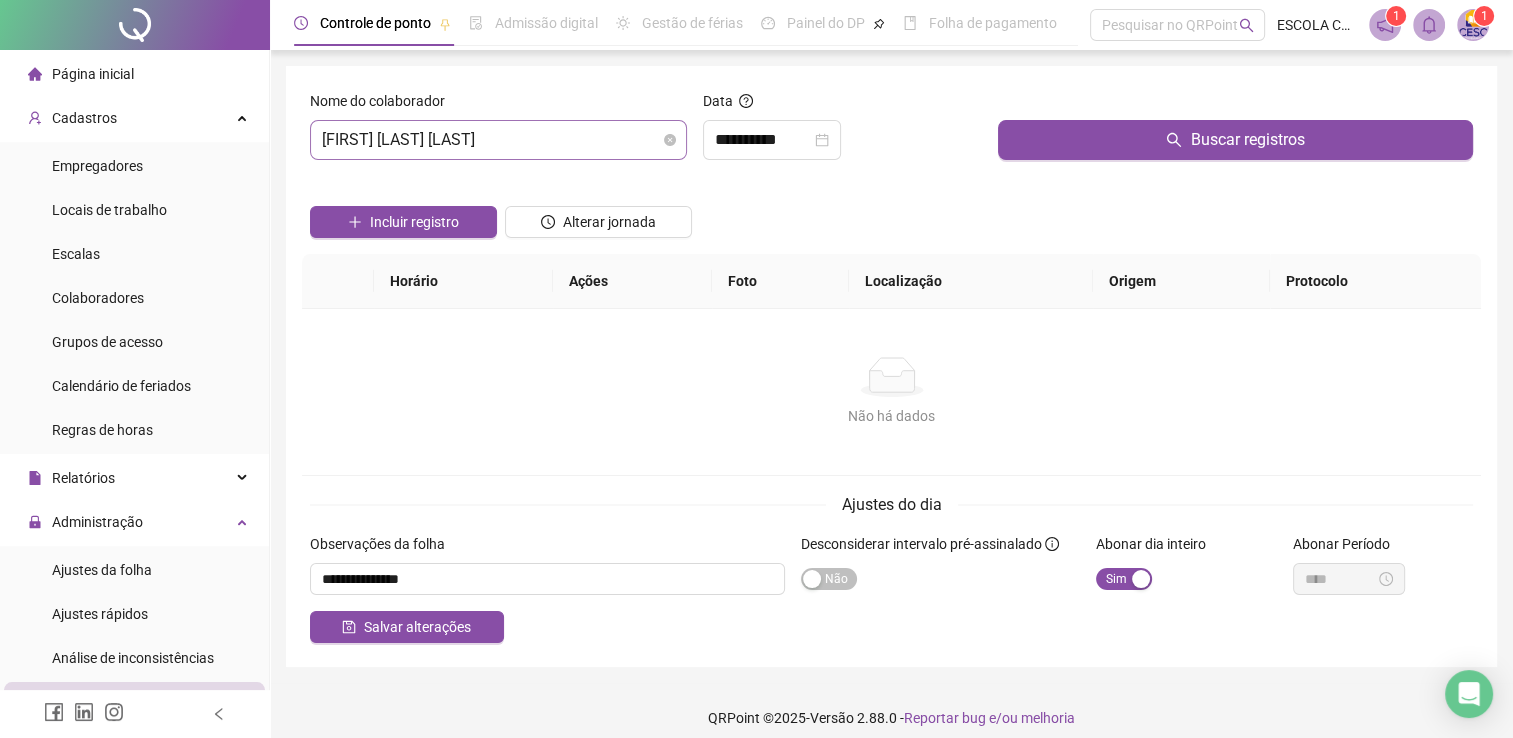 click on "[FIRST] [LAST] [LAST]" at bounding box center (498, 140) 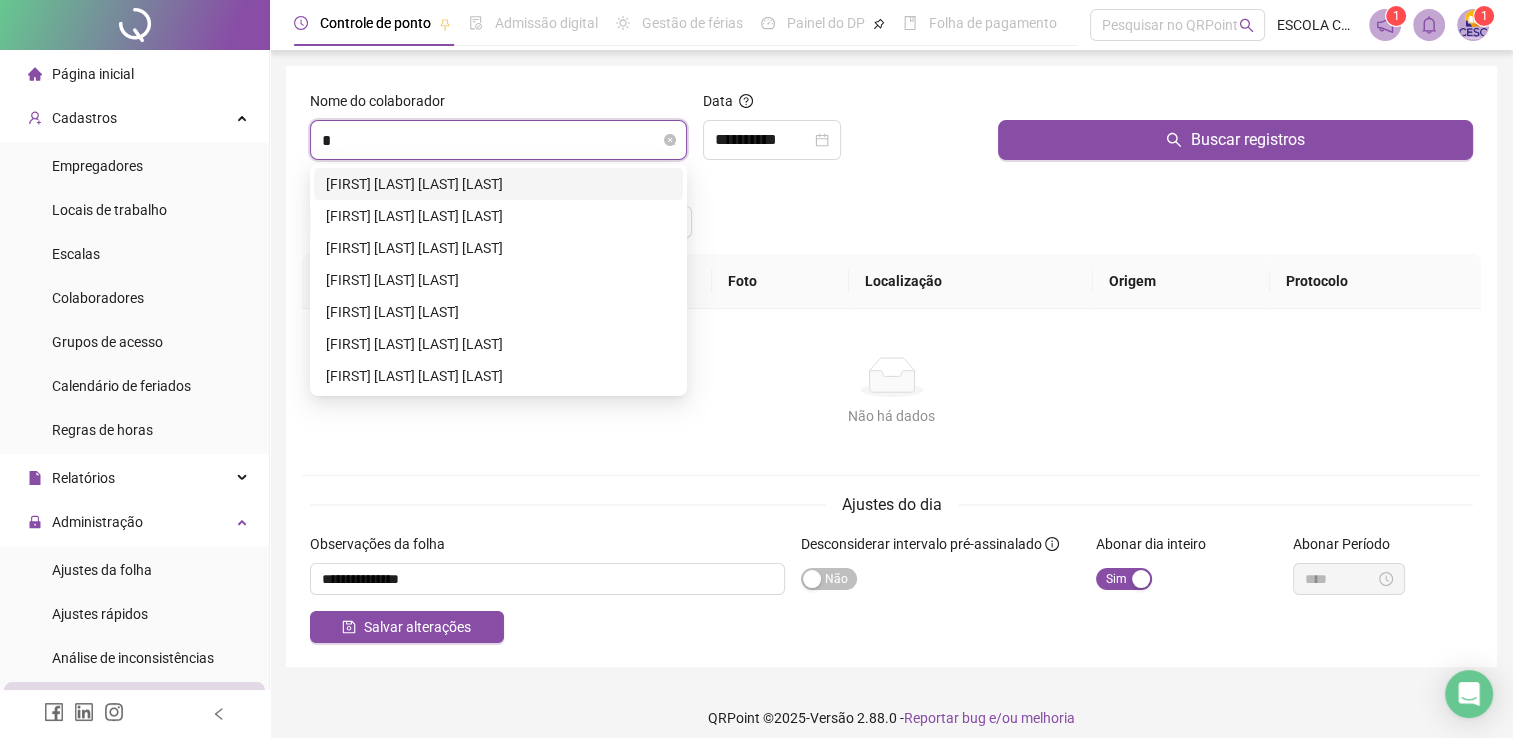 scroll, scrollTop: 0, scrollLeft: 0, axis: both 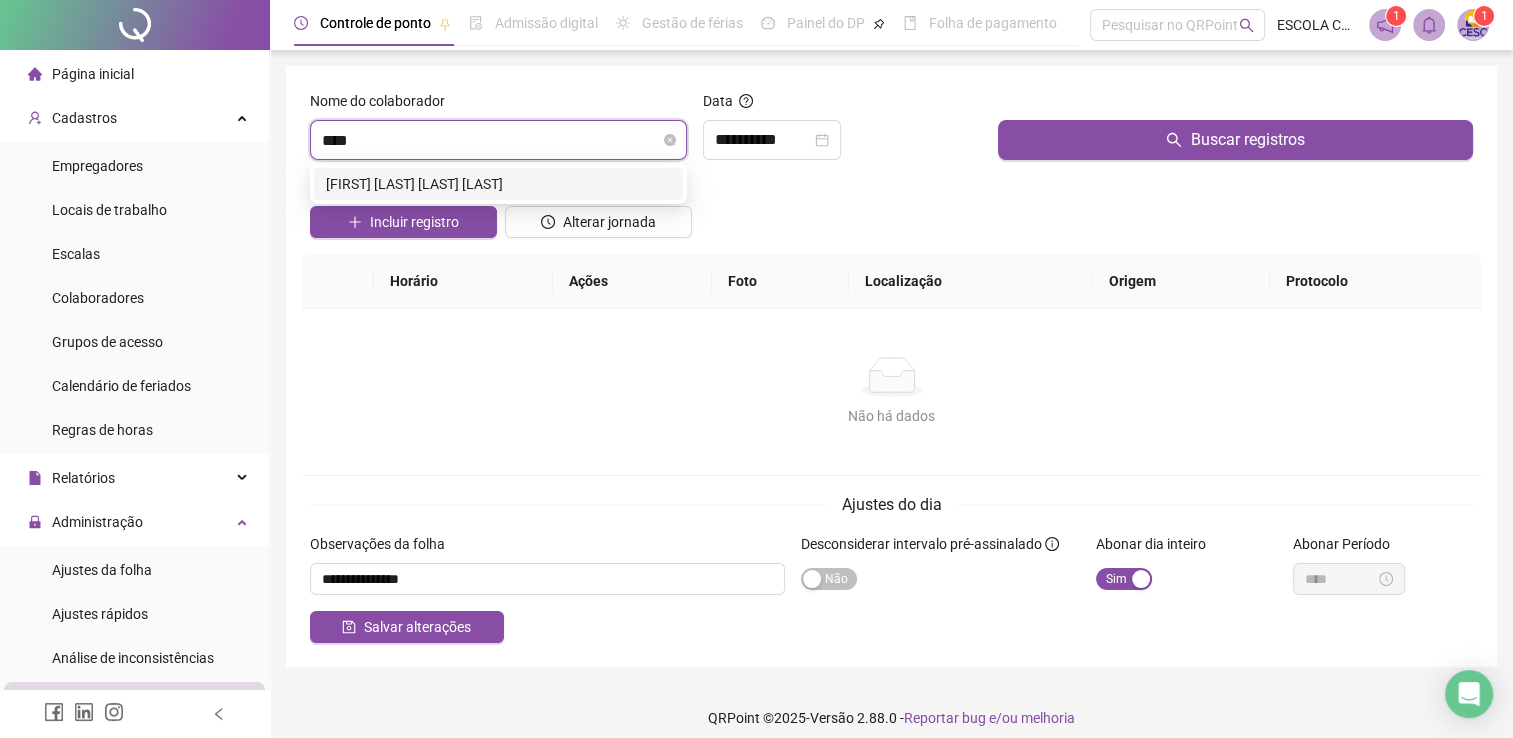 type on "*****" 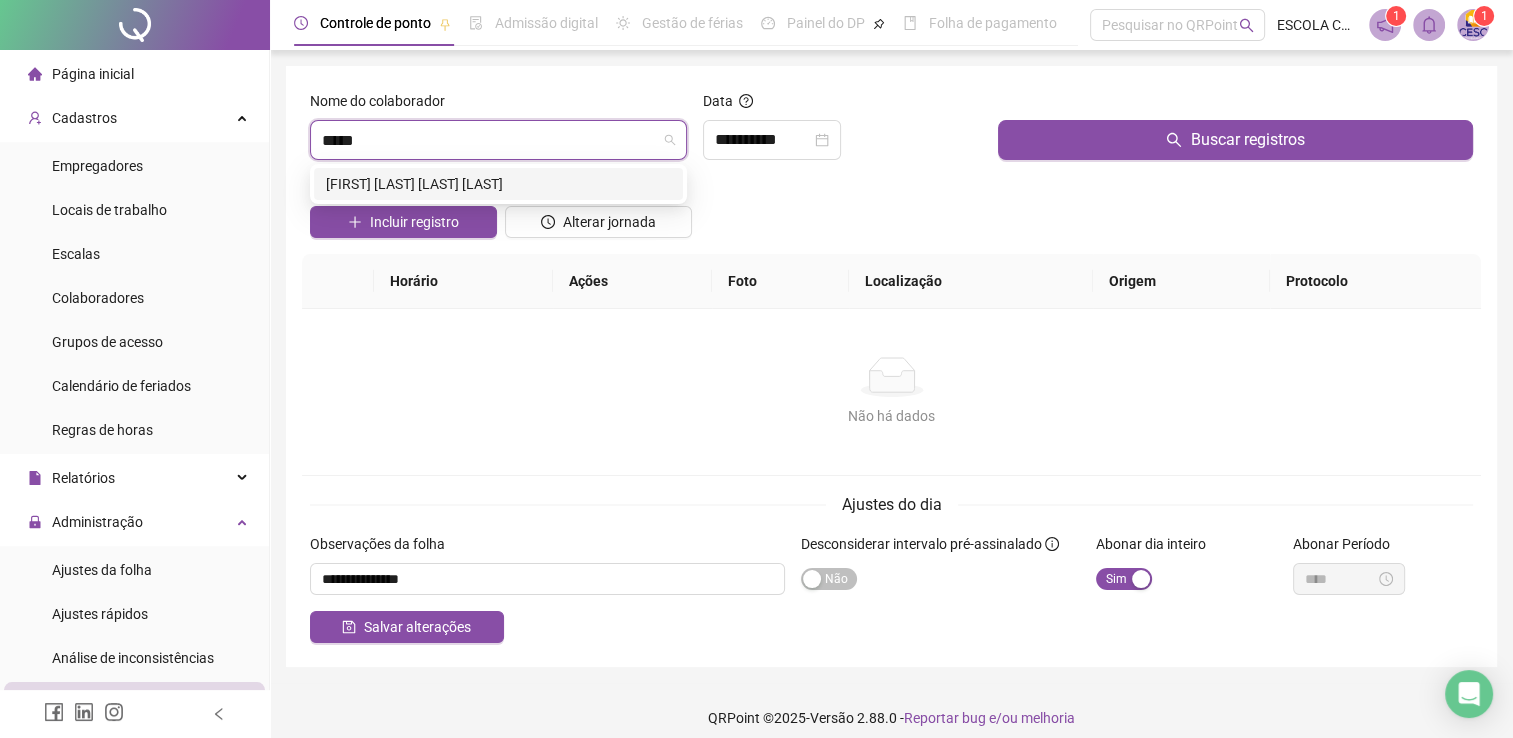 click on "[FIRST] [LAST] [LAST] [LAST]" at bounding box center [498, 184] 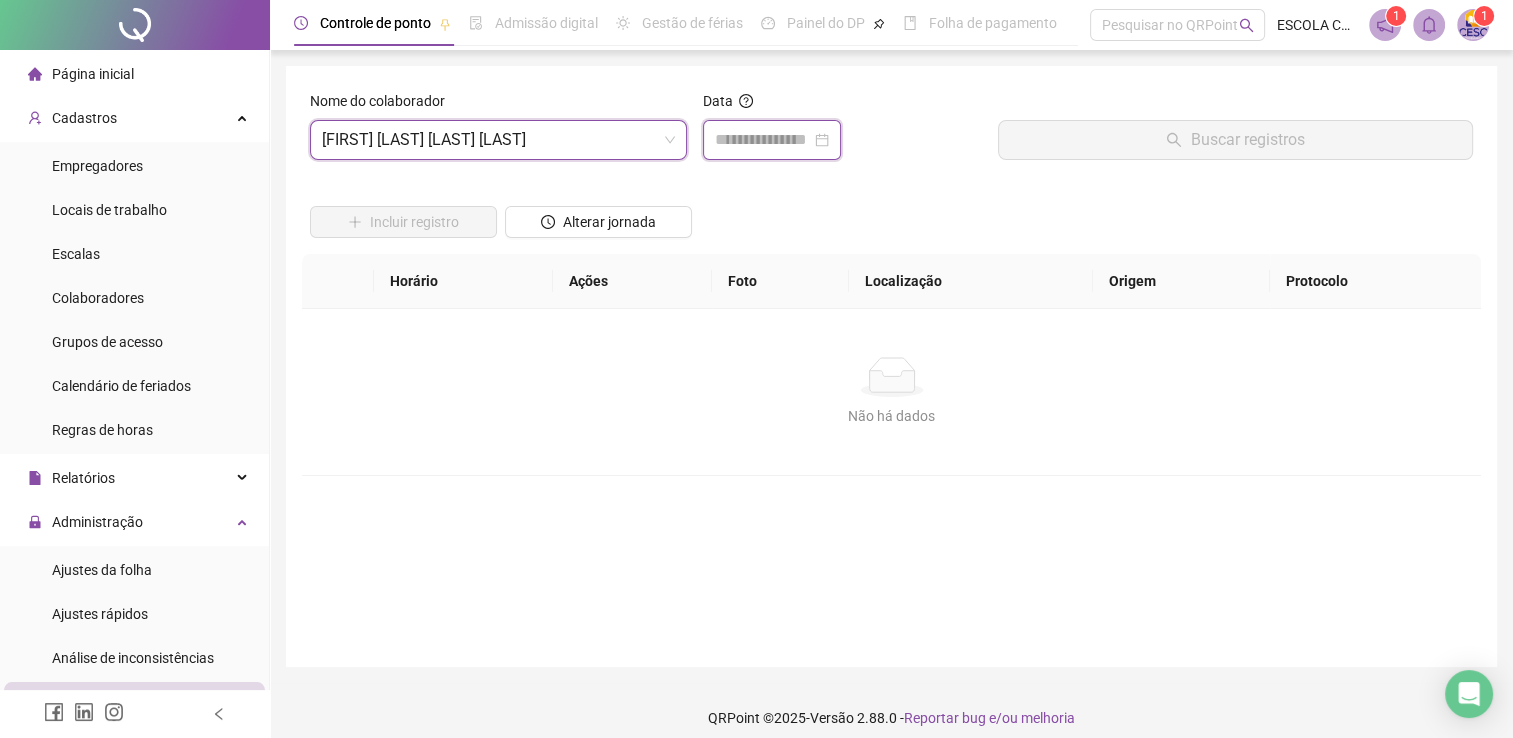 click at bounding box center (763, 140) 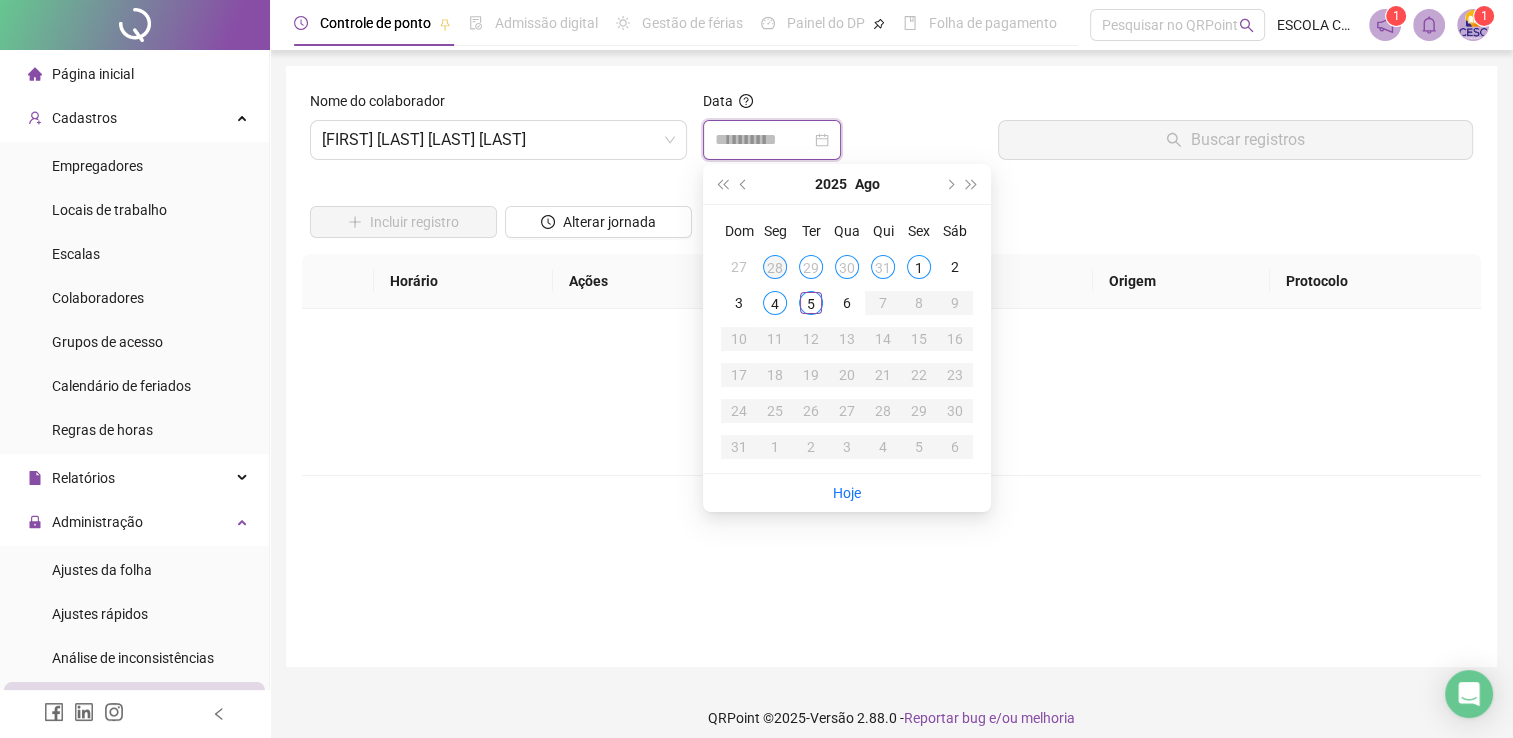 type on "**********" 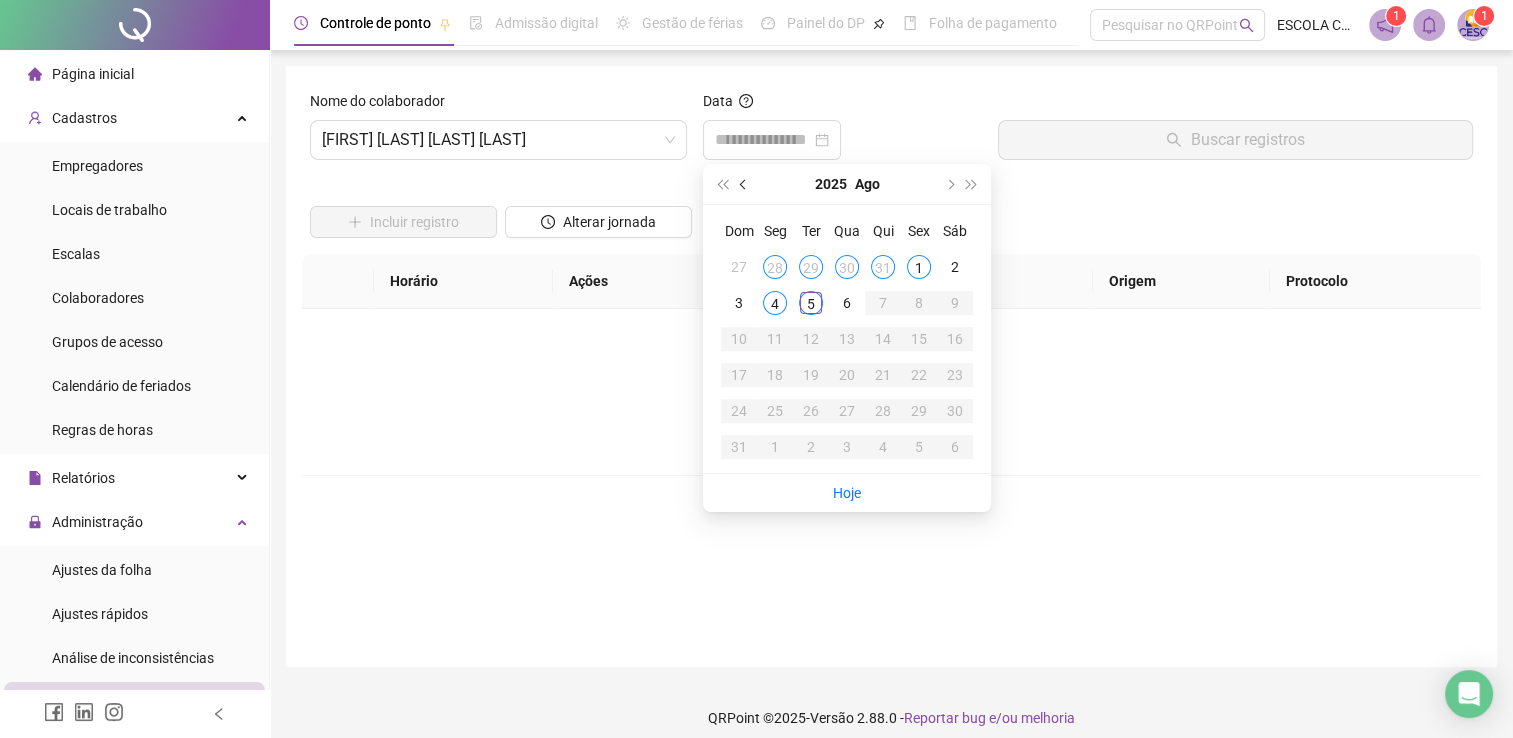 click at bounding box center (744, 184) 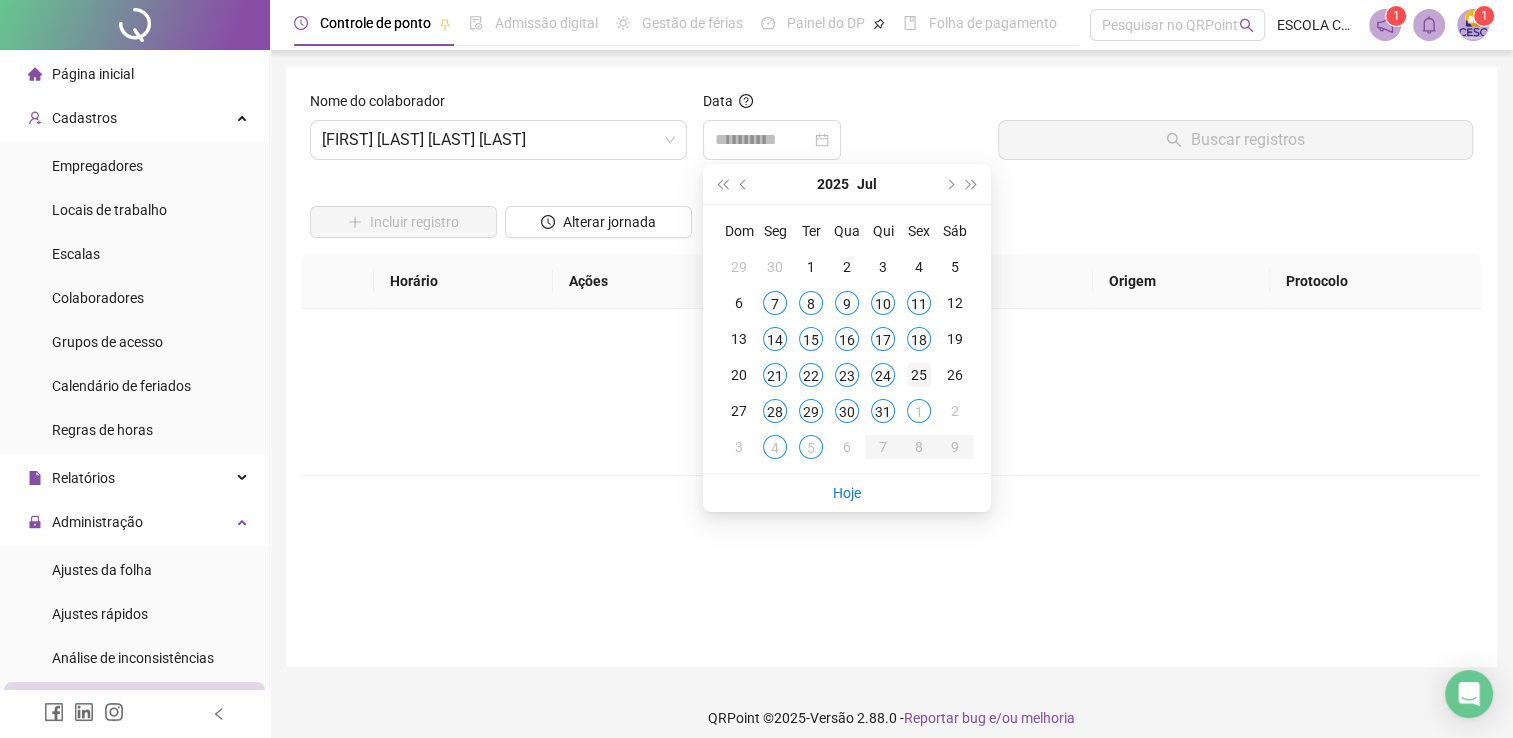 type on "**********" 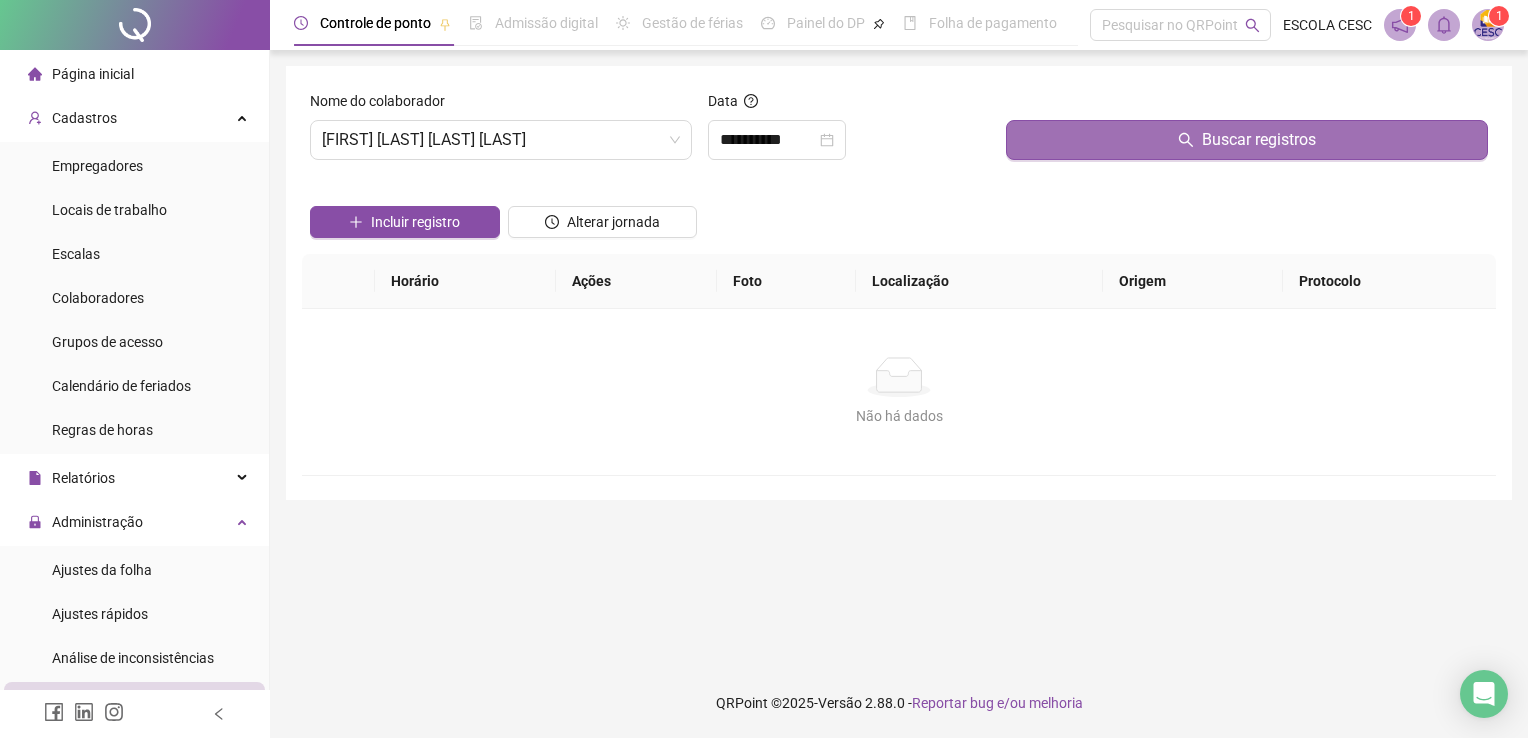 click on "Buscar registros" at bounding box center (1247, 140) 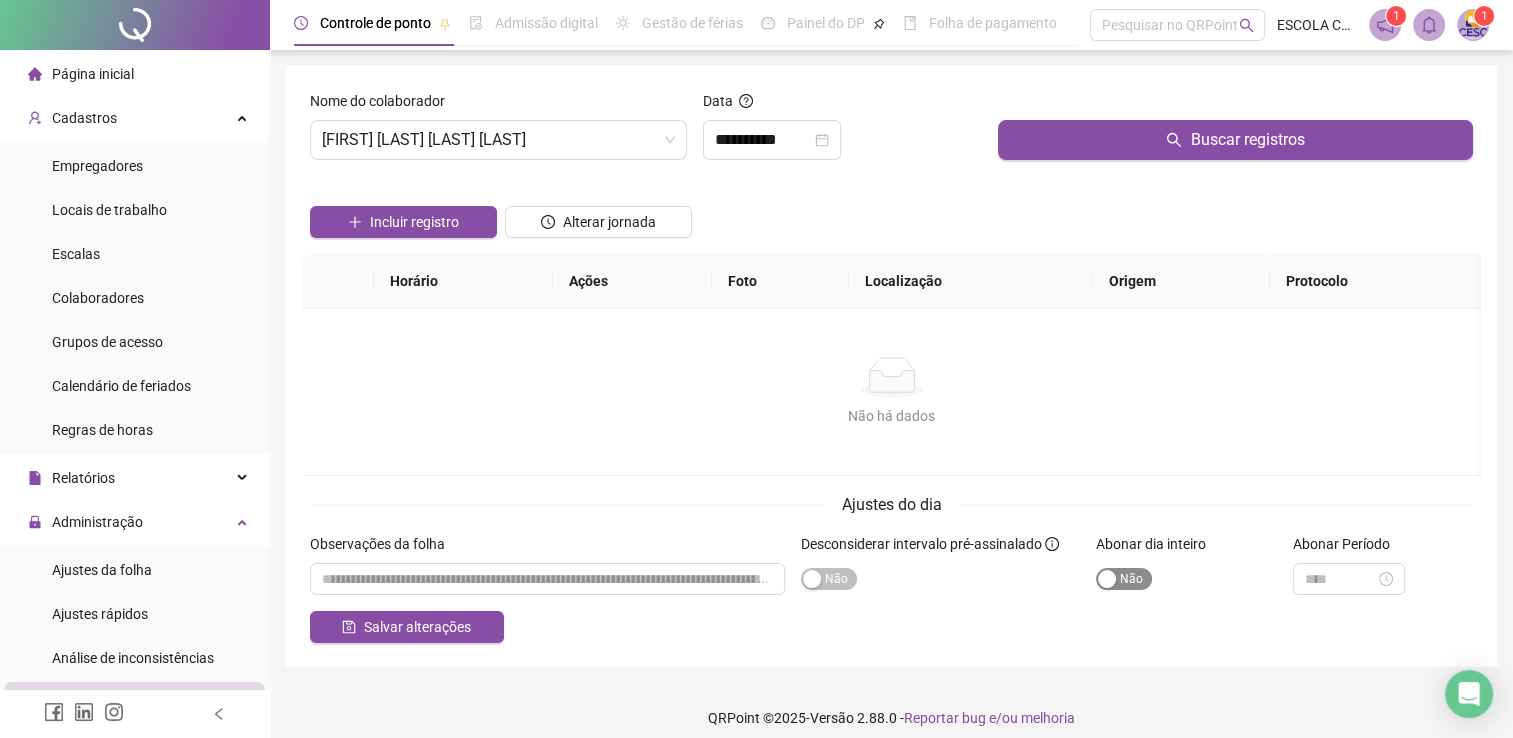 click on "Sim Não" at bounding box center (1124, 579) 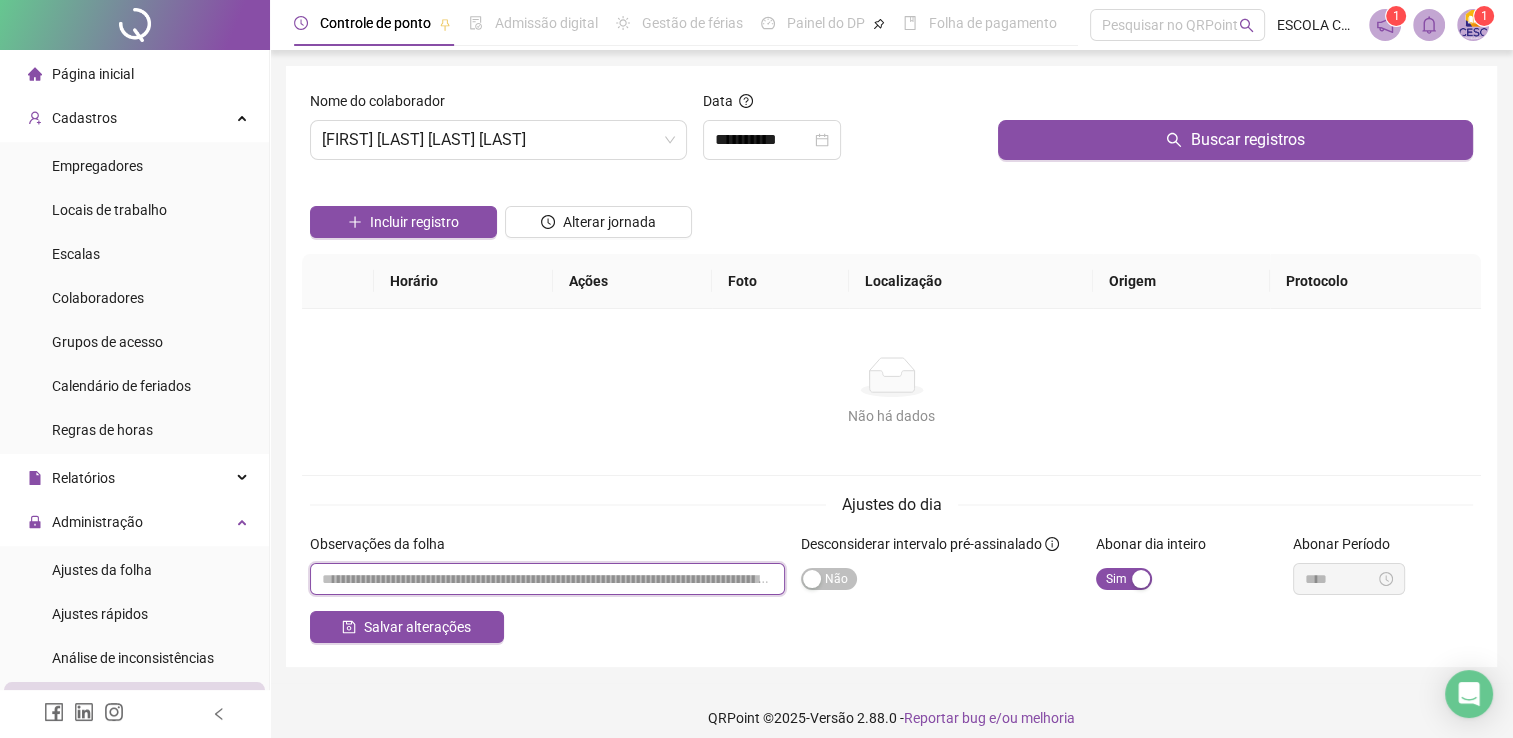 click at bounding box center [547, 579] 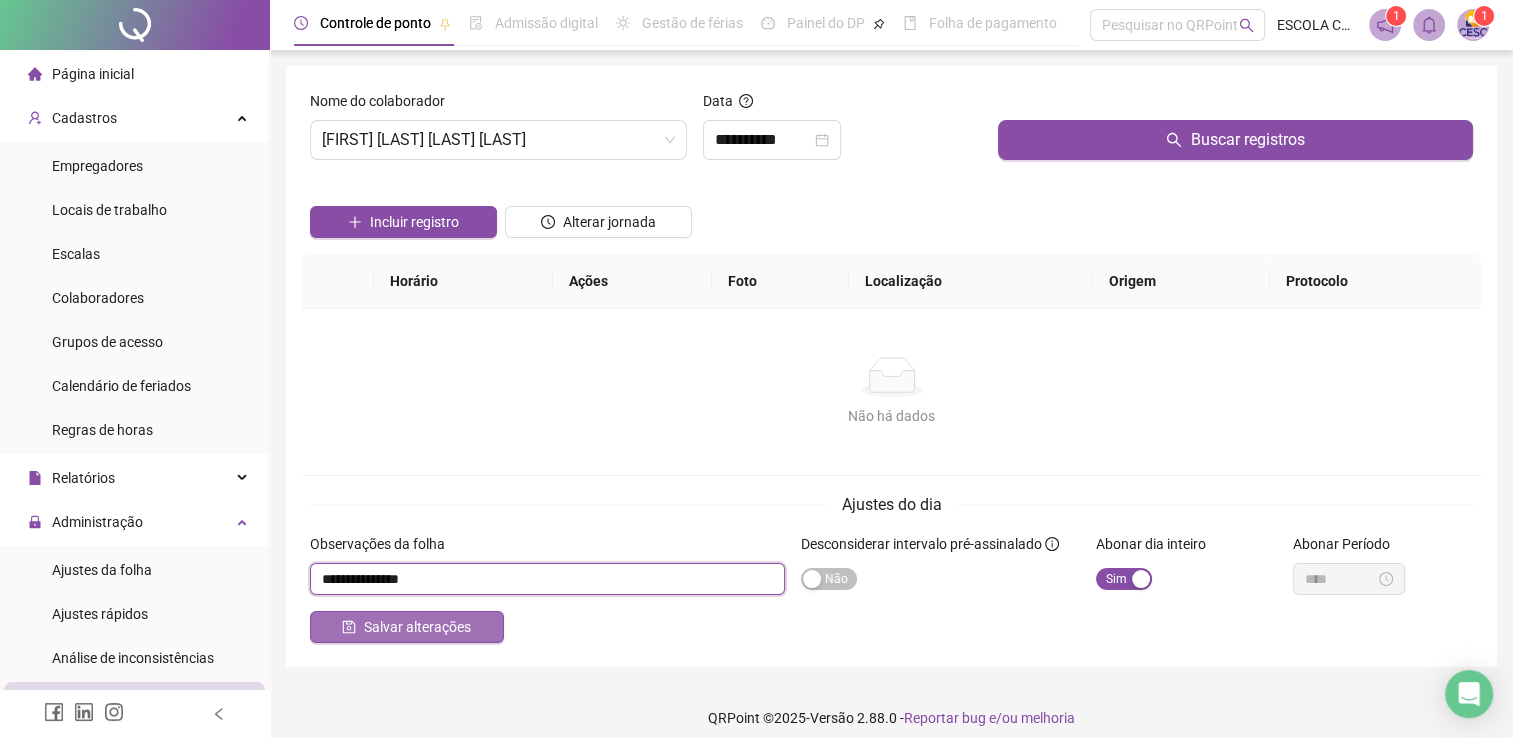 type on "**********" 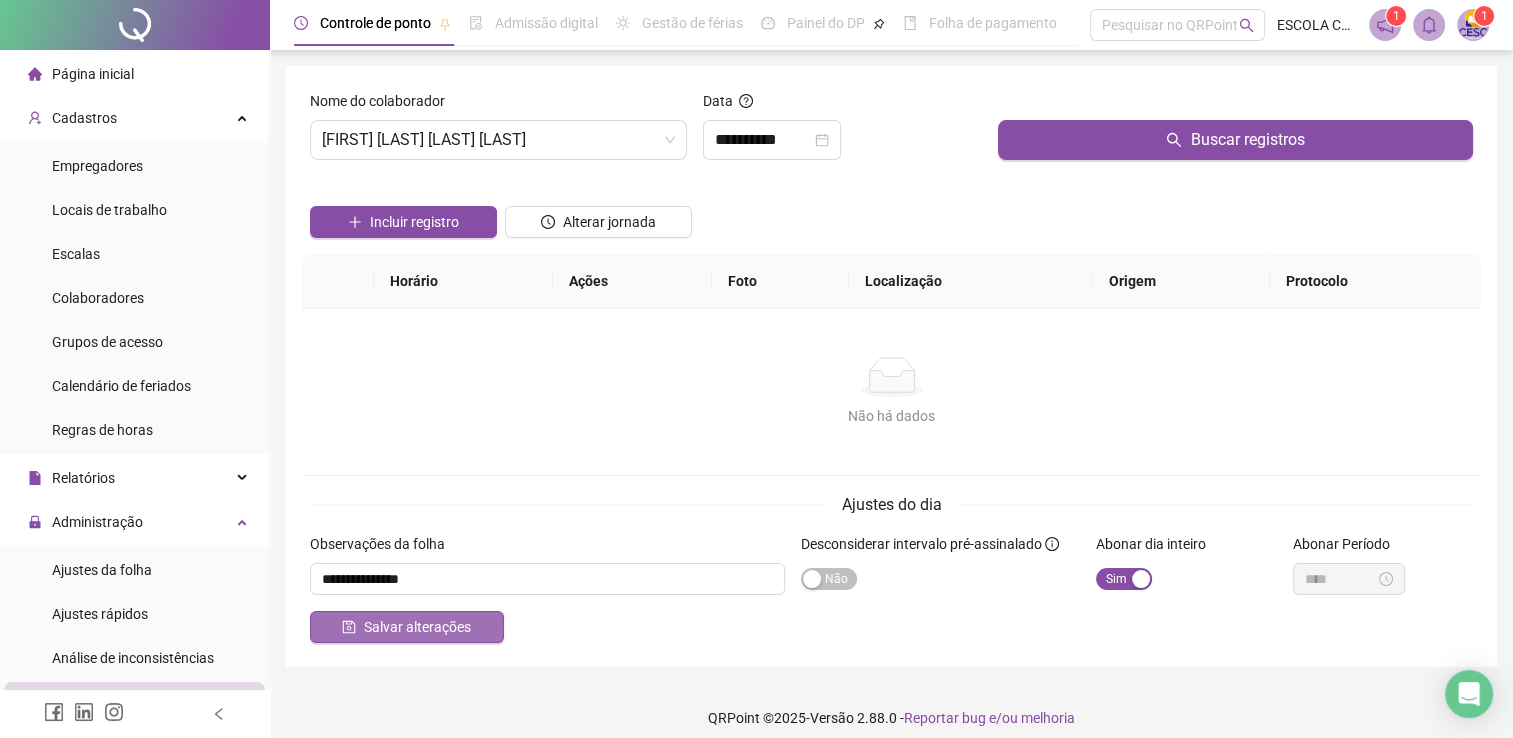 click on "Salvar alterações" at bounding box center (417, 627) 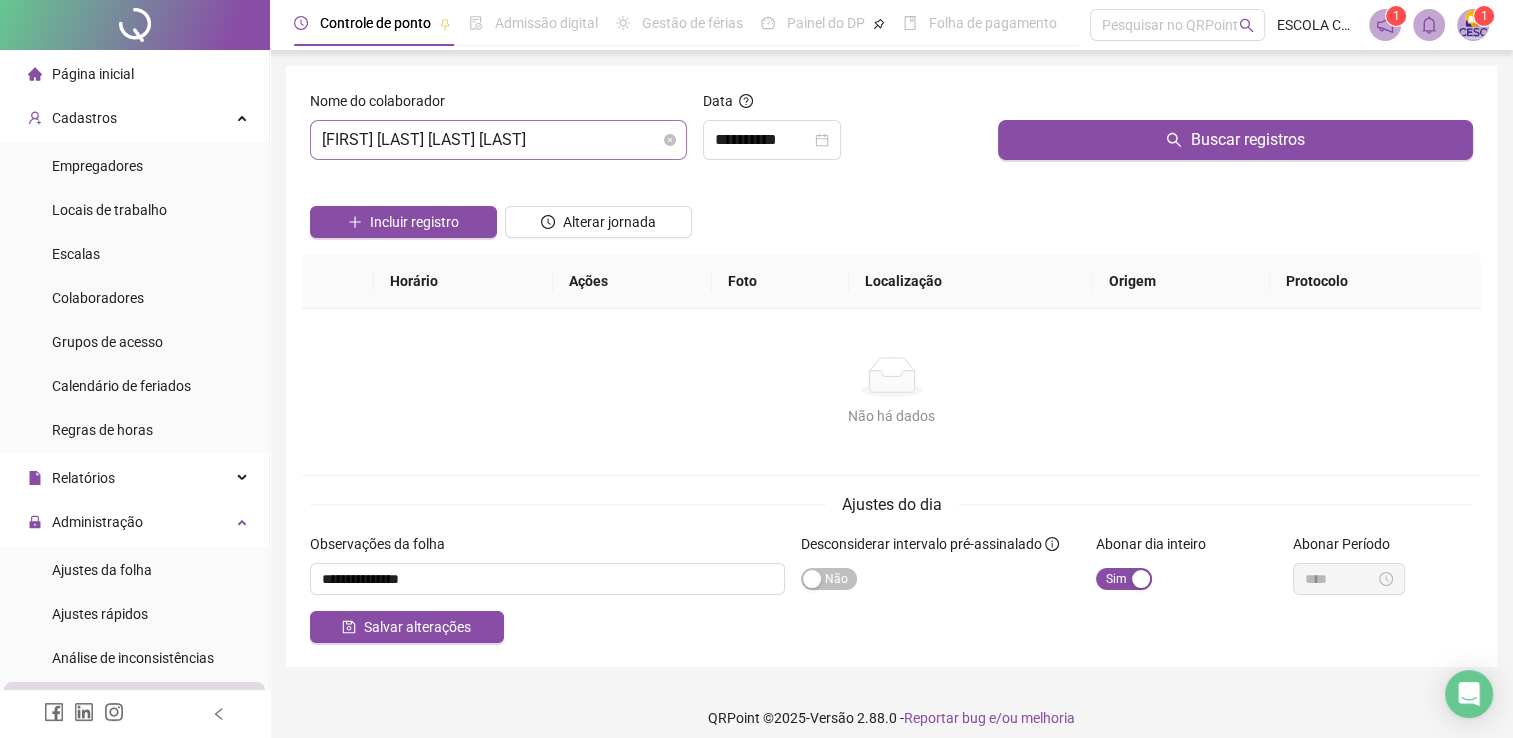 click on "[FIRST] [LAST] [LAST] [LAST]" at bounding box center [498, 140] 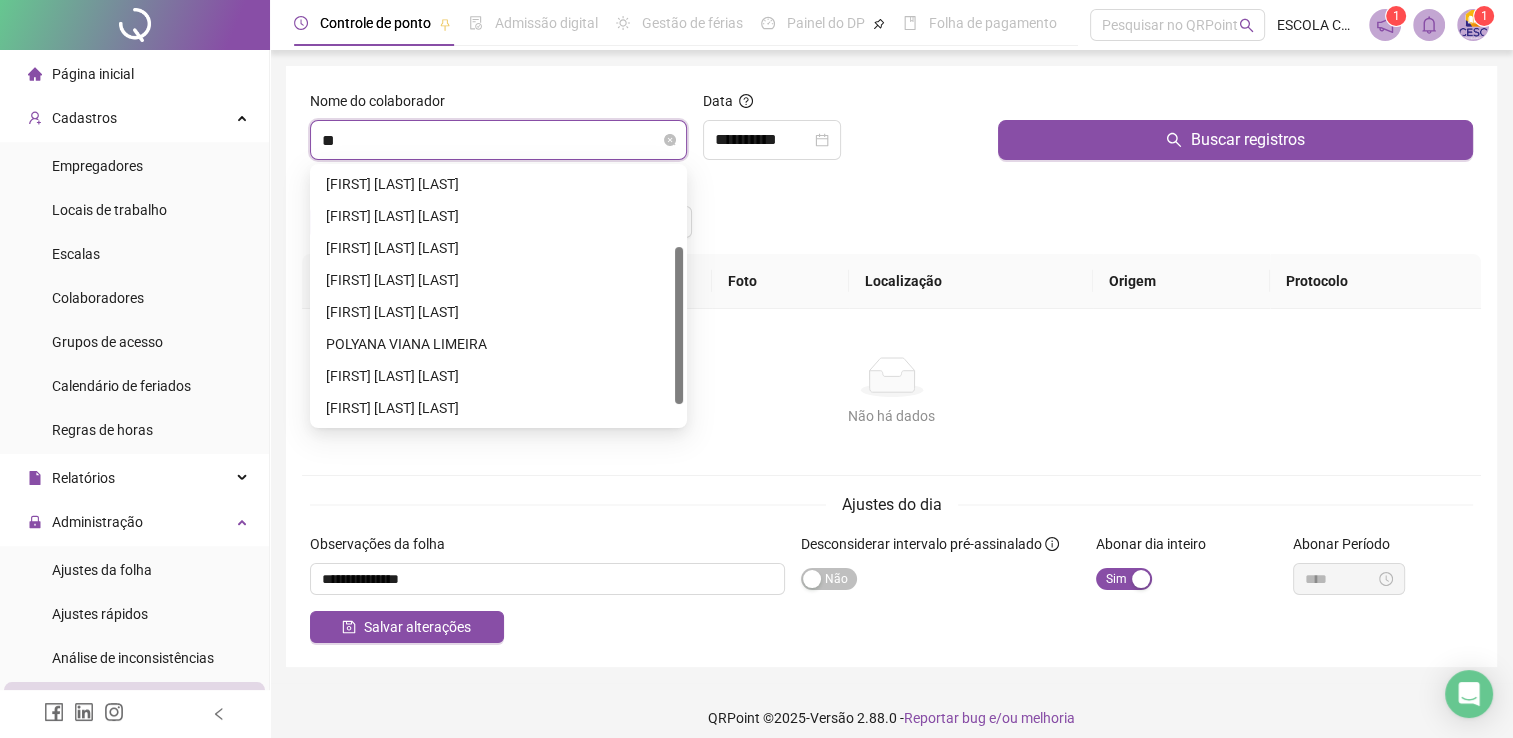 scroll, scrollTop: 128, scrollLeft: 0, axis: vertical 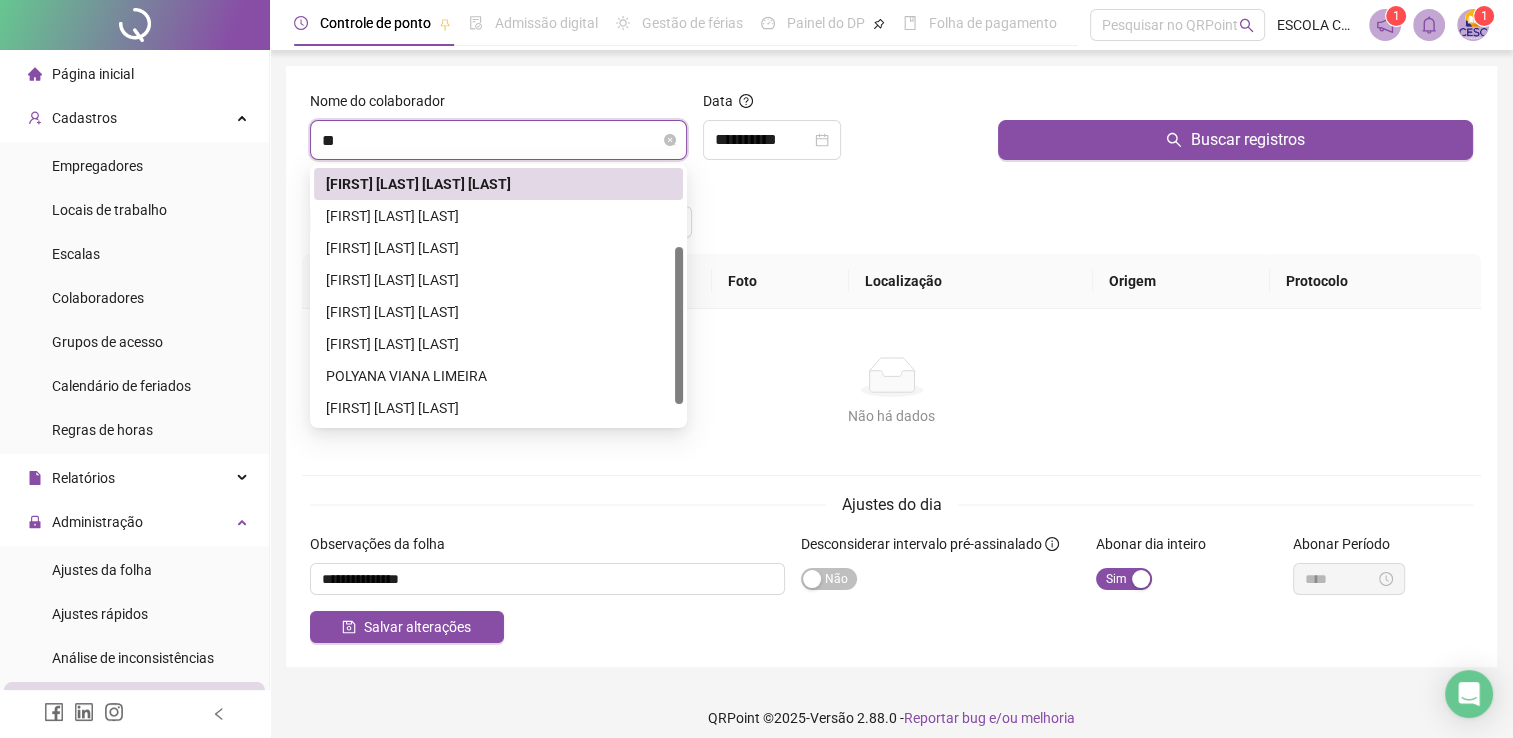 type on "***" 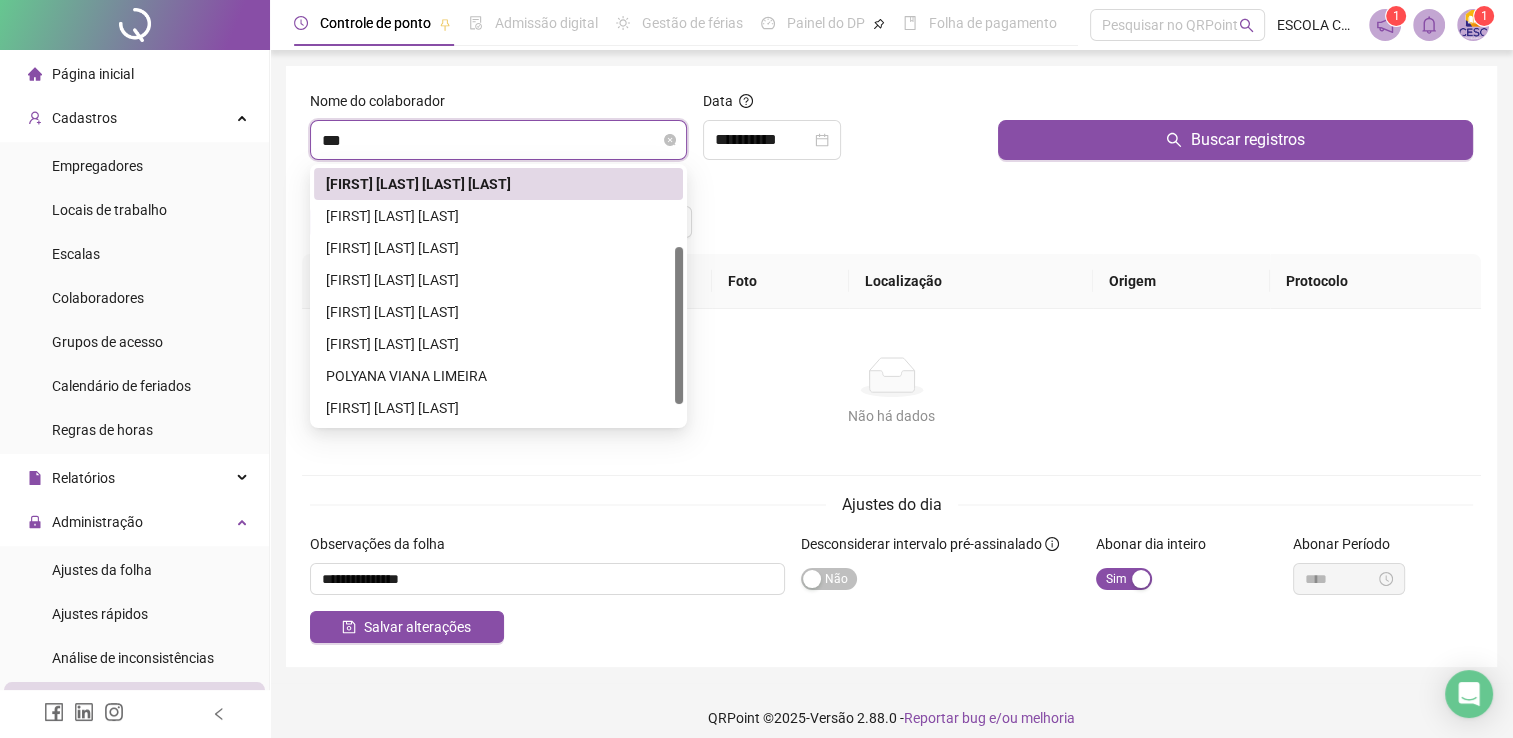 scroll, scrollTop: 0, scrollLeft: 0, axis: both 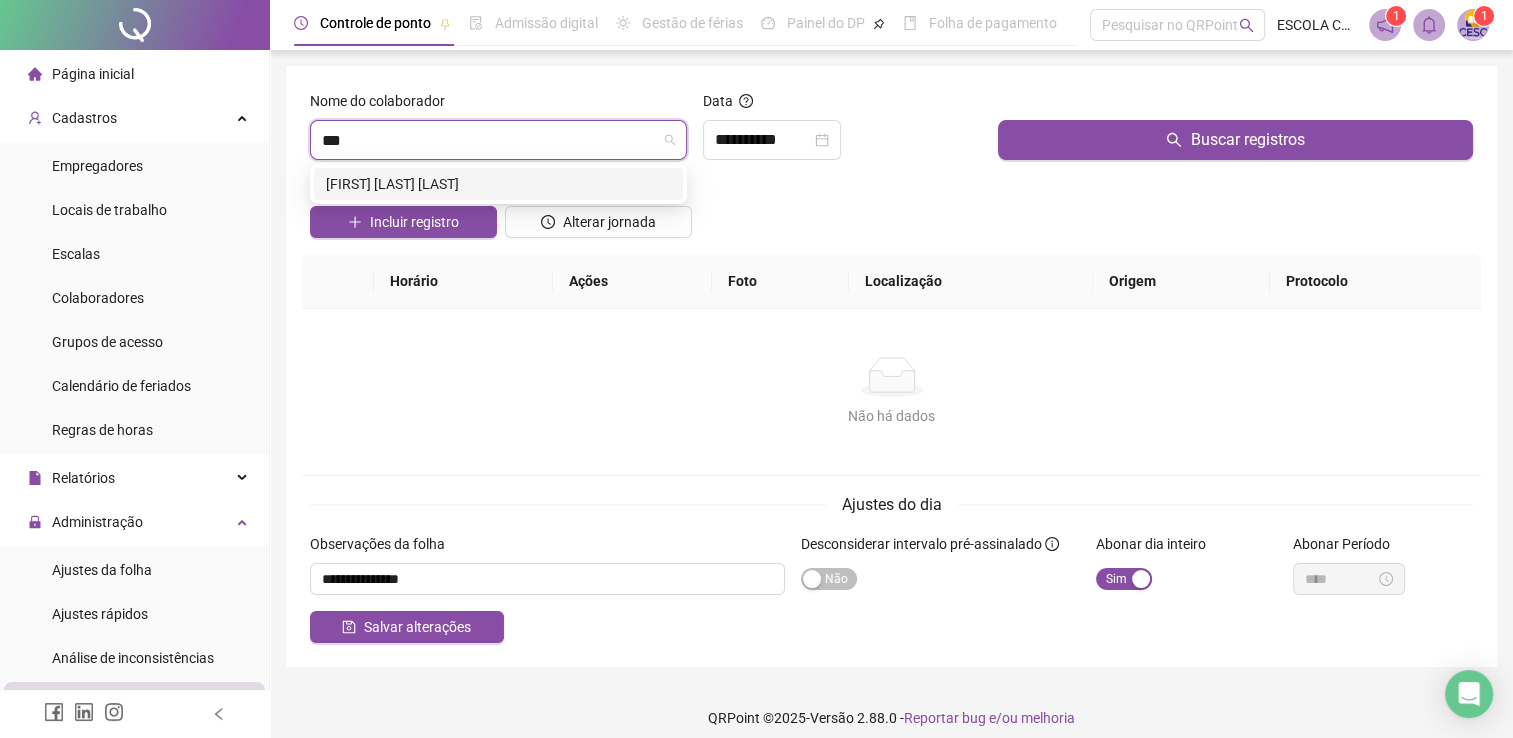 click on "[FIRST] [LAST] [LAST]" at bounding box center [498, 184] 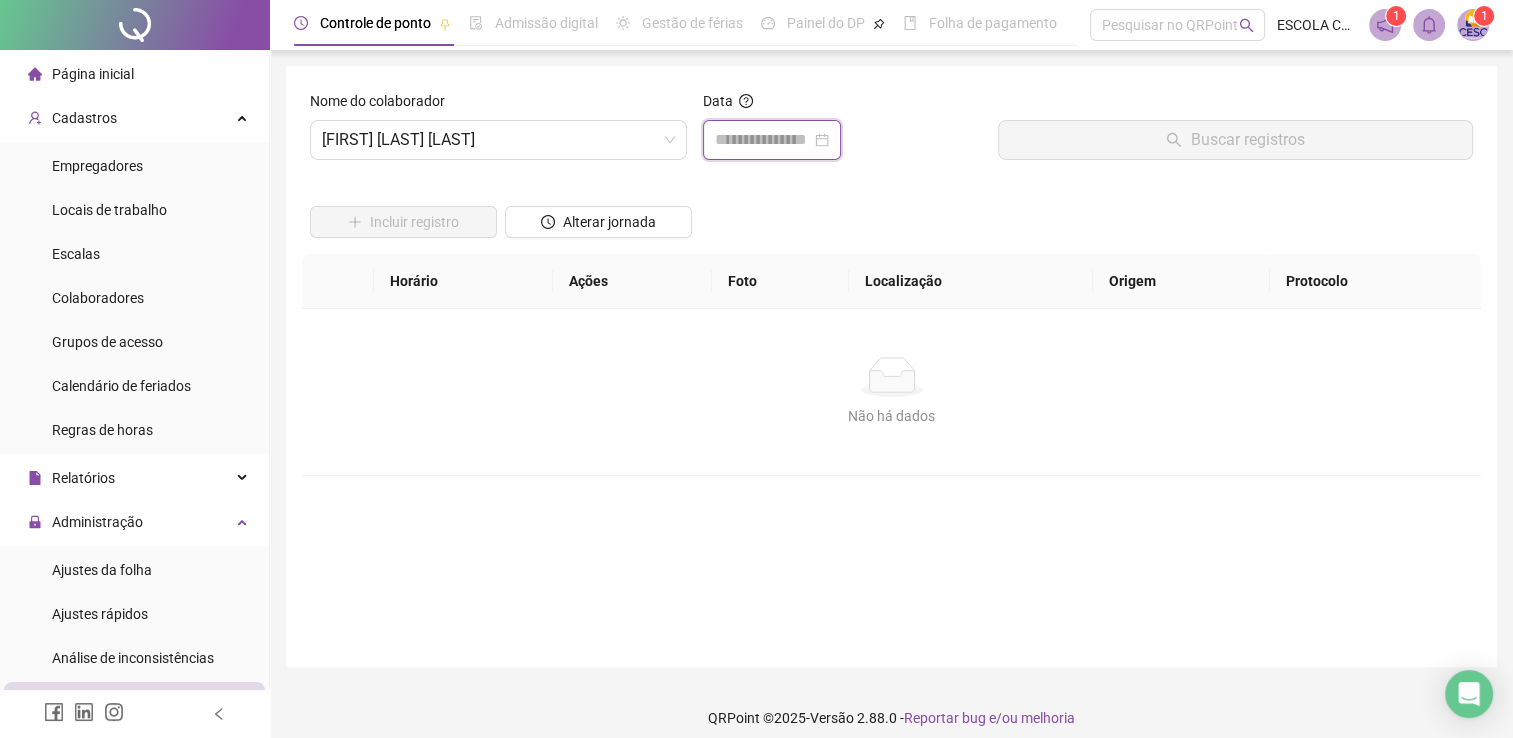 click at bounding box center [763, 140] 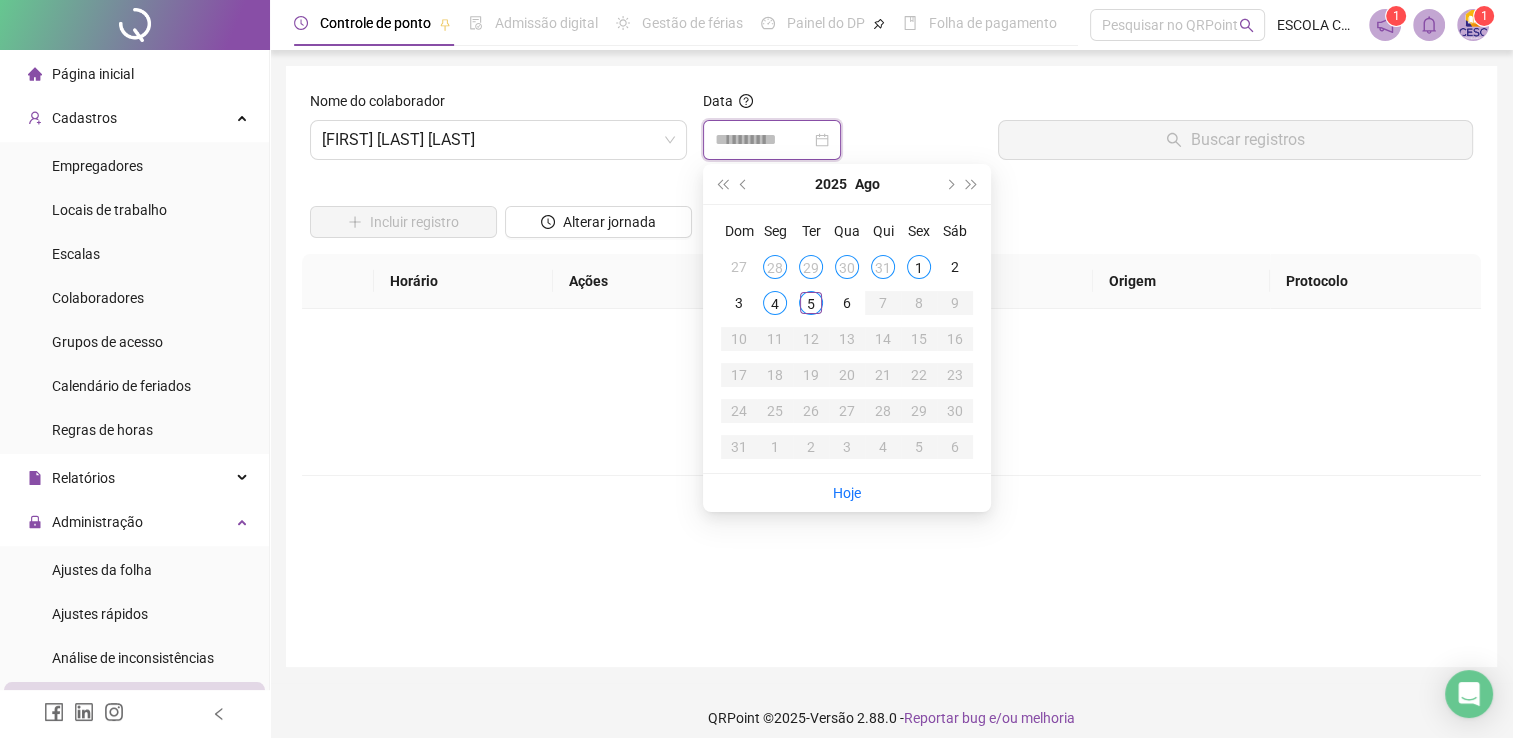 type on "**********" 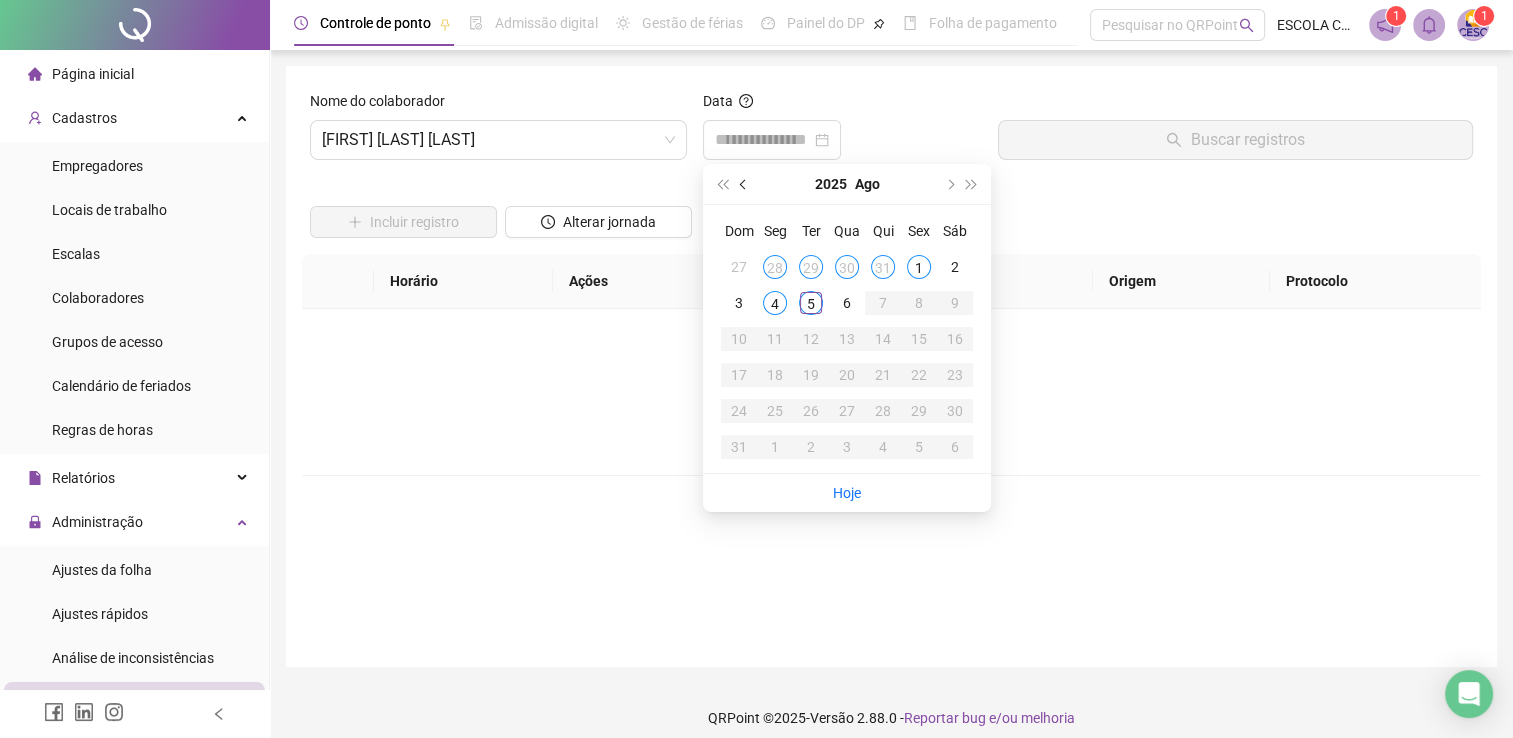 click at bounding box center [744, 184] 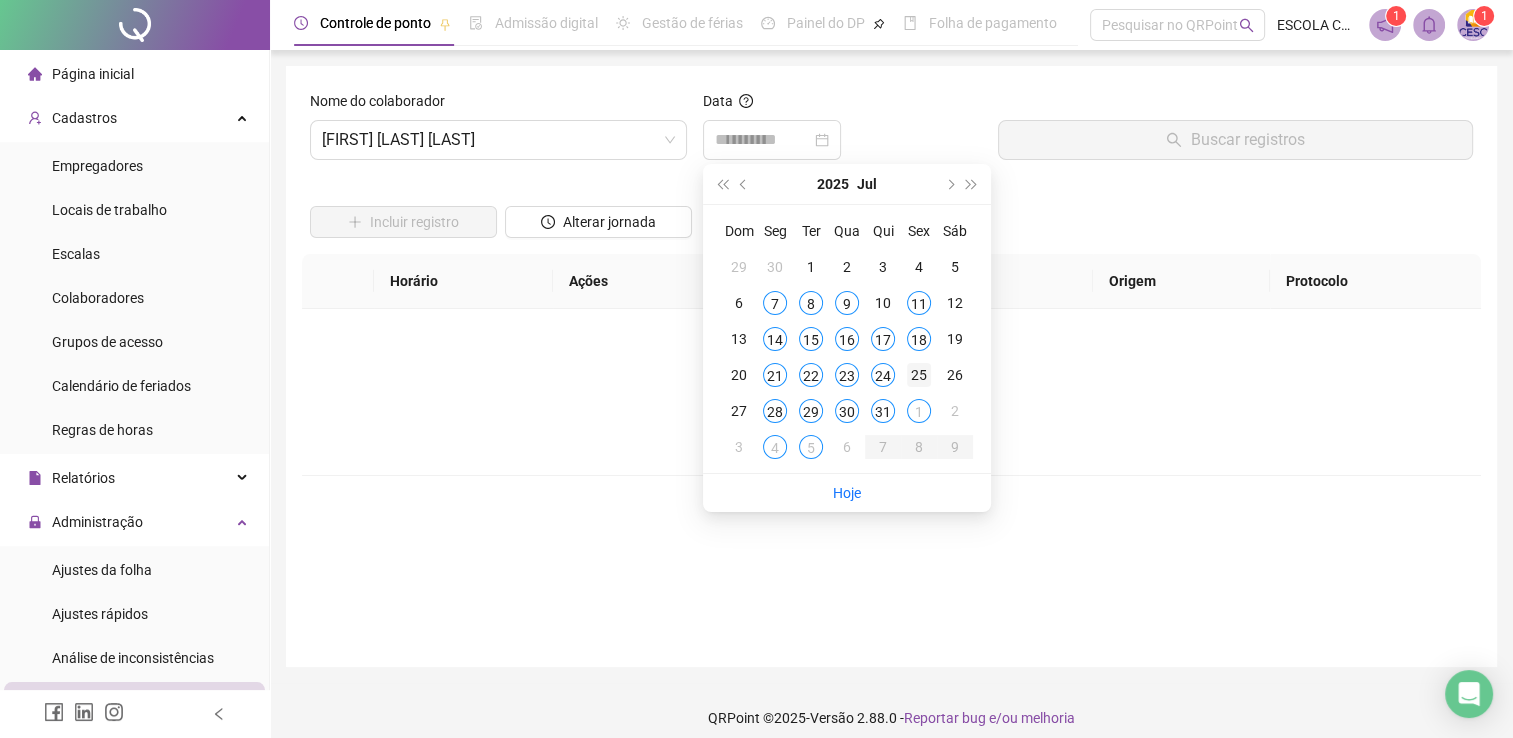 type on "**********" 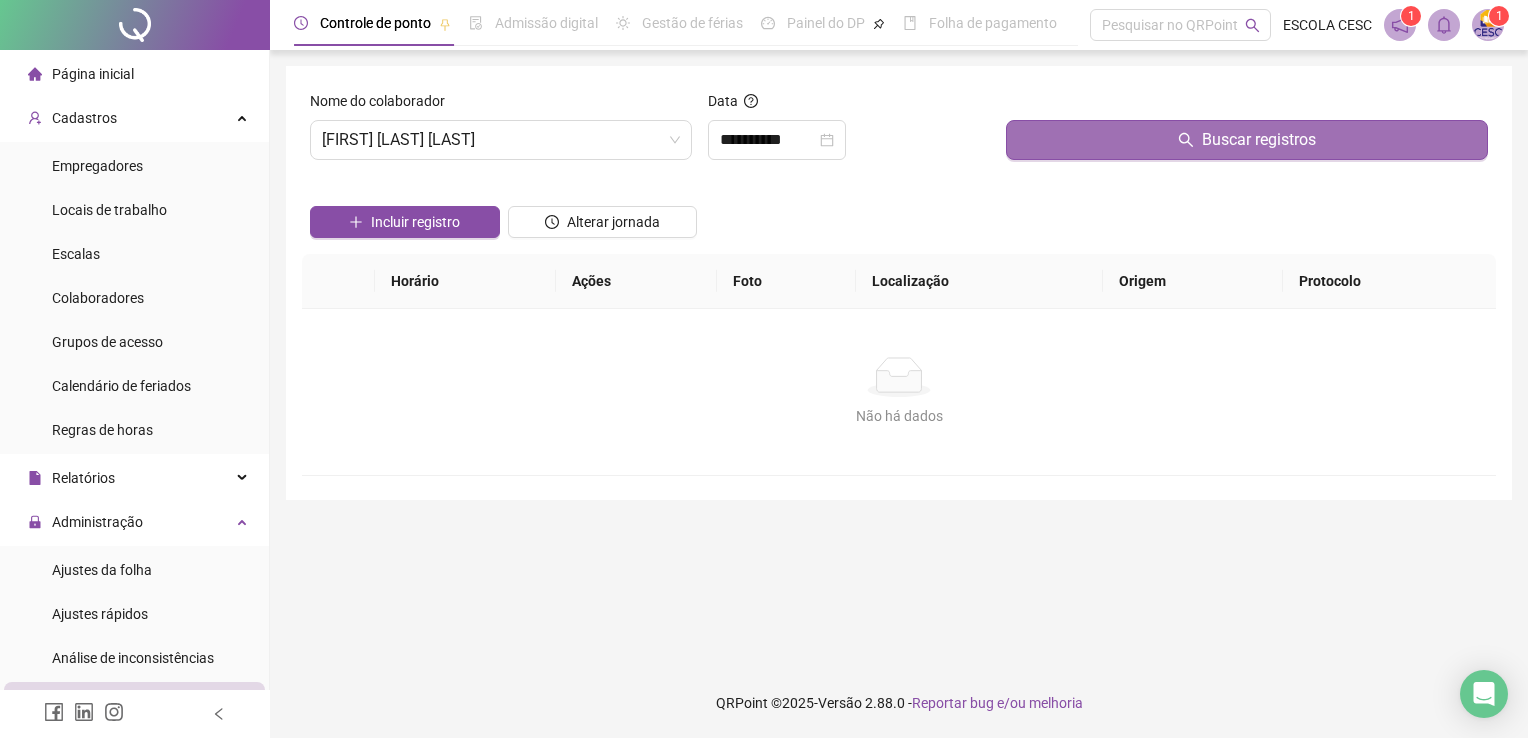 click on "Buscar registros" at bounding box center (1247, 140) 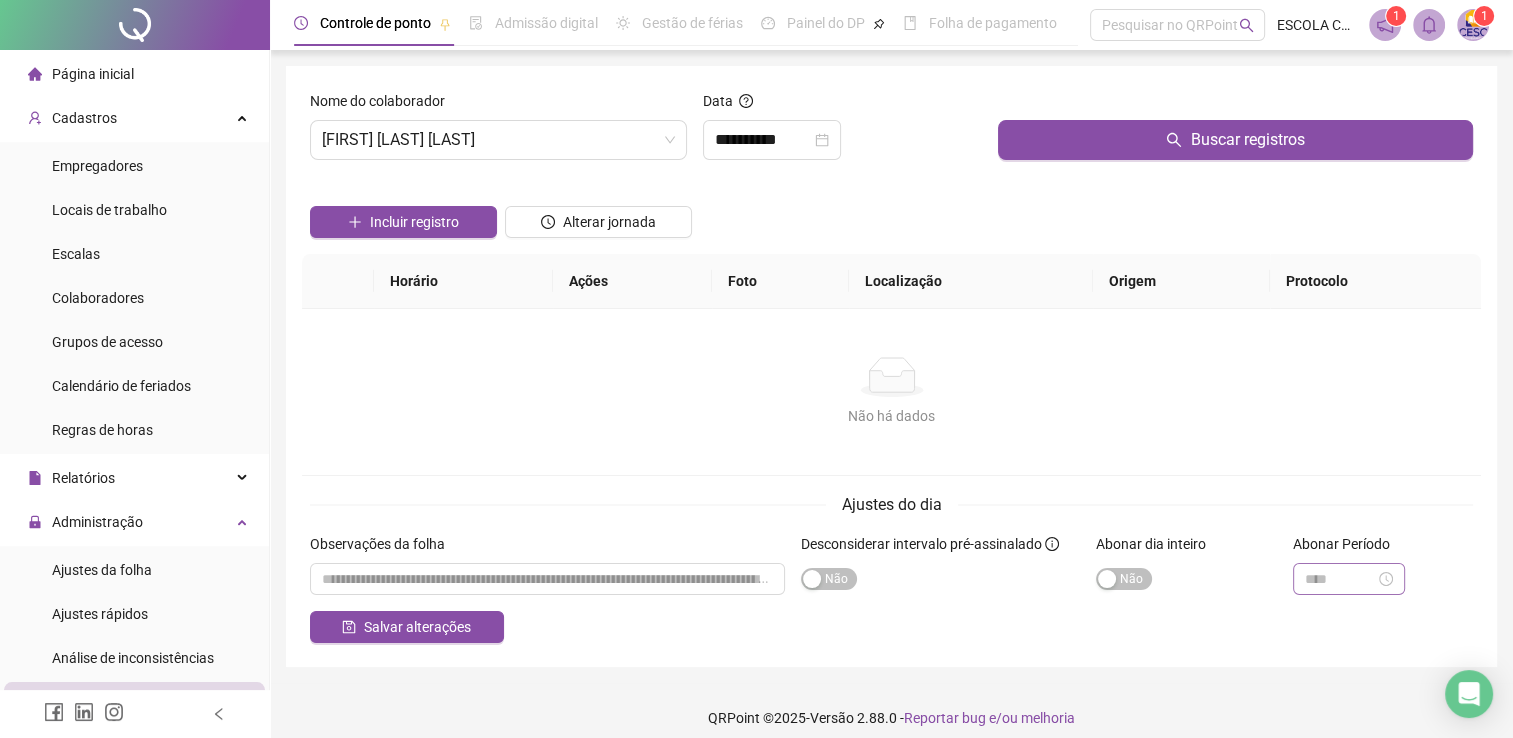 click at bounding box center (1349, 579) 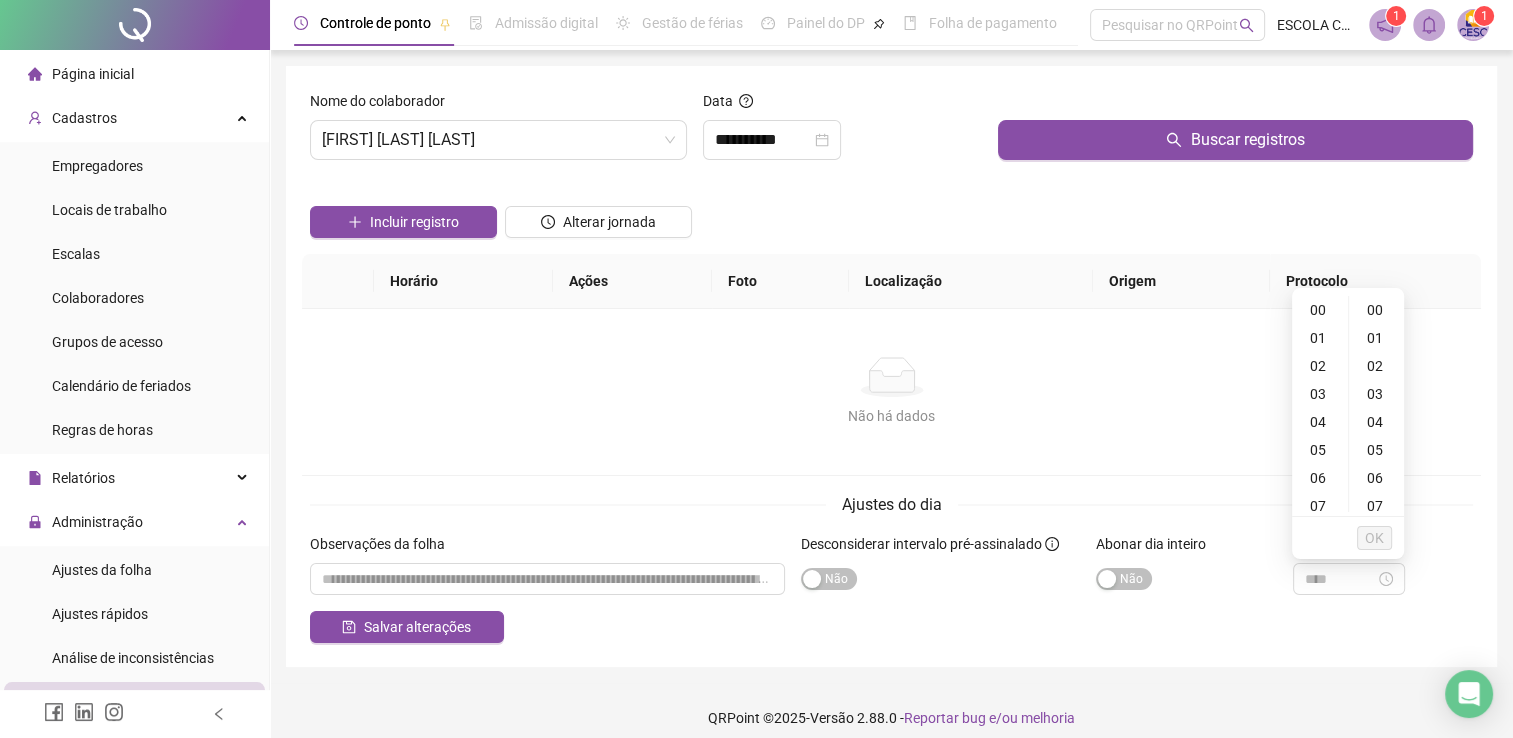 click on "Abonar dia inteiro Sim Não" at bounding box center (1186, 572) 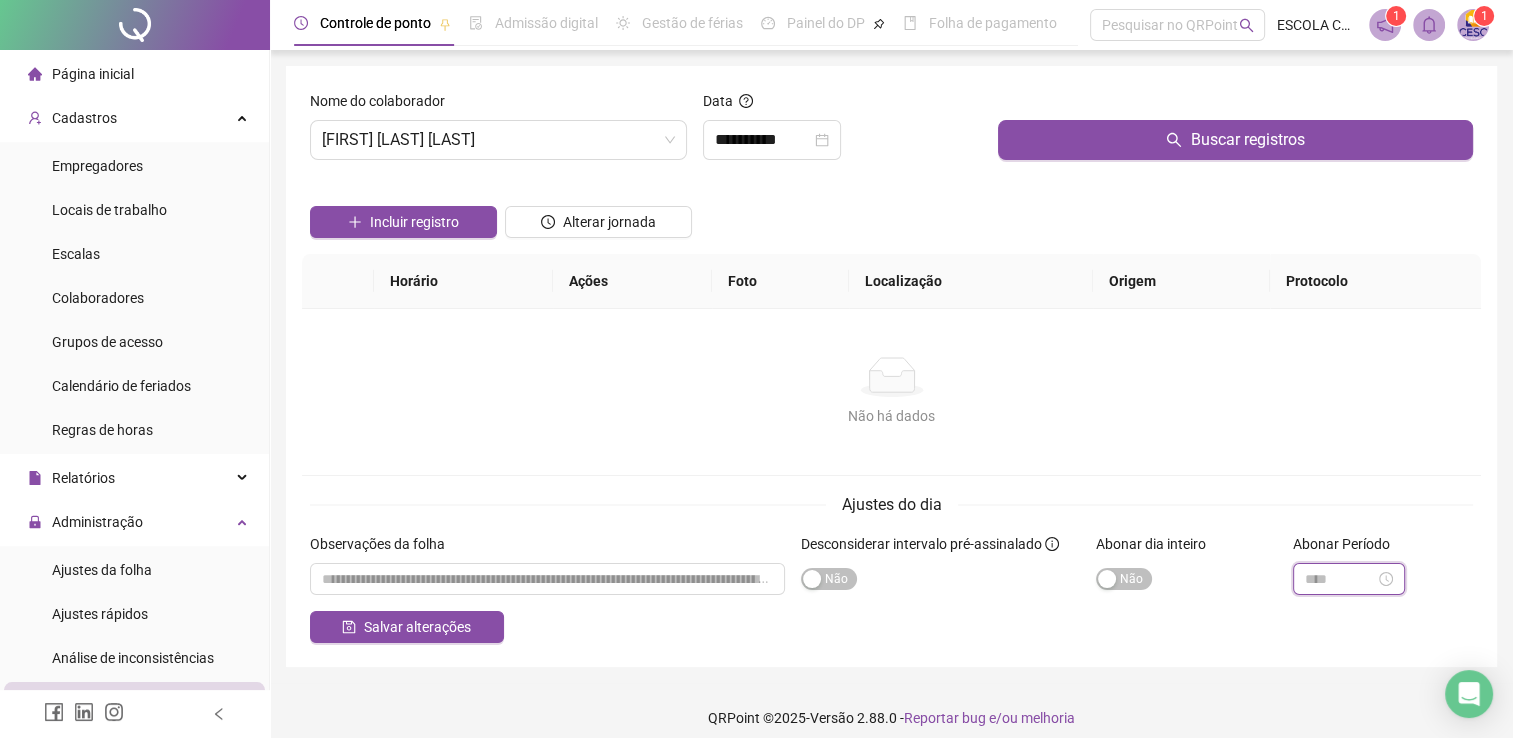 click at bounding box center [1340, 579] 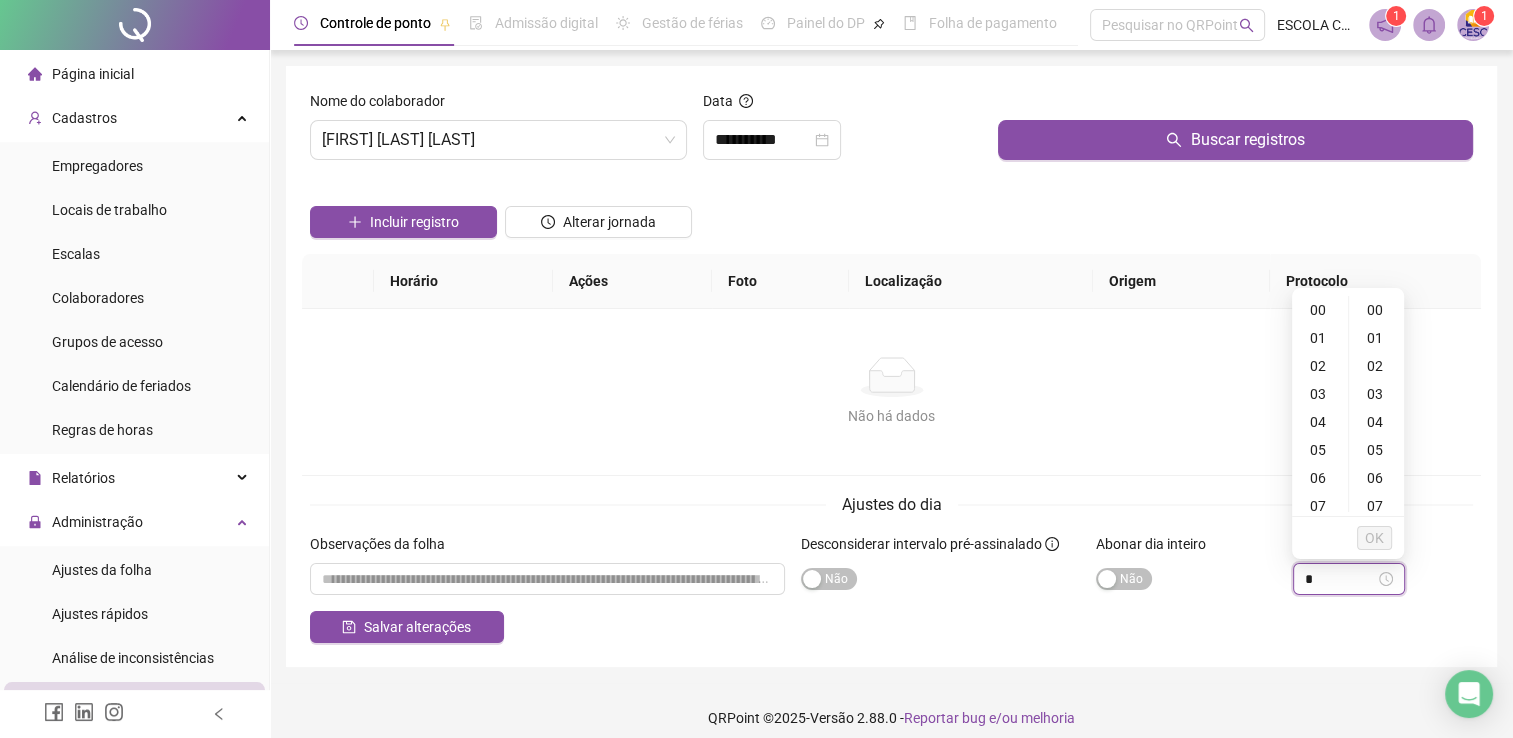 type on "*" 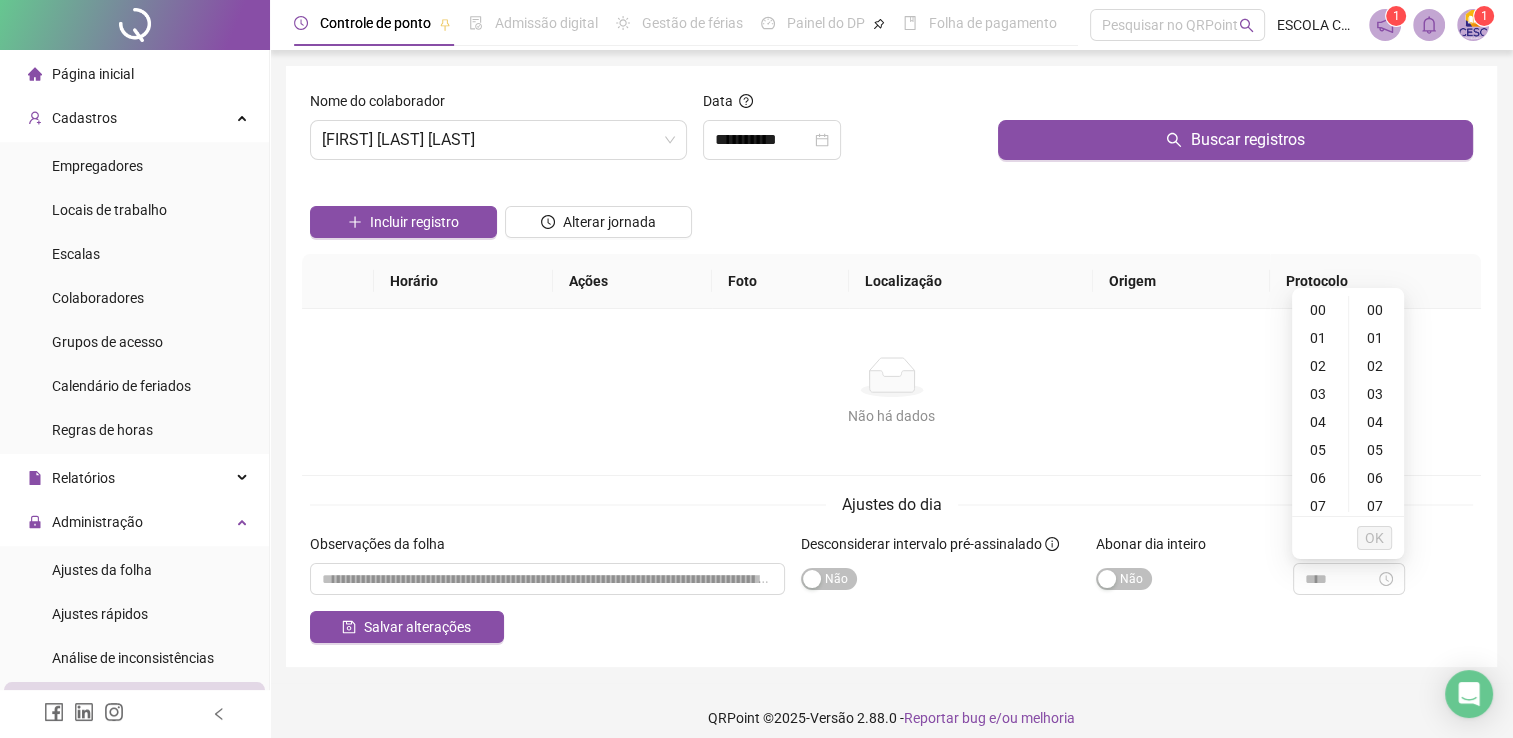 click on "Salvar alterações" at bounding box center (891, 627) 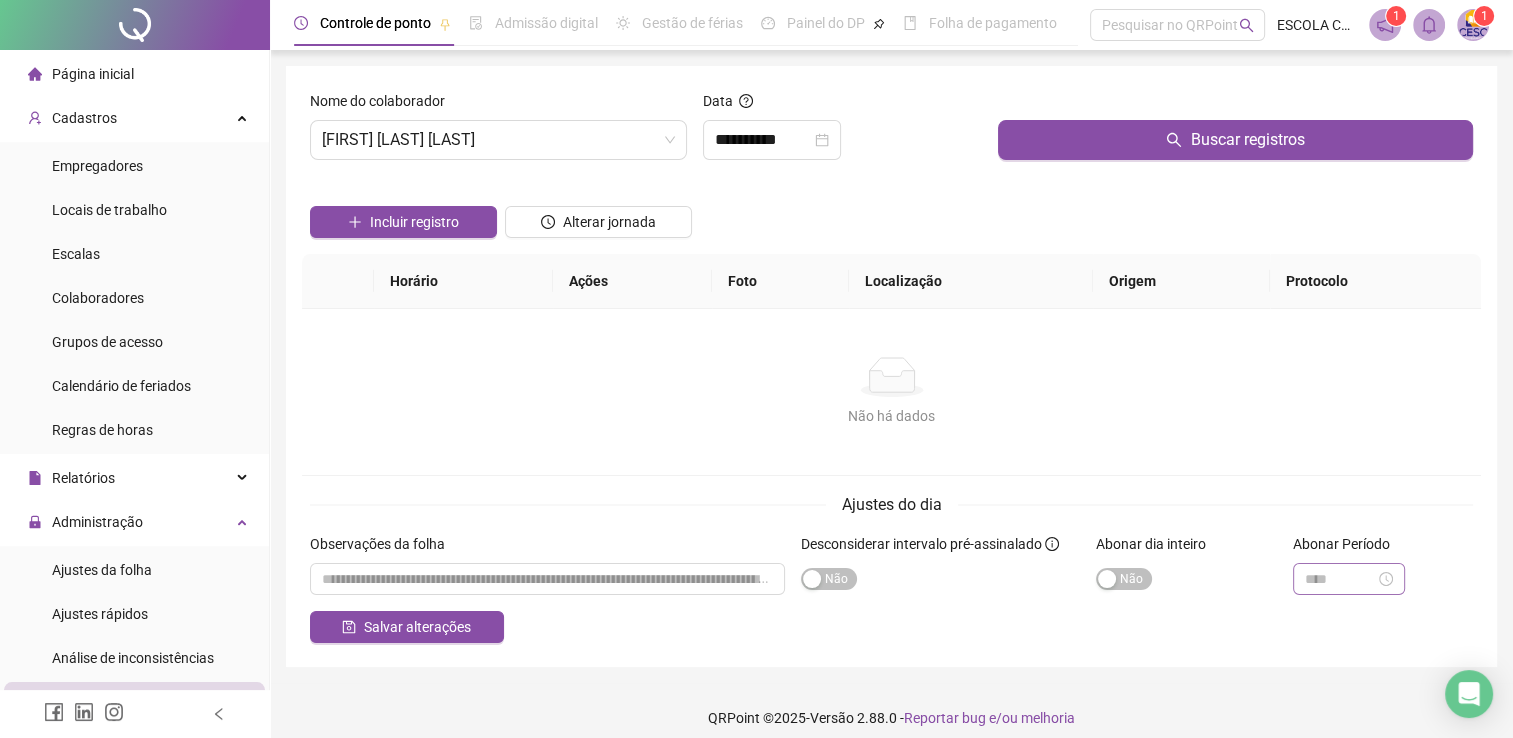 click at bounding box center (1349, 579) 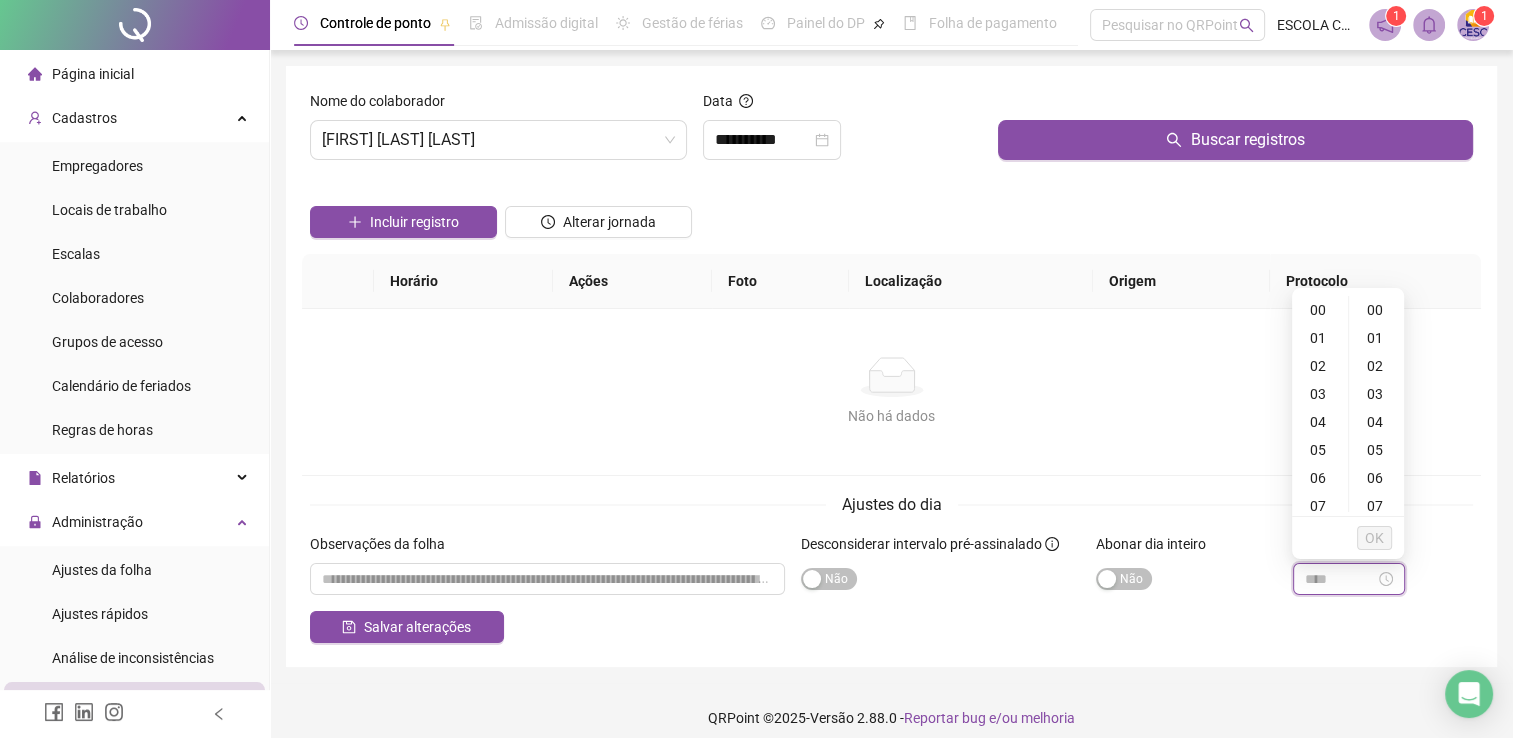 click at bounding box center (1340, 579) 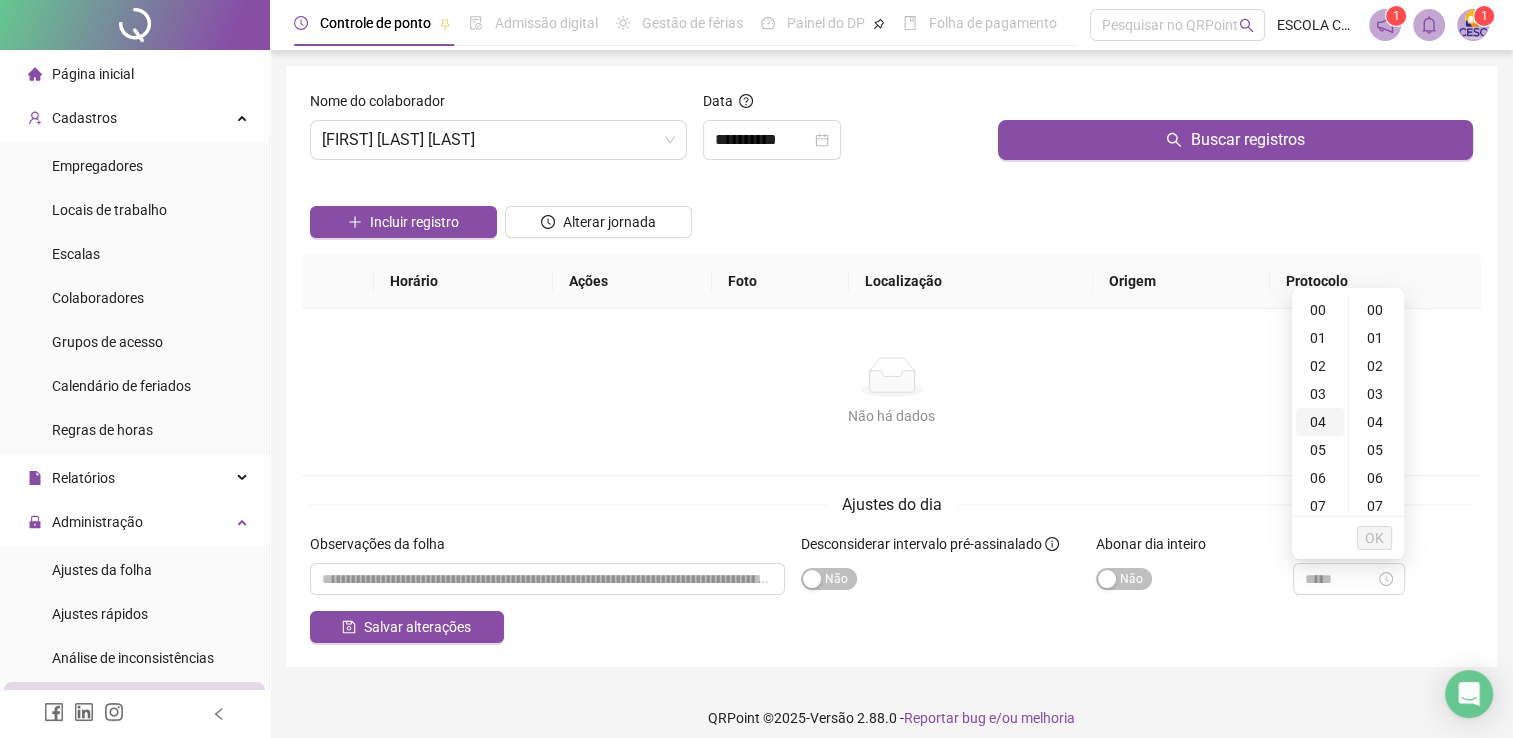 click on "04" at bounding box center (1320, 422) 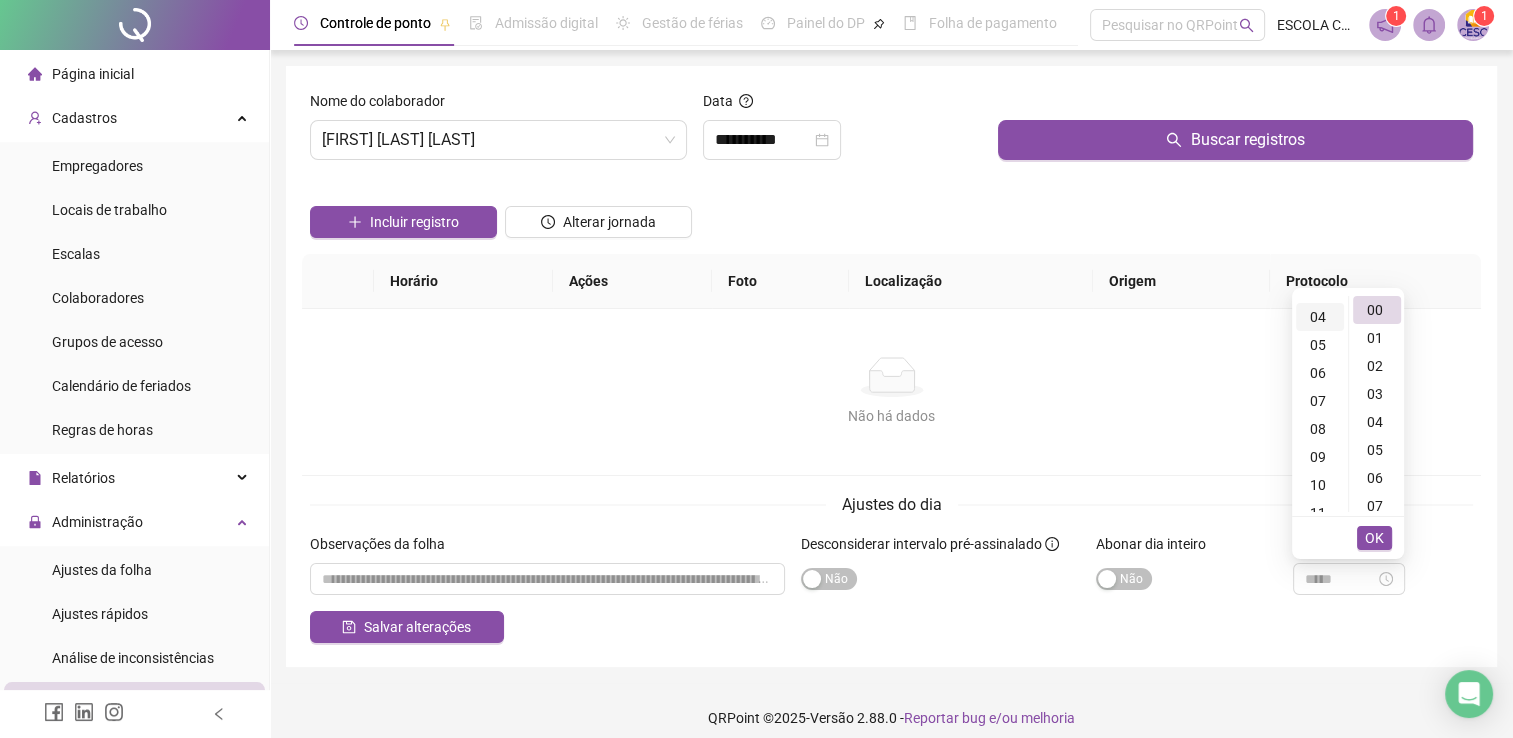 scroll, scrollTop: 112, scrollLeft: 0, axis: vertical 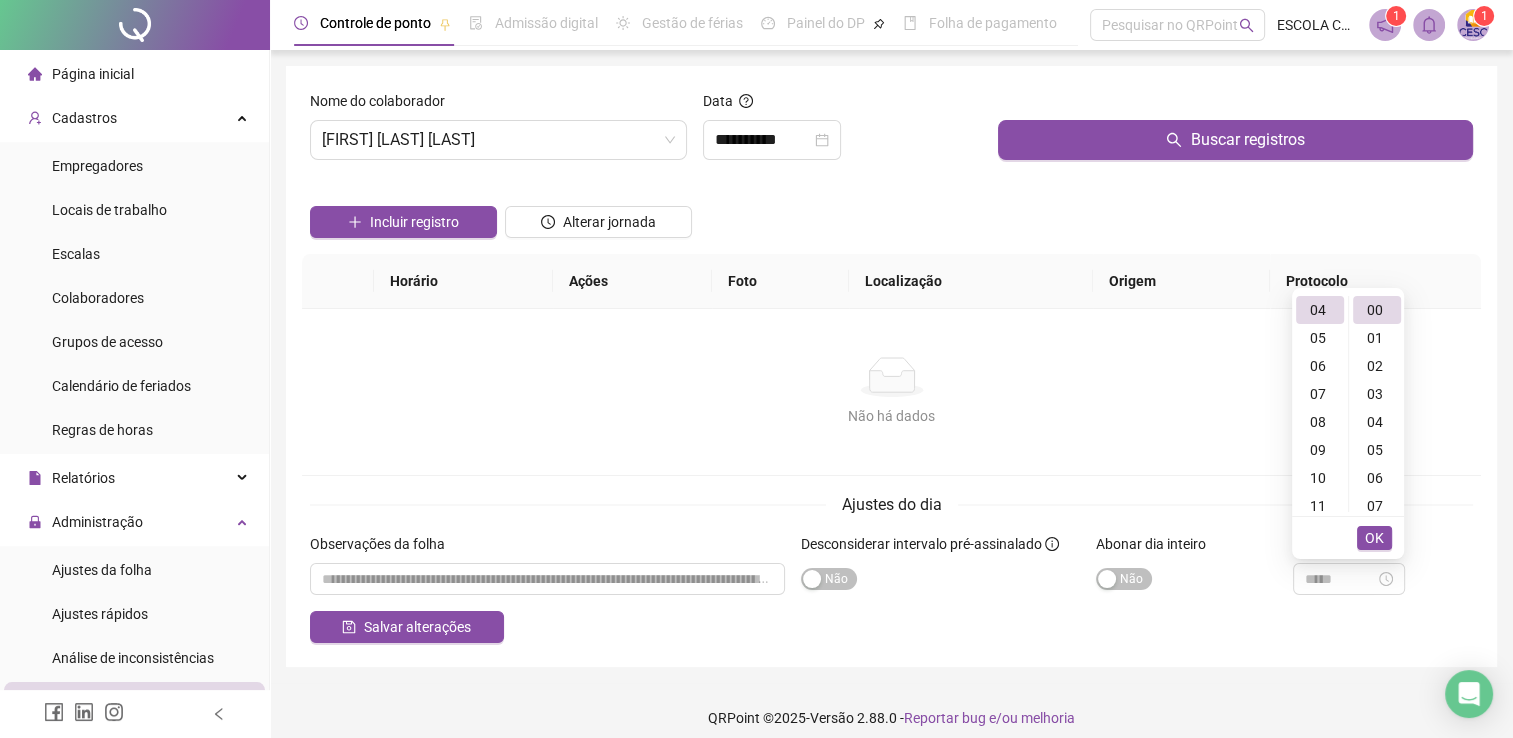 type on "*****" 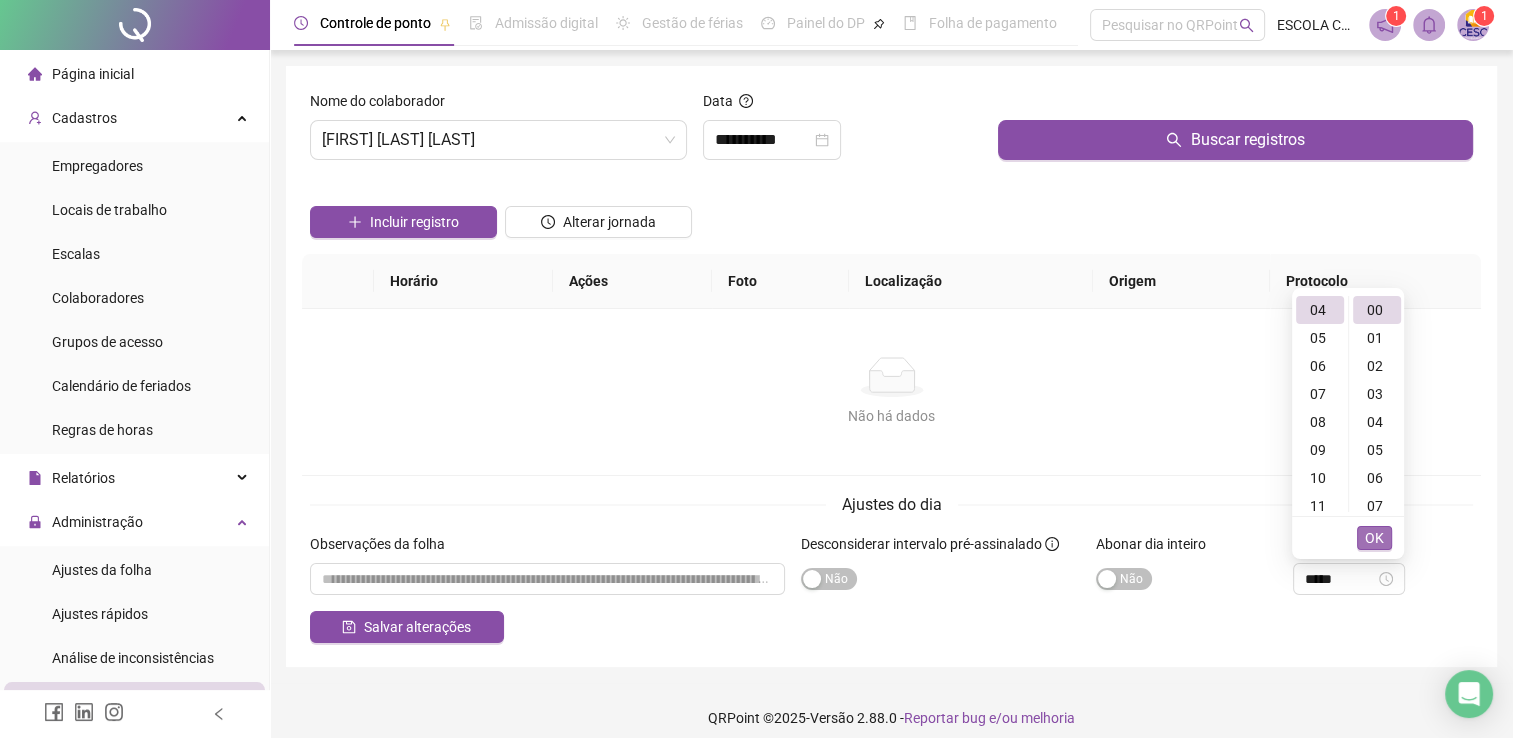 click on "OK" at bounding box center (1374, 538) 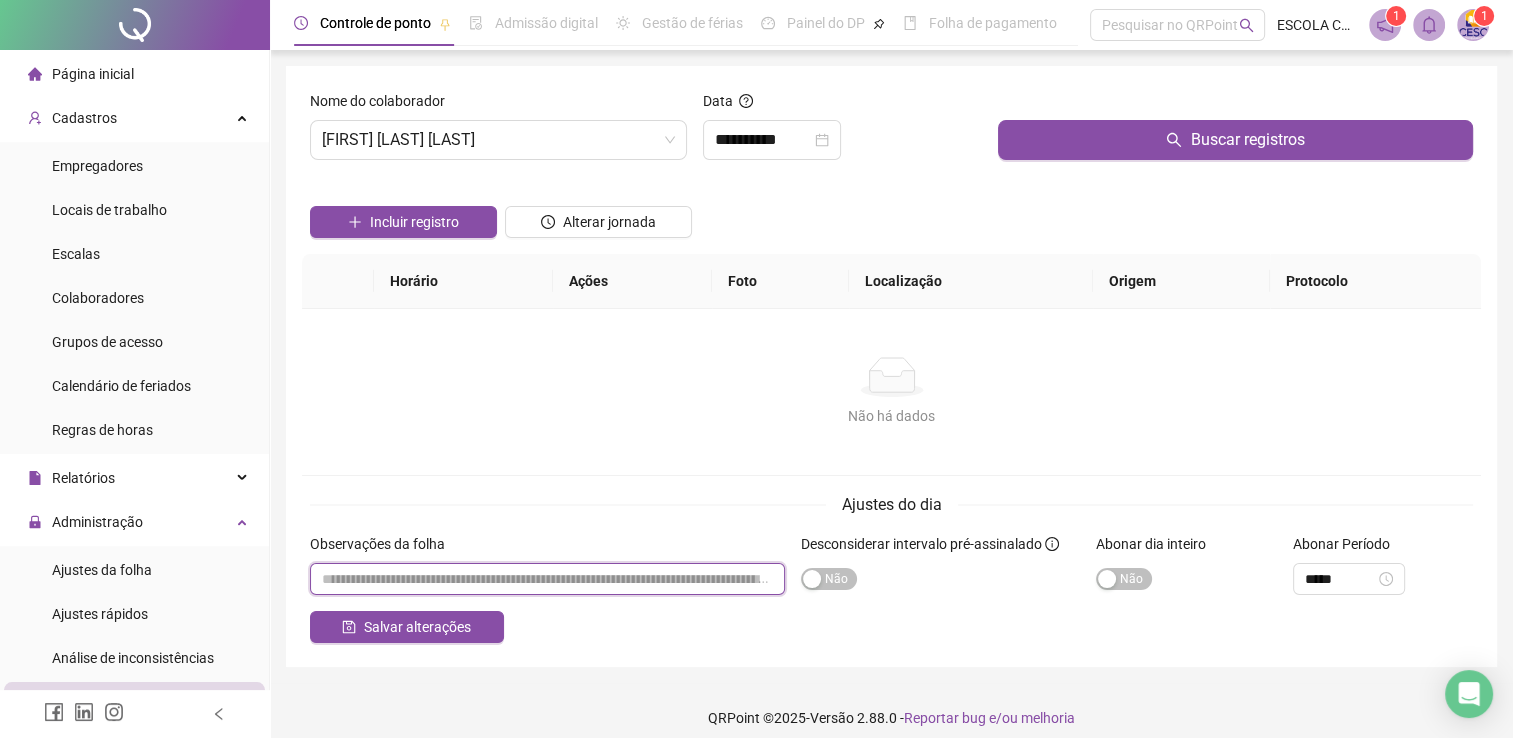 click at bounding box center (547, 579) 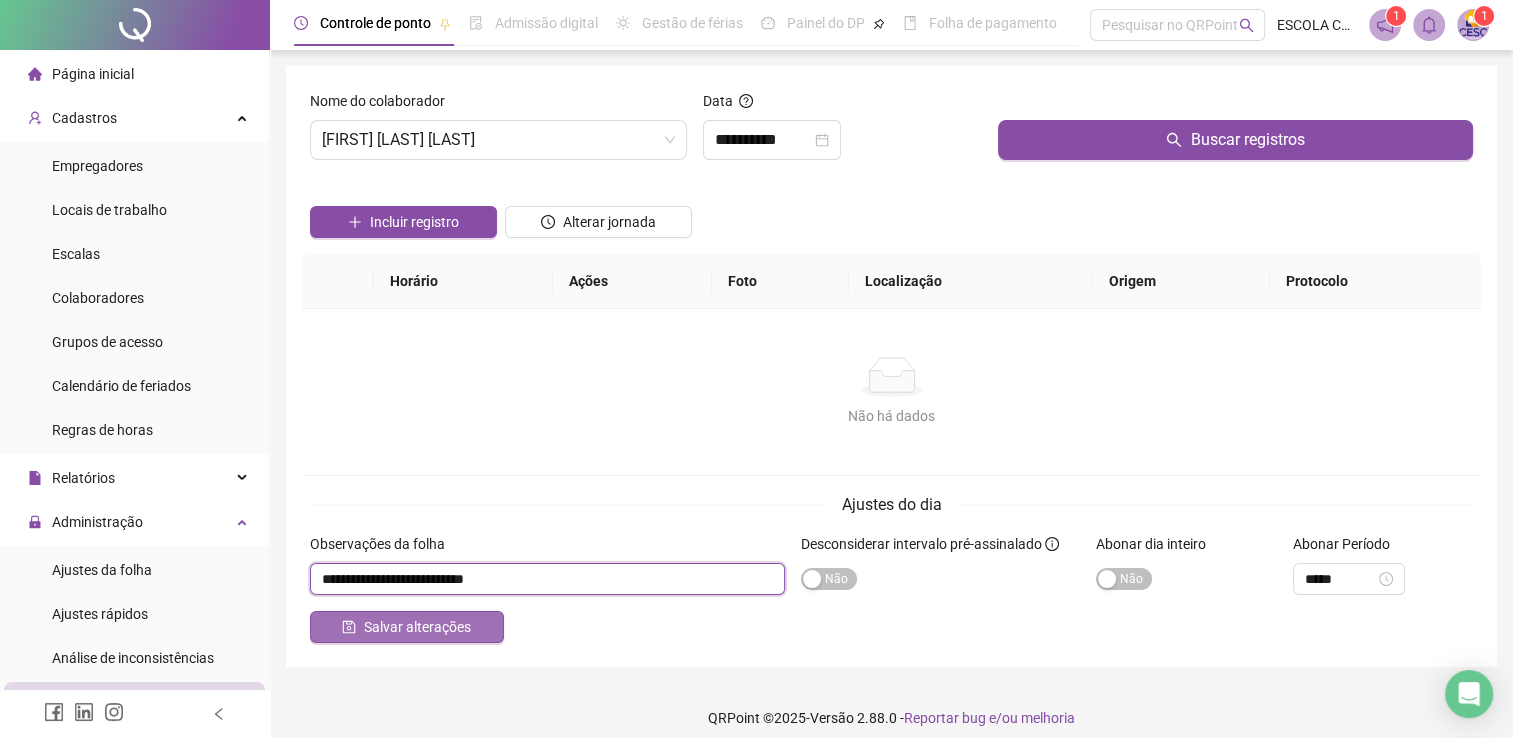 type on "**********" 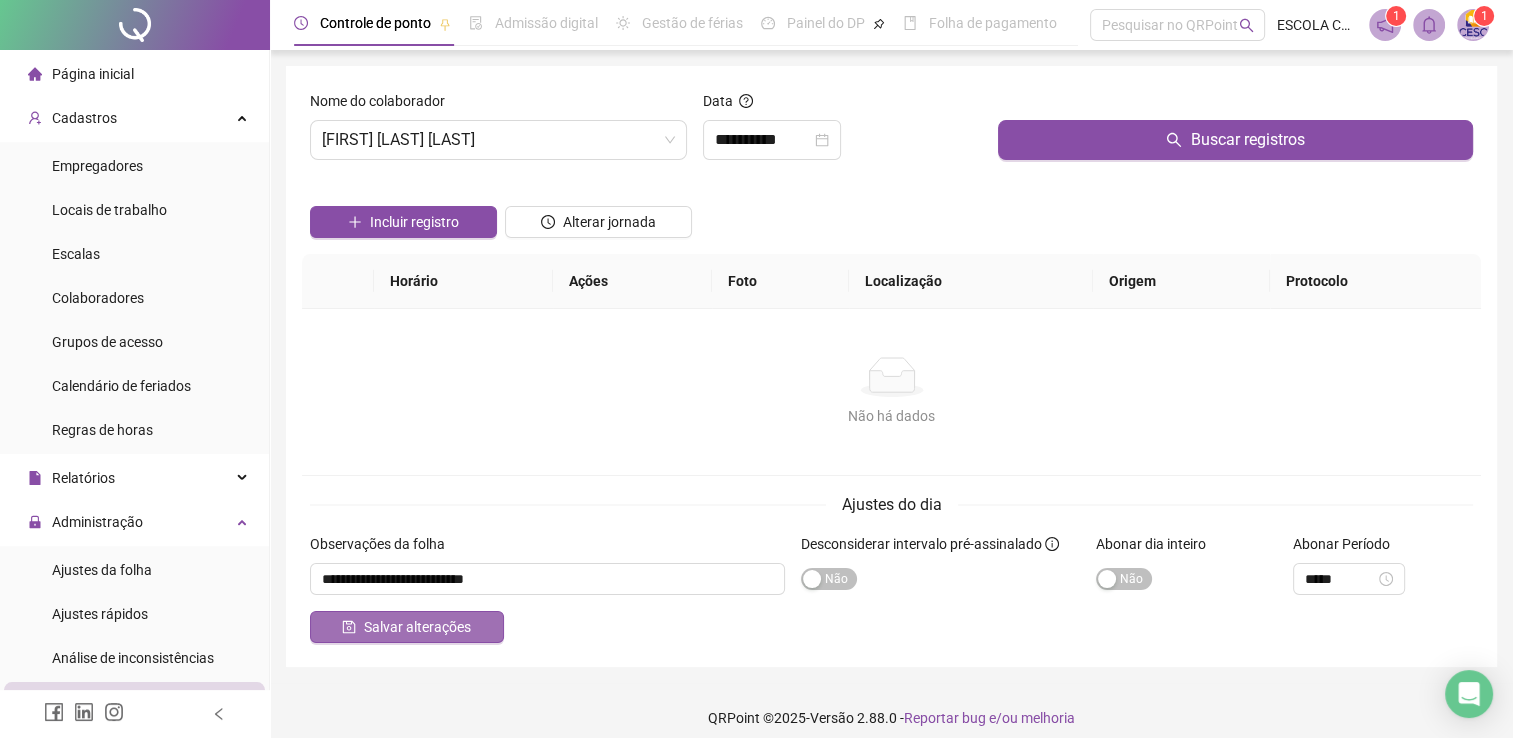 click on "Salvar alterações" at bounding box center [417, 627] 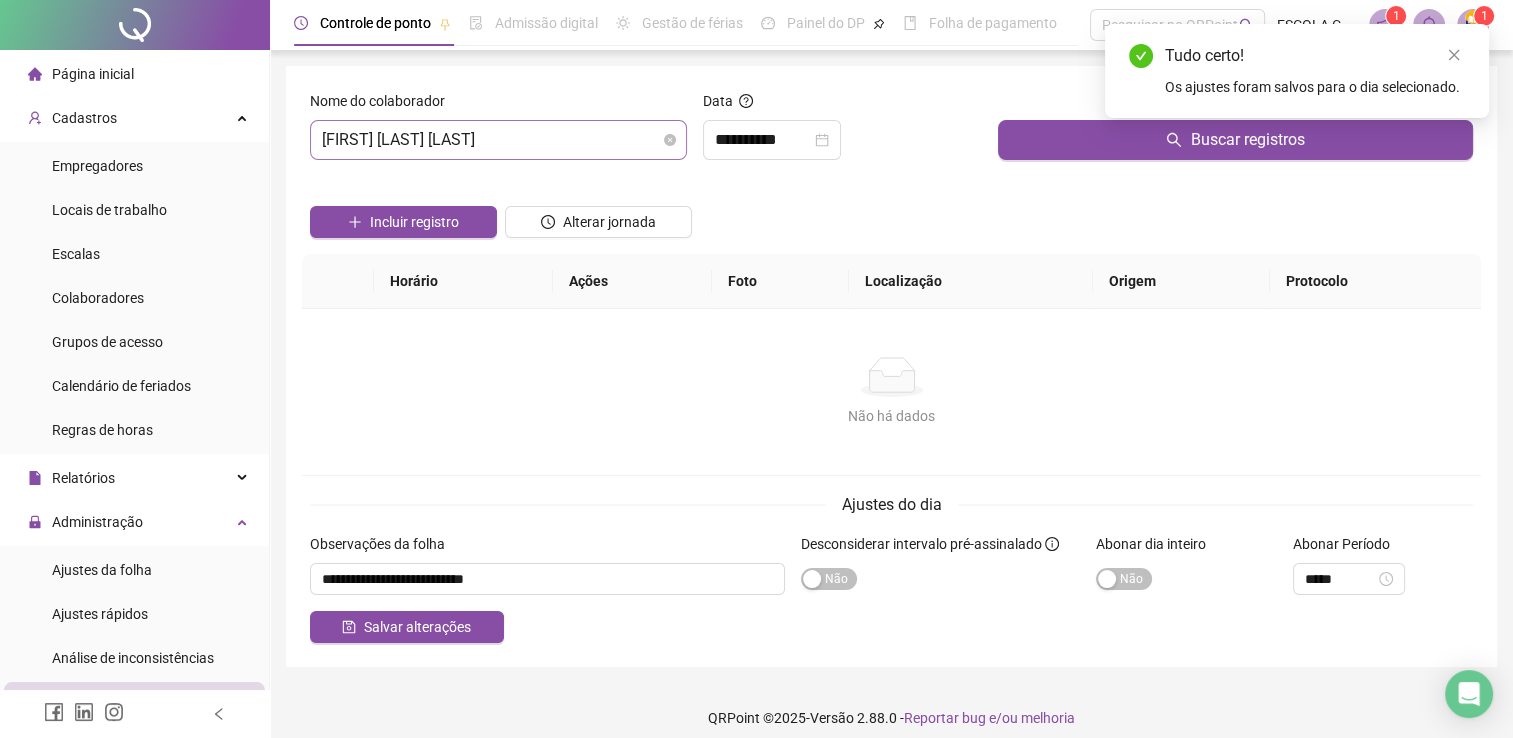 click on "[FIRST] [LAST] [LAST]" at bounding box center [498, 140] 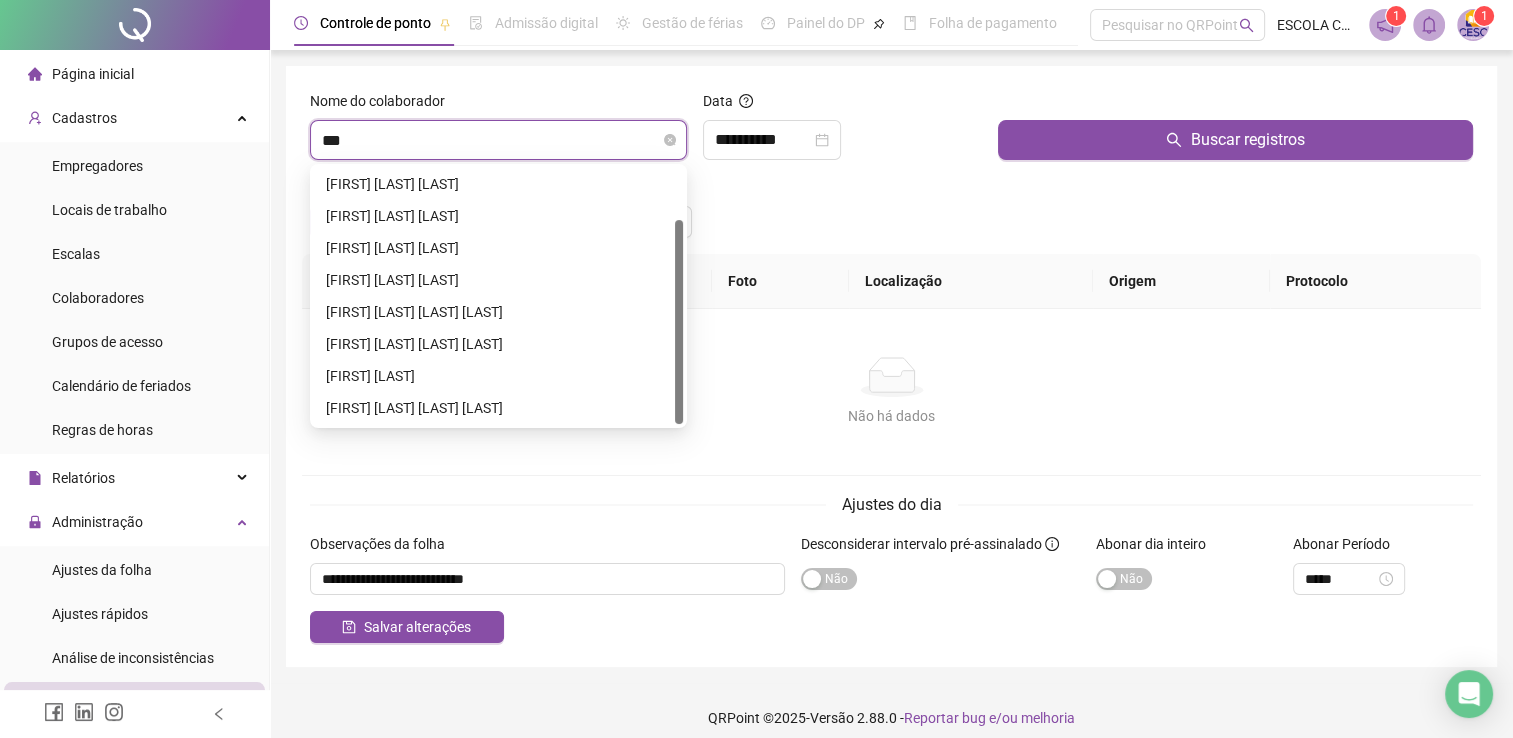 scroll, scrollTop: 64, scrollLeft: 0, axis: vertical 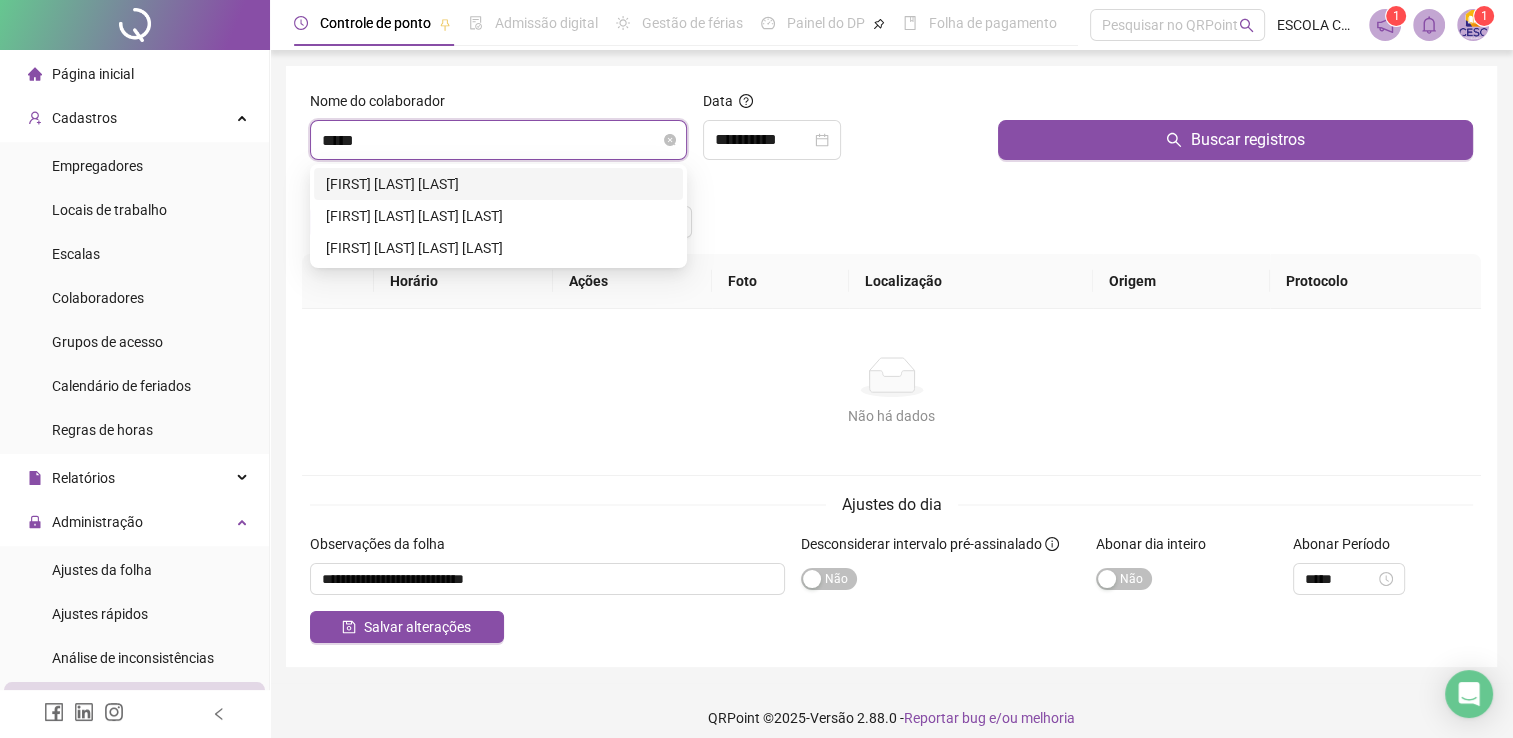 type on "*****" 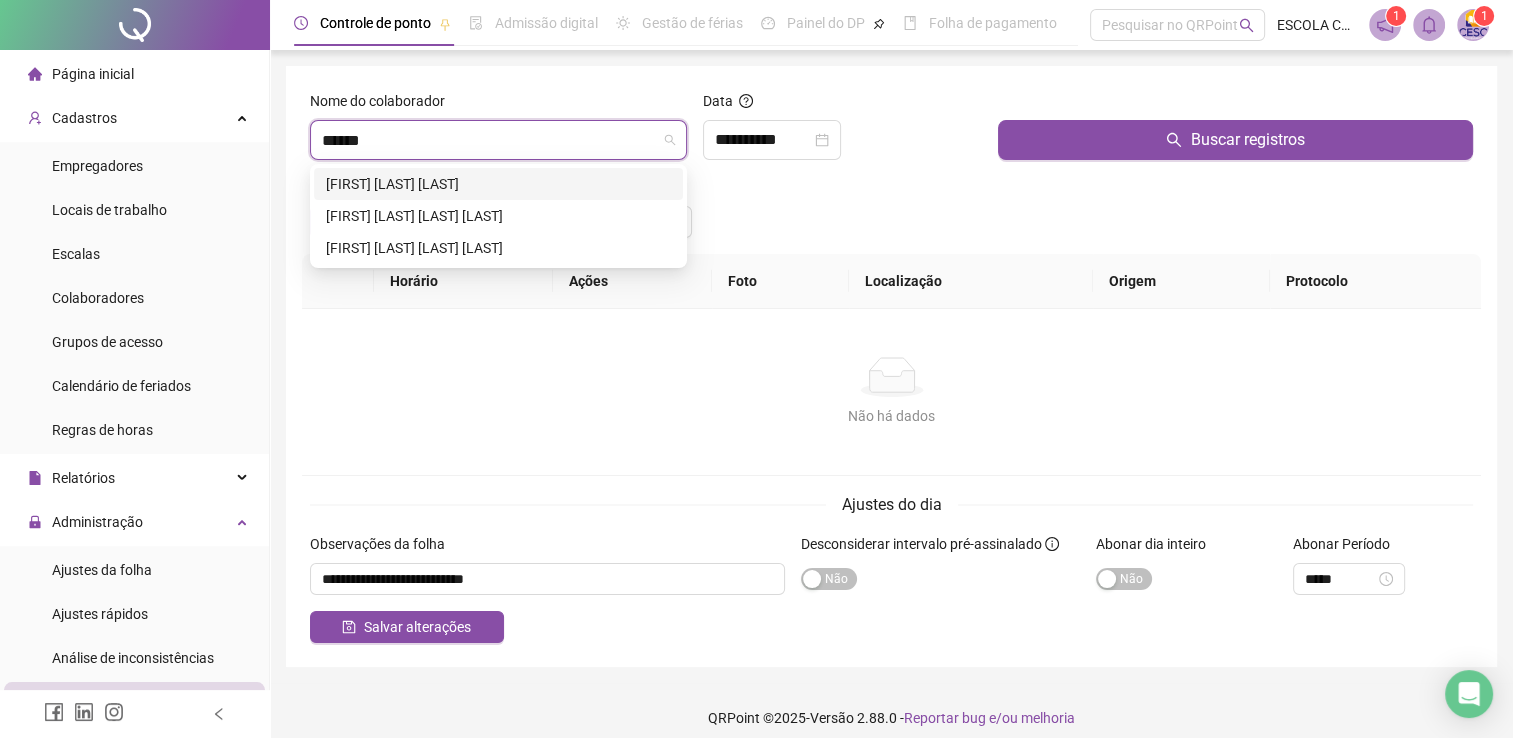 click on "[FIRST] [LAST] [LAST]" at bounding box center [498, 184] 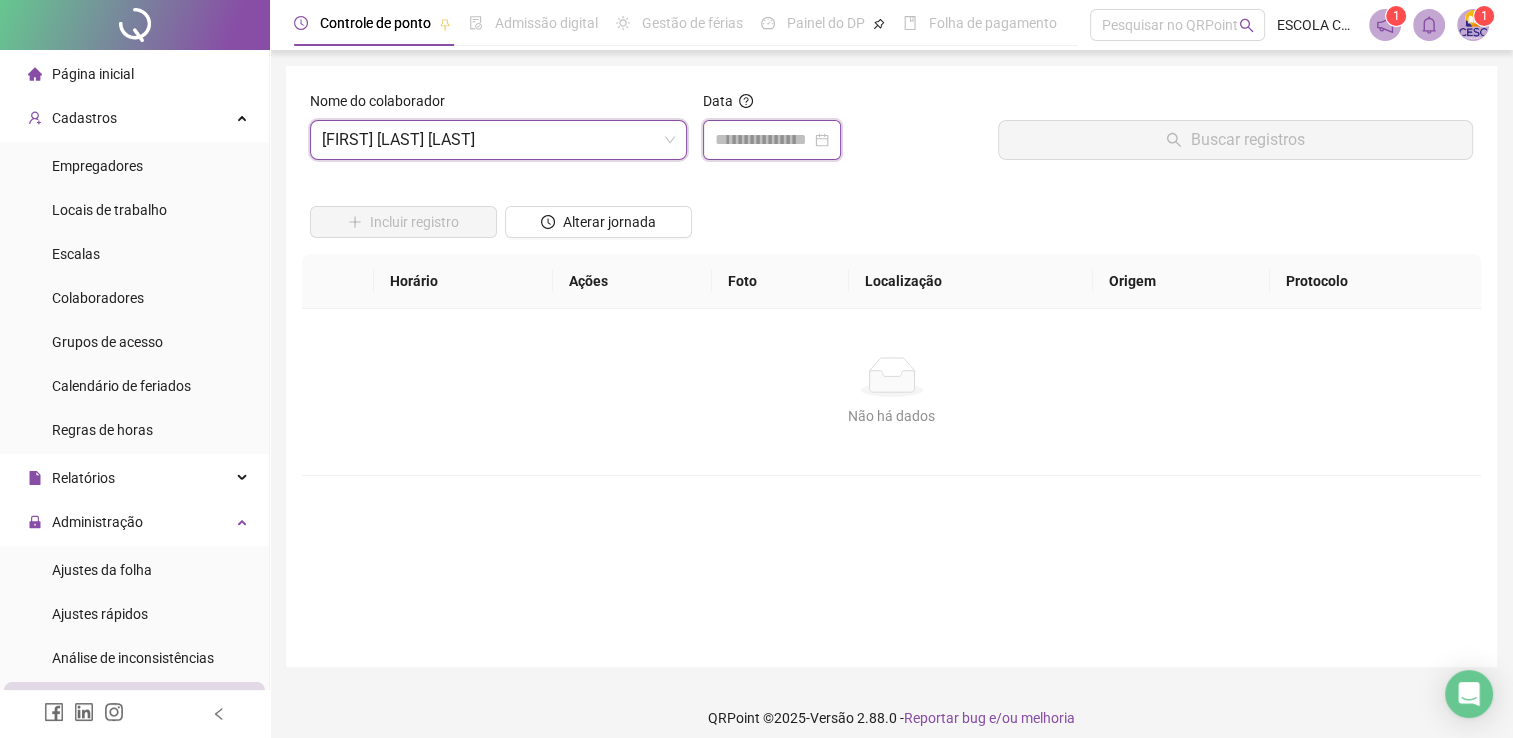 click at bounding box center (763, 140) 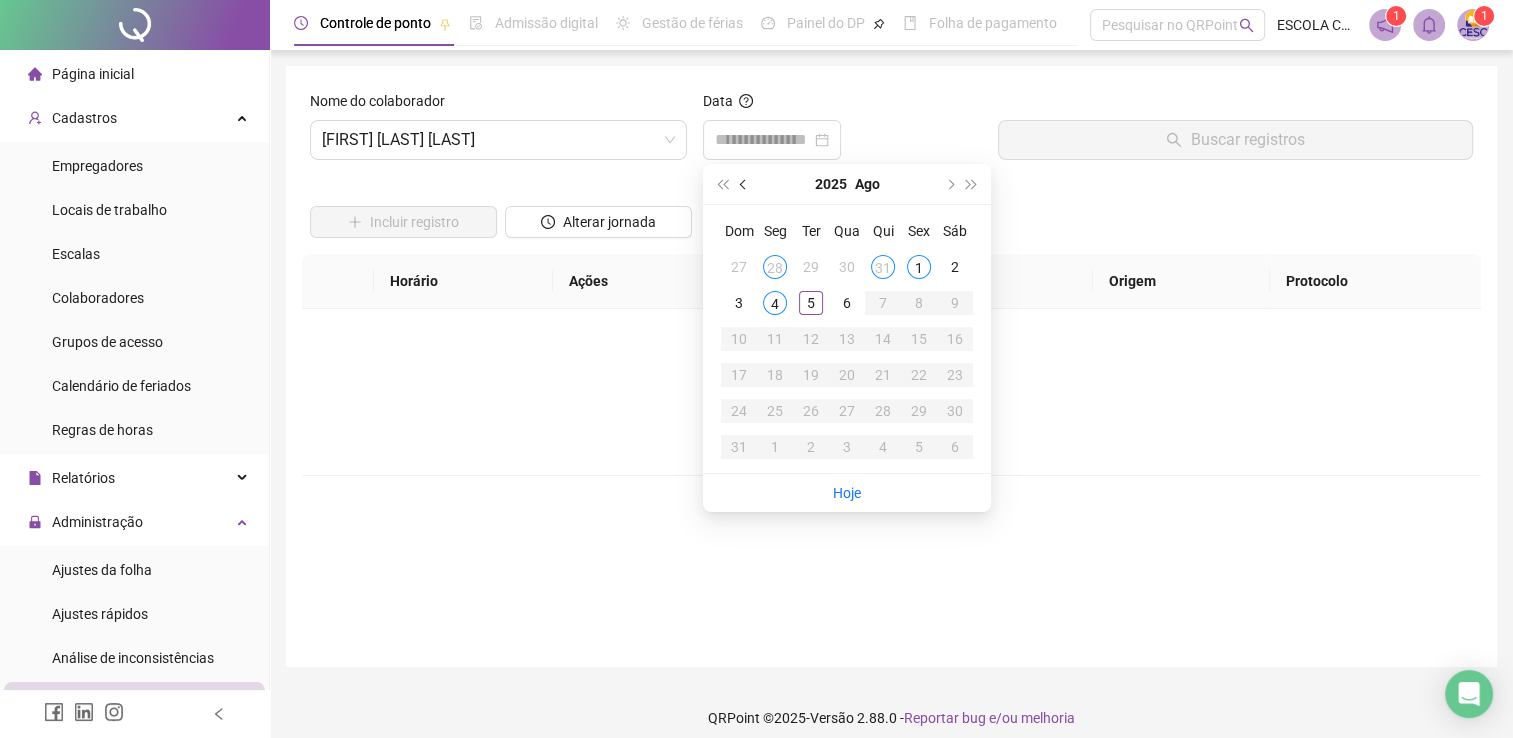 click at bounding box center (744, 184) 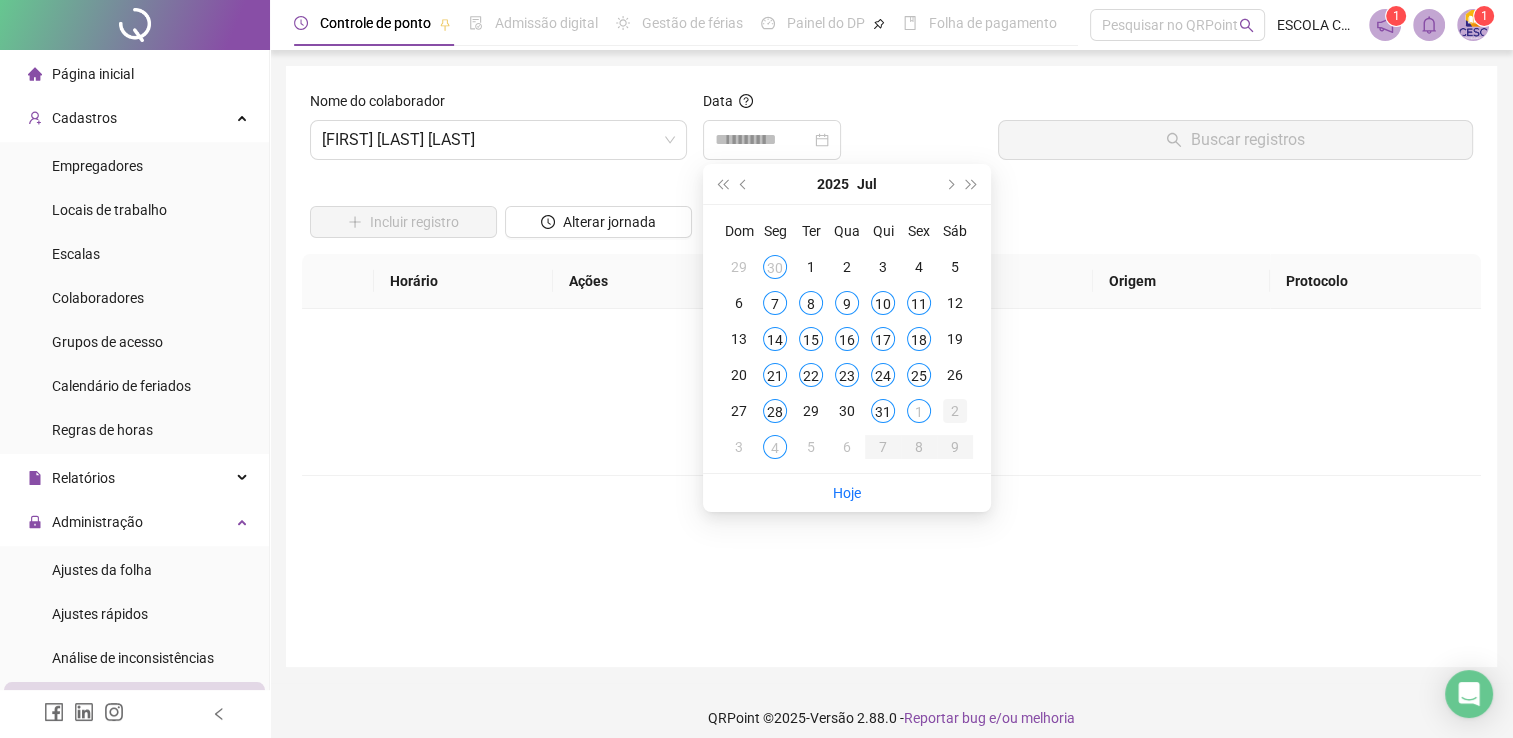 type on "**********" 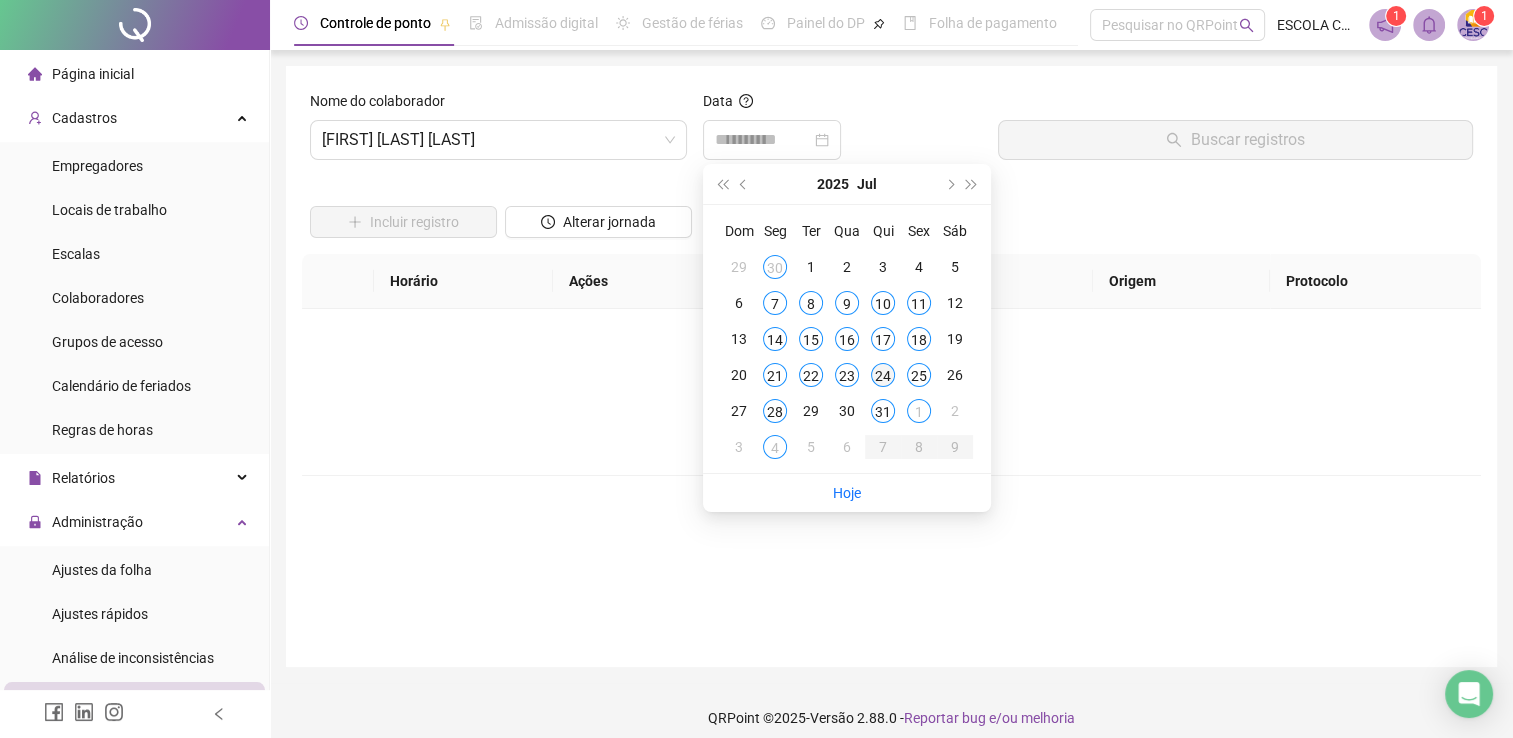 type on "**********" 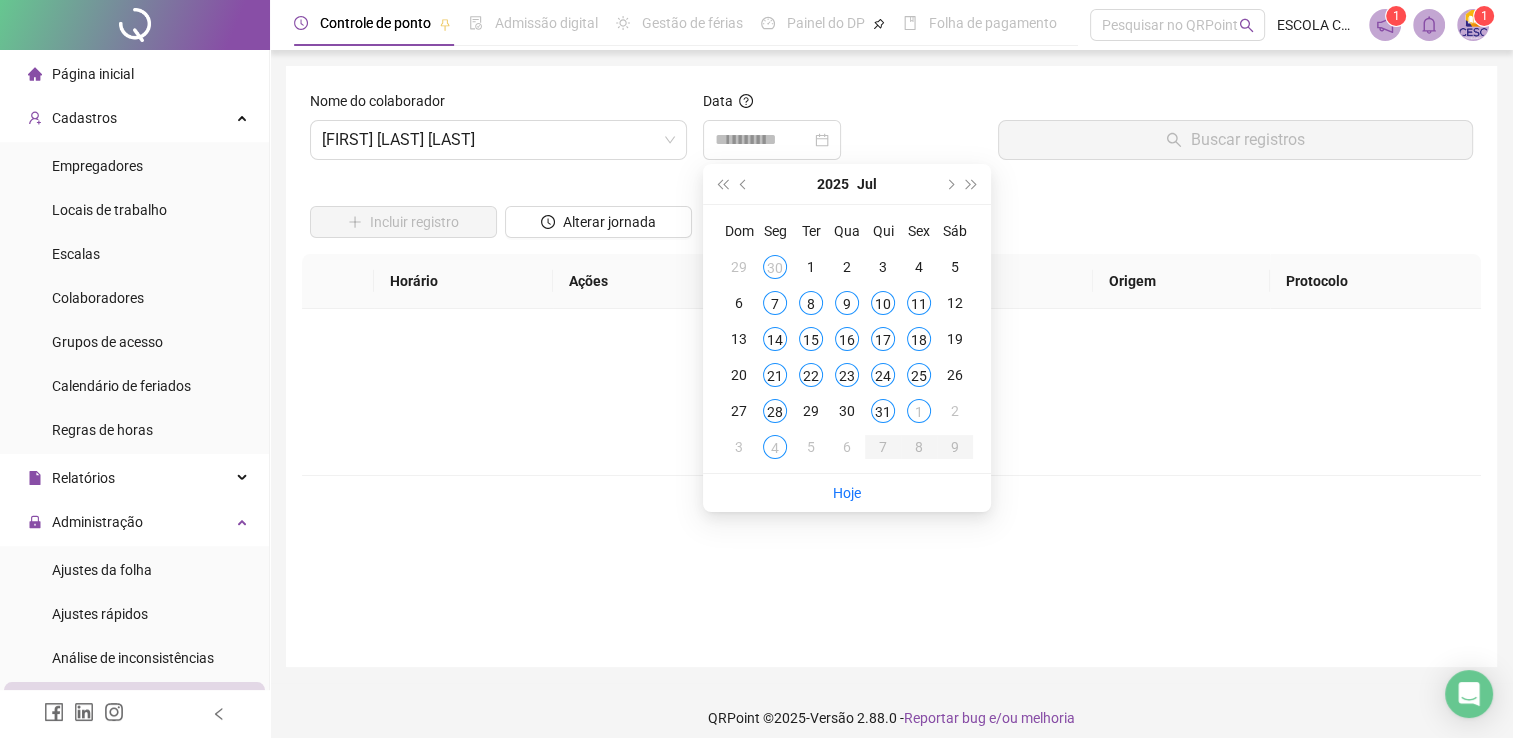 click on "24" at bounding box center [883, 375] 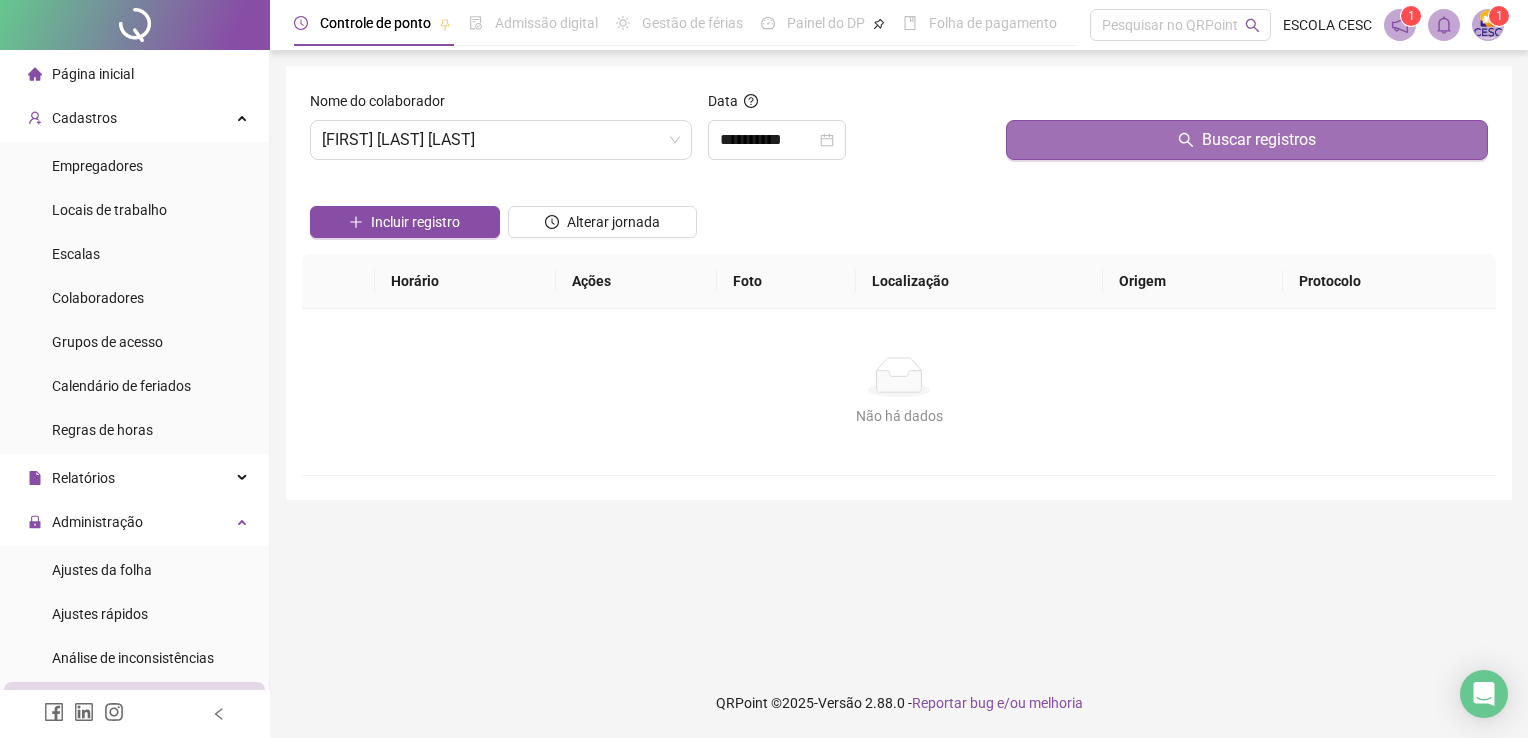 click on "Buscar registros" at bounding box center [1247, 140] 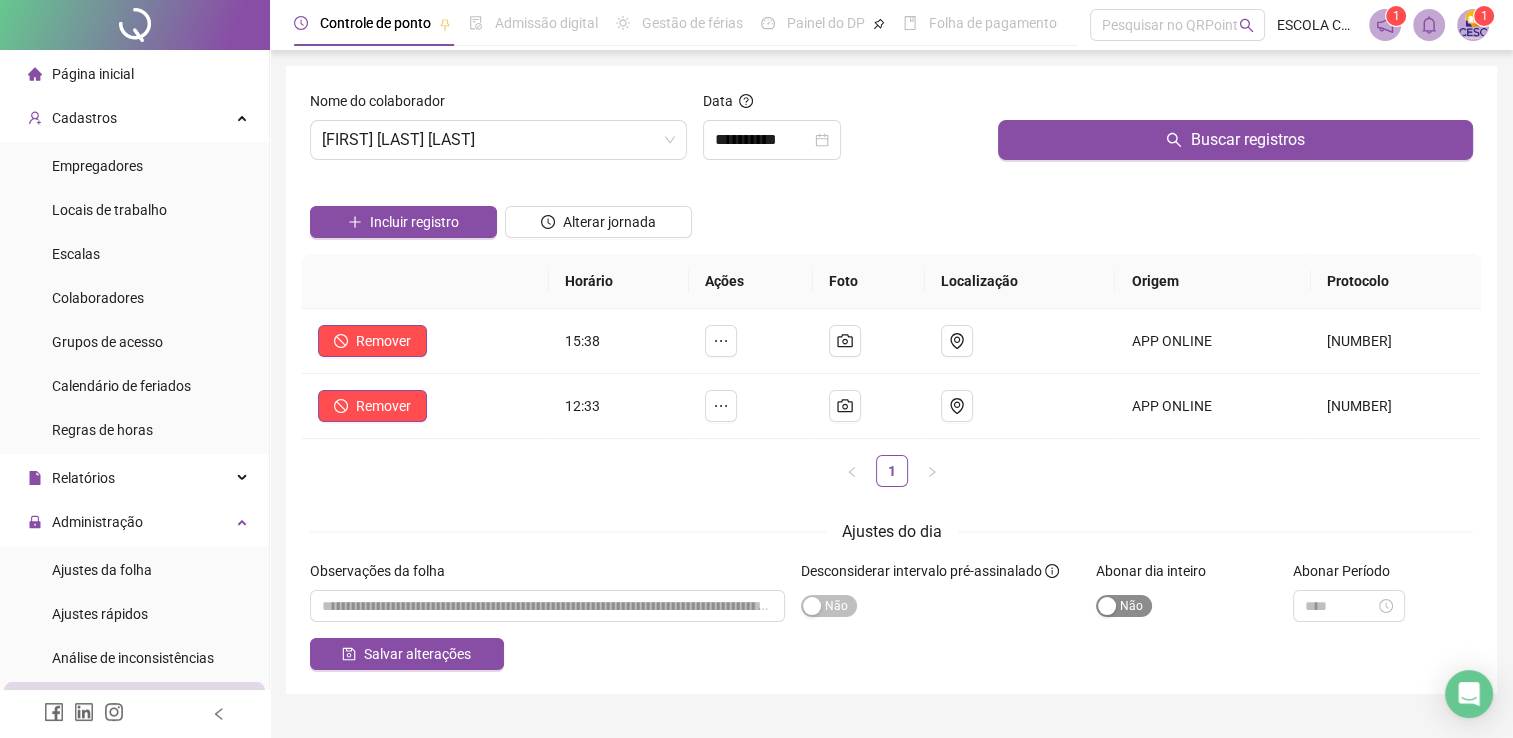 click on "Sim Não" at bounding box center [1124, 606] 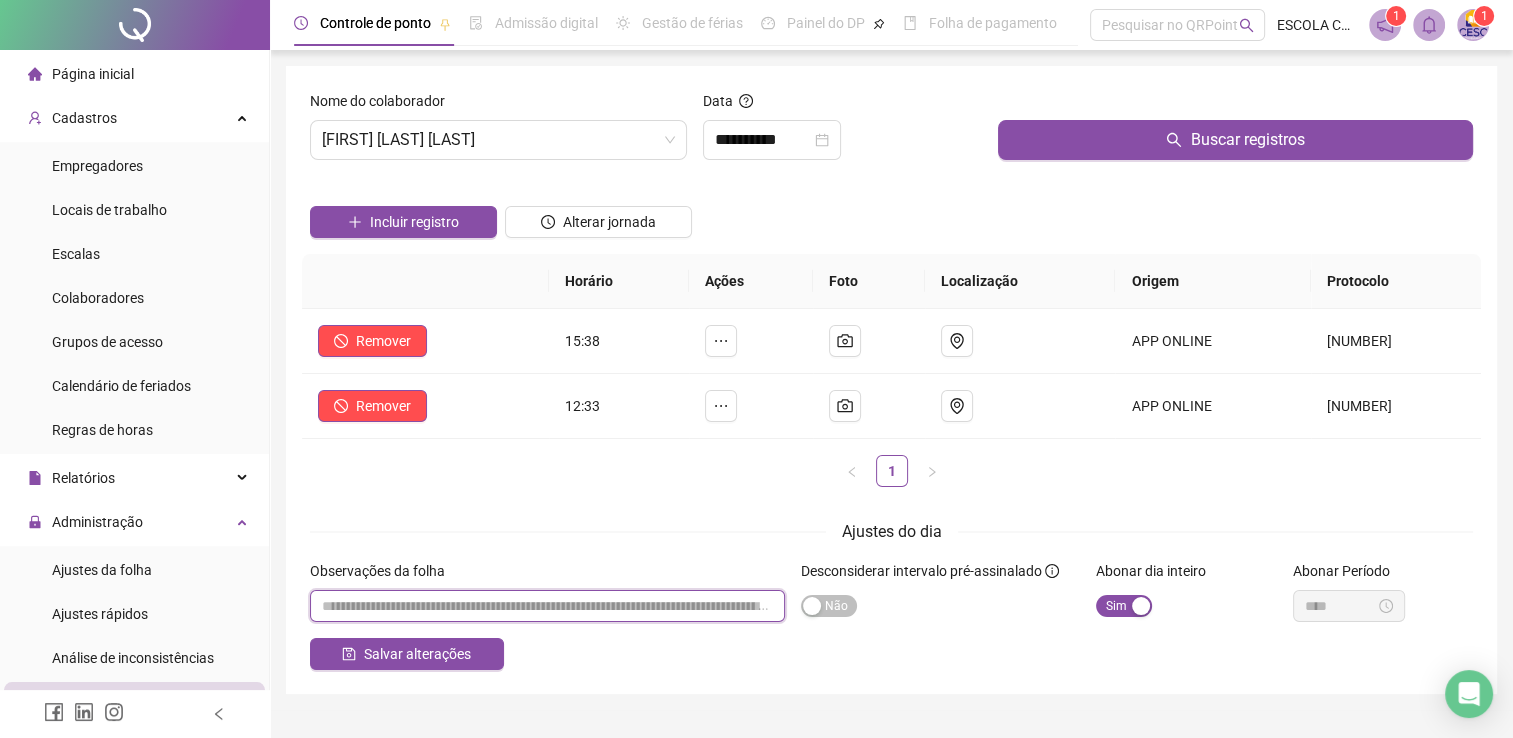 click at bounding box center [547, 606] 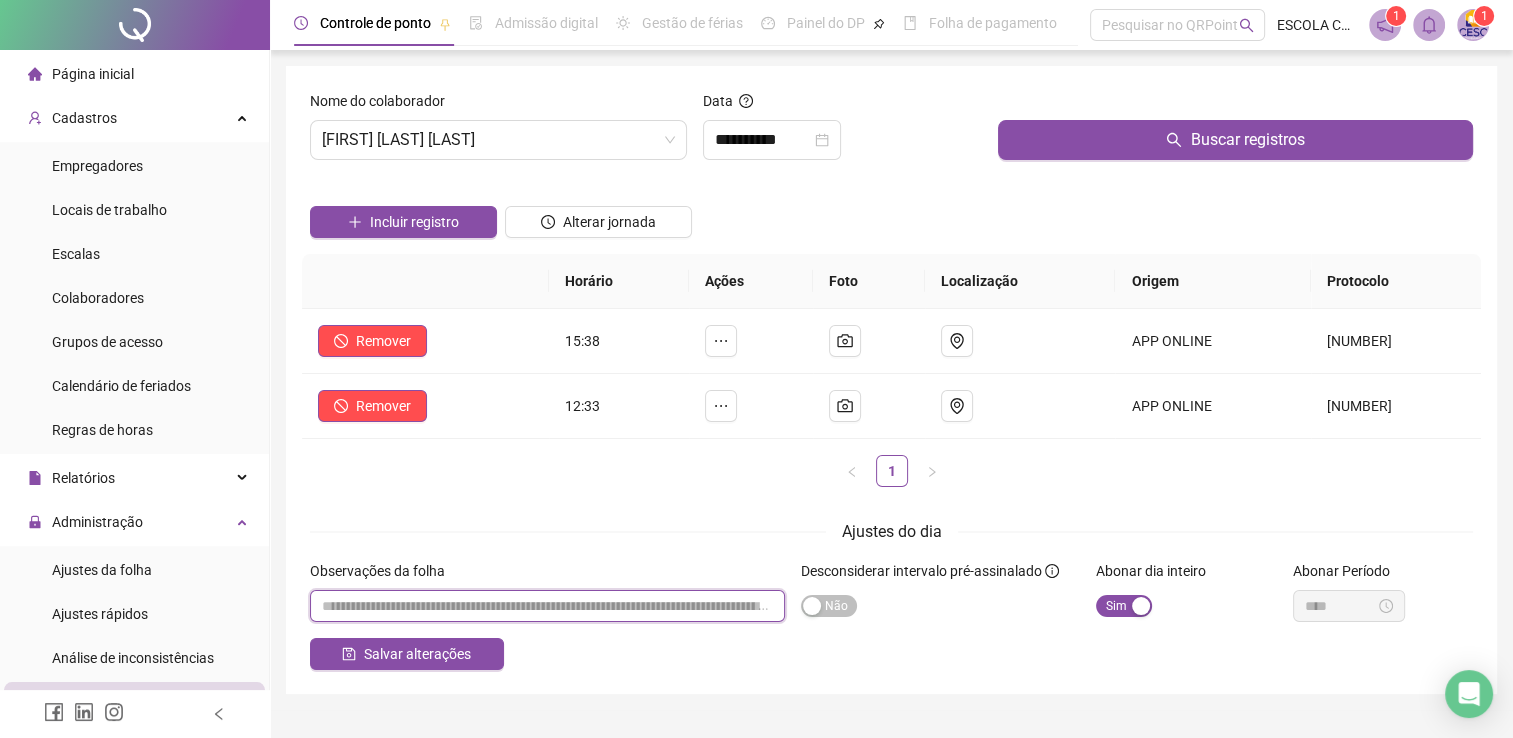 paste on "**********" 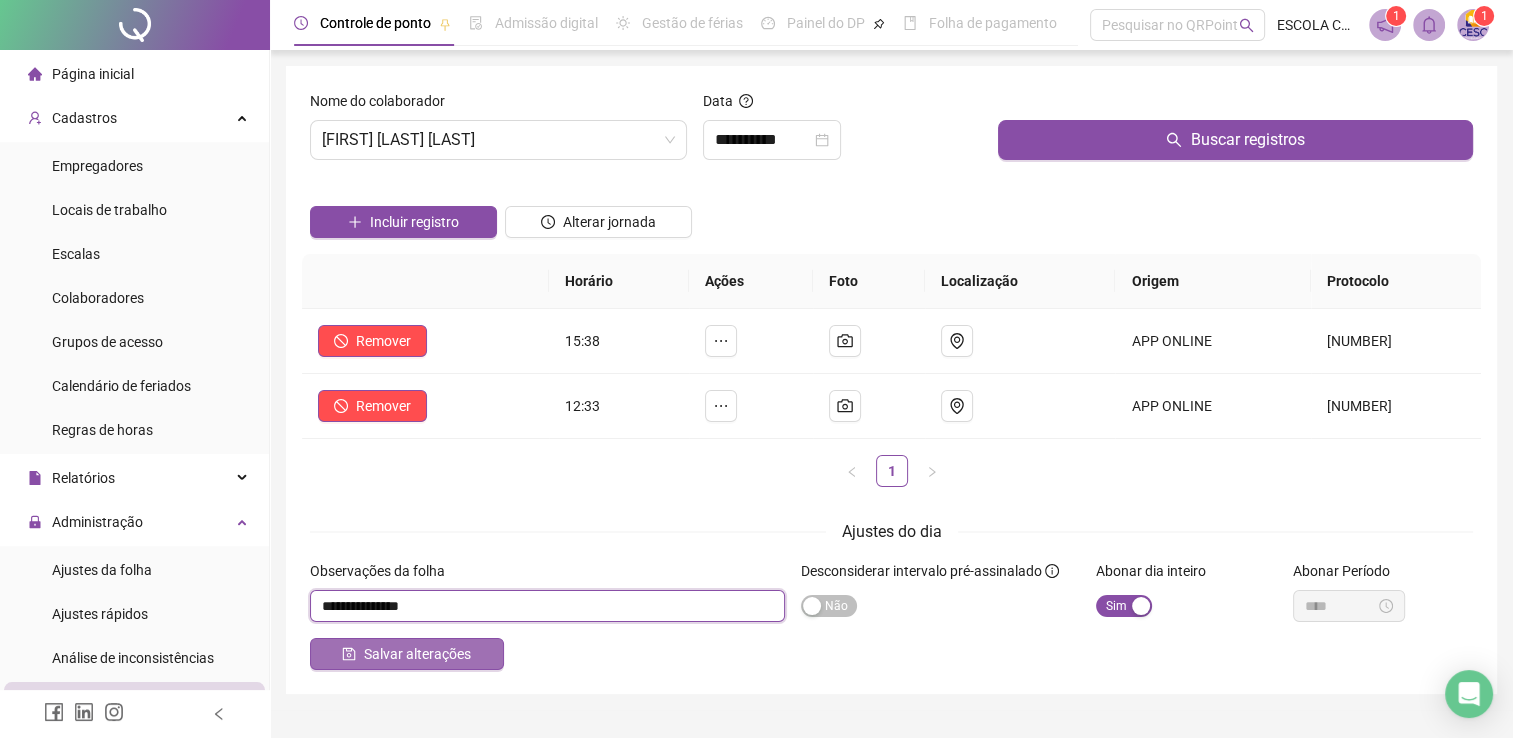 type on "**********" 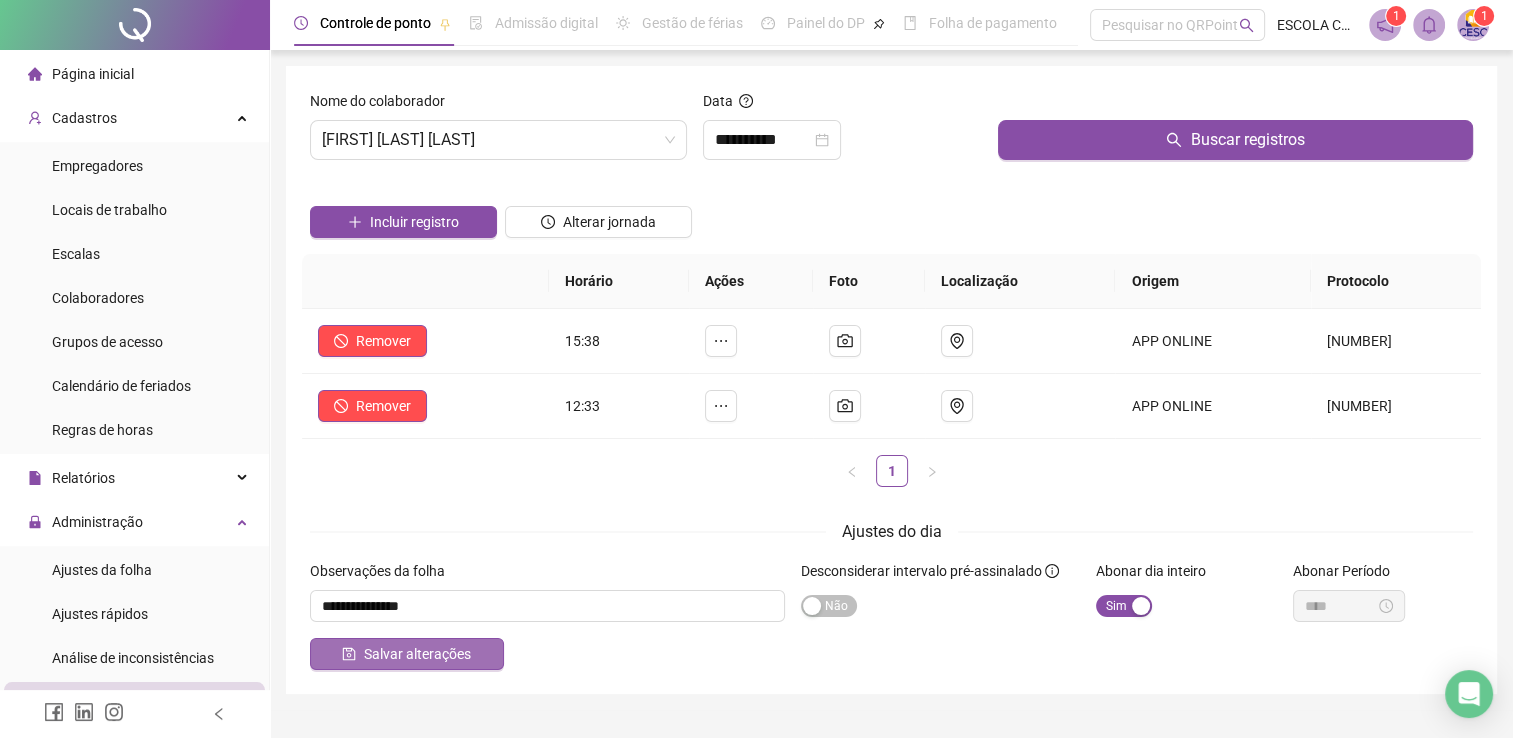 click on "Salvar alterações" at bounding box center [407, 654] 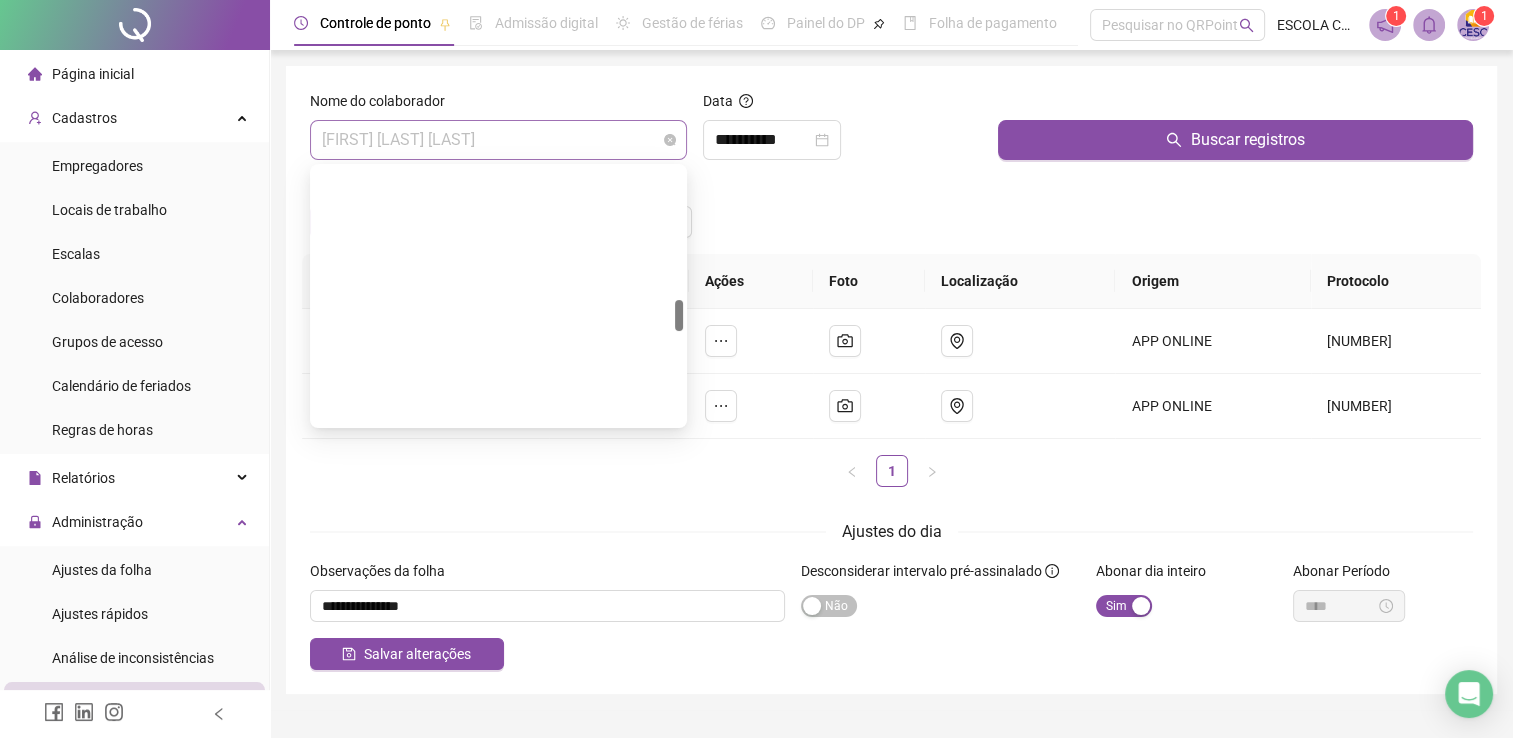 click on "[FIRST] [LAST] [LAST]" at bounding box center (498, 140) 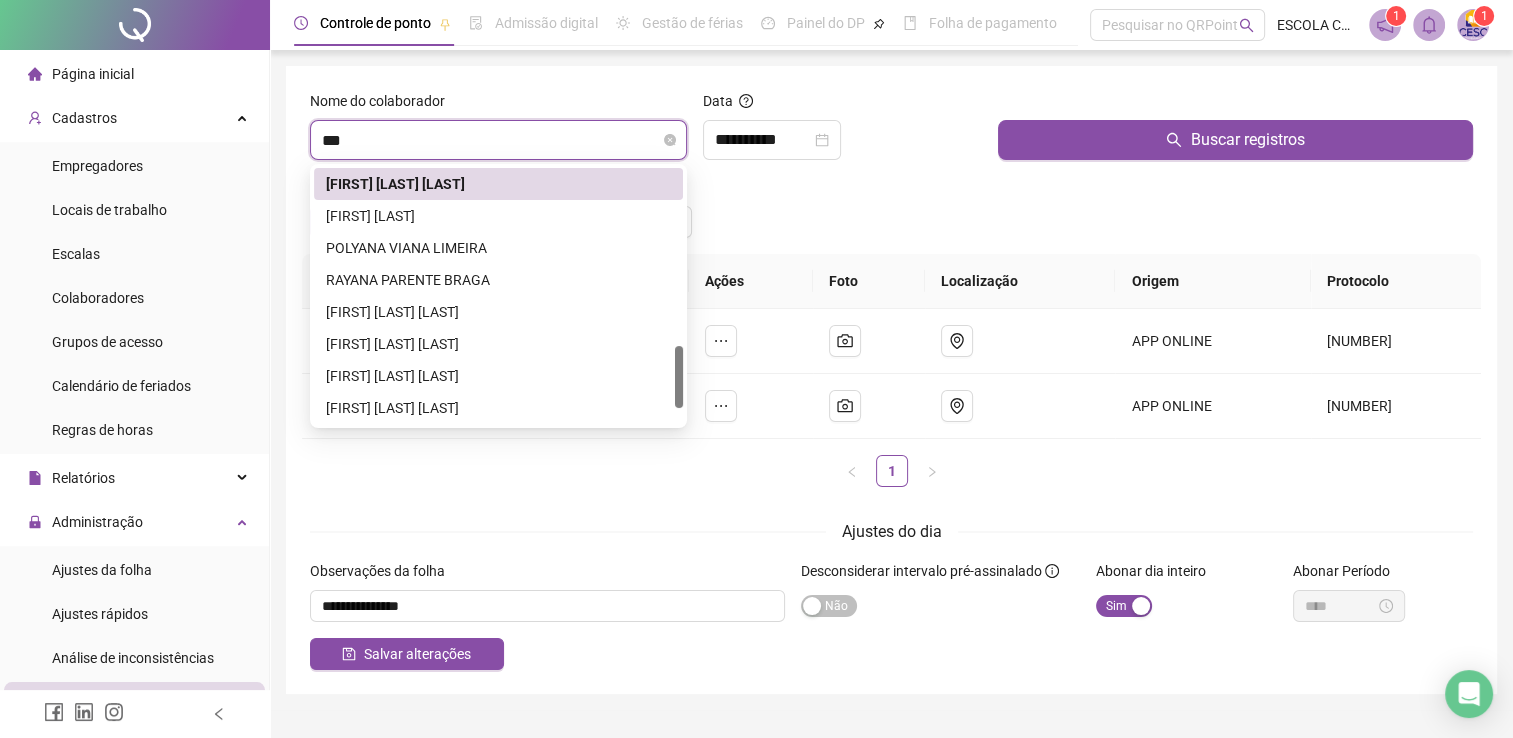 scroll, scrollTop: 0, scrollLeft: 0, axis: both 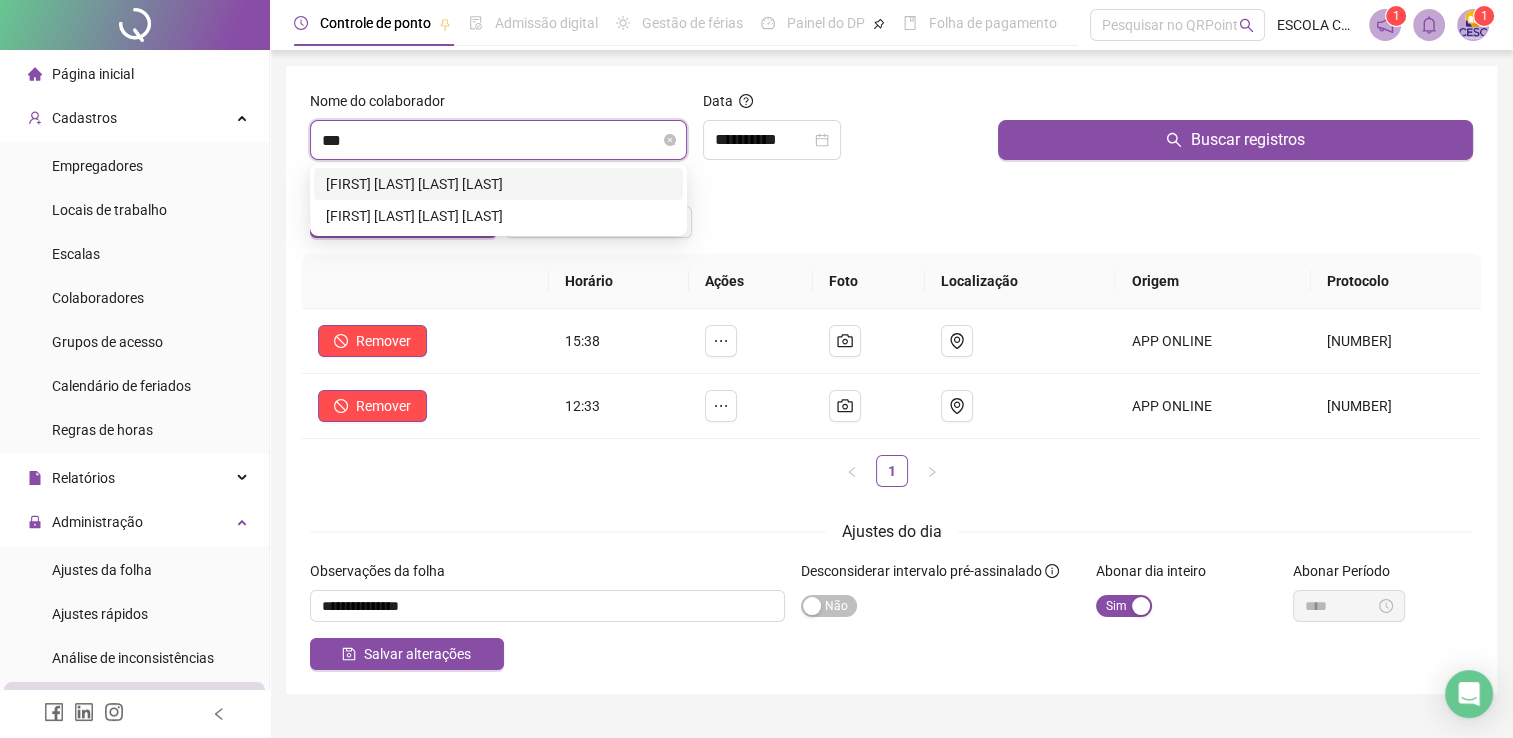 type on "****" 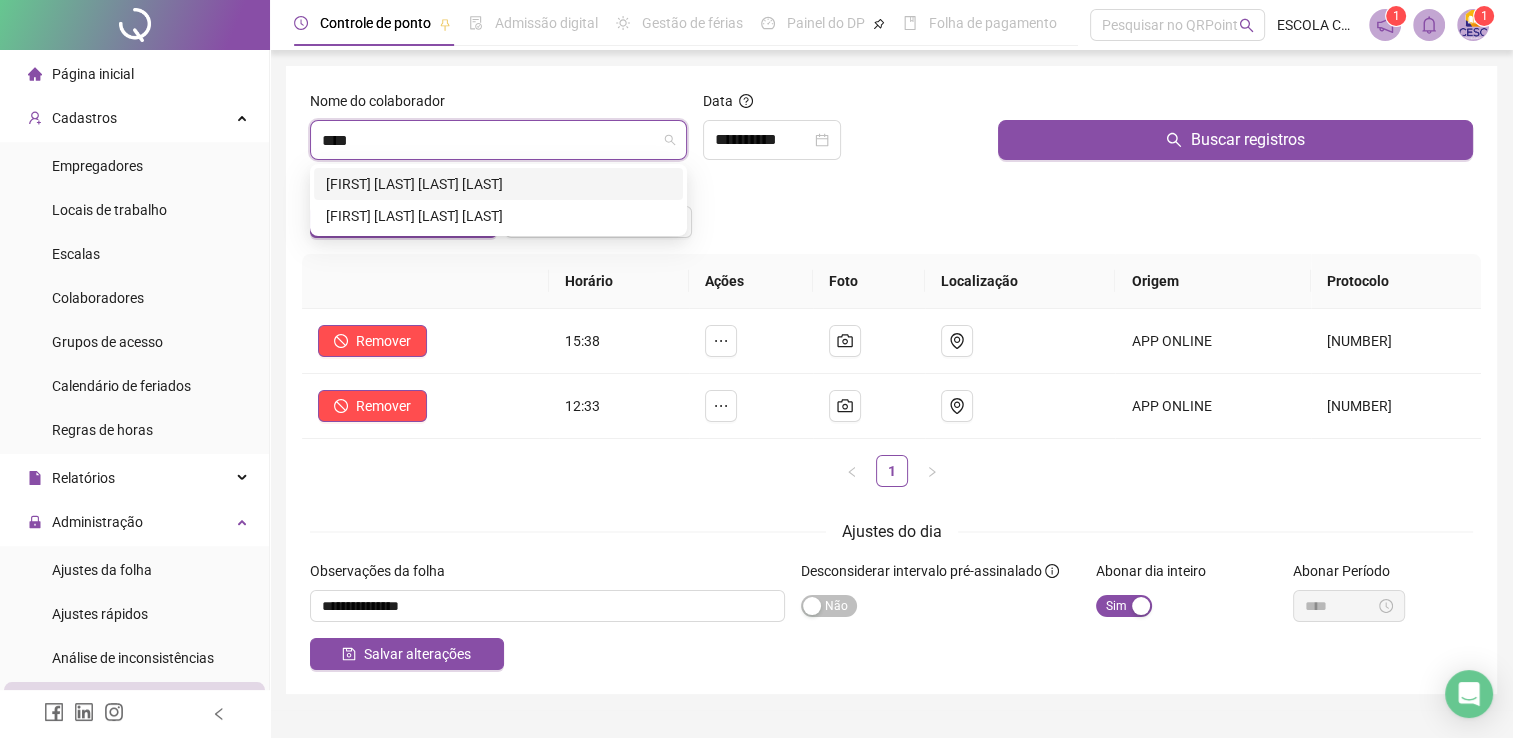 click on "[FIRST] [LAST] [LAST] [LAST]" at bounding box center (498, 184) 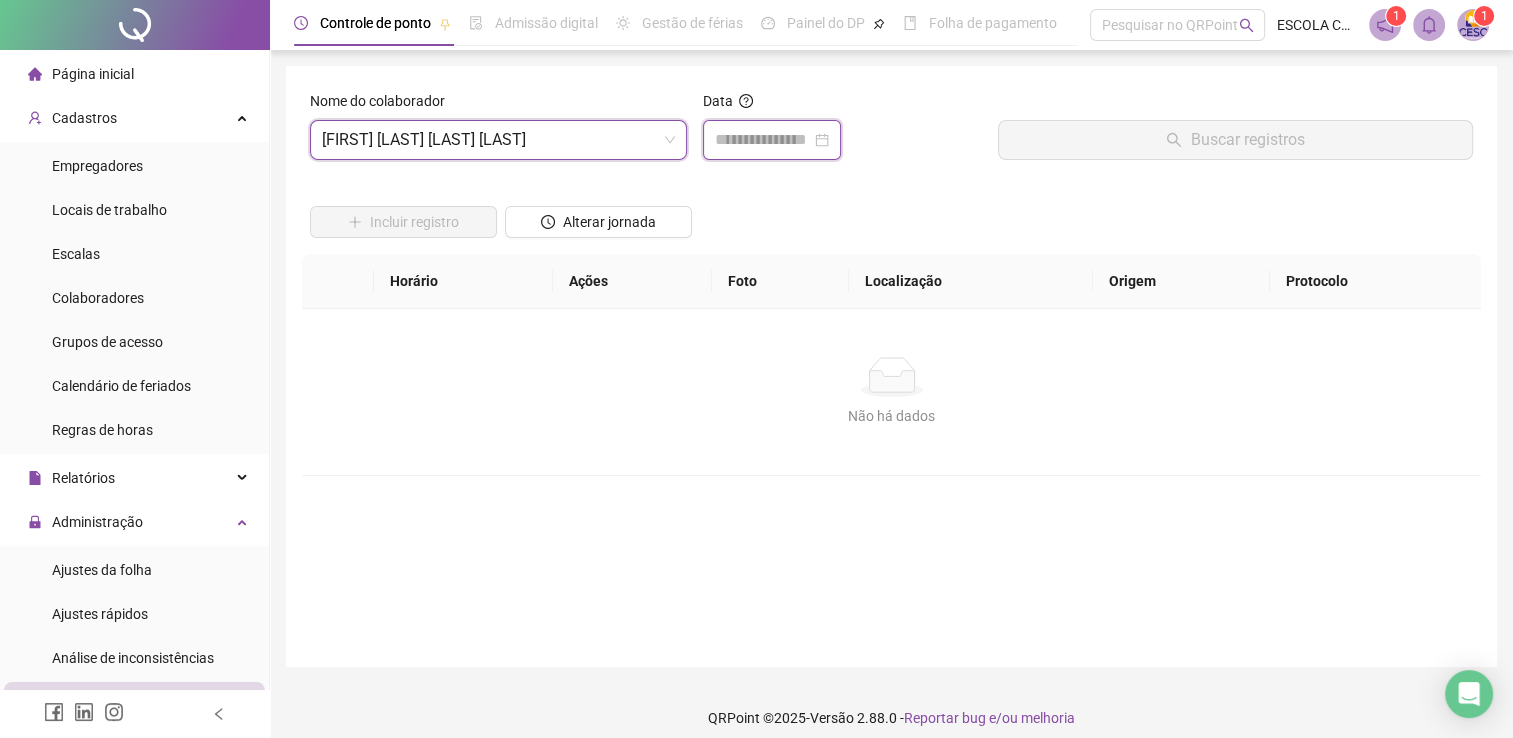 click at bounding box center [763, 140] 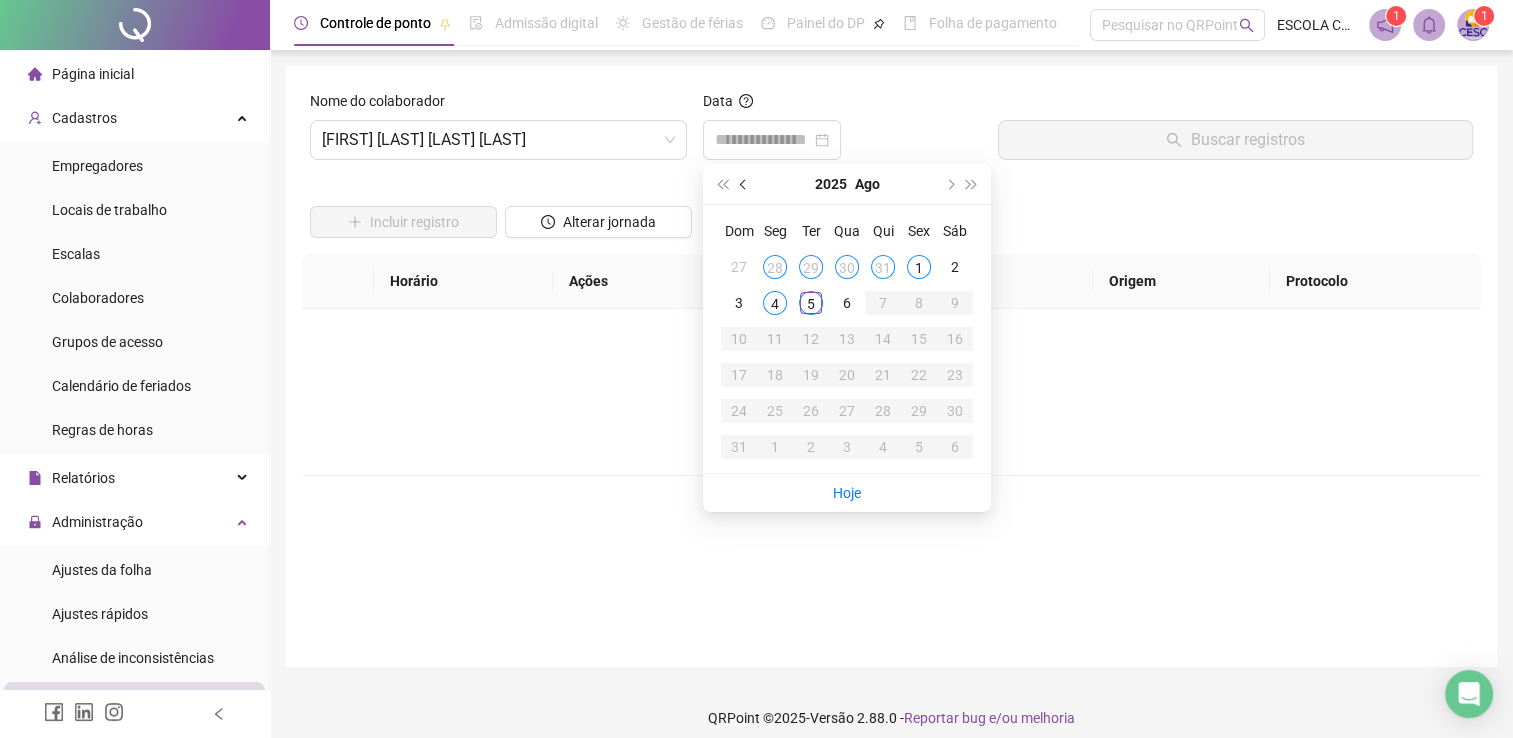 click at bounding box center [744, 184] 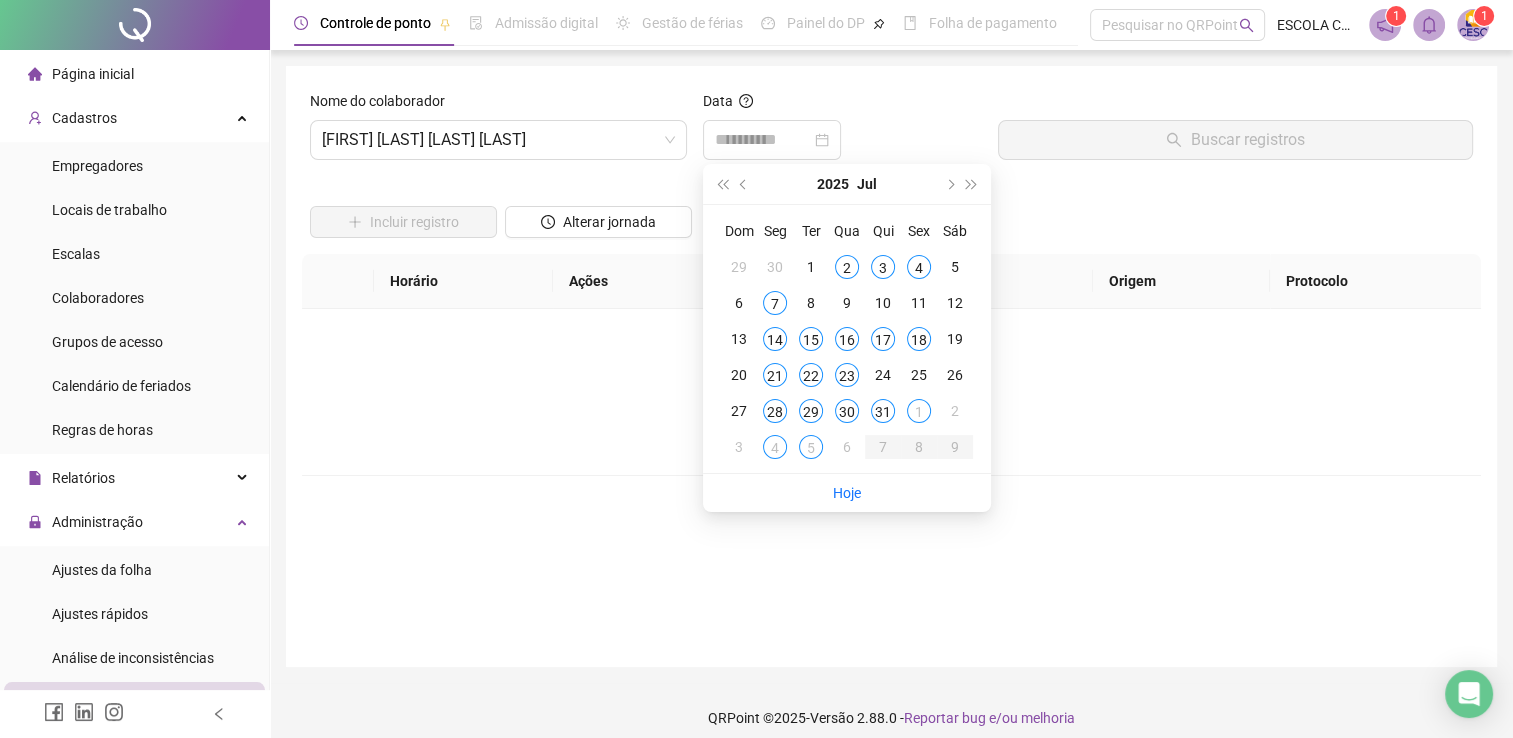 type on "**********" 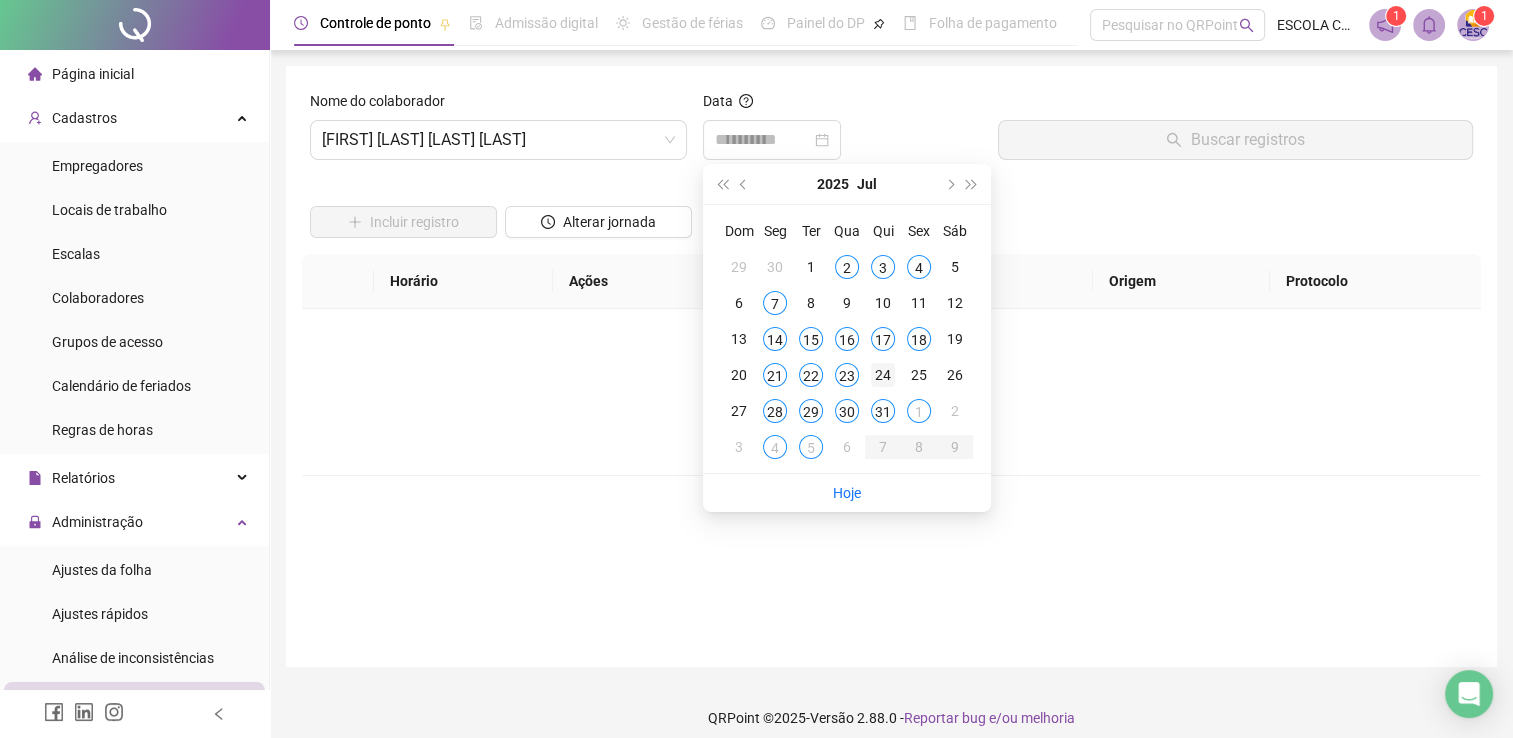 type on "**********" 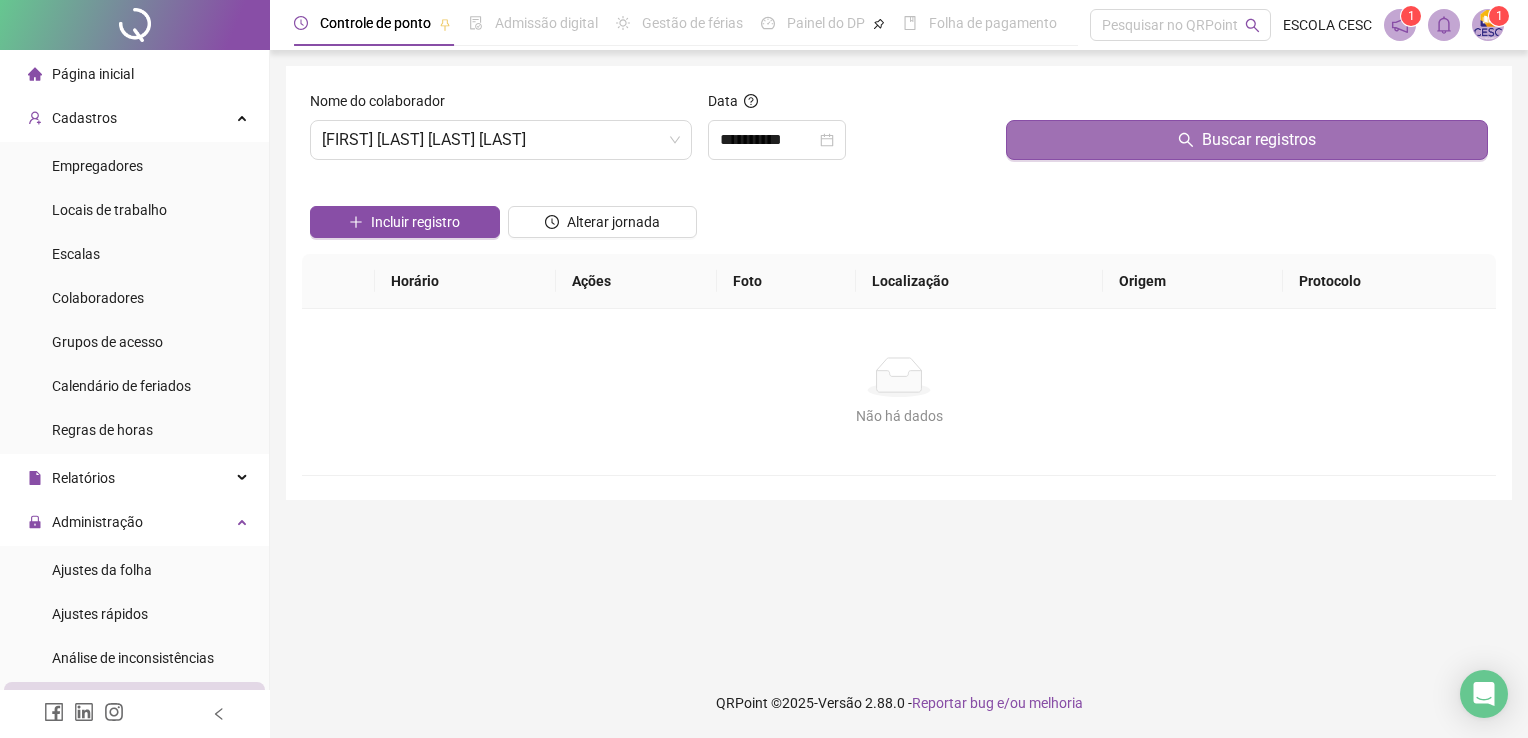 click on "Buscar registros" at bounding box center [1247, 140] 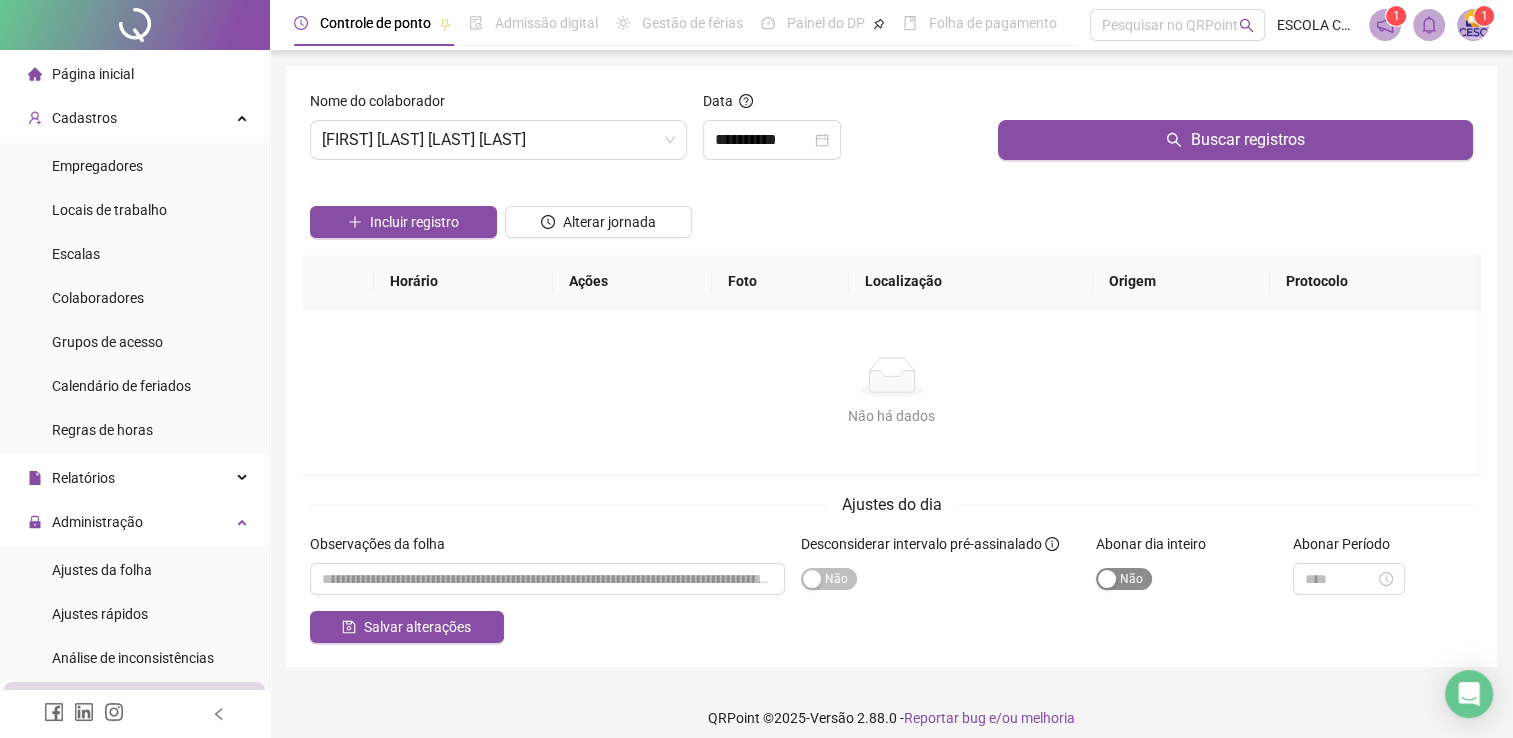 click on "Sim Não" at bounding box center (1124, 579) 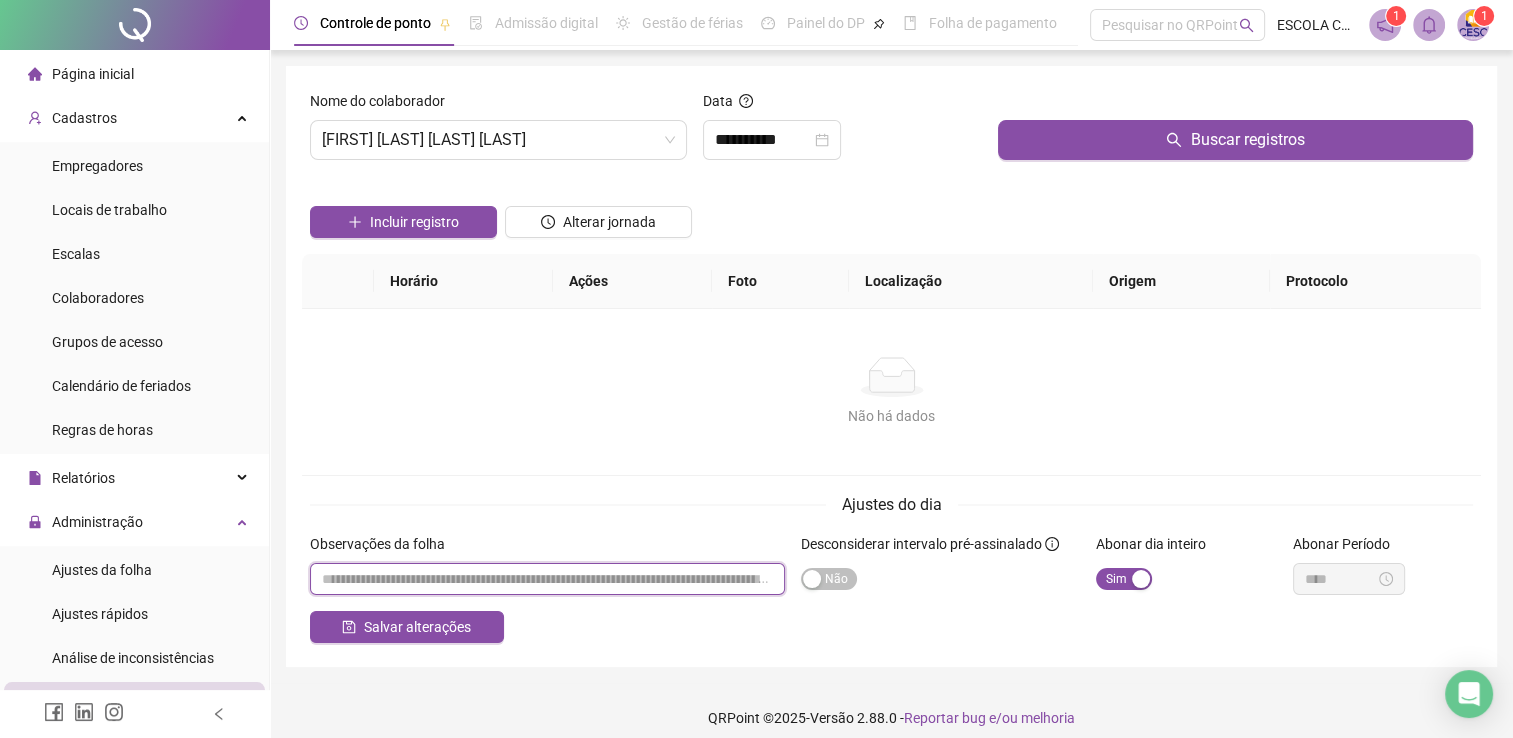 click at bounding box center (547, 579) 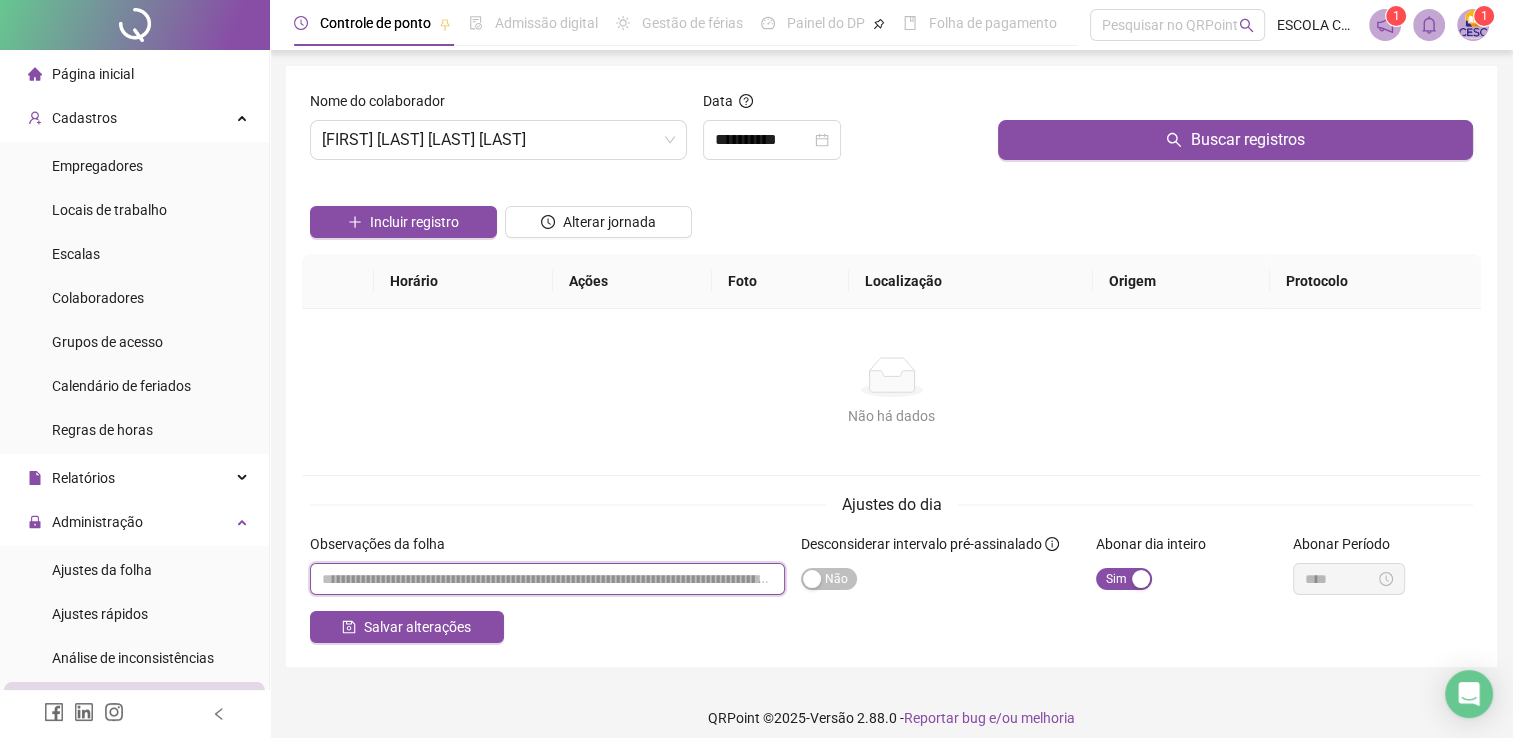paste on "**********" 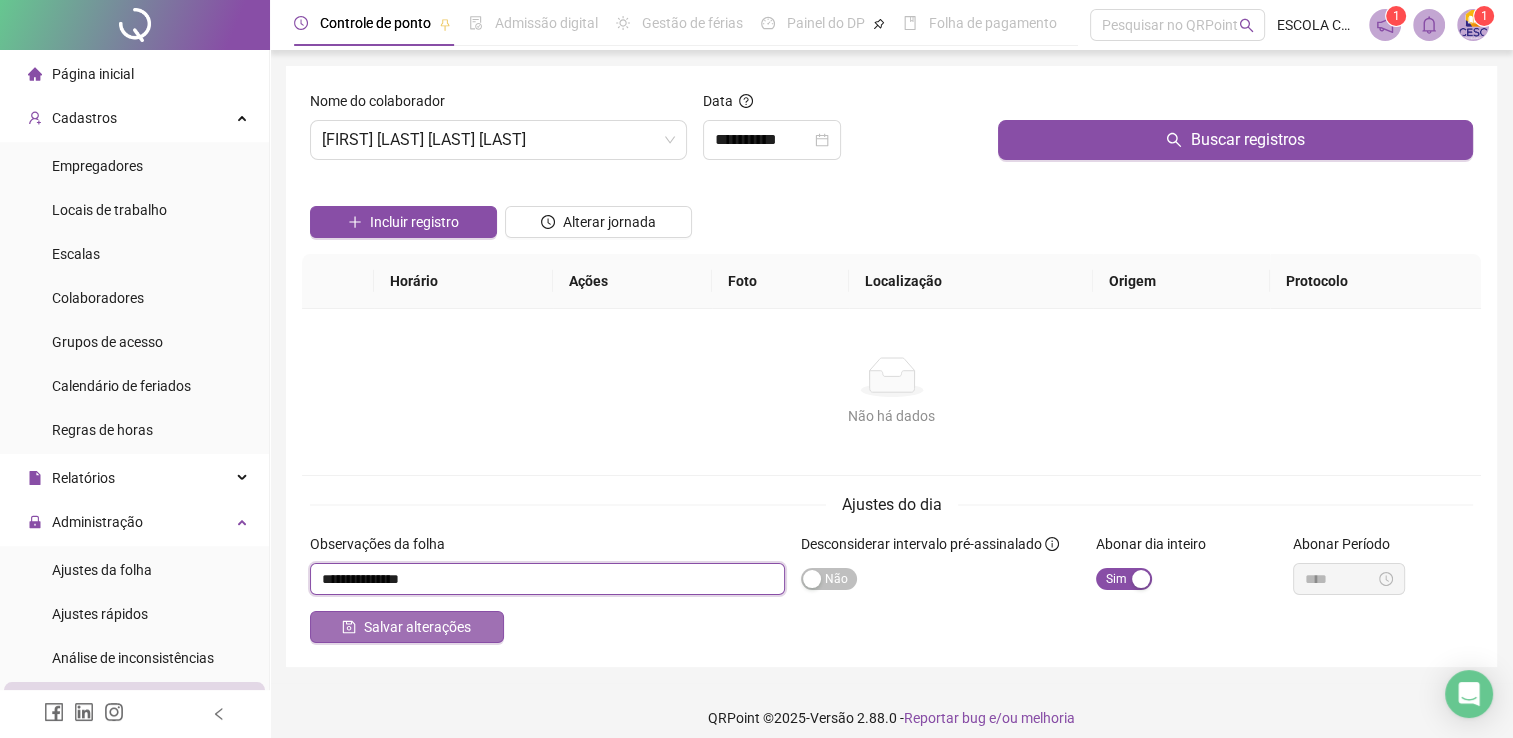 type on "**********" 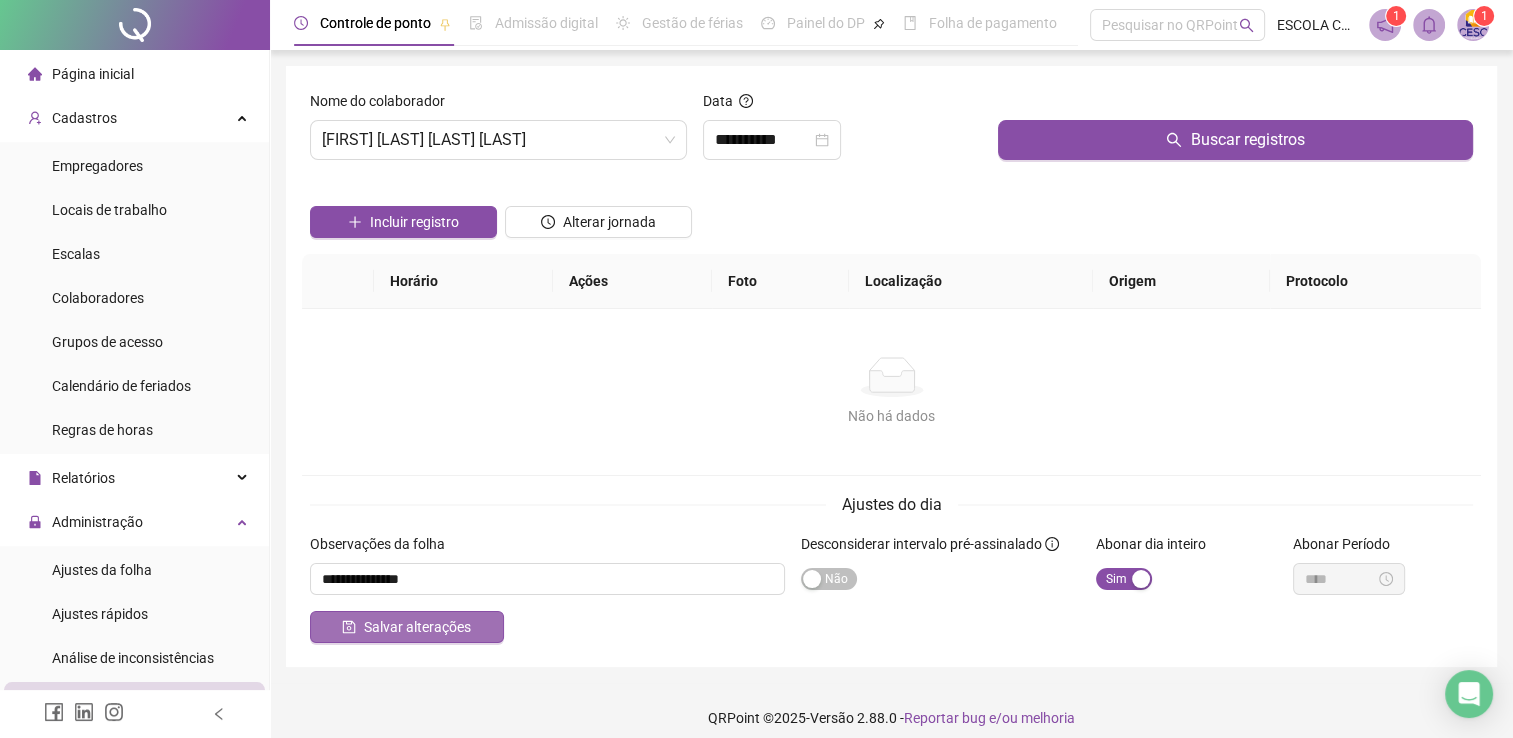 click on "Salvar alterações" at bounding box center (417, 627) 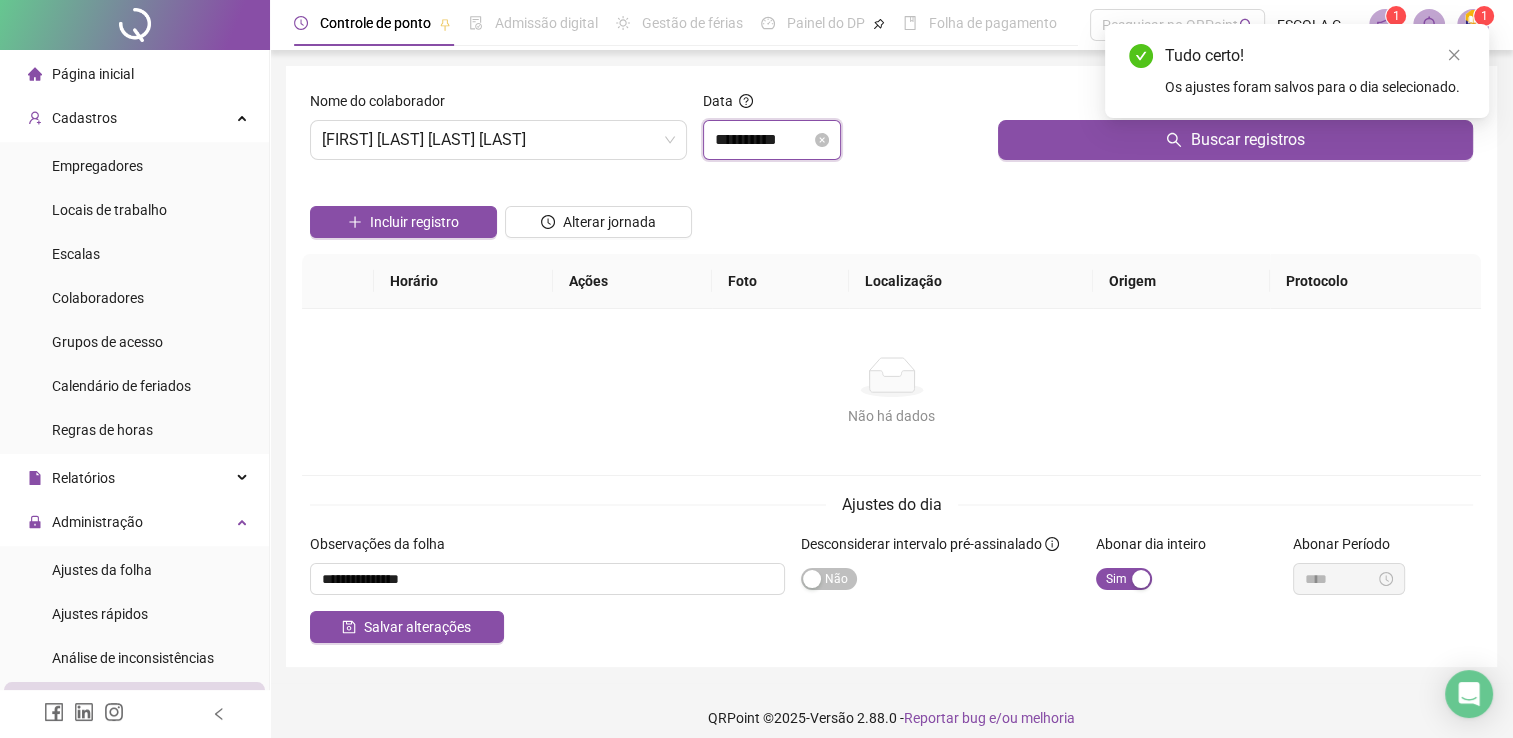 click on "**********" at bounding box center (763, 140) 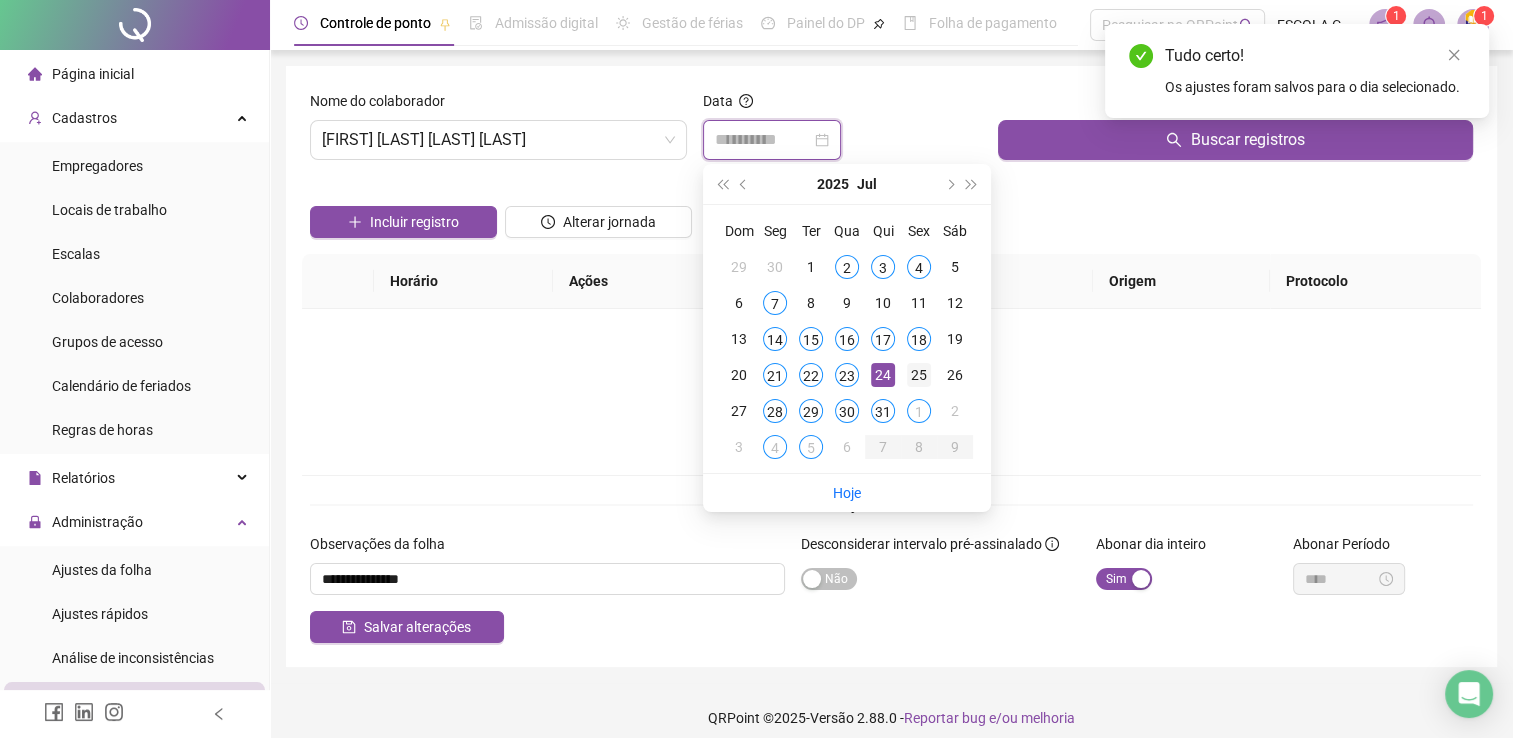 type on "**********" 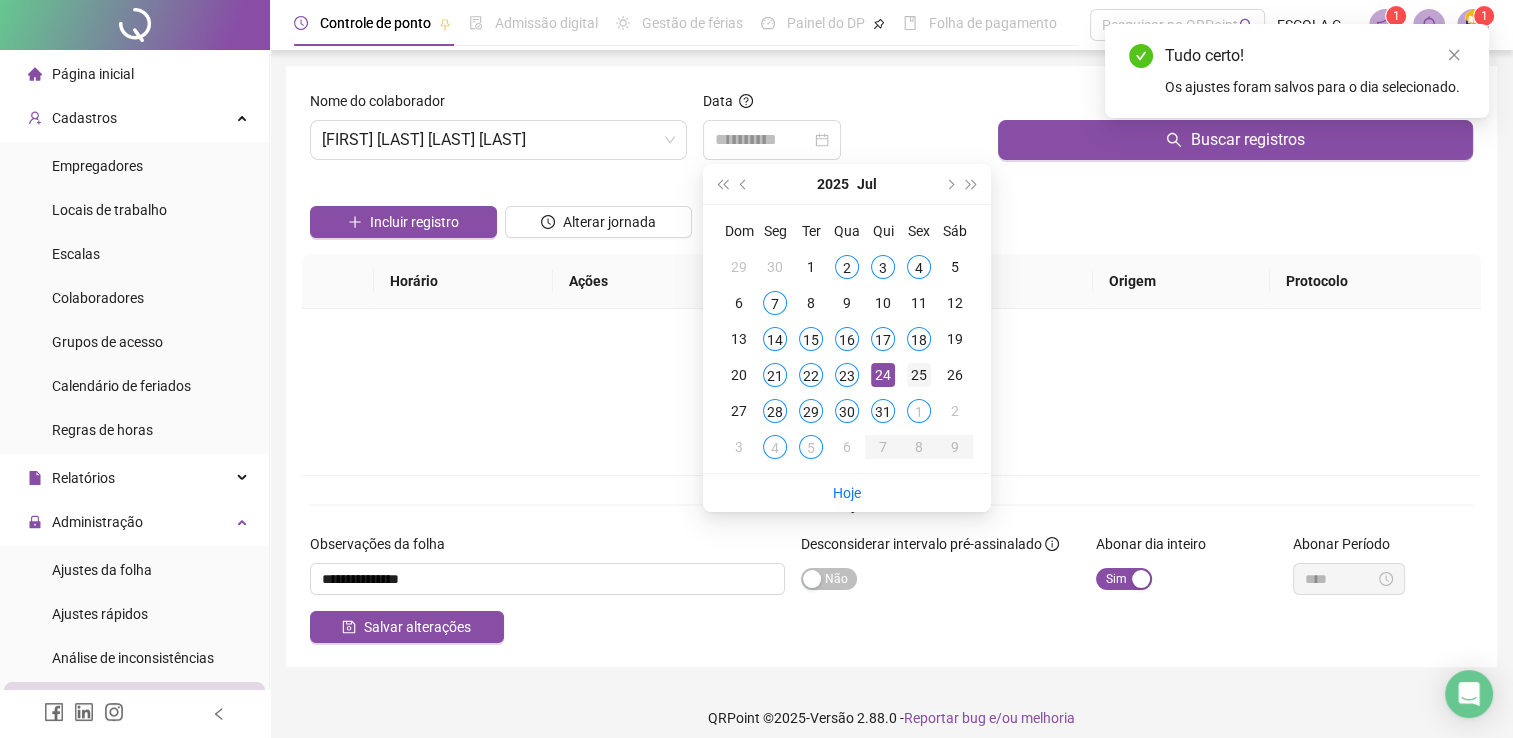 click on "25" at bounding box center (919, 375) 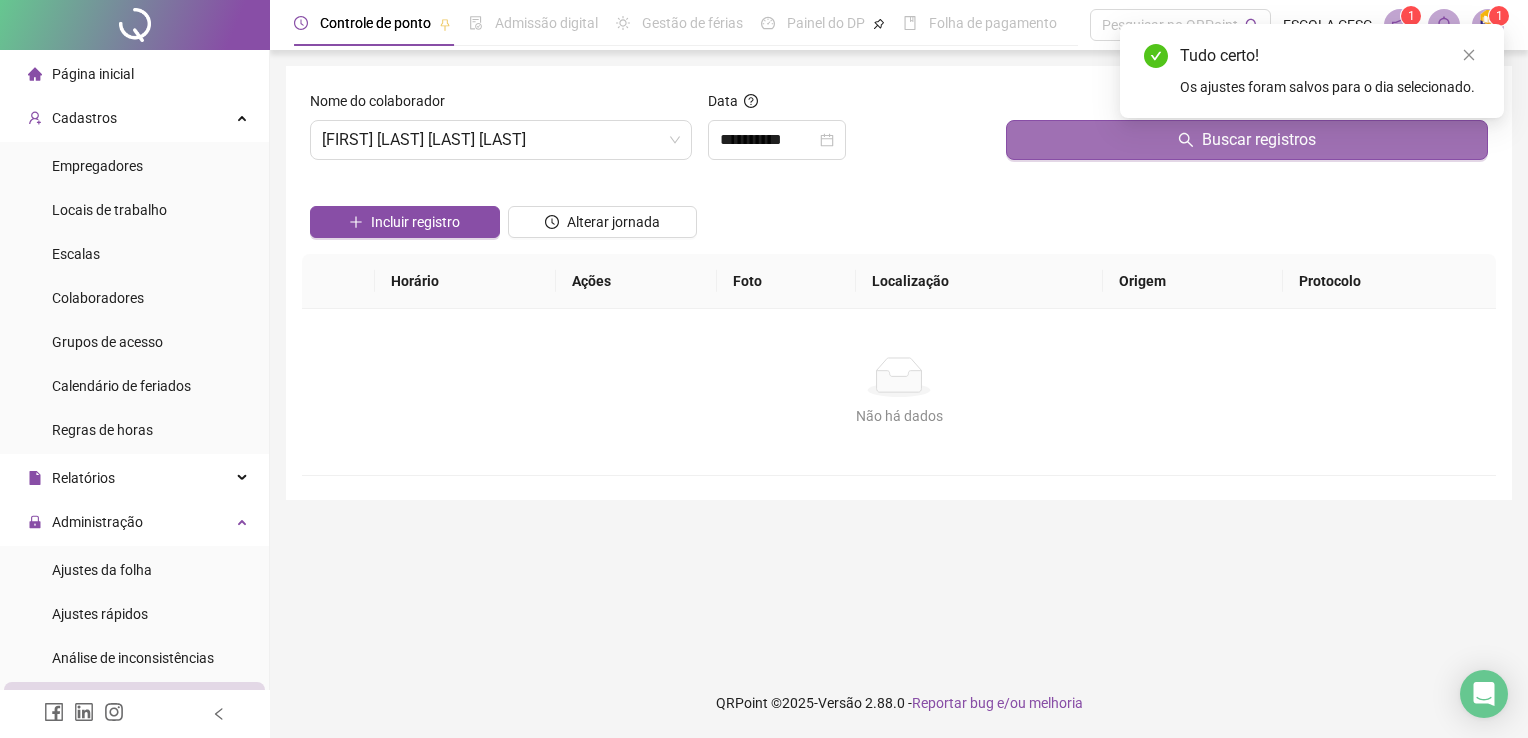click on "Buscar registros" at bounding box center [1247, 140] 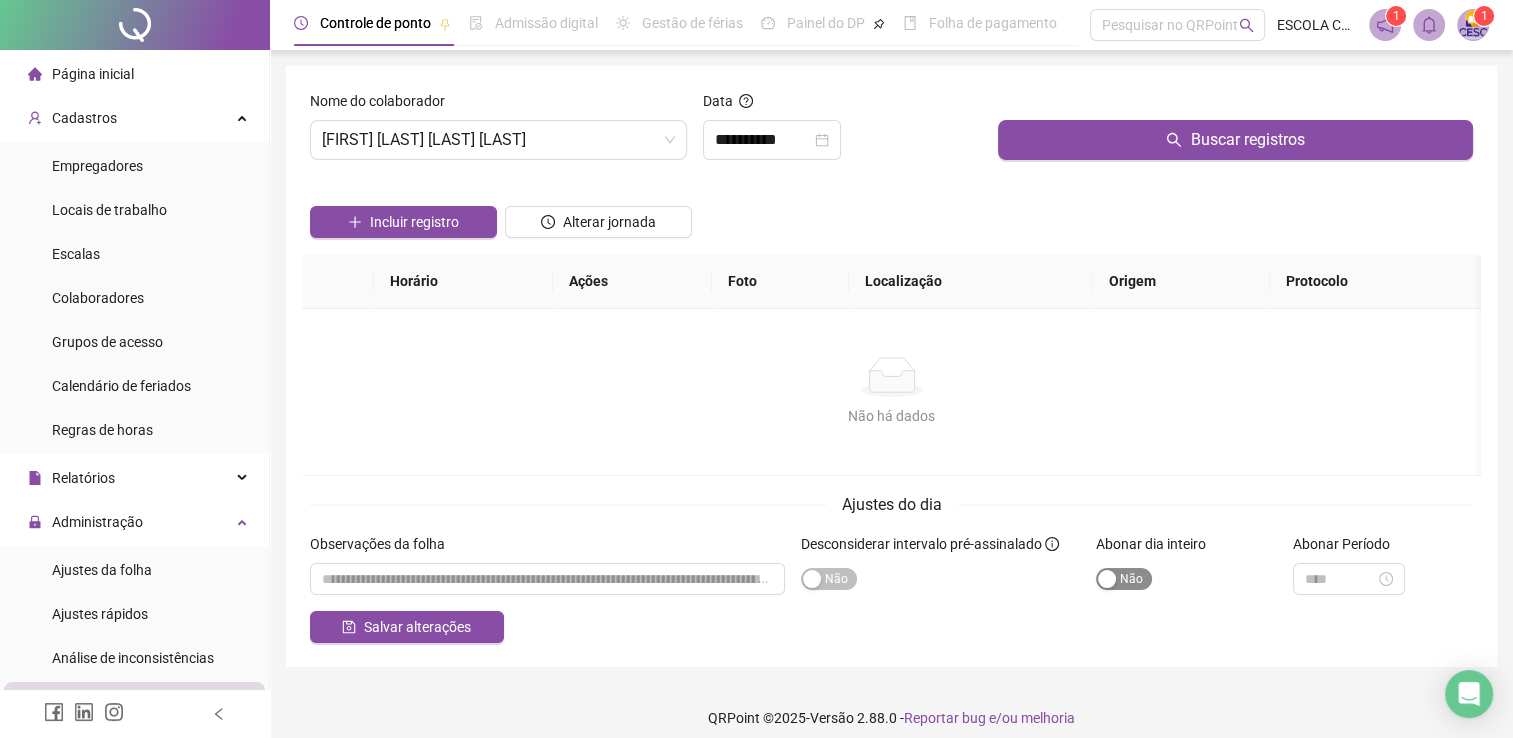 click on "Sim Não" at bounding box center [1124, 579] 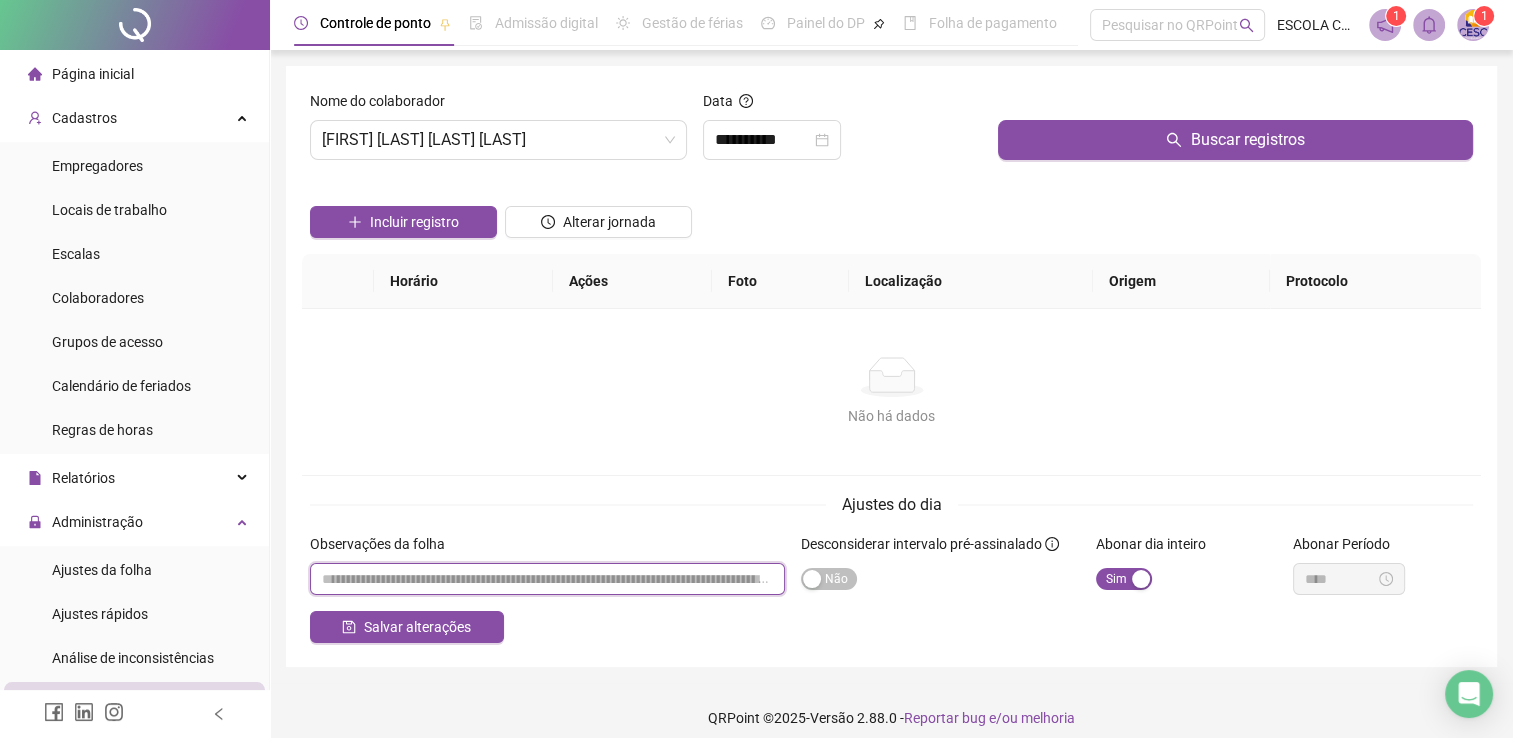 click at bounding box center [547, 579] 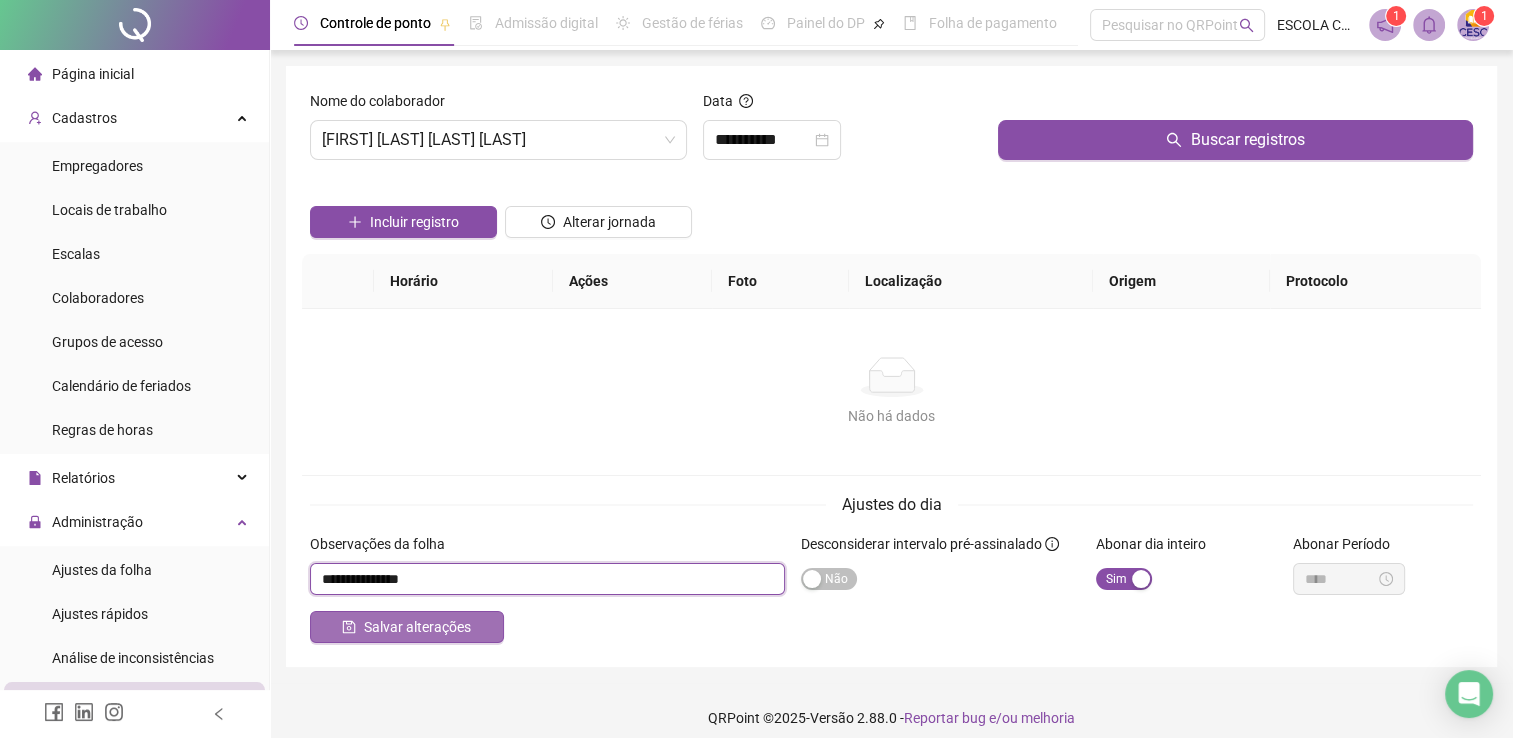 type on "**********" 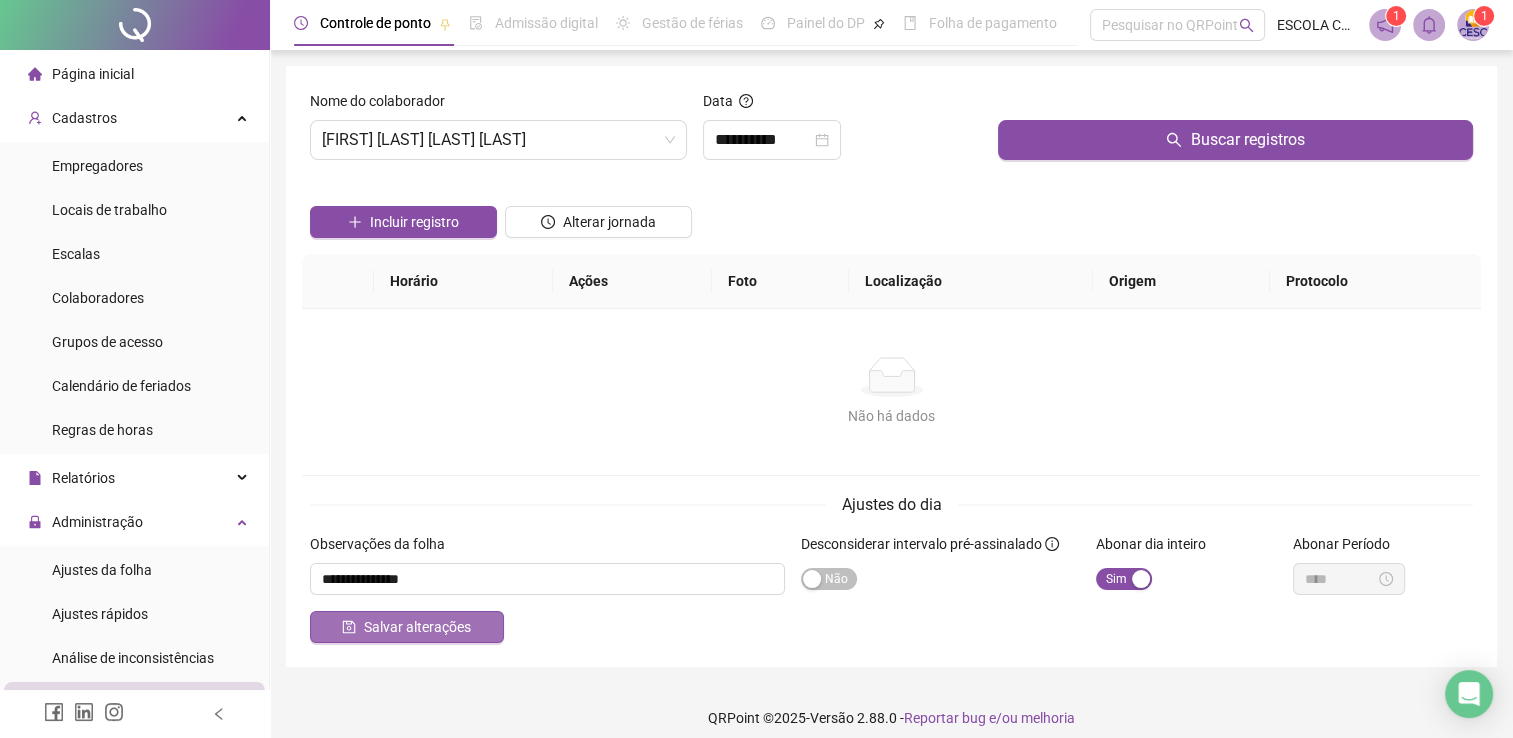 click on "Salvar alterações" at bounding box center [417, 627] 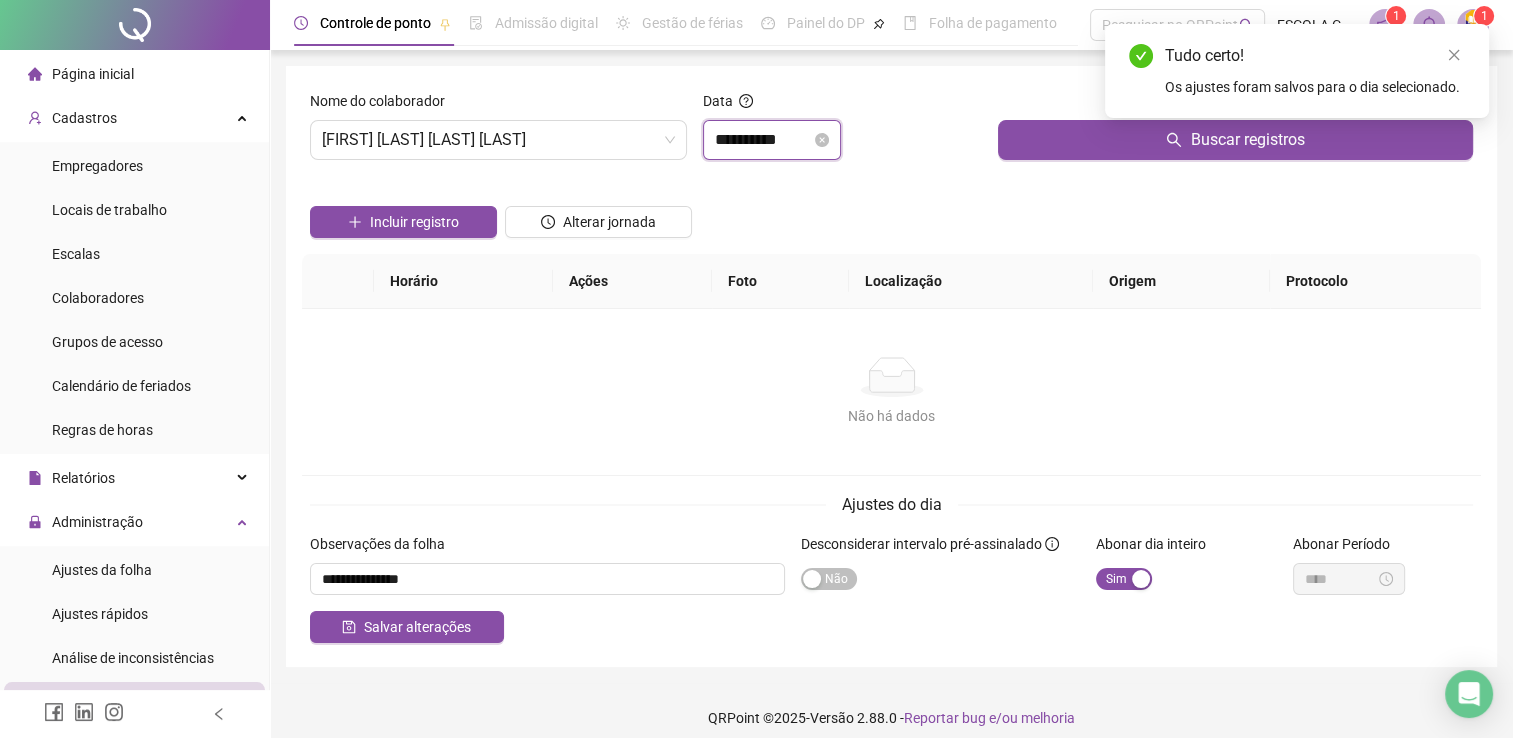 click on "**********" at bounding box center [763, 140] 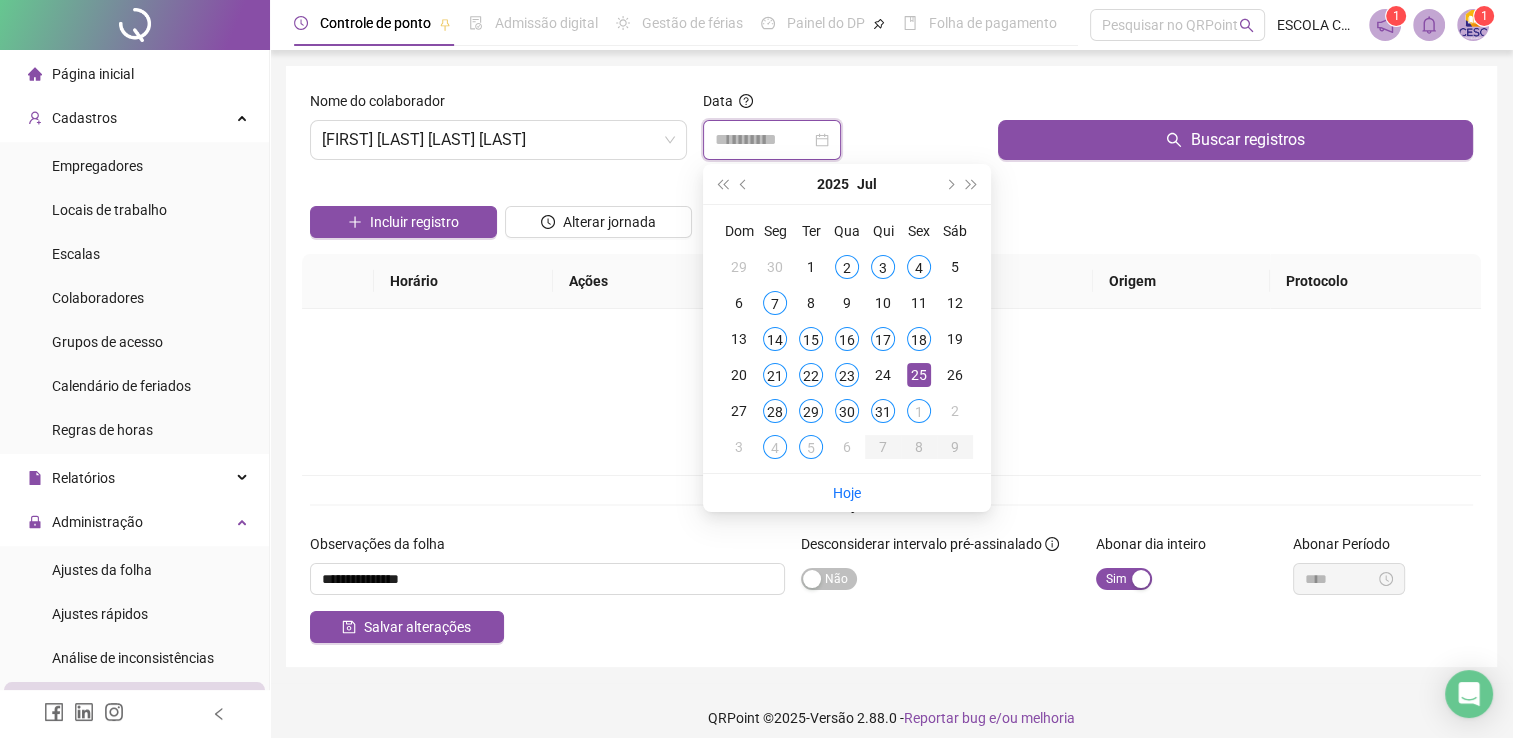 type on "**********" 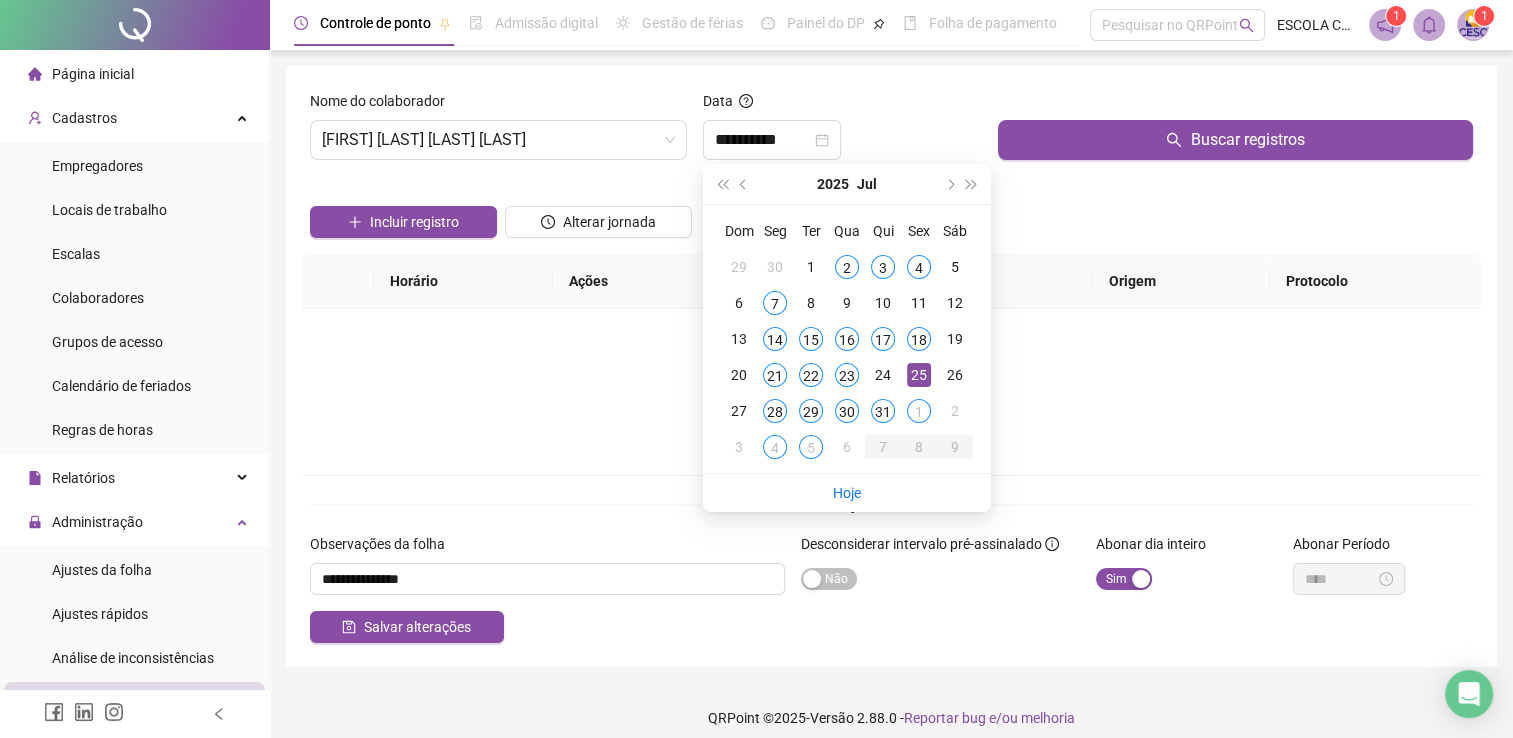 click on "Não há dados" at bounding box center (891, 416) 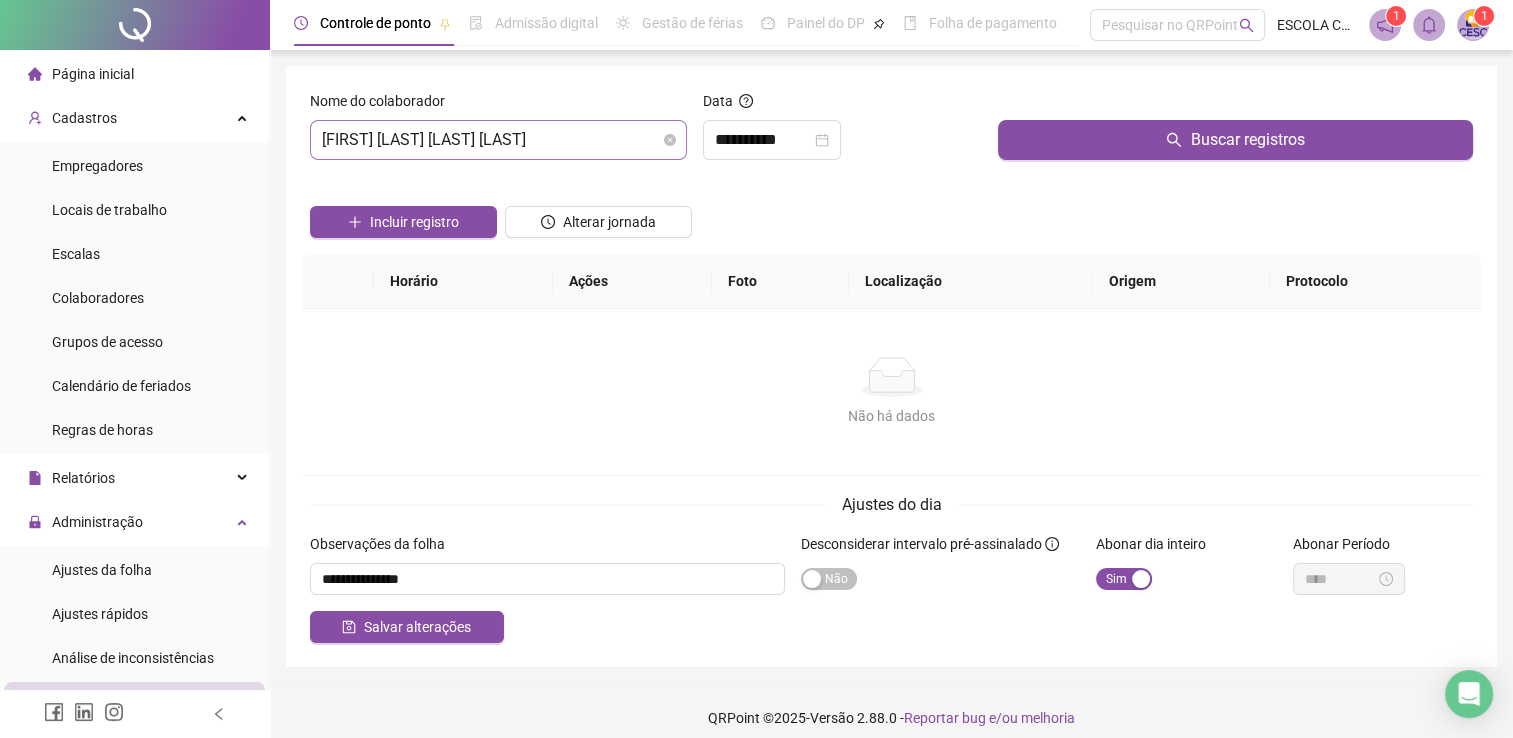 scroll, scrollTop: 128, scrollLeft: 0, axis: vertical 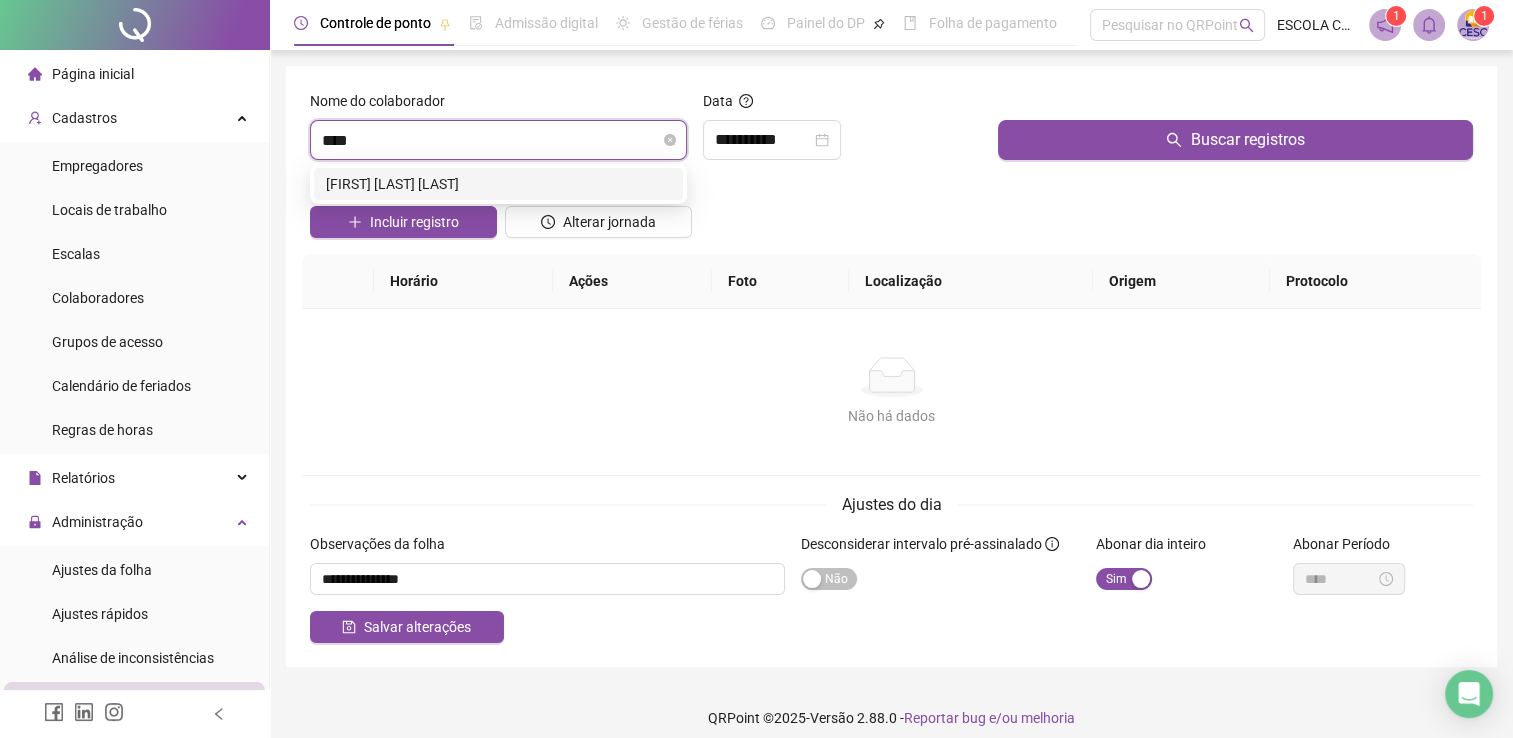 type on "*****" 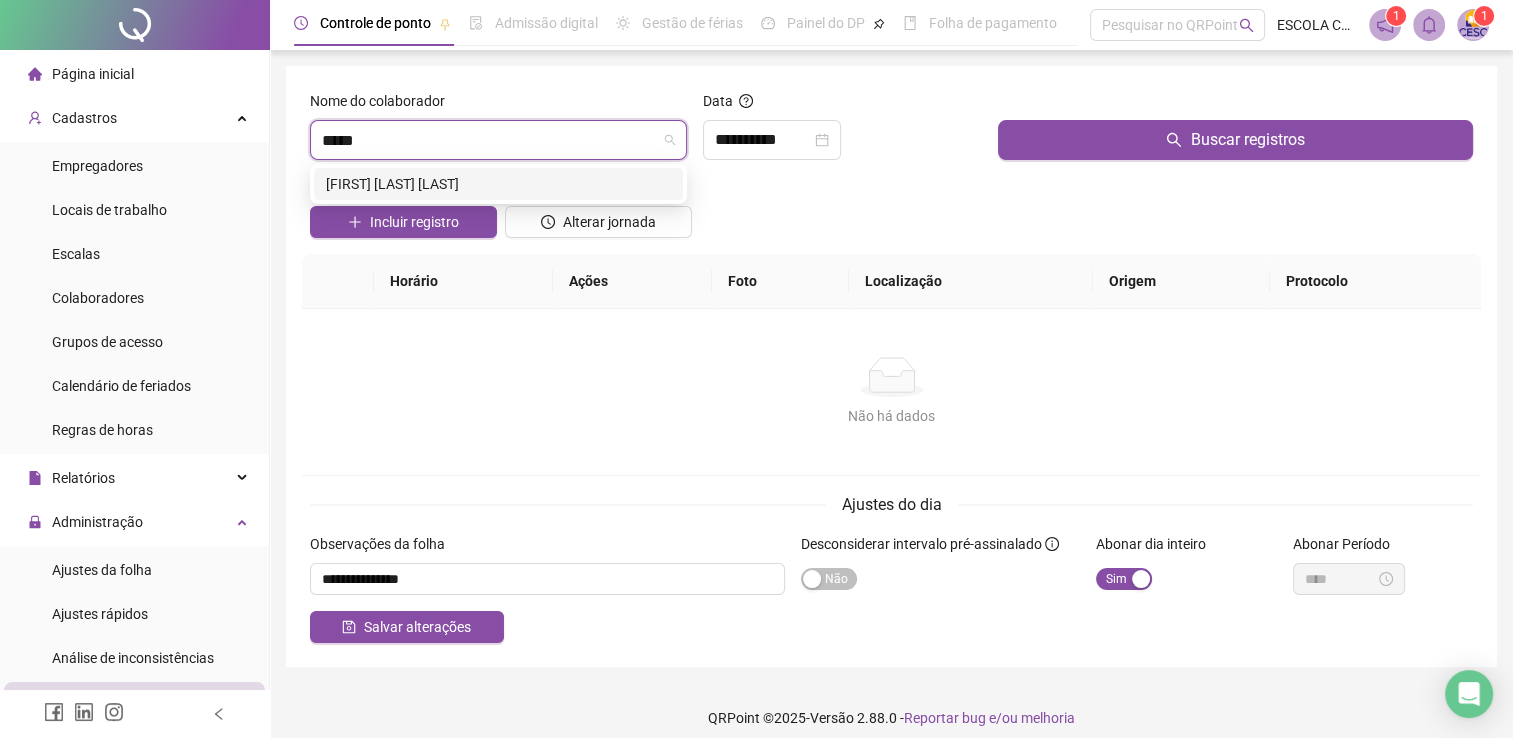 click on "[FIRST] [LAST] [LAST]" at bounding box center [498, 184] 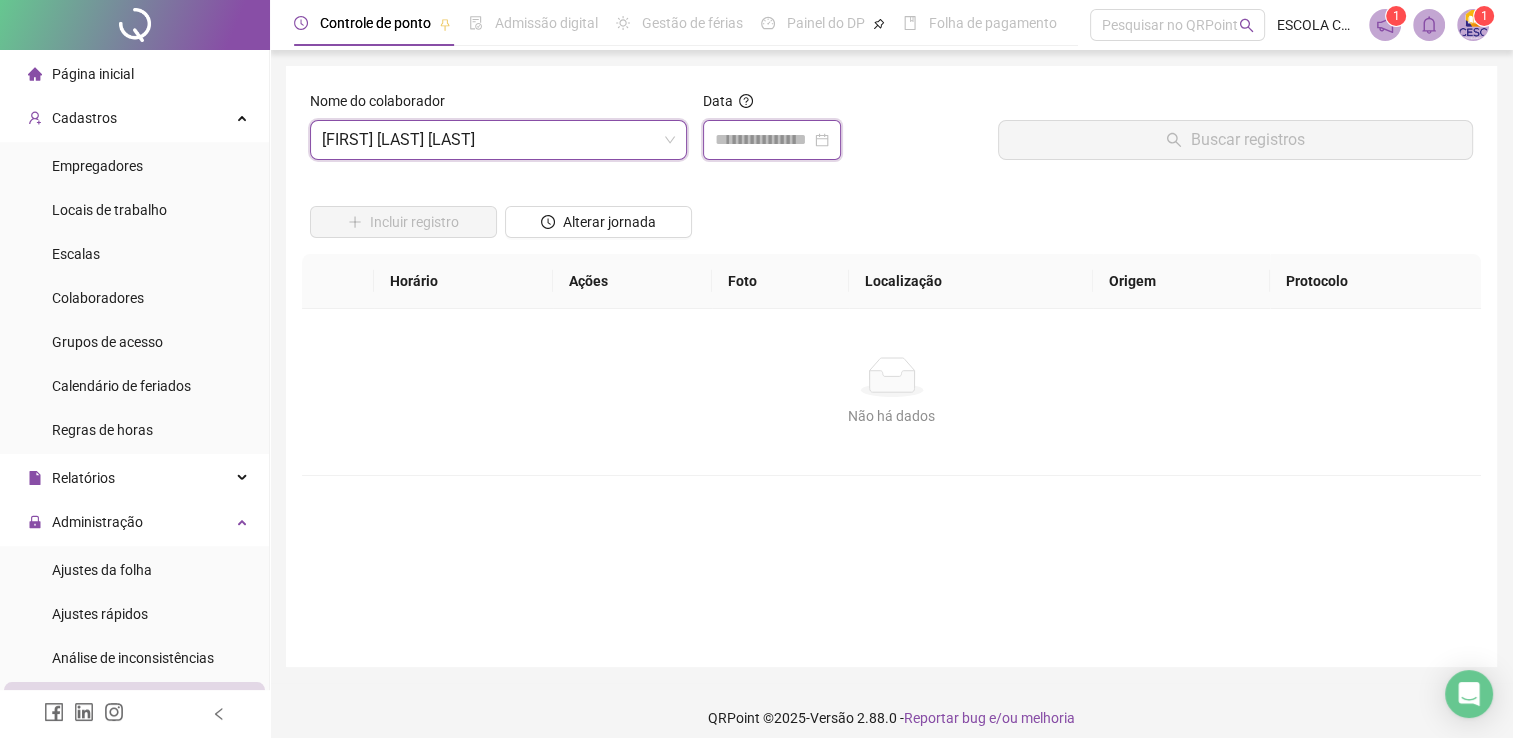 click at bounding box center [763, 140] 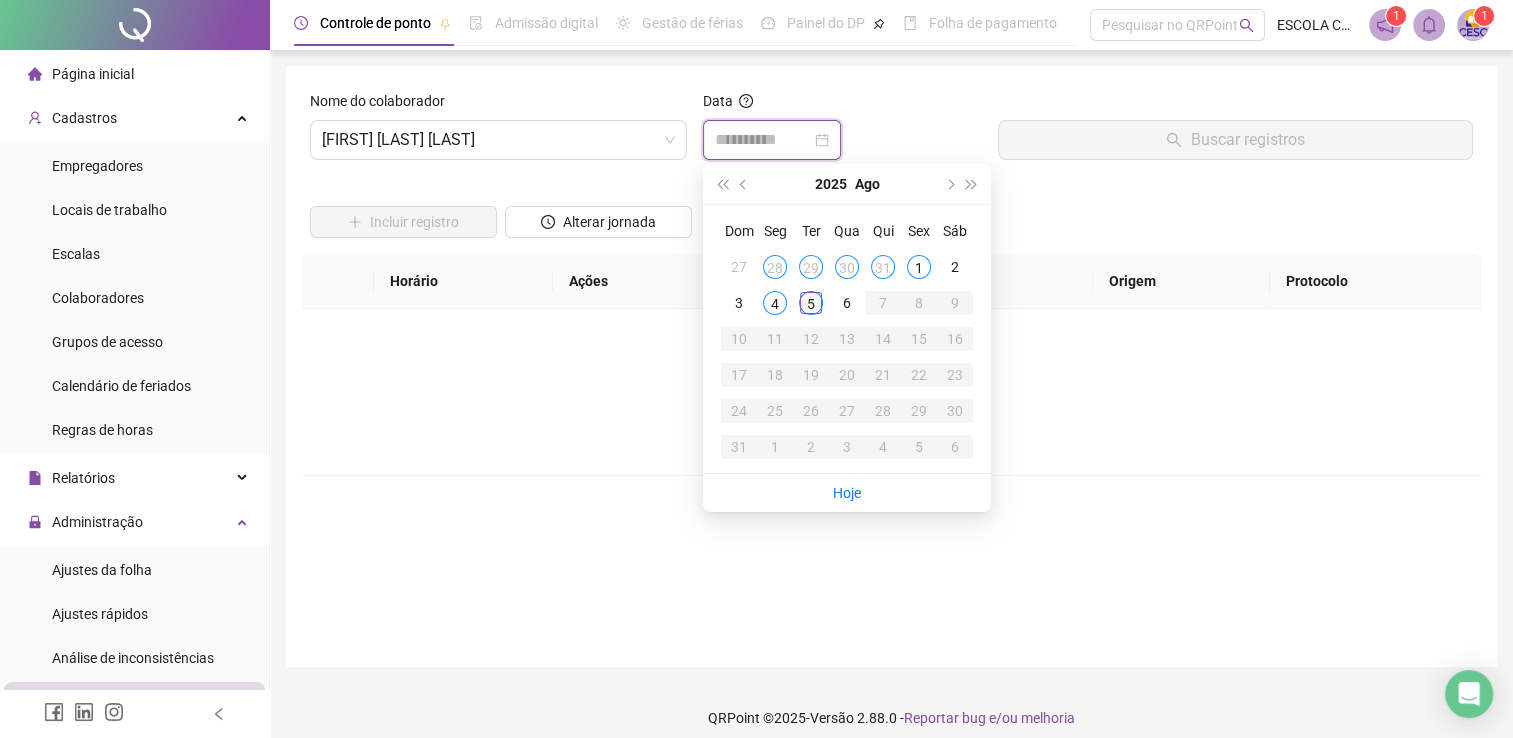 type on "**********" 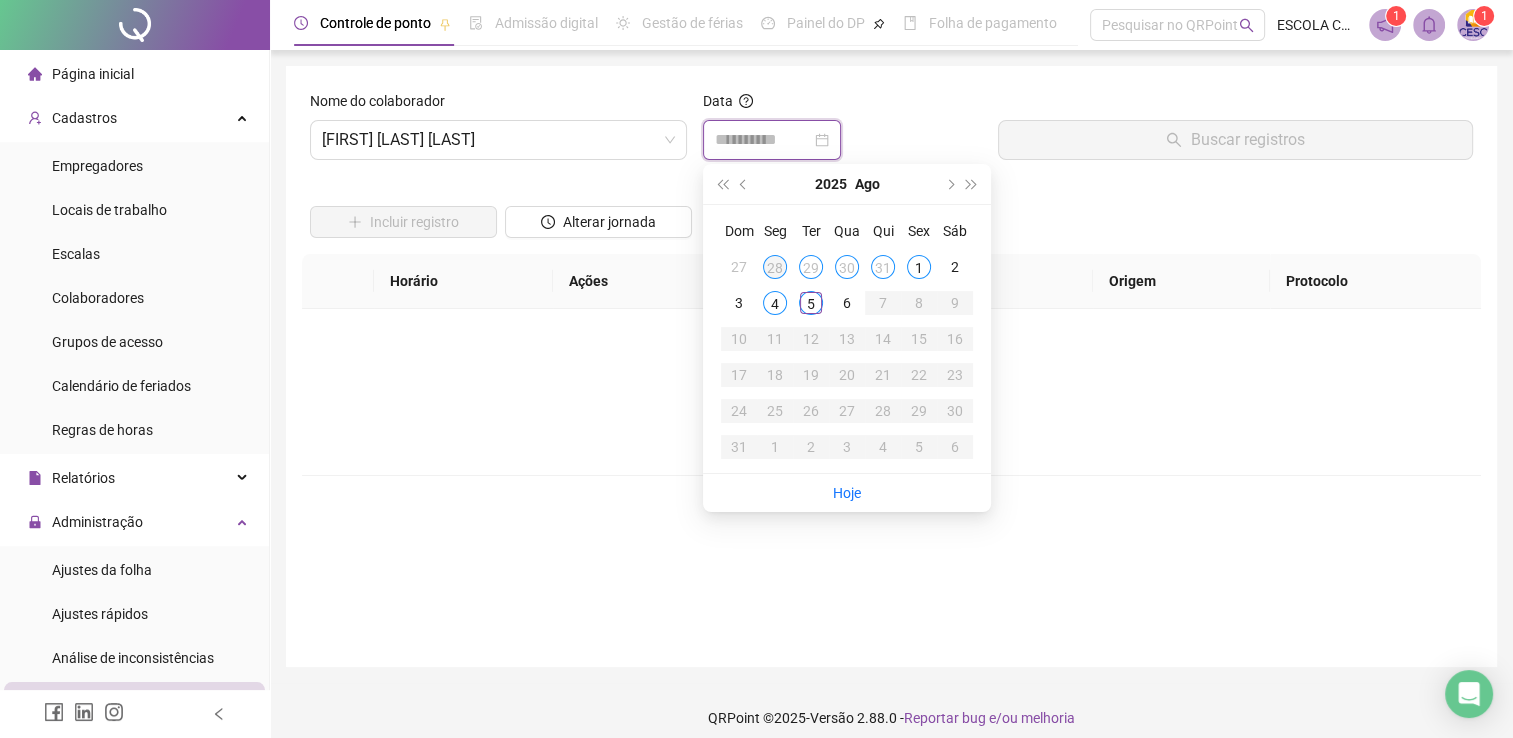 type on "**********" 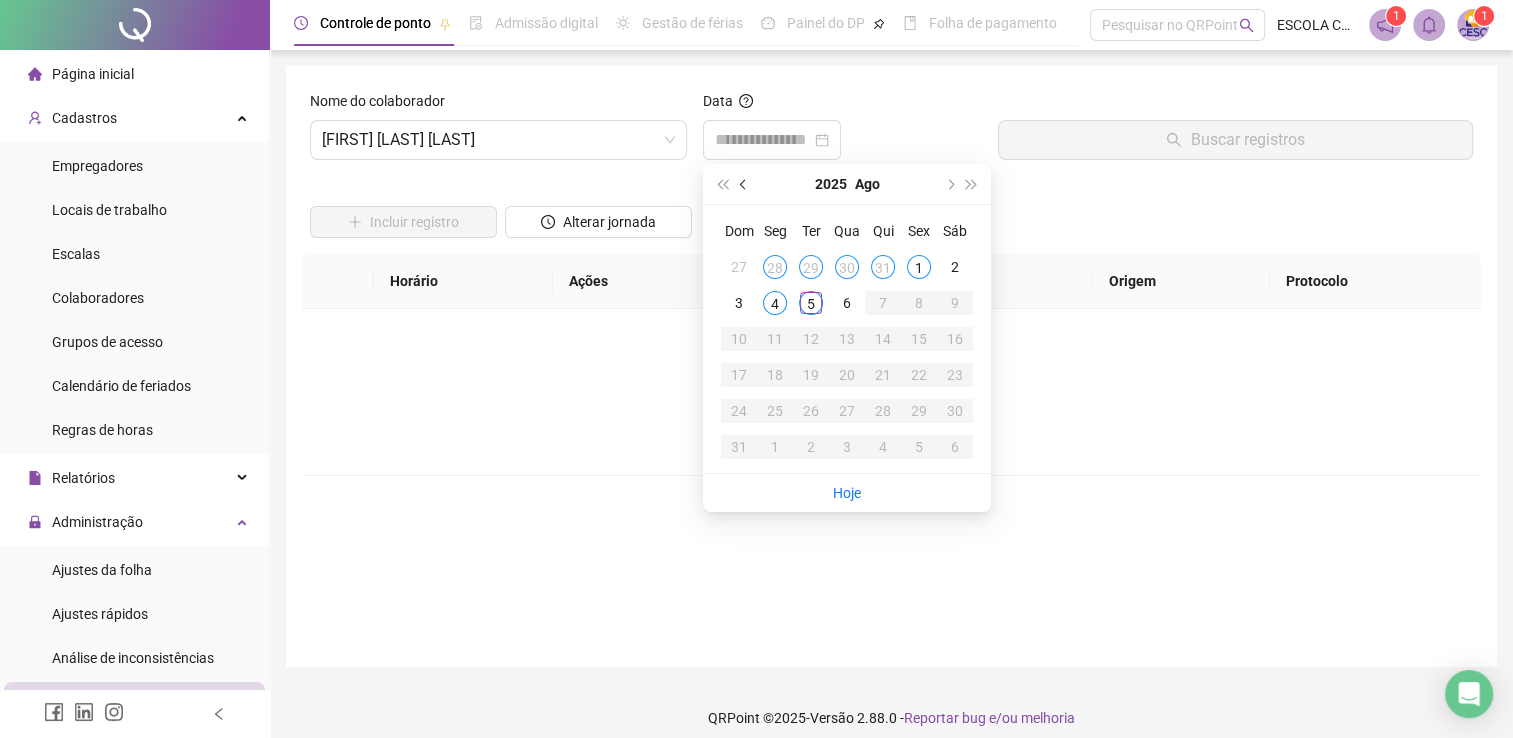 click at bounding box center [744, 184] 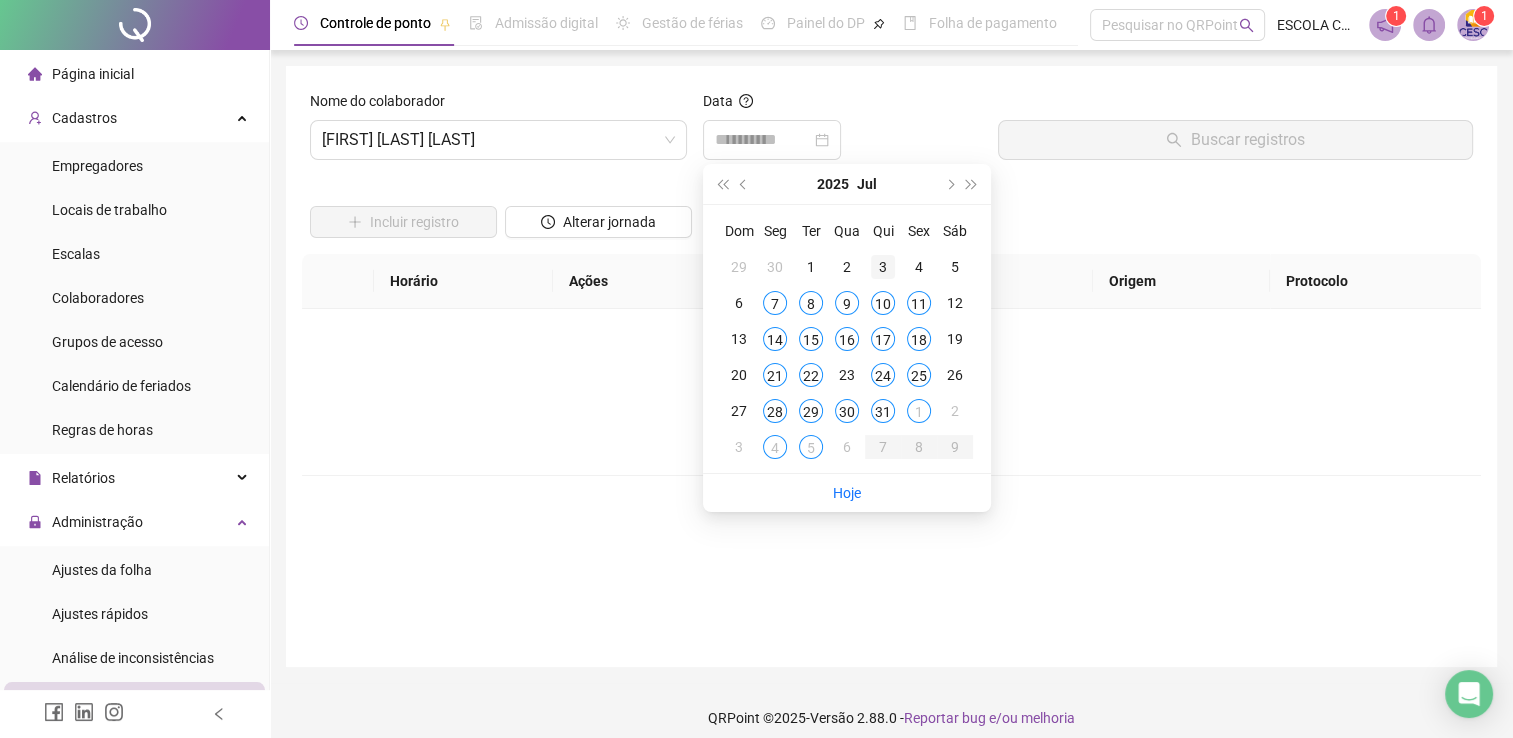 type on "**********" 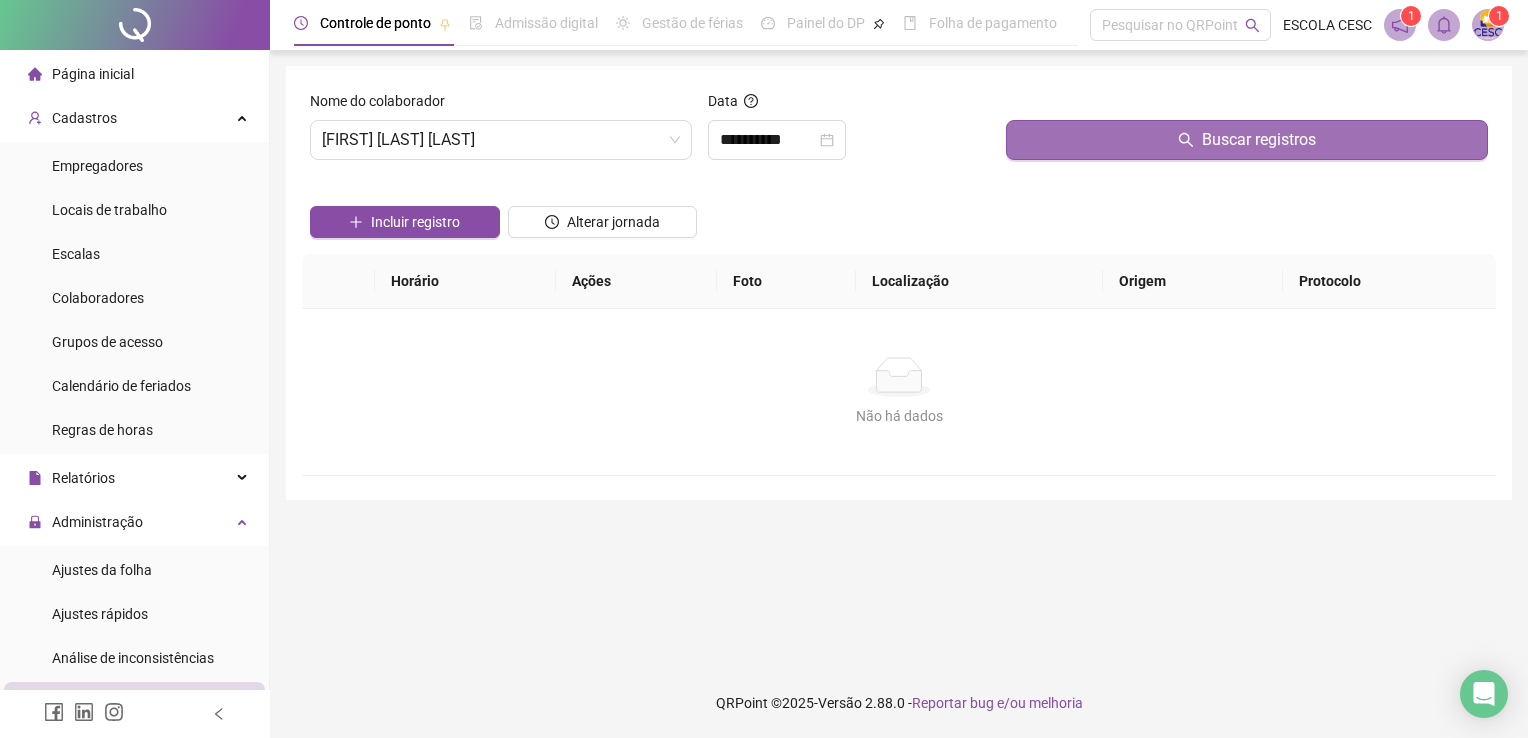 click on "Buscar registros" at bounding box center [1247, 140] 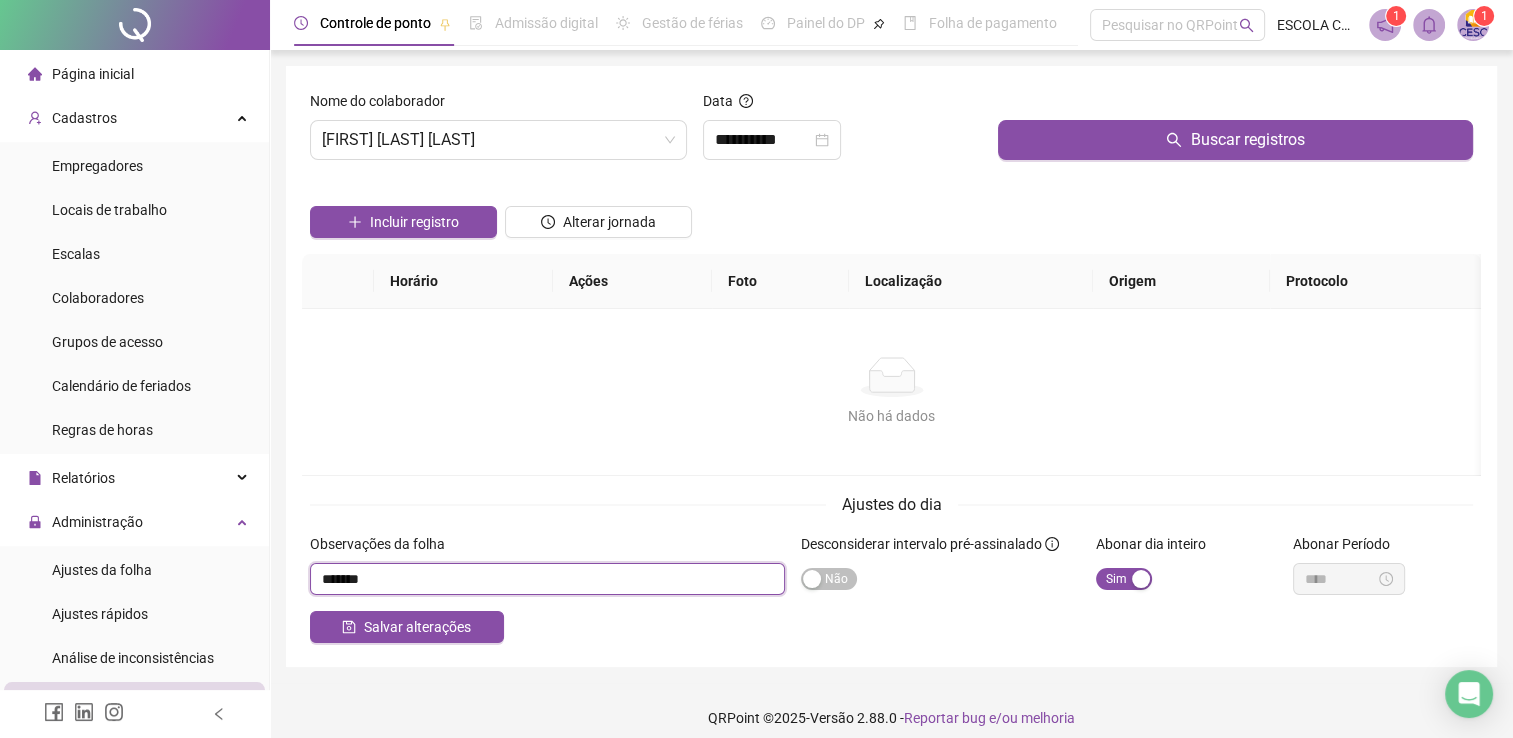 click at bounding box center (547, 579) 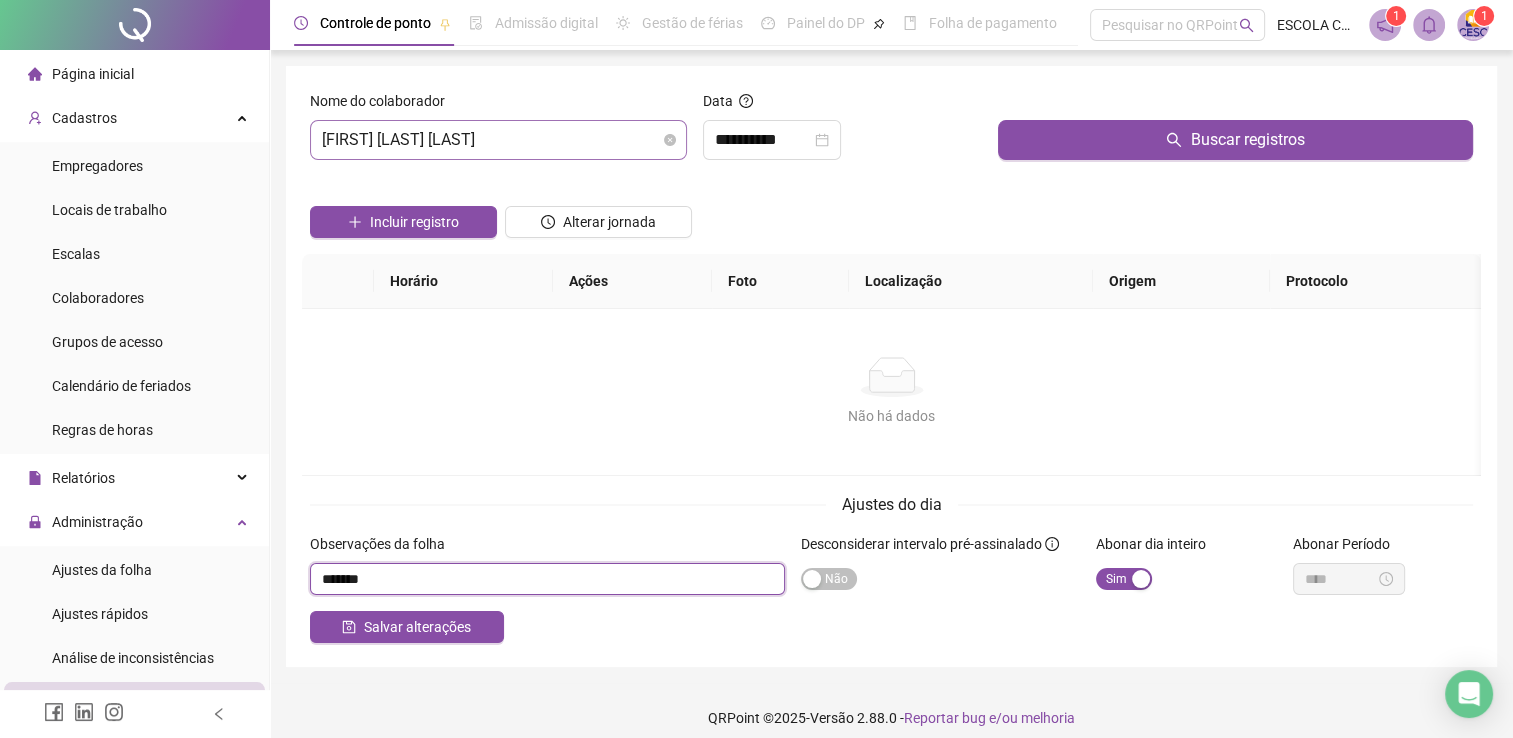 click on "[FIRST] [LAST] [LAST]" at bounding box center [498, 140] 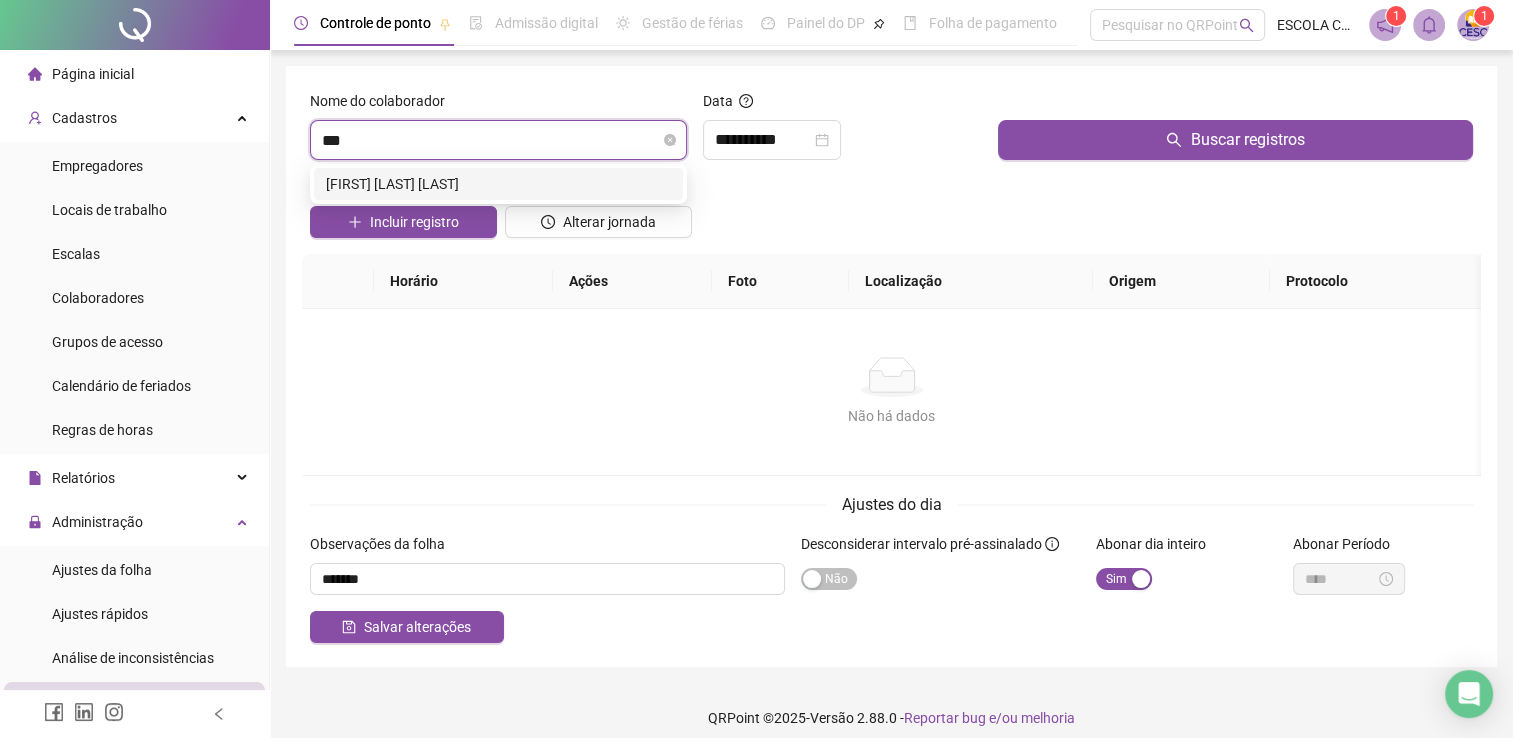 scroll, scrollTop: 0, scrollLeft: 0, axis: both 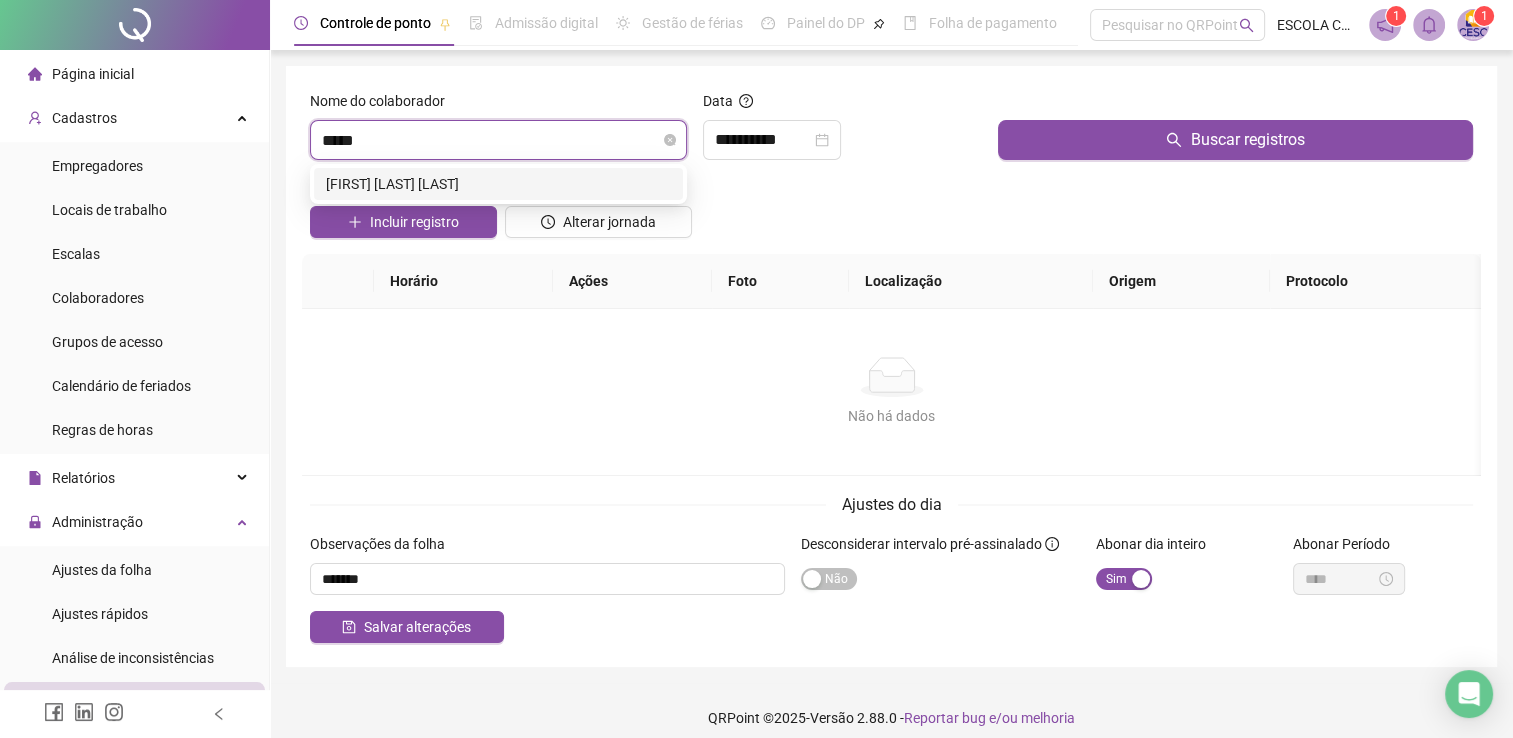 type on "******" 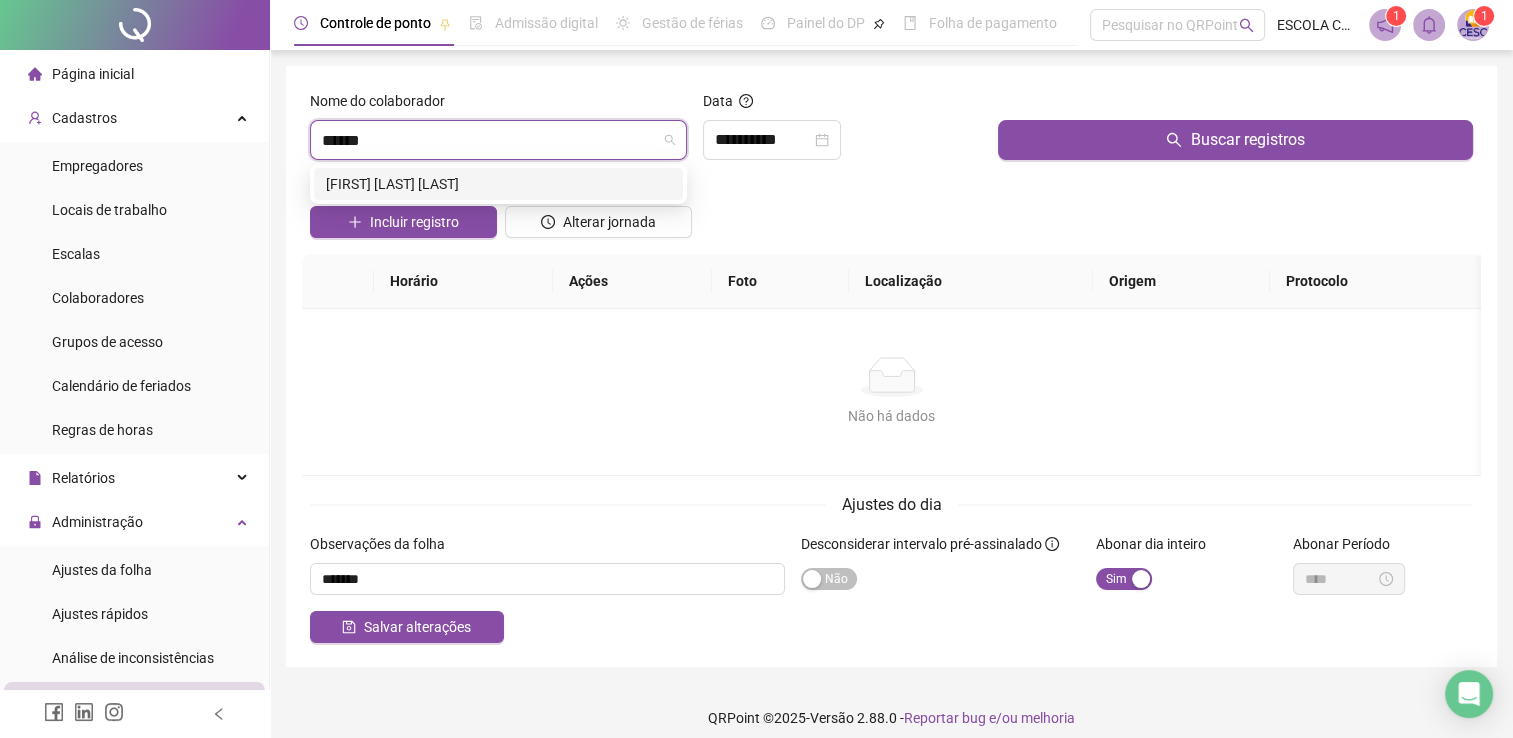 click on "[FIRST] [LAST] [LAST]" at bounding box center [498, 184] 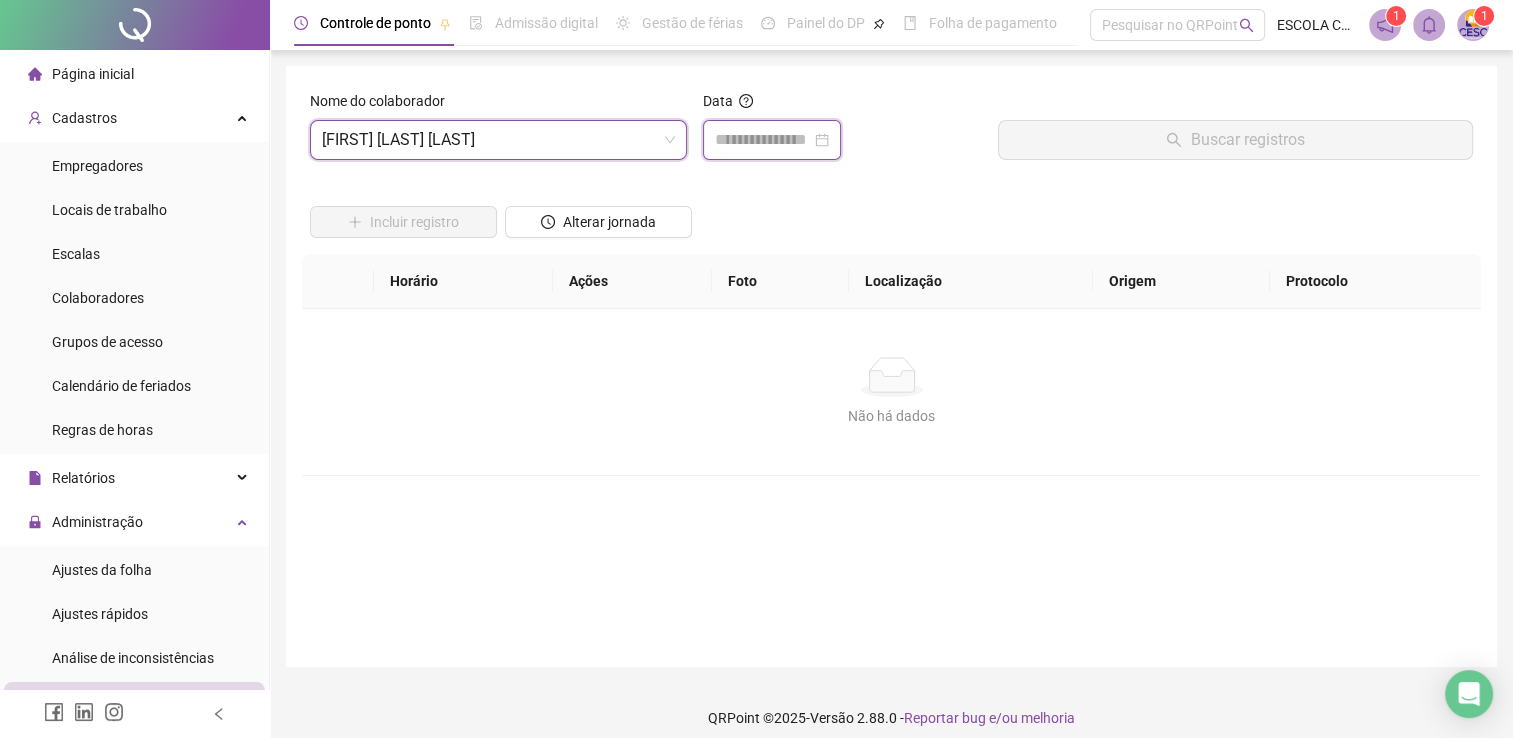 click at bounding box center (763, 140) 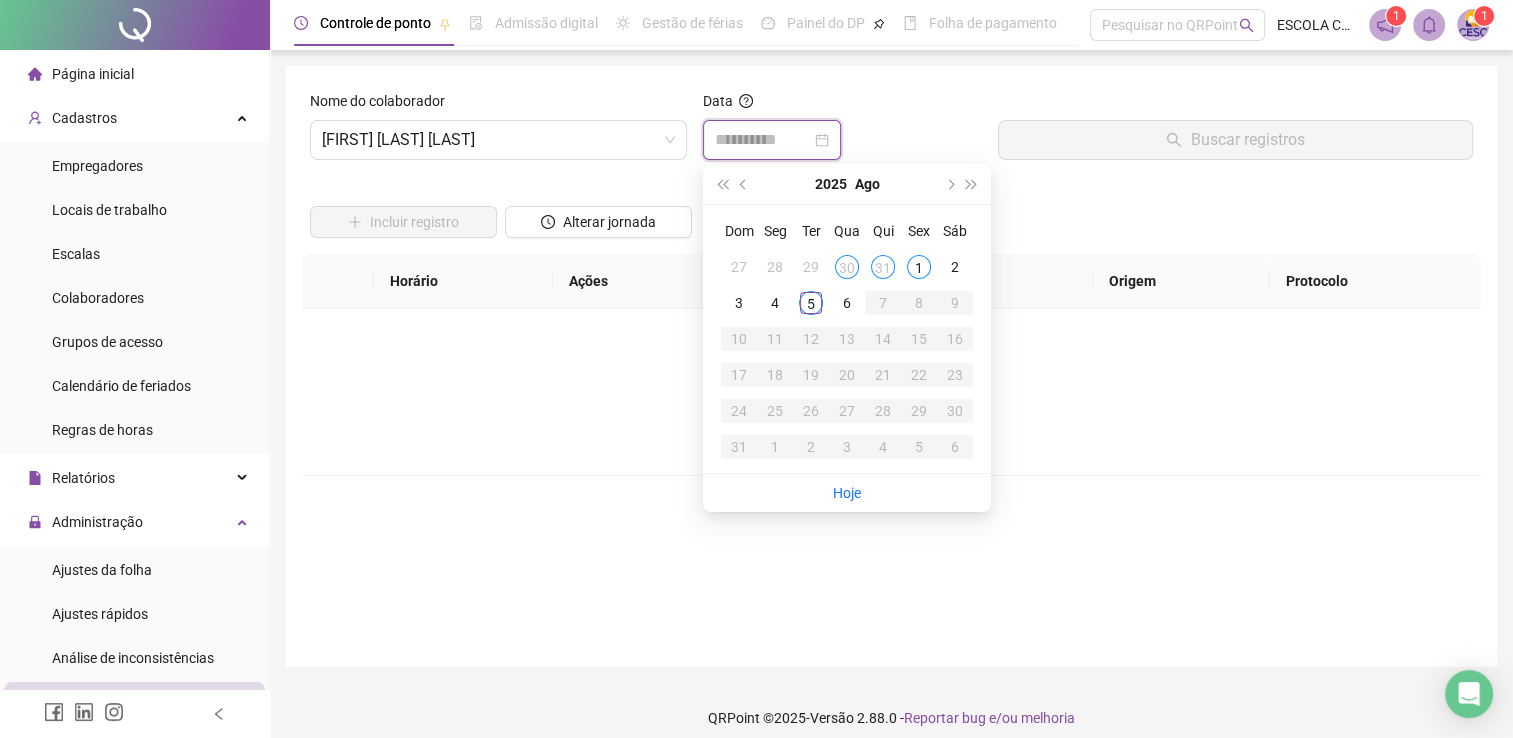 type on "**********" 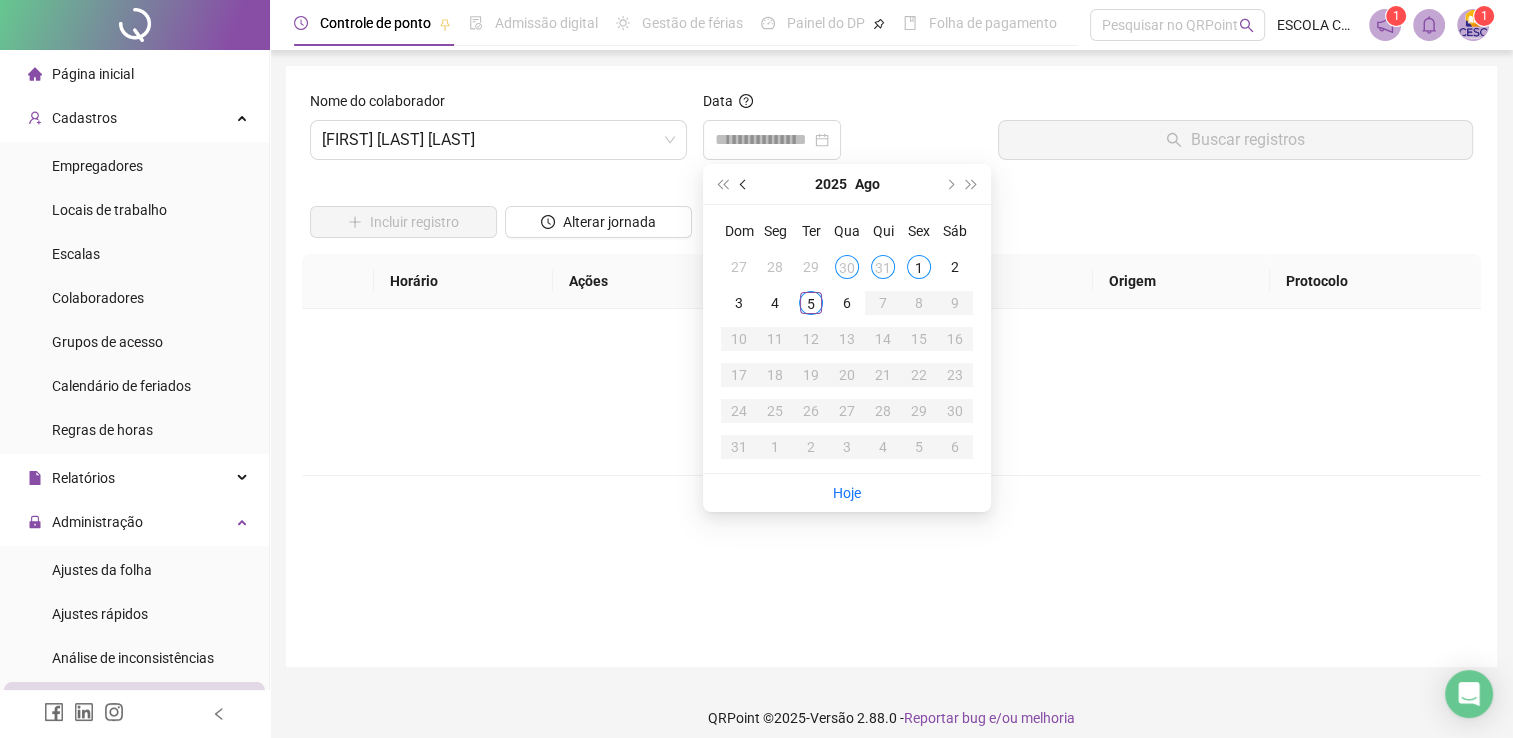 click at bounding box center (744, 184) 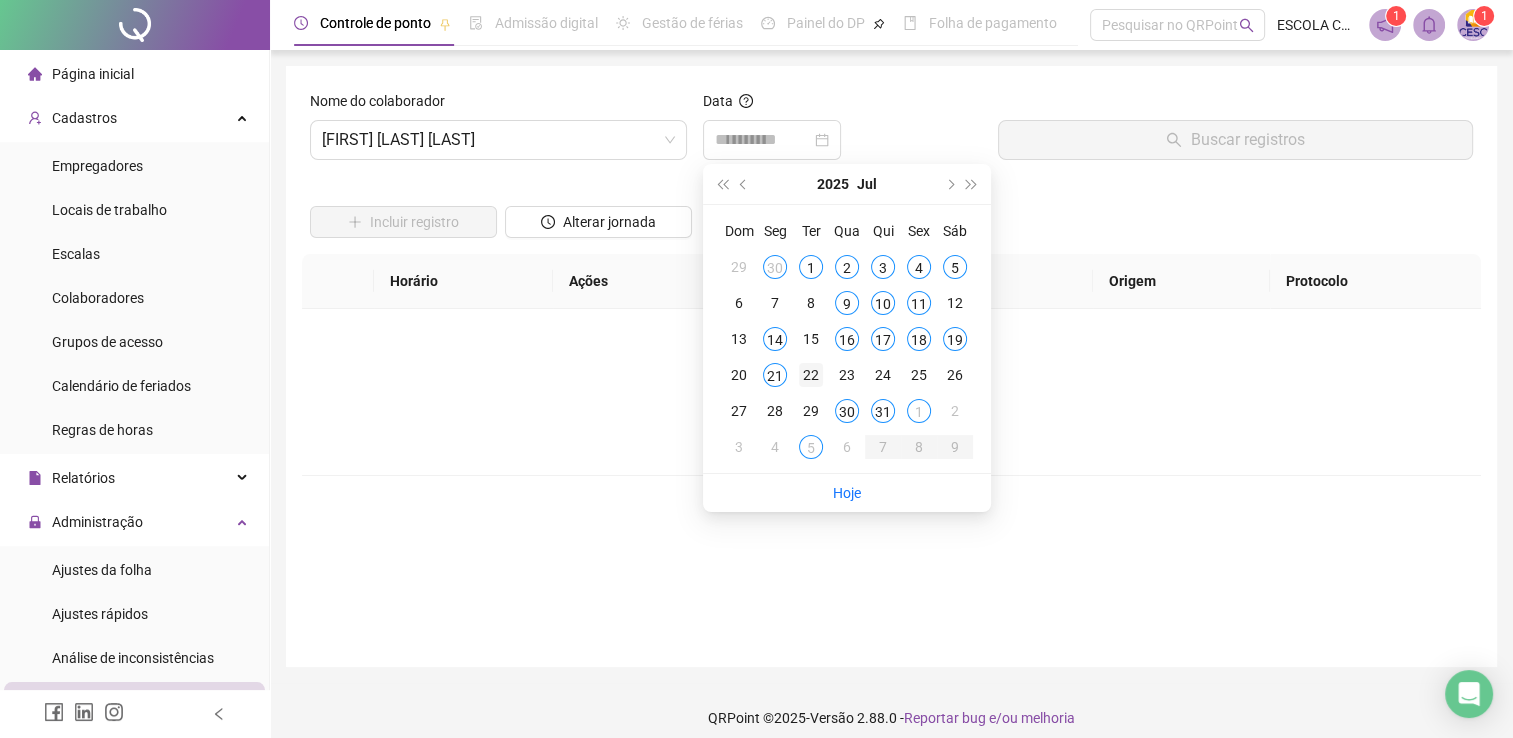 type on "**********" 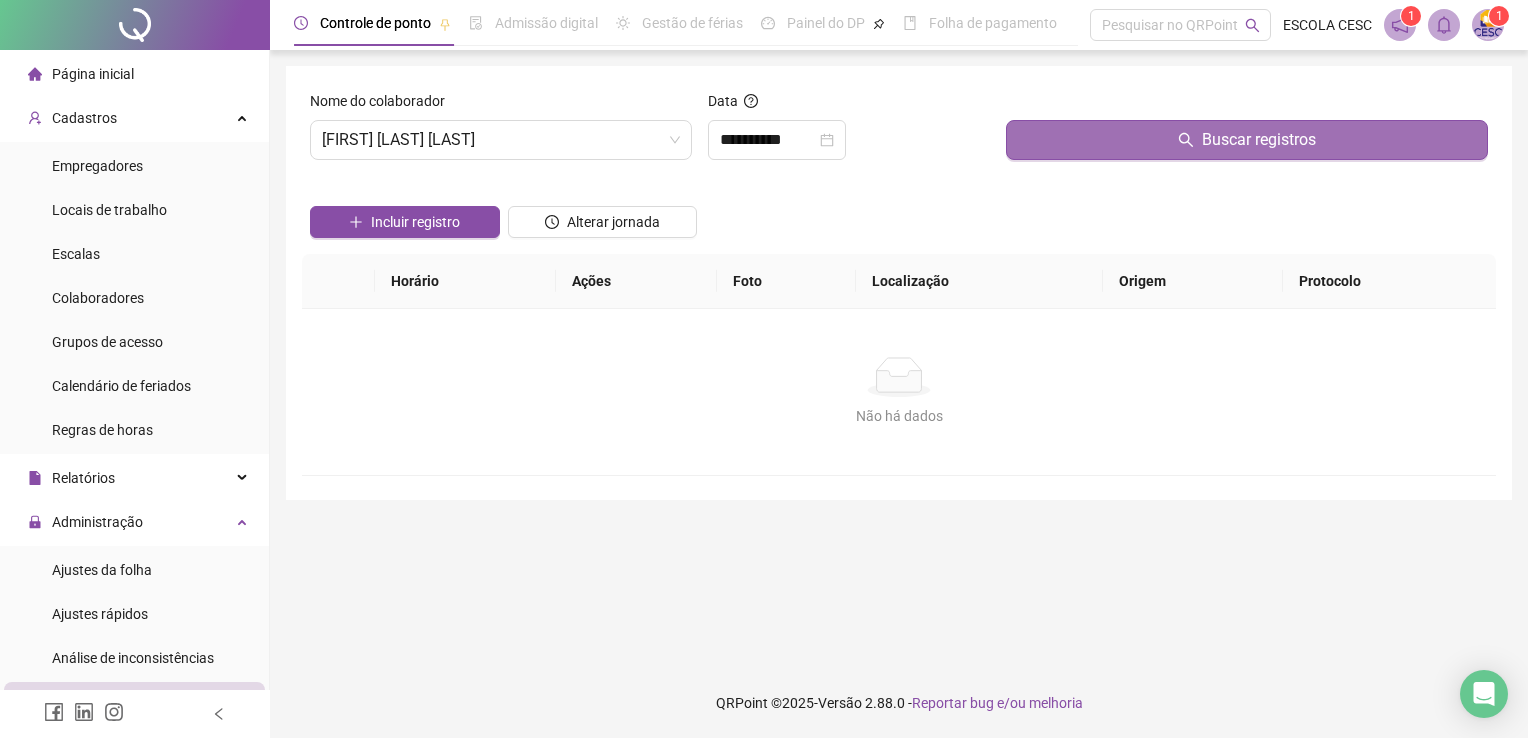 click on "Buscar registros" at bounding box center [1247, 140] 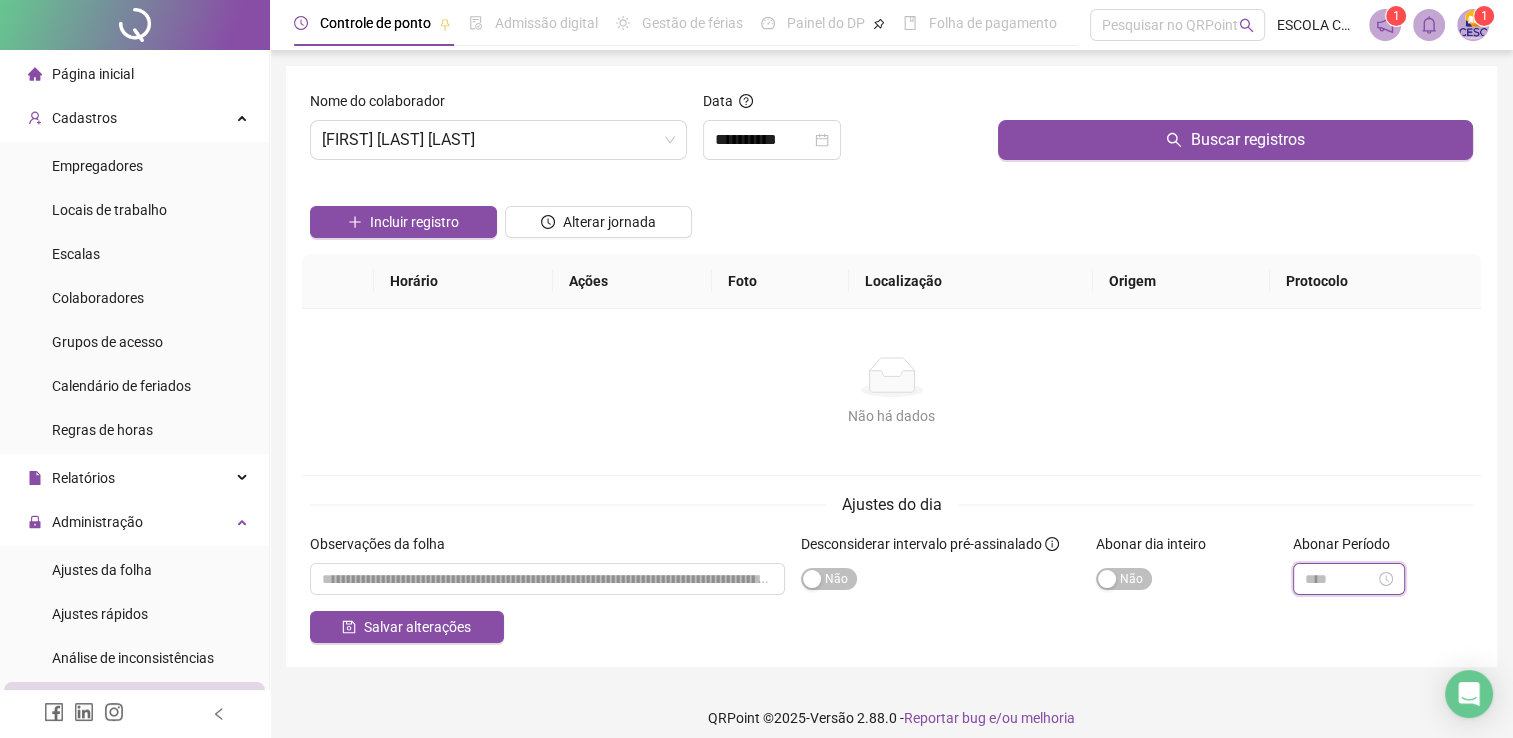 click at bounding box center [1340, 579] 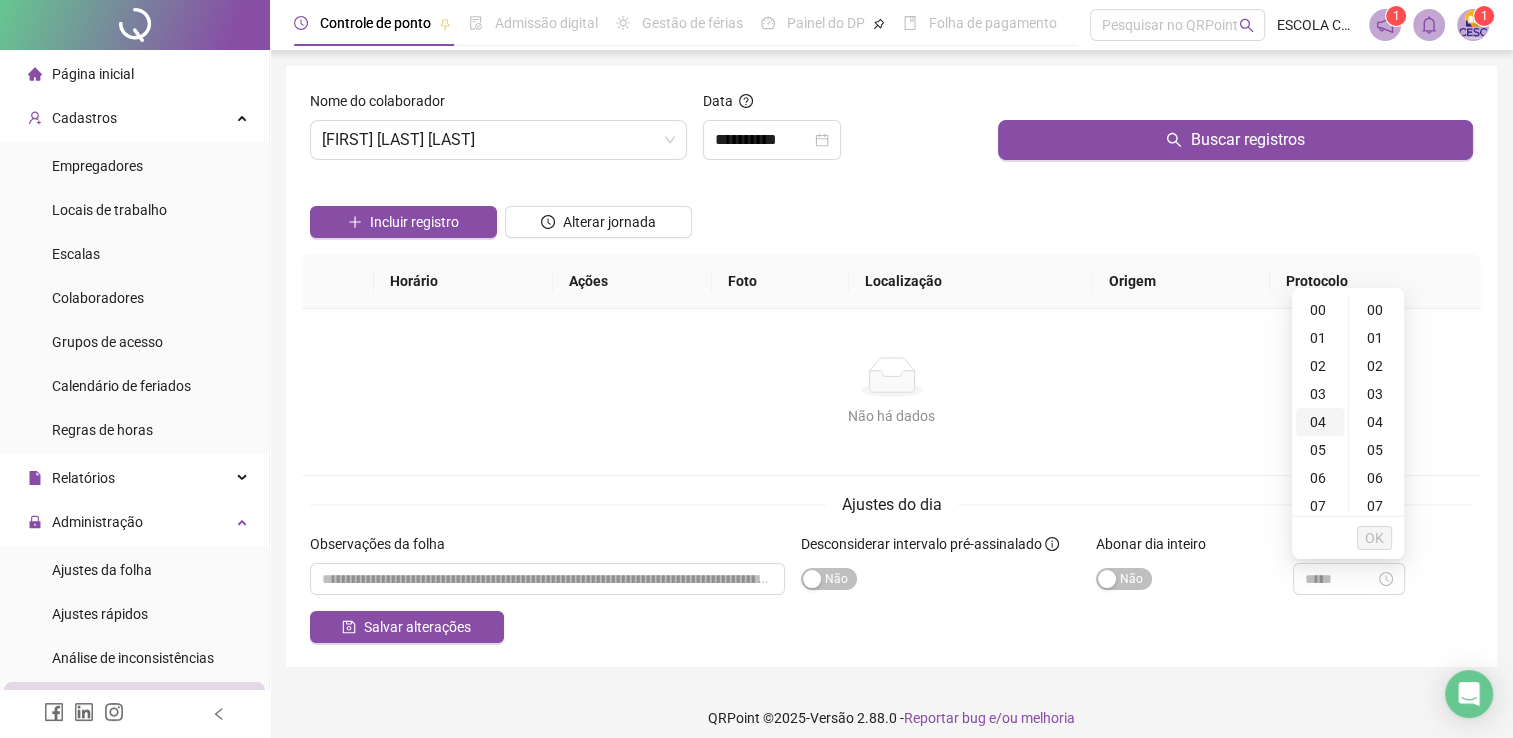 click on "04" at bounding box center [1320, 422] 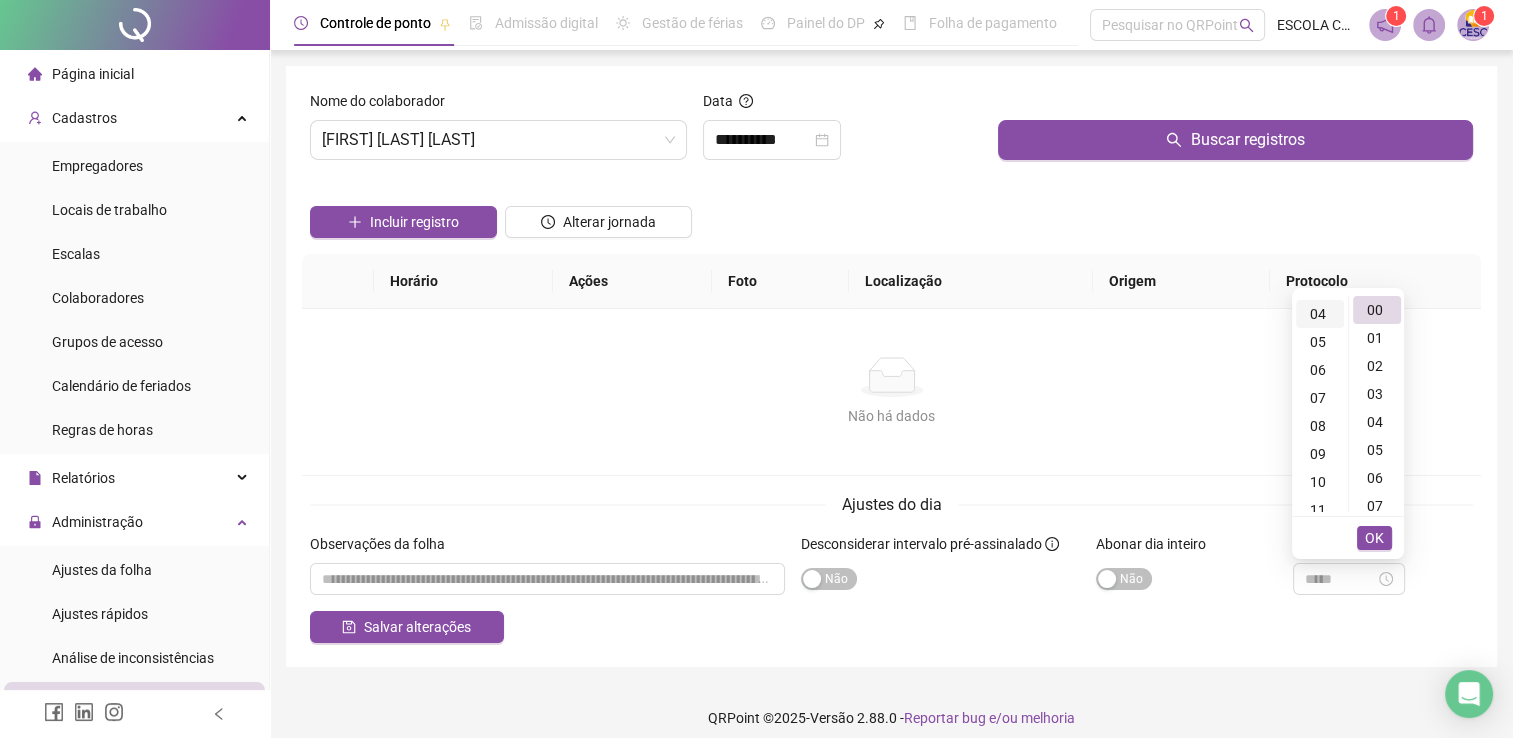 scroll, scrollTop: 112, scrollLeft: 0, axis: vertical 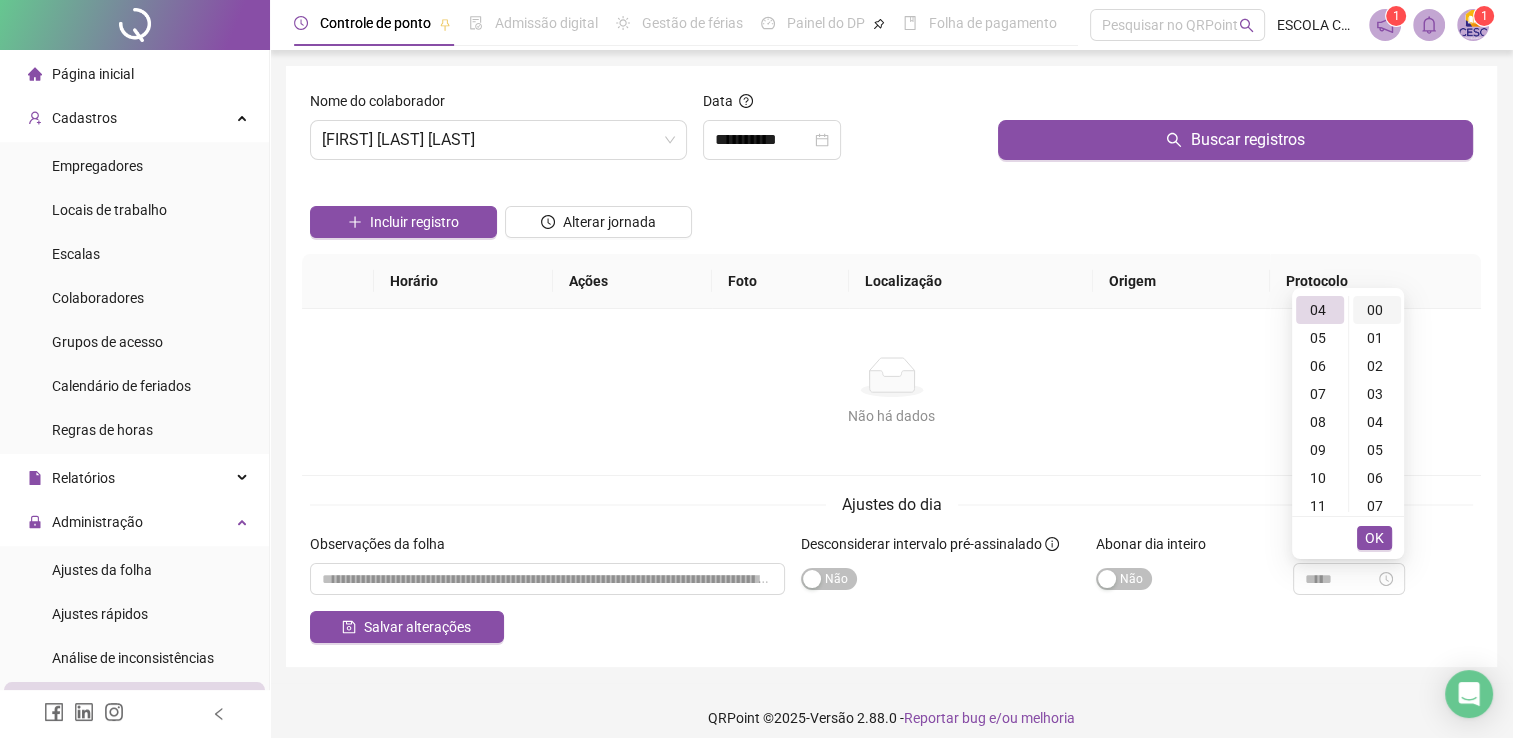 click on "00" at bounding box center (1377, 310) 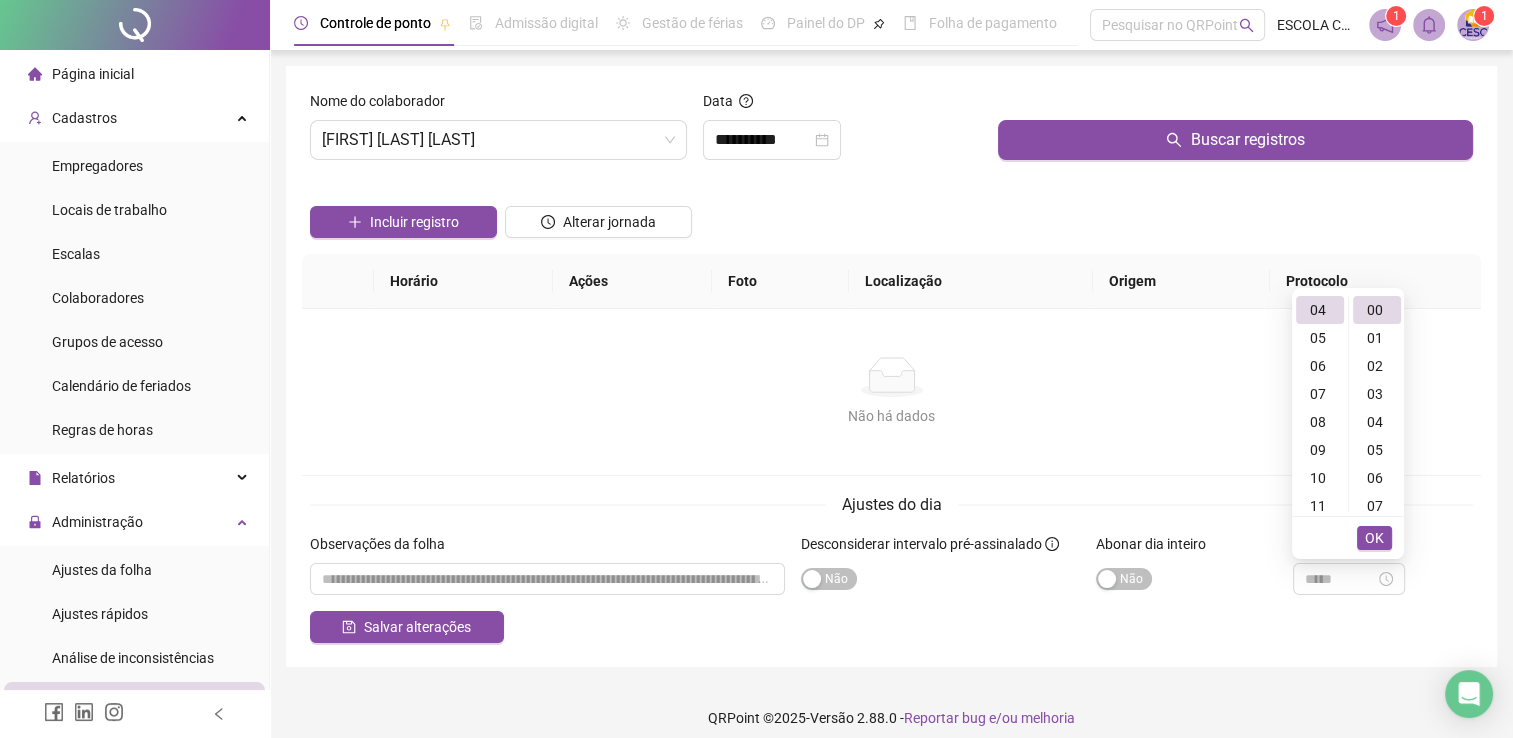 type on "*****" 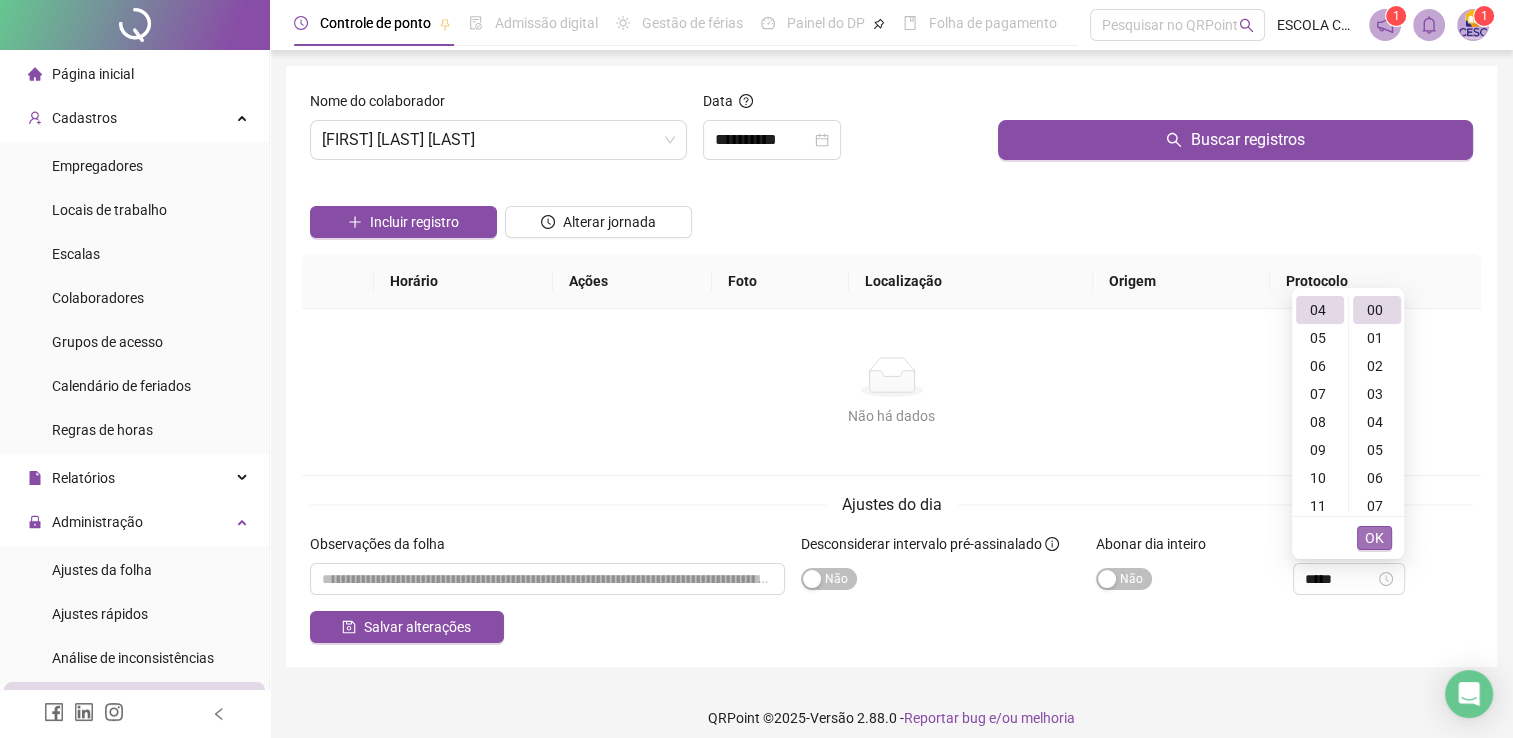 click on "OK" at bounding box center [1374, 538] 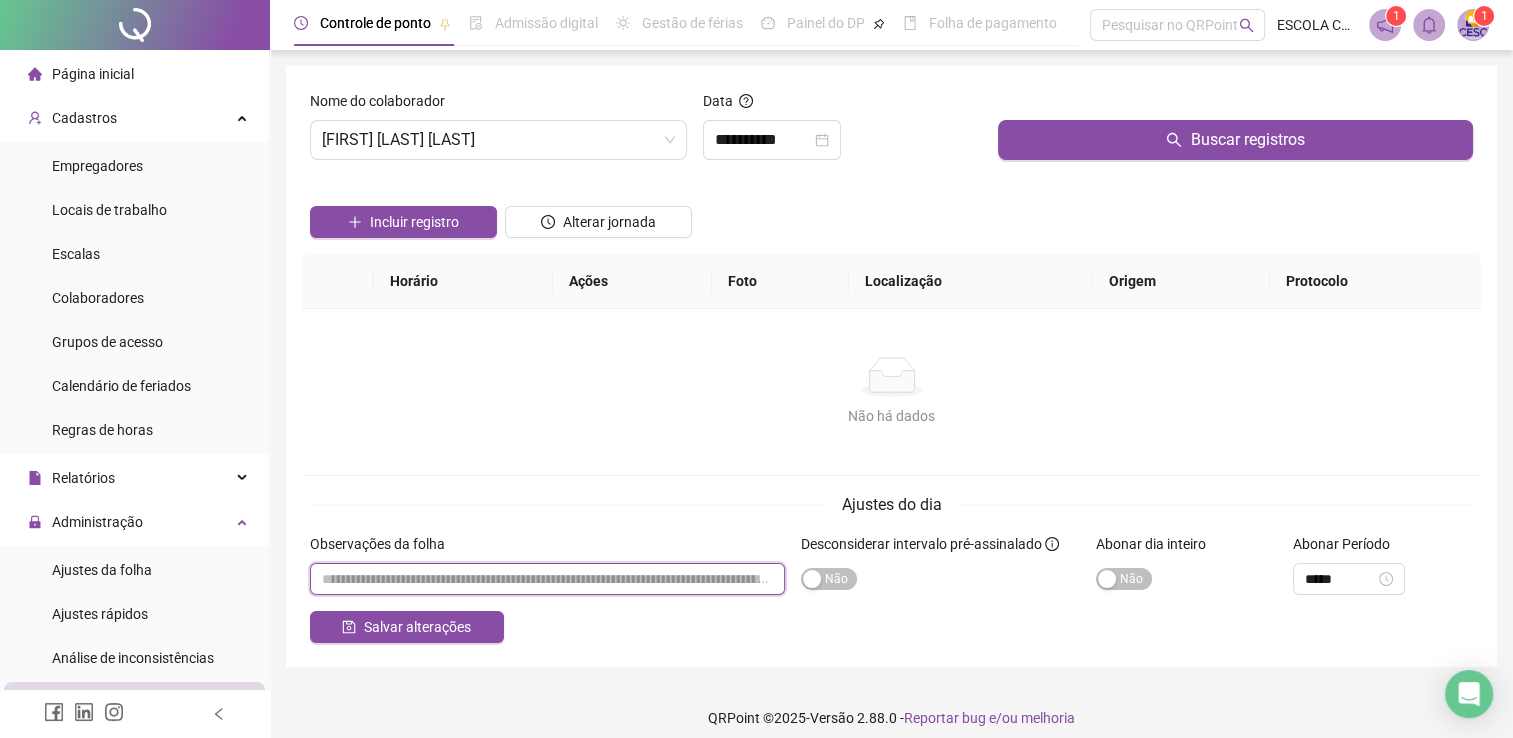 click at bounding box center [547, 579] 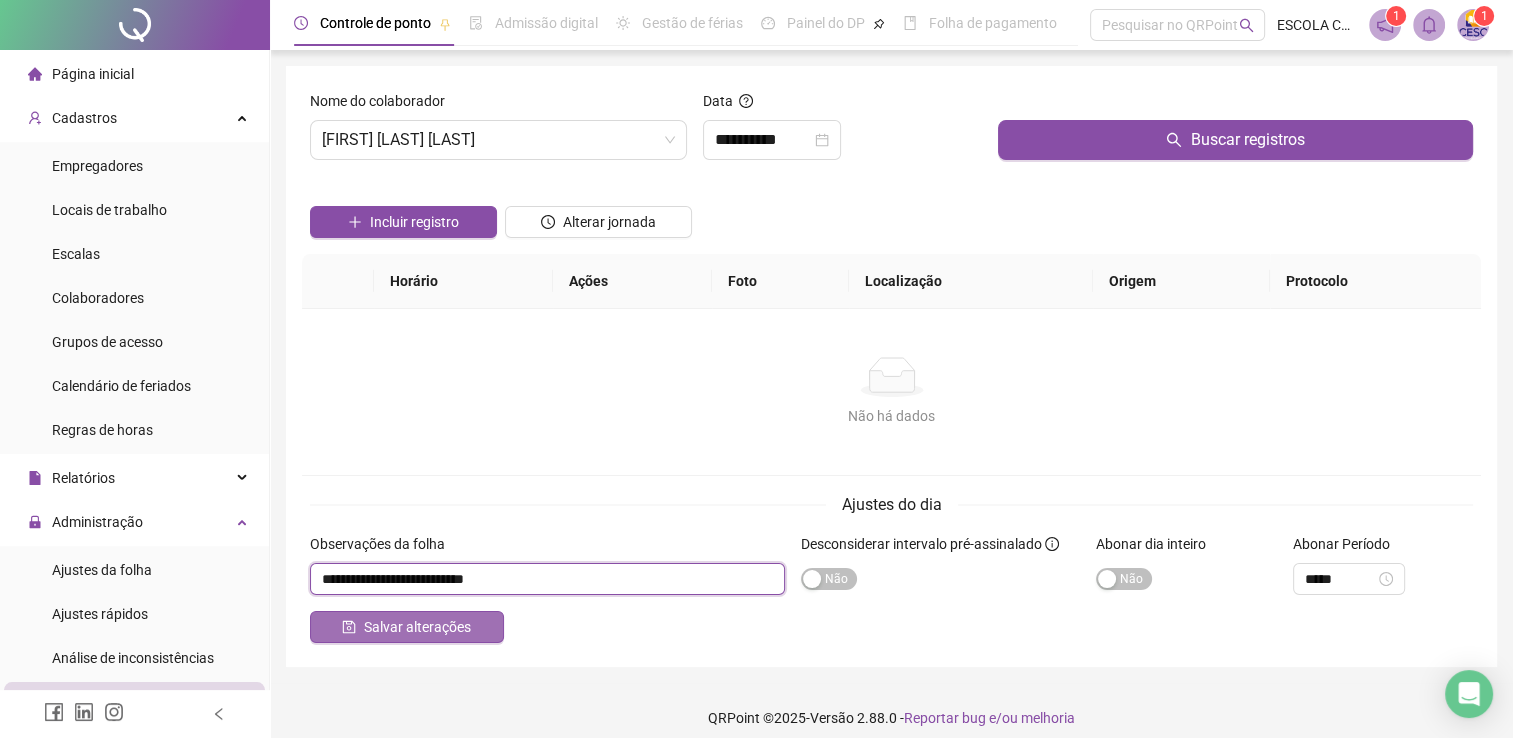 type on "**********" 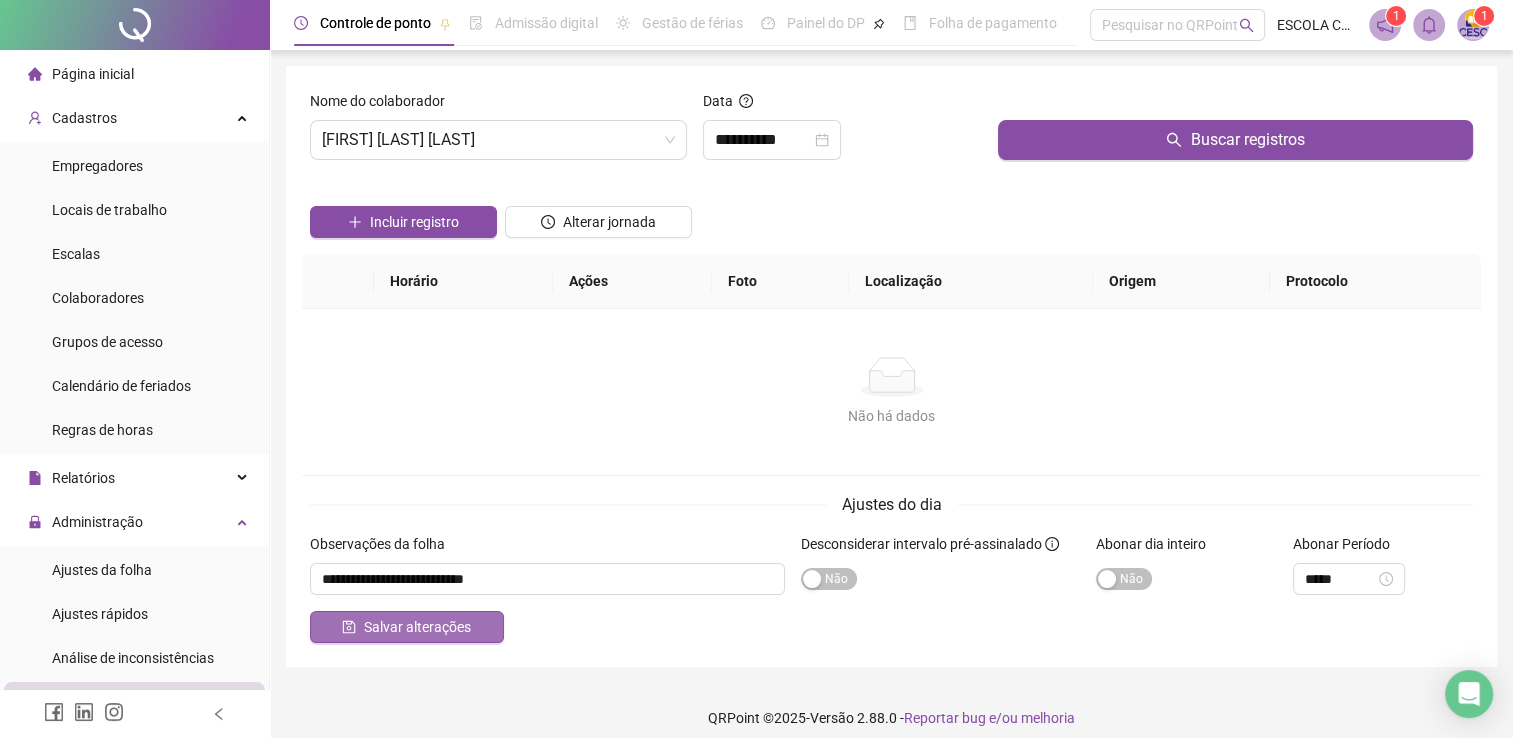 click on "Salvar alterações" at bounding box center [417, 627] 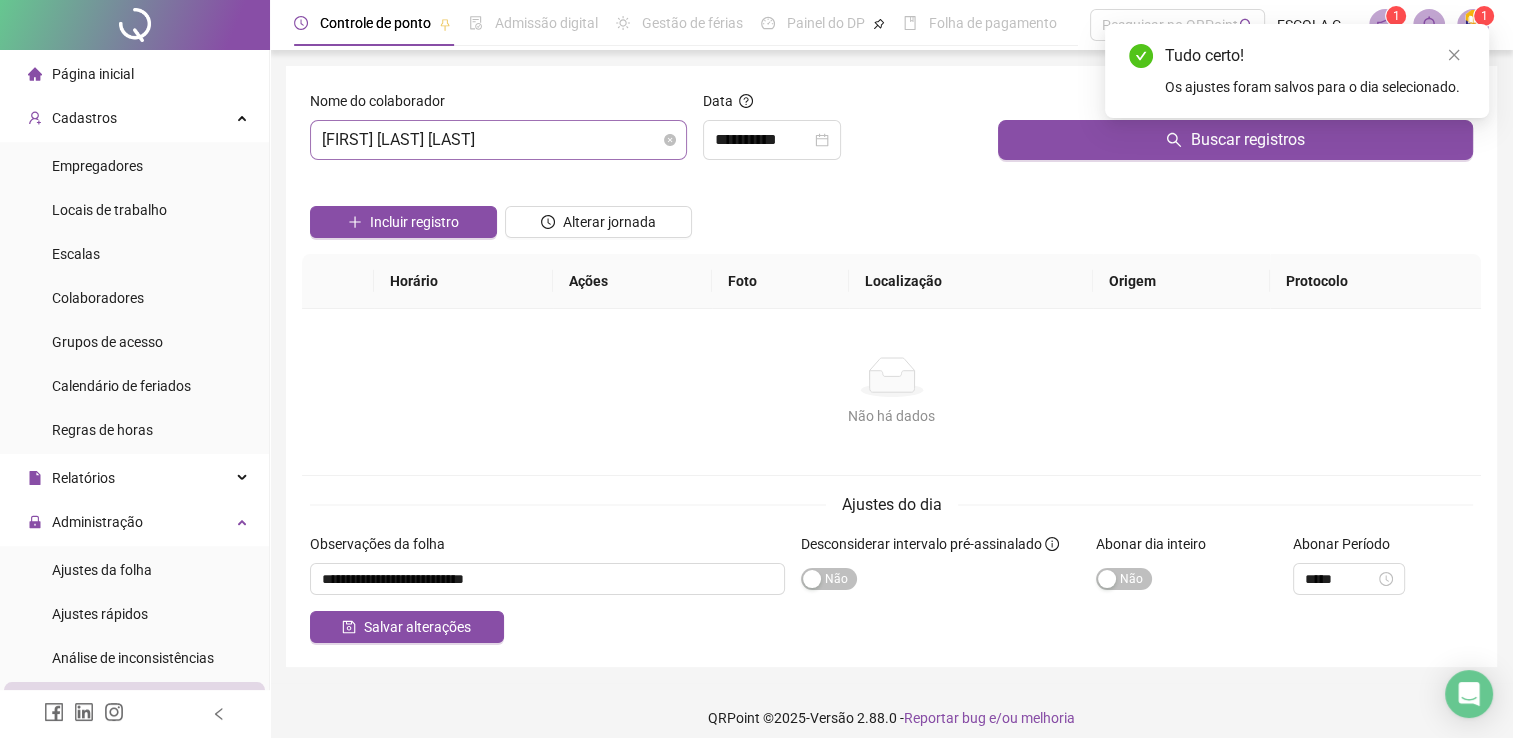 click on "[FIRST] [LAST] [LAST]" at bounding box center (498, 140) 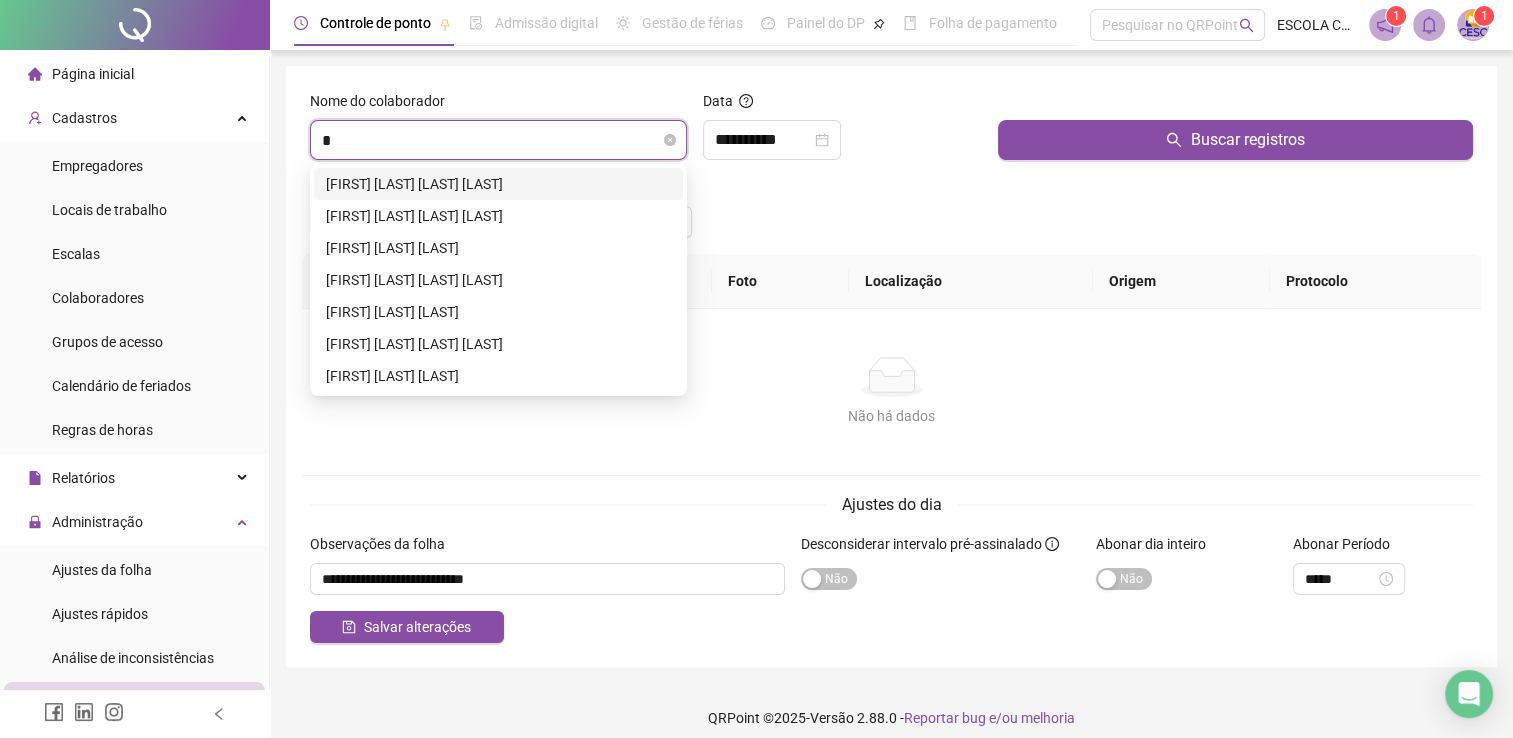 scroll, scrollTop: 0, scrollLeft: 0, axis: both 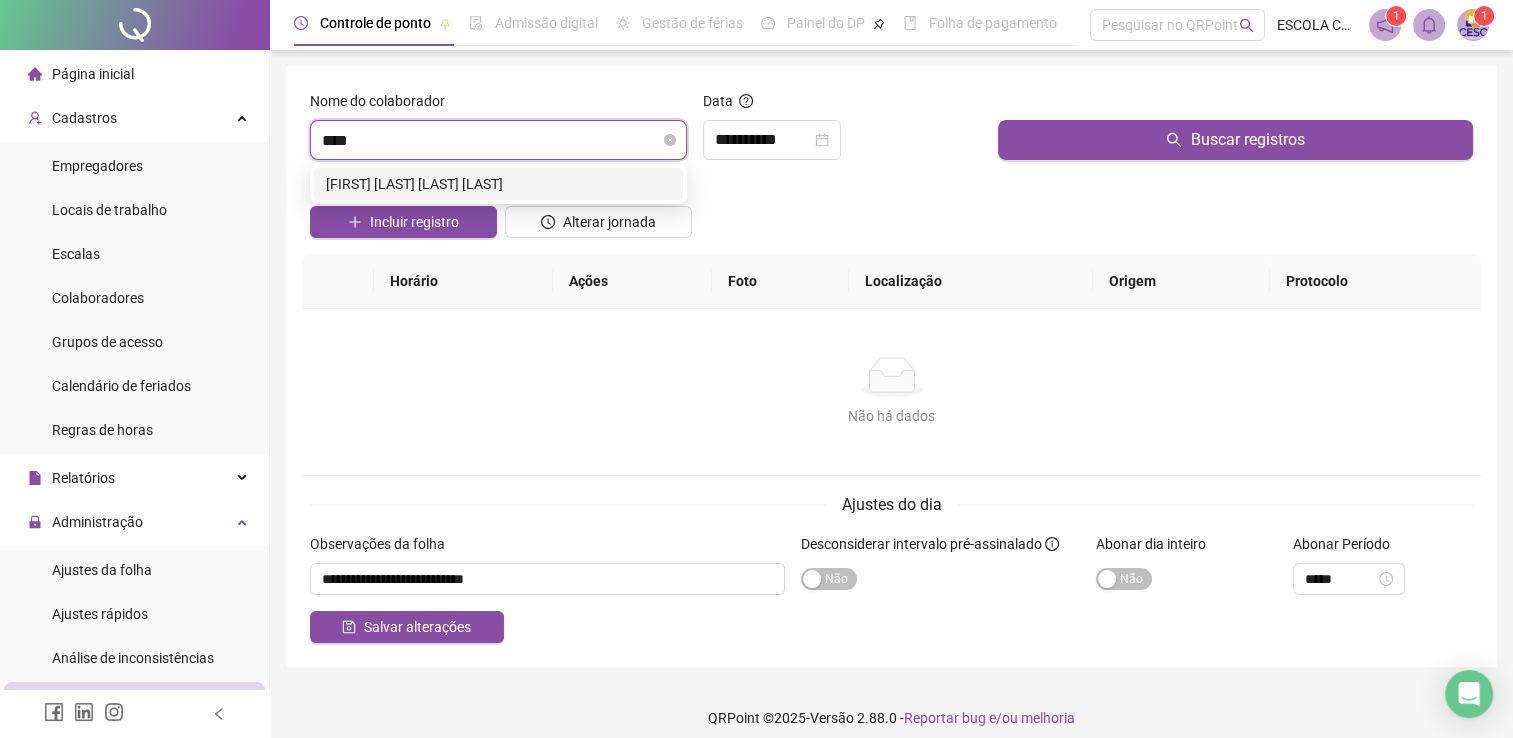 type on "*****" 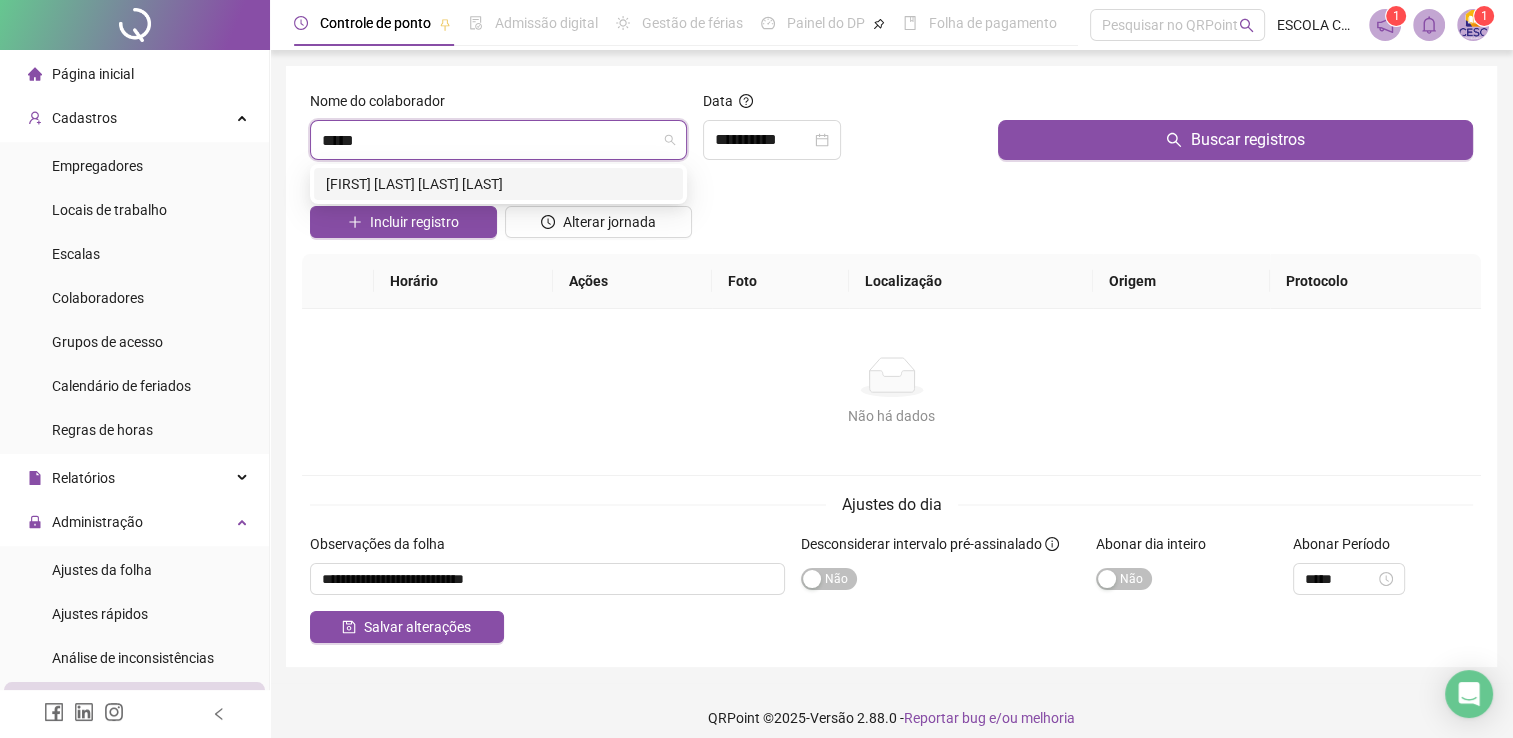 click on "[FIRST] [LAST] [LAST] [LAST]" at bounding box center (498, 184) 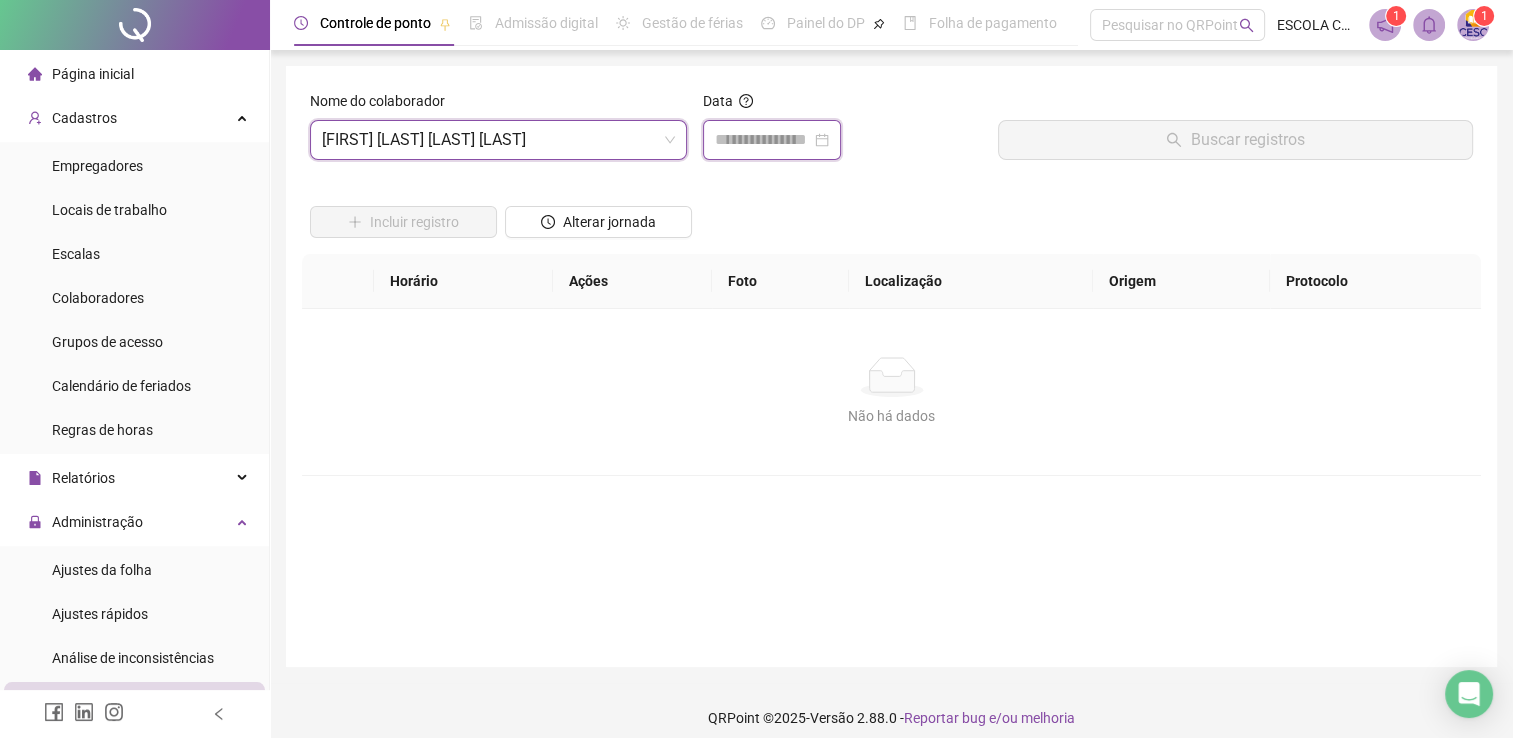 click at bounding box center [763, 140] 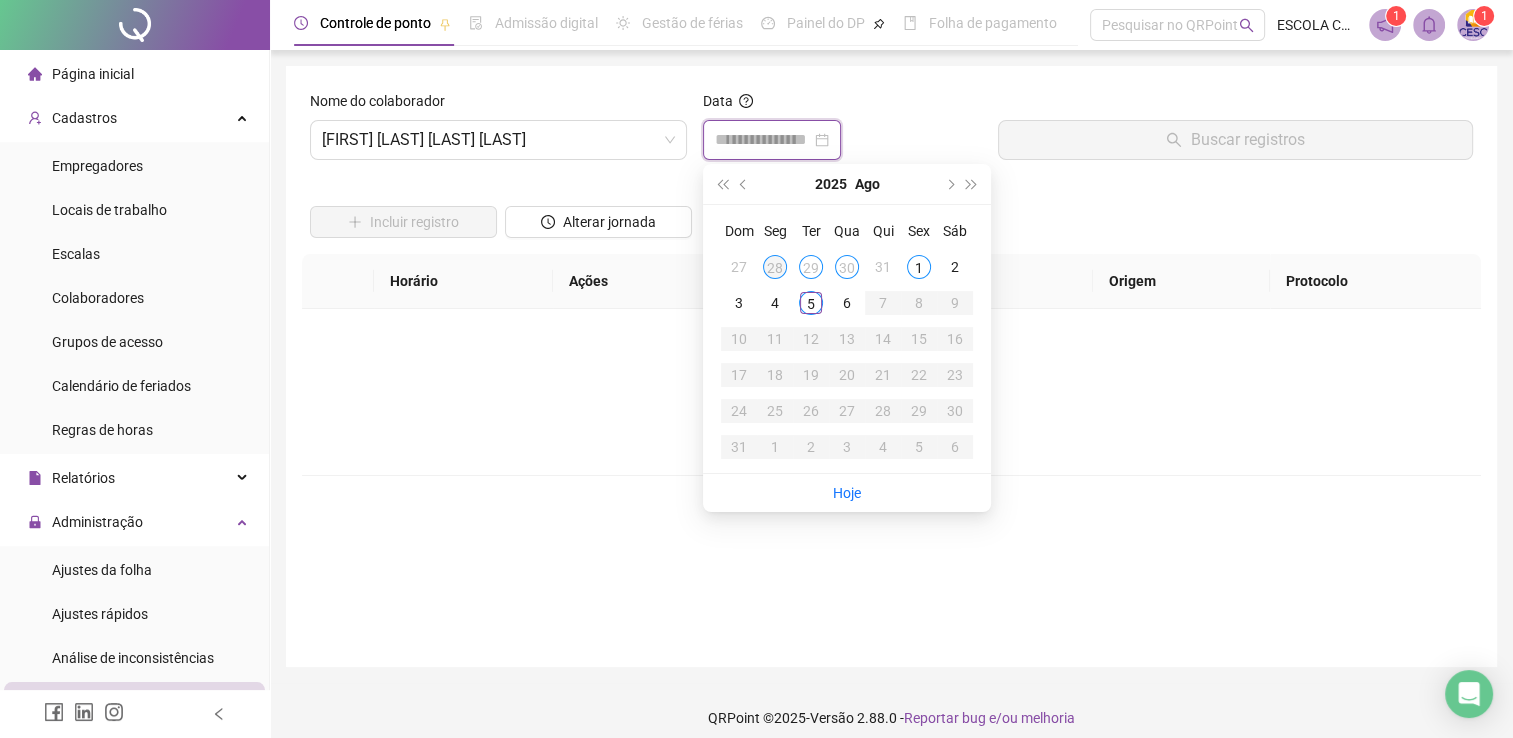 type on "**********" 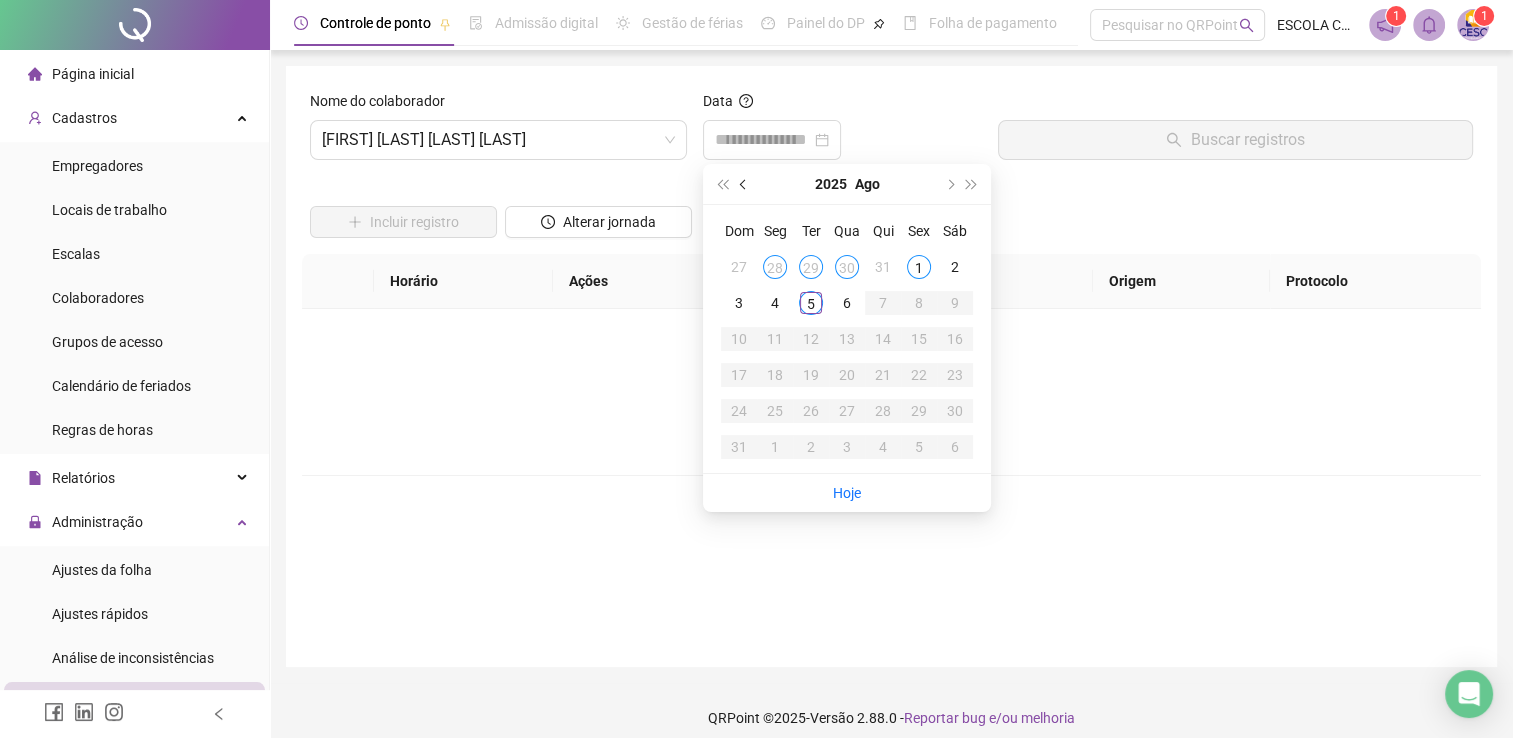 click at bounding box center [744, 184] 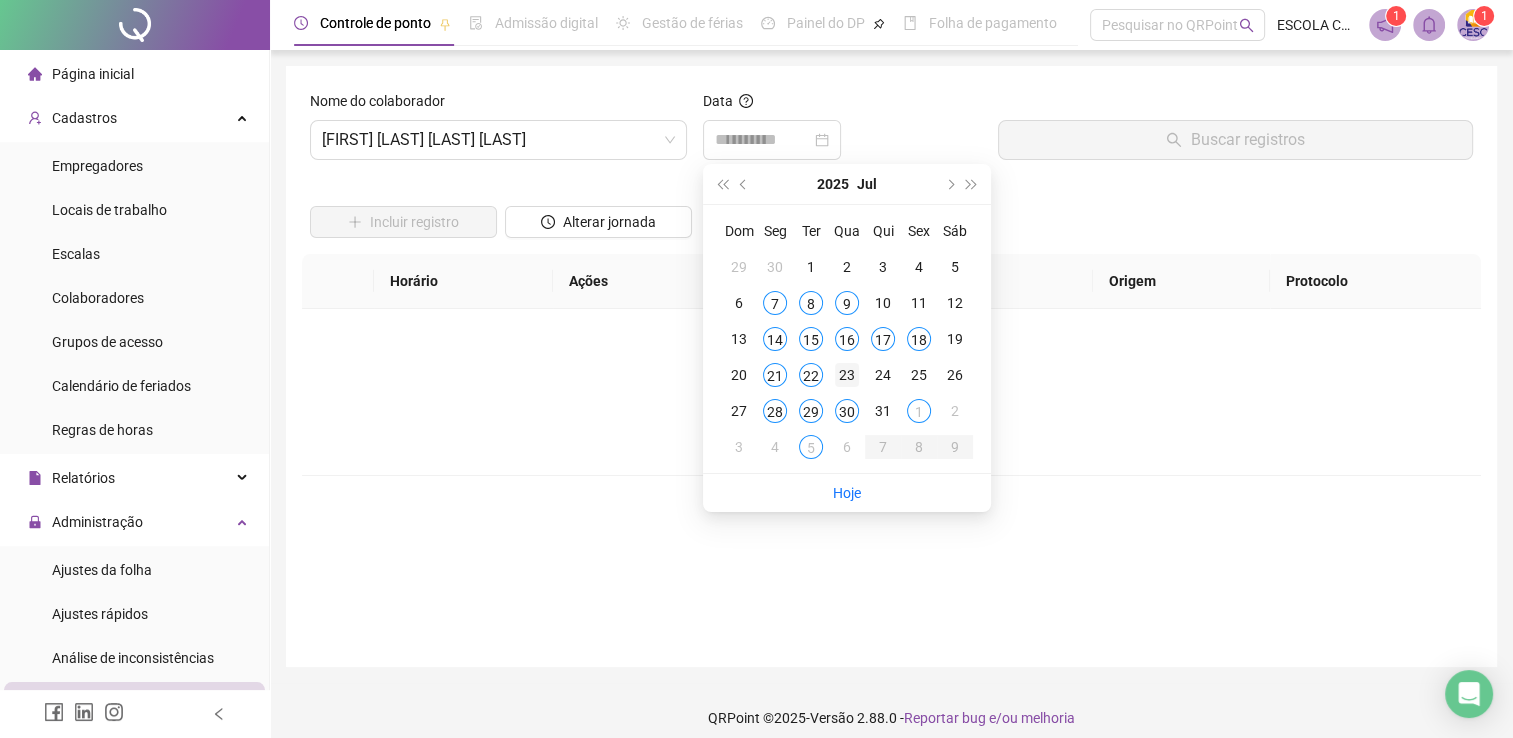 type on "**********" 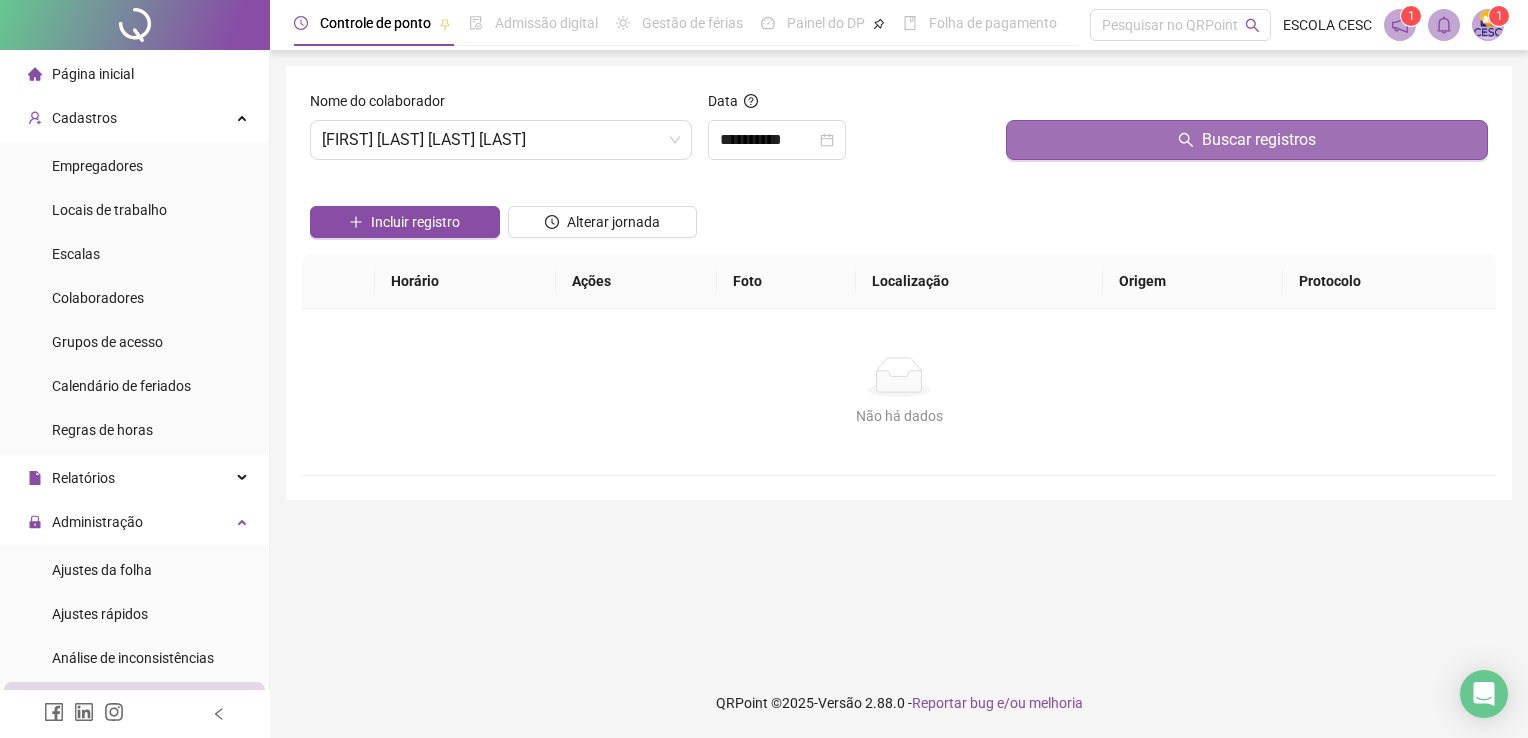 click on "Buscar registros" at bounding box center [1247, 140] 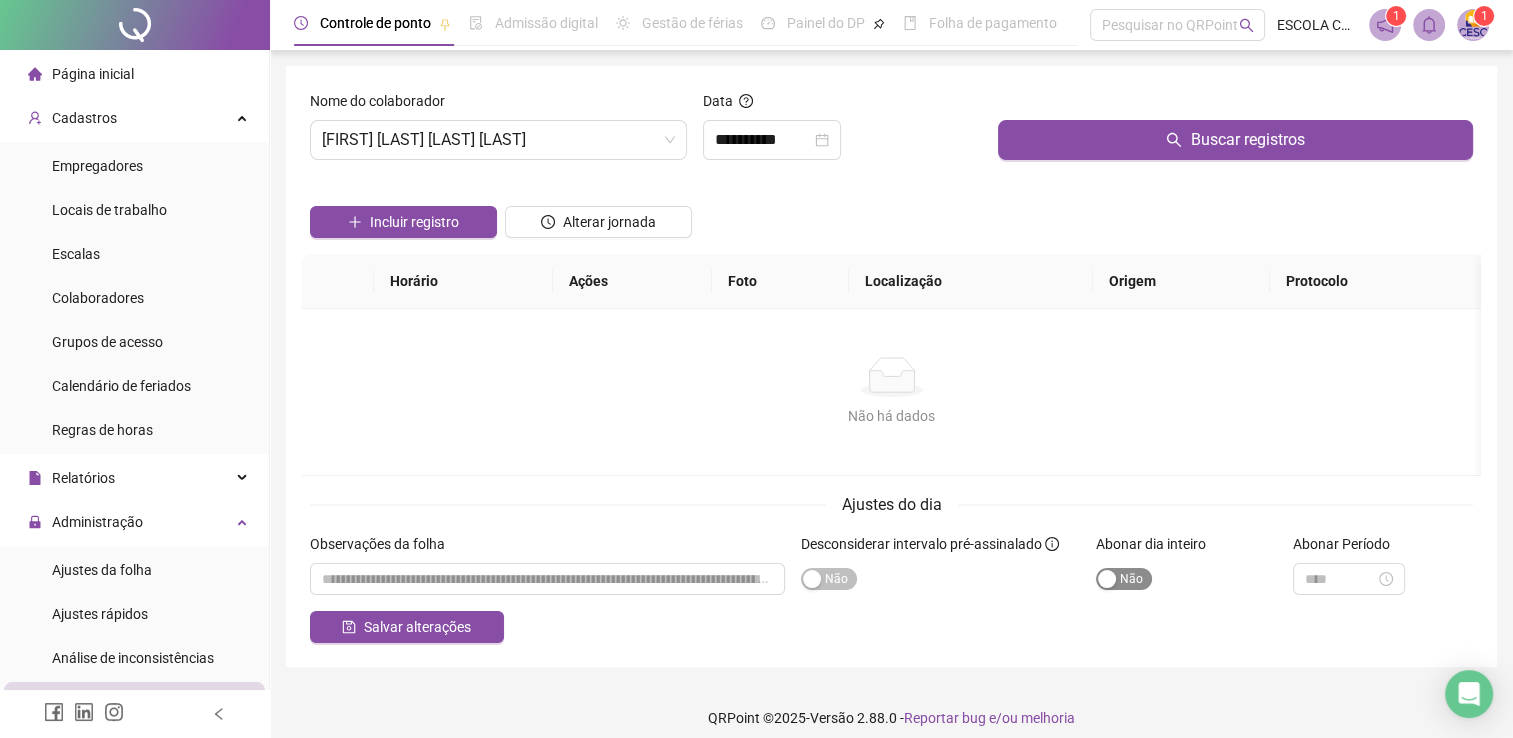 click on "Sim Não" at bounding box center [1124, 579] 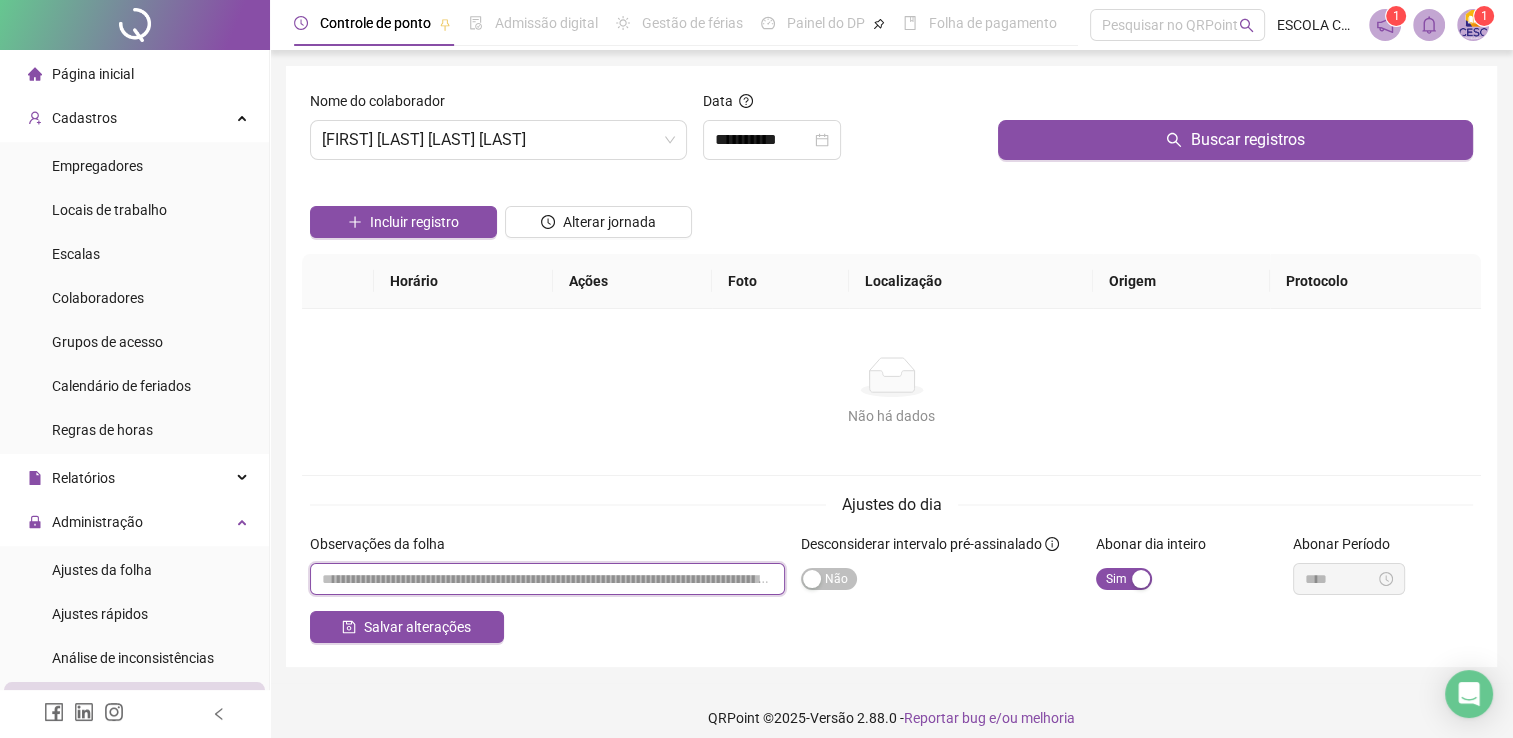 click at bounding box center (547, 579) 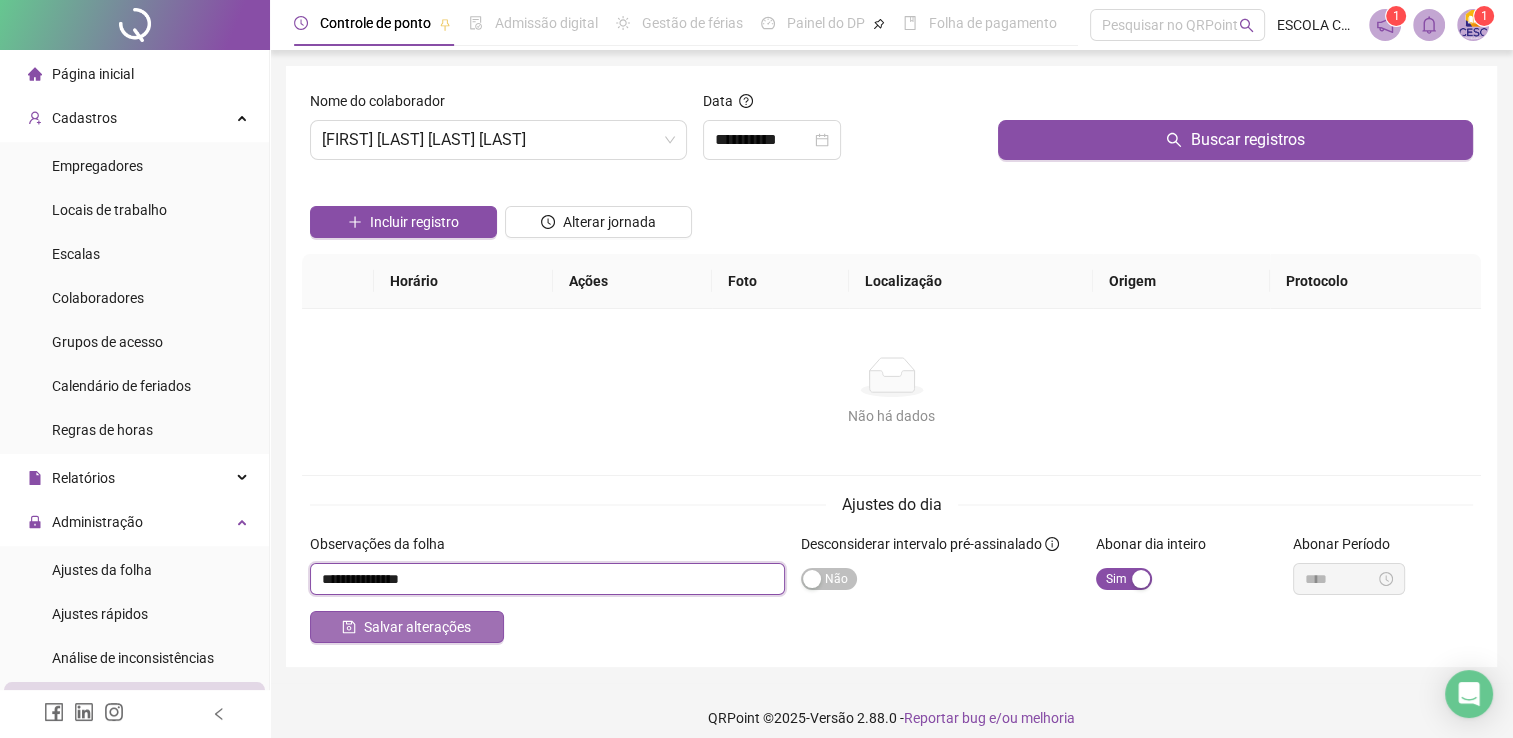 type on "**********" 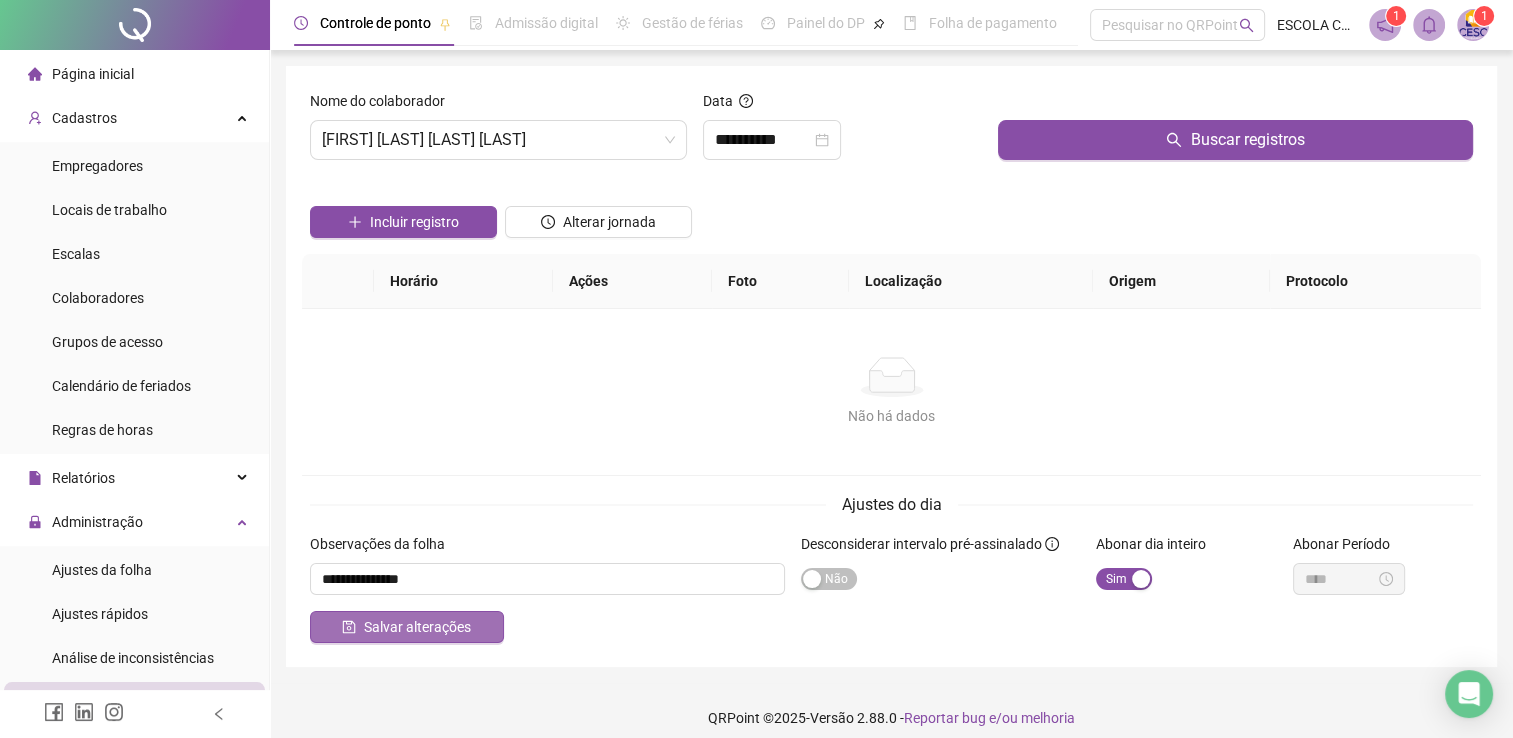 click on "Salvar alterações" at bounding box center (407, 627) 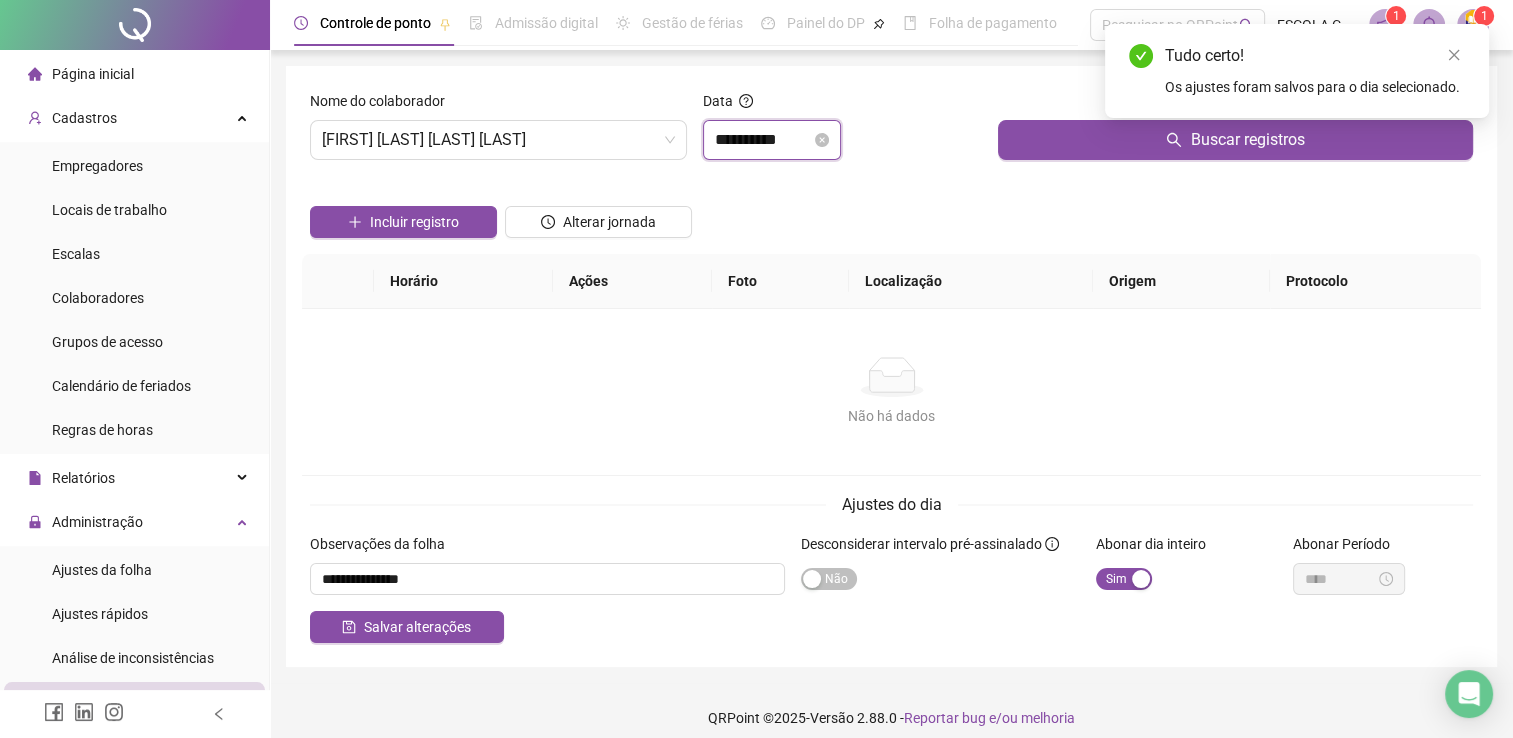 click on "**********" at bounding box center (763, 140) 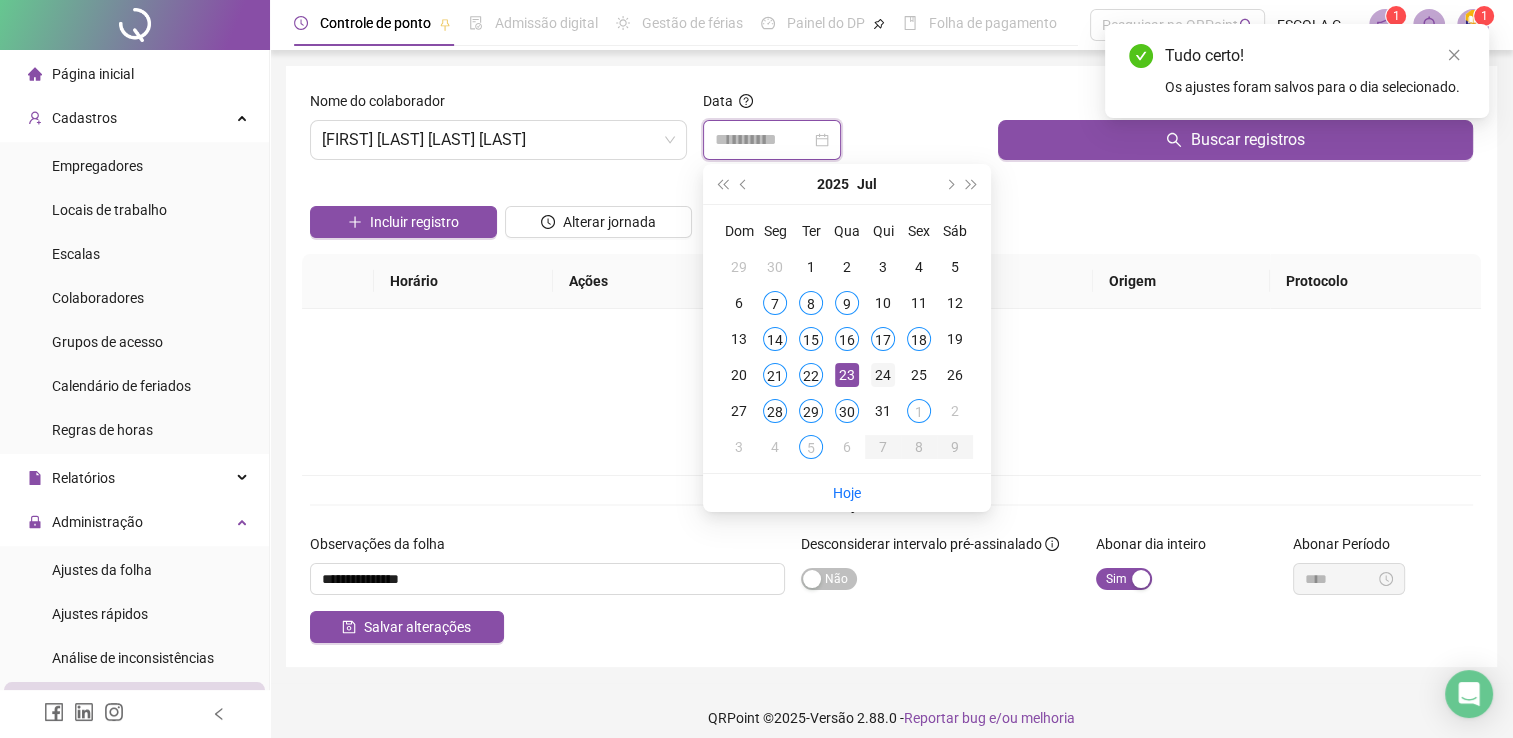 type on "**********" 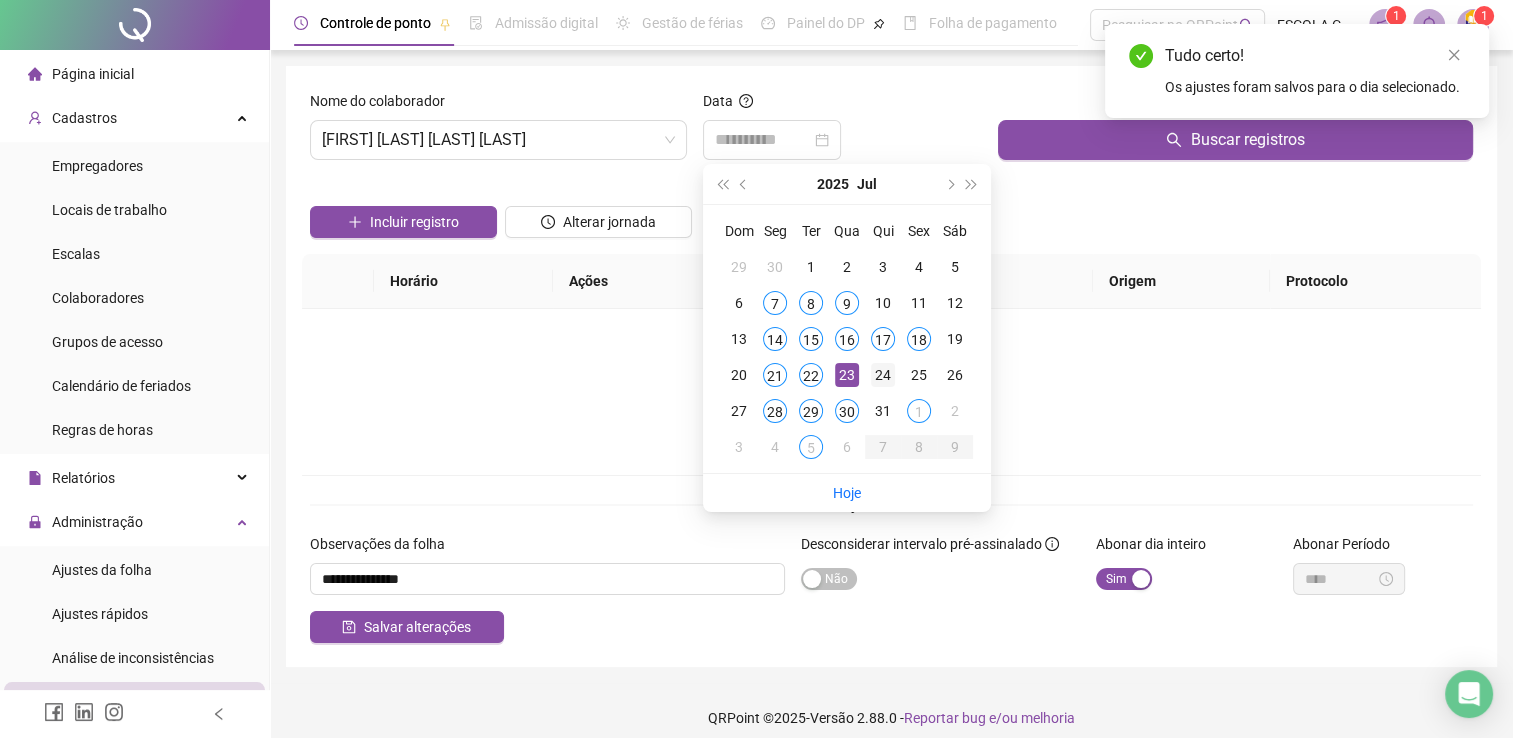 click on "24" at bounding box center [883, 375] 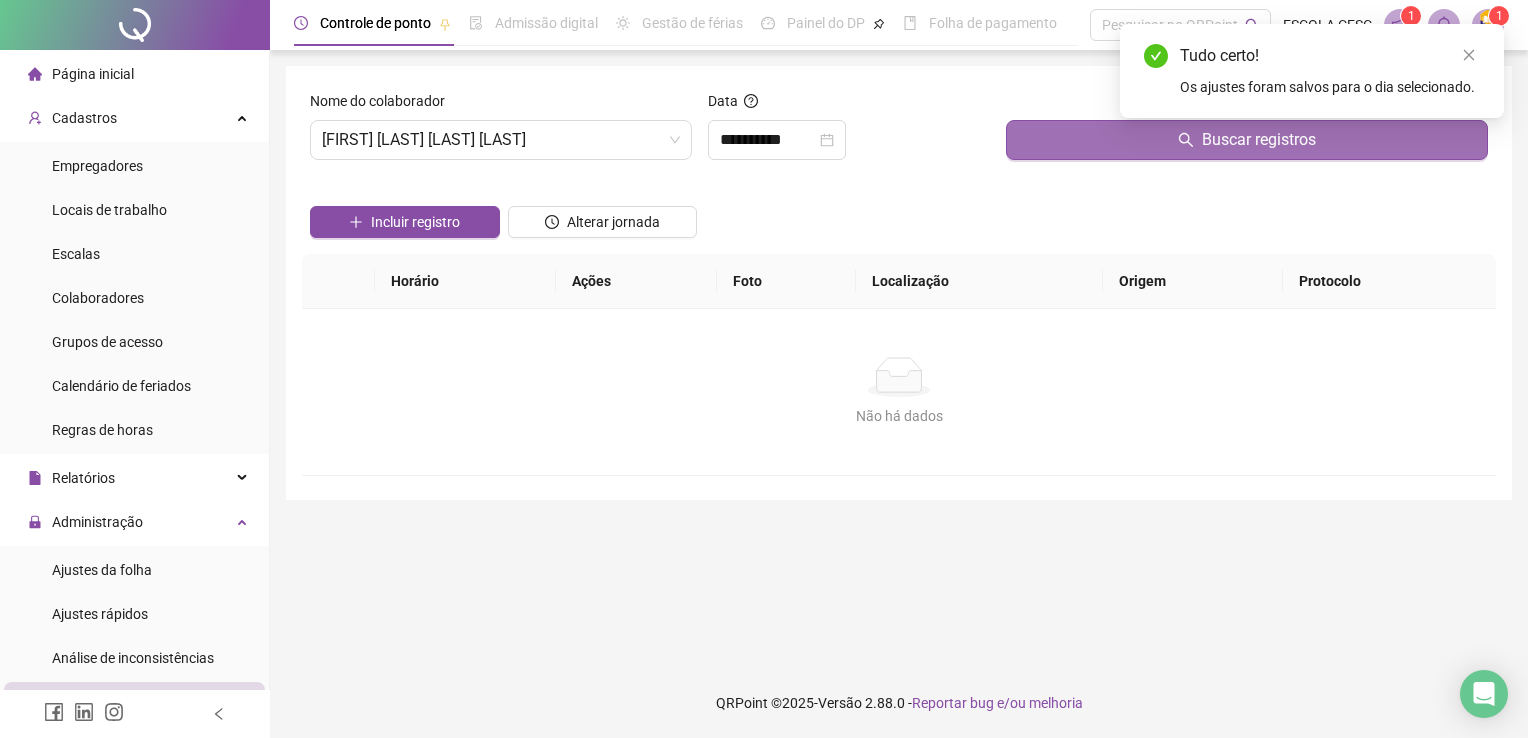 click on "Buscar registros" at bounding box center (1247, 140) 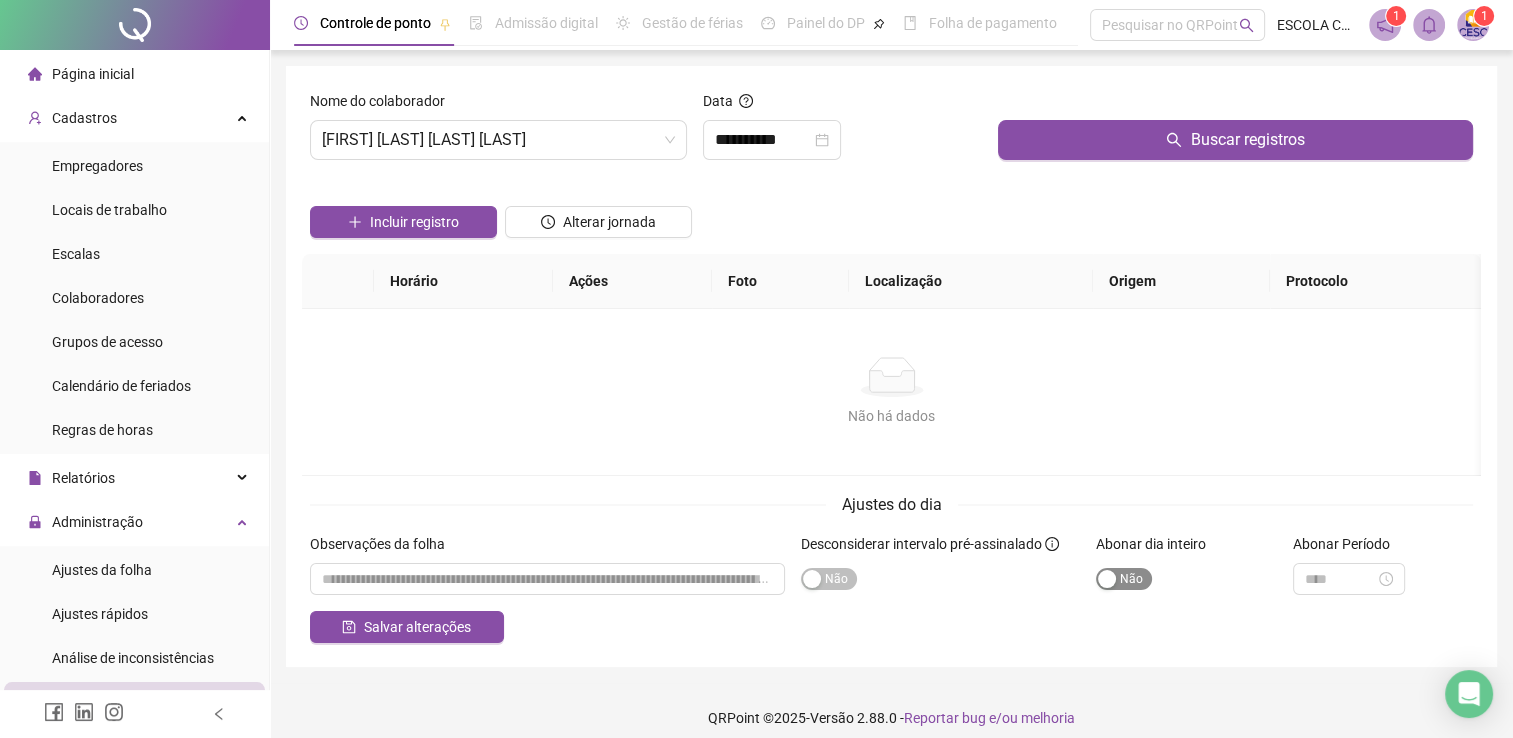click on "Sim Não" at bounding box center [1124, 579] 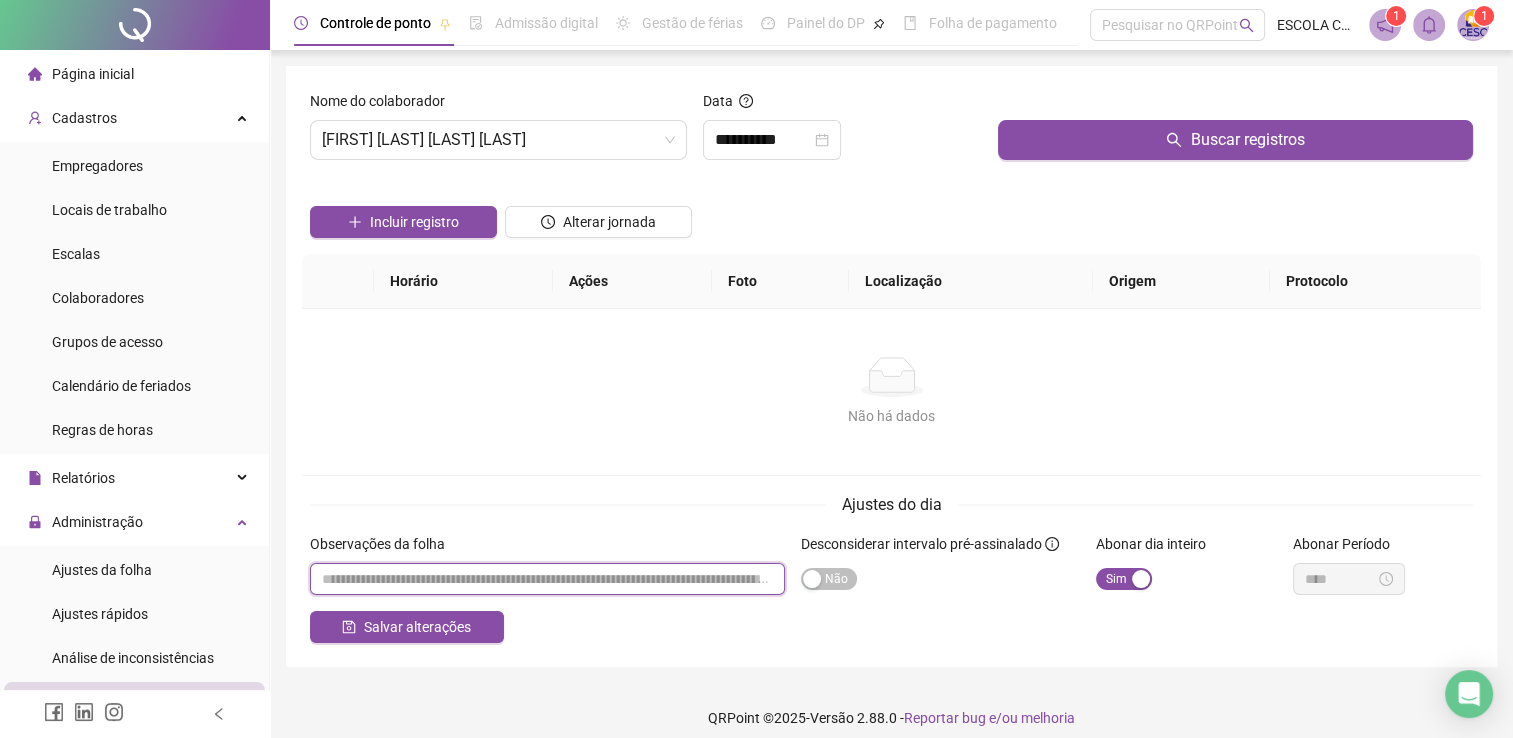 click at bounding box center (547, 579) 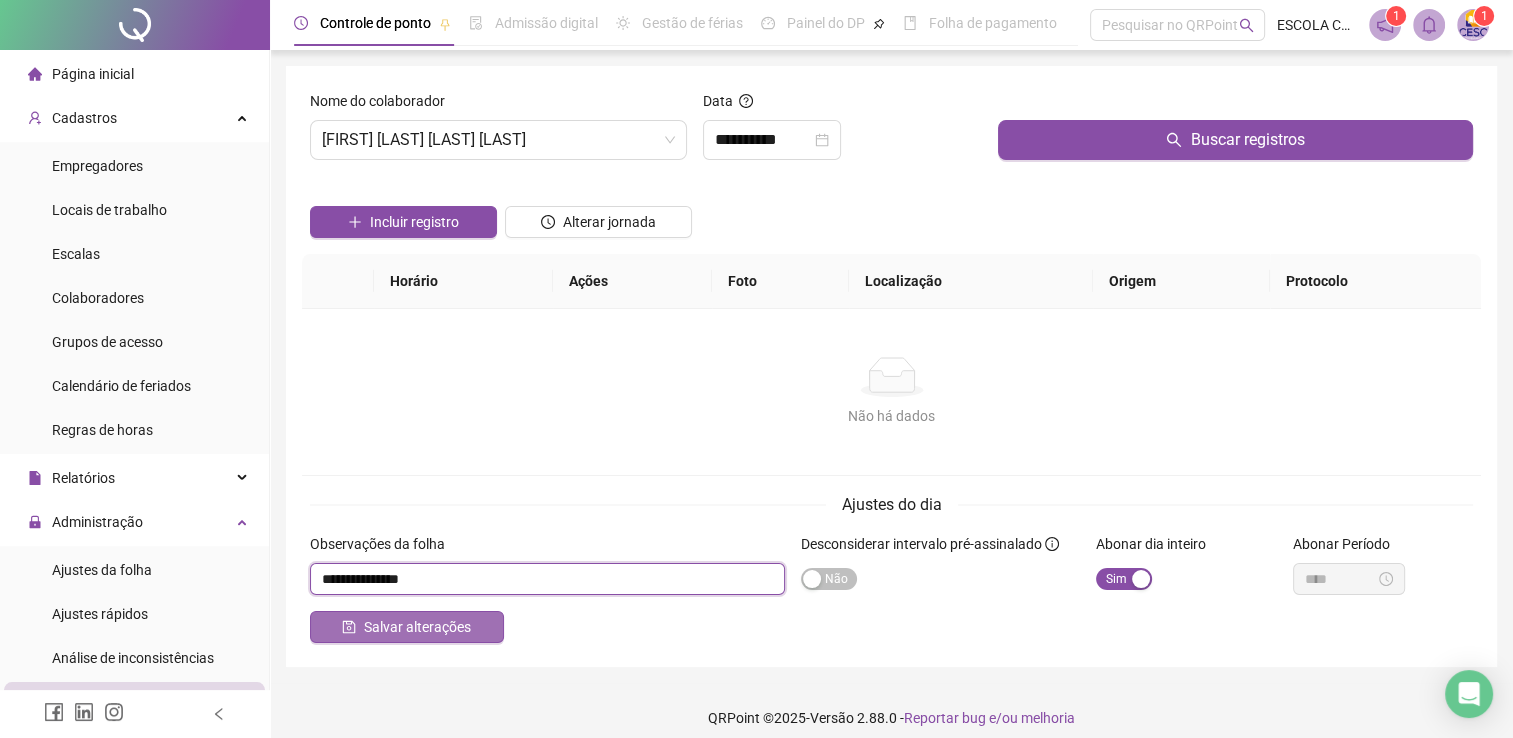 type on "**********" 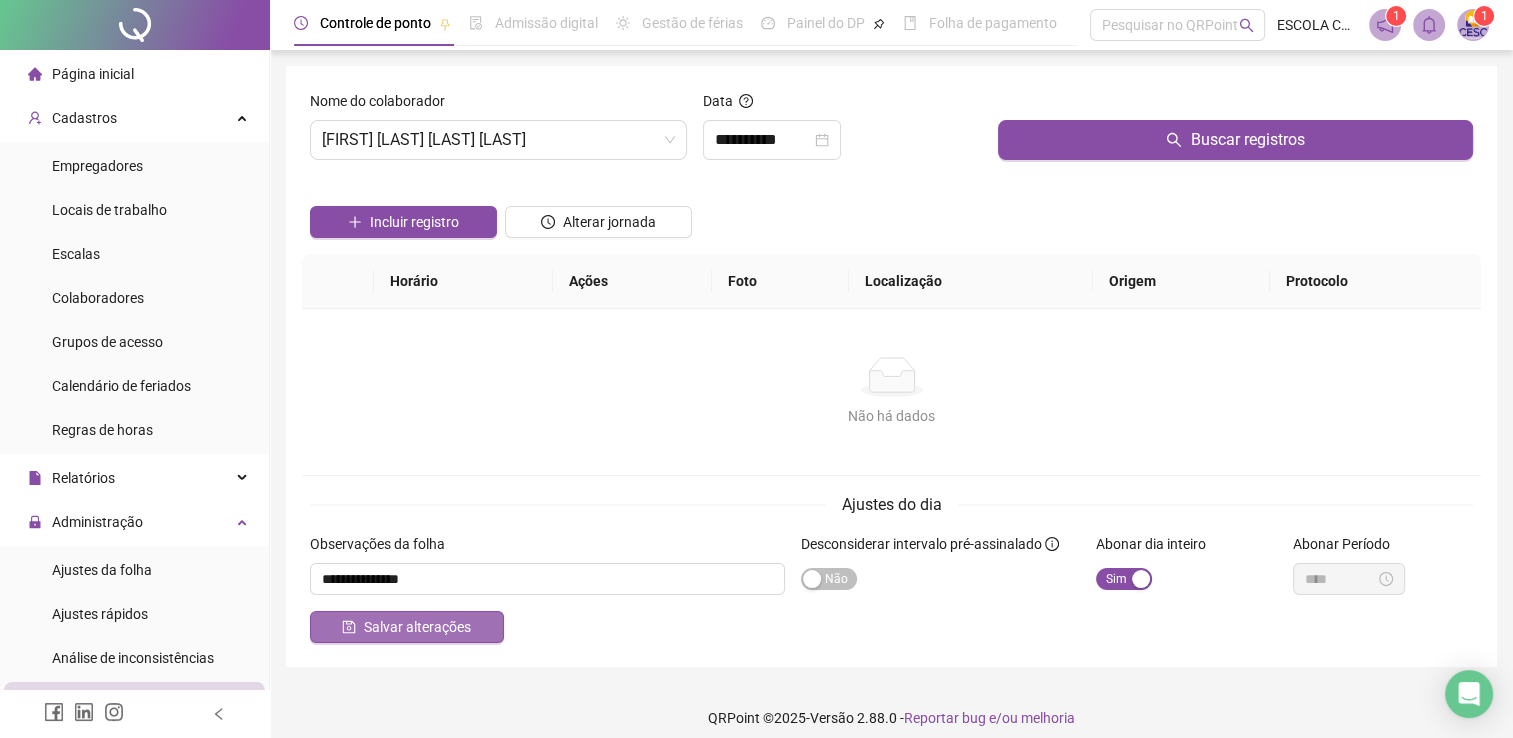 click on "Salvar alterações" at bounding box center [417, 627] 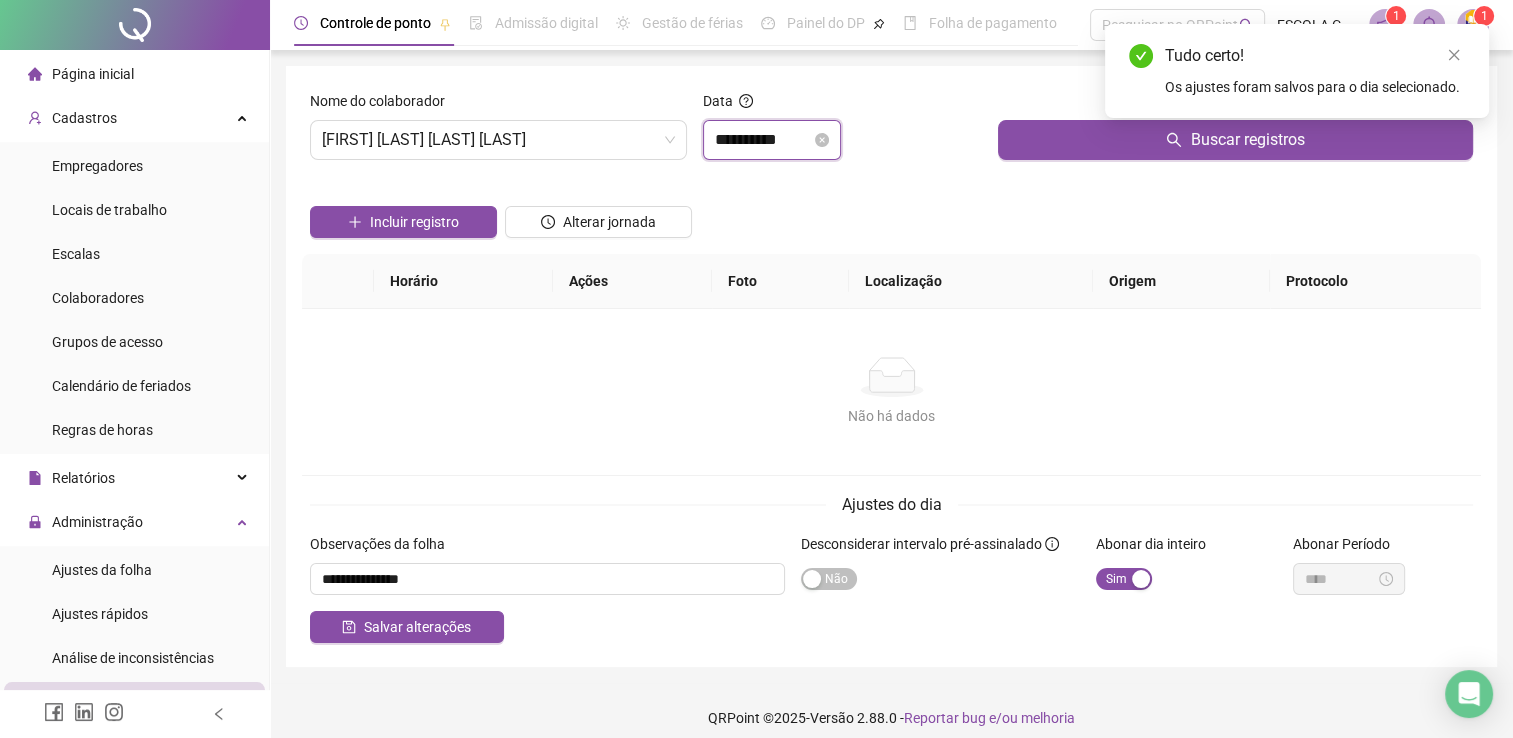 click on "**********" at bounding box center [763, 140] 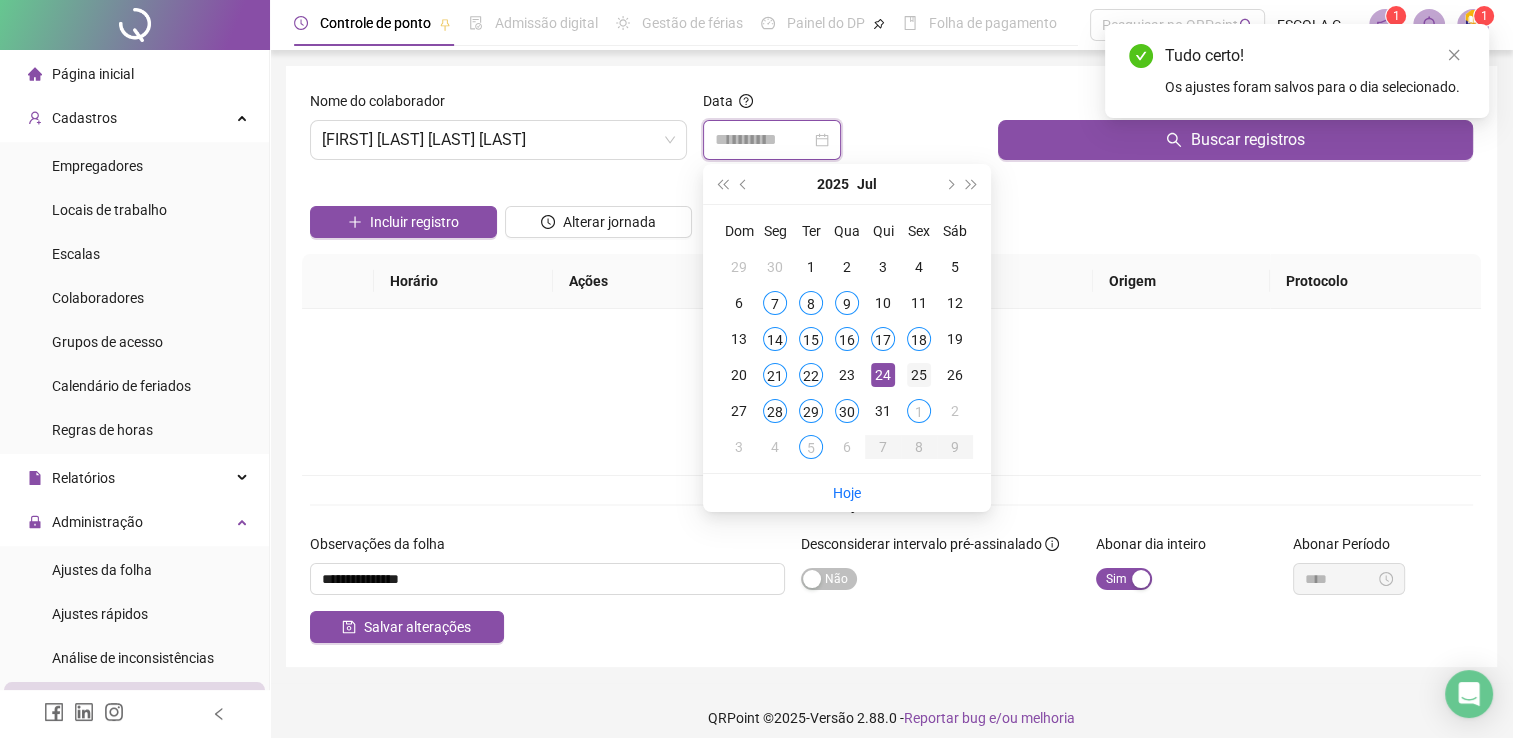 type on "**********" 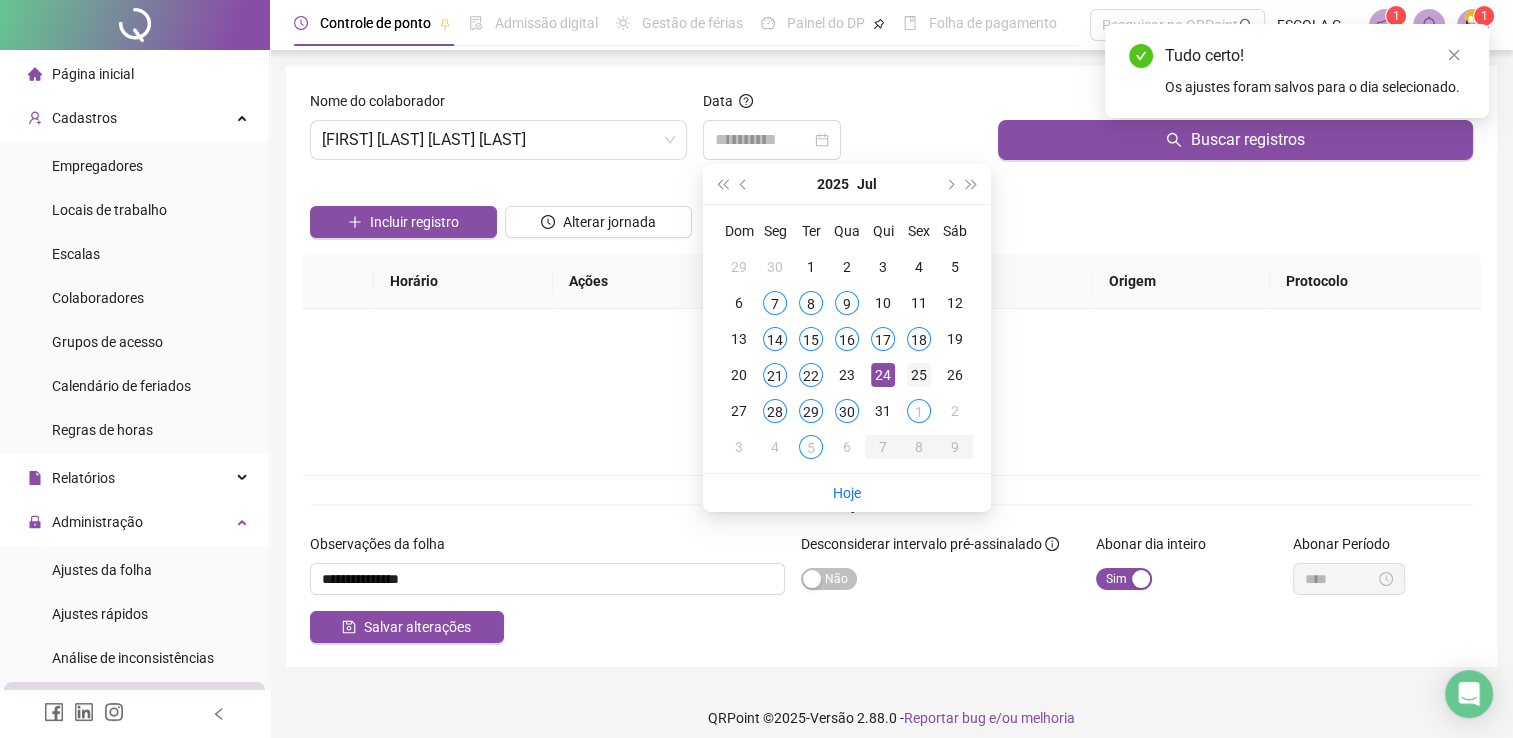 click on "25" at bounding box center [919, 375] 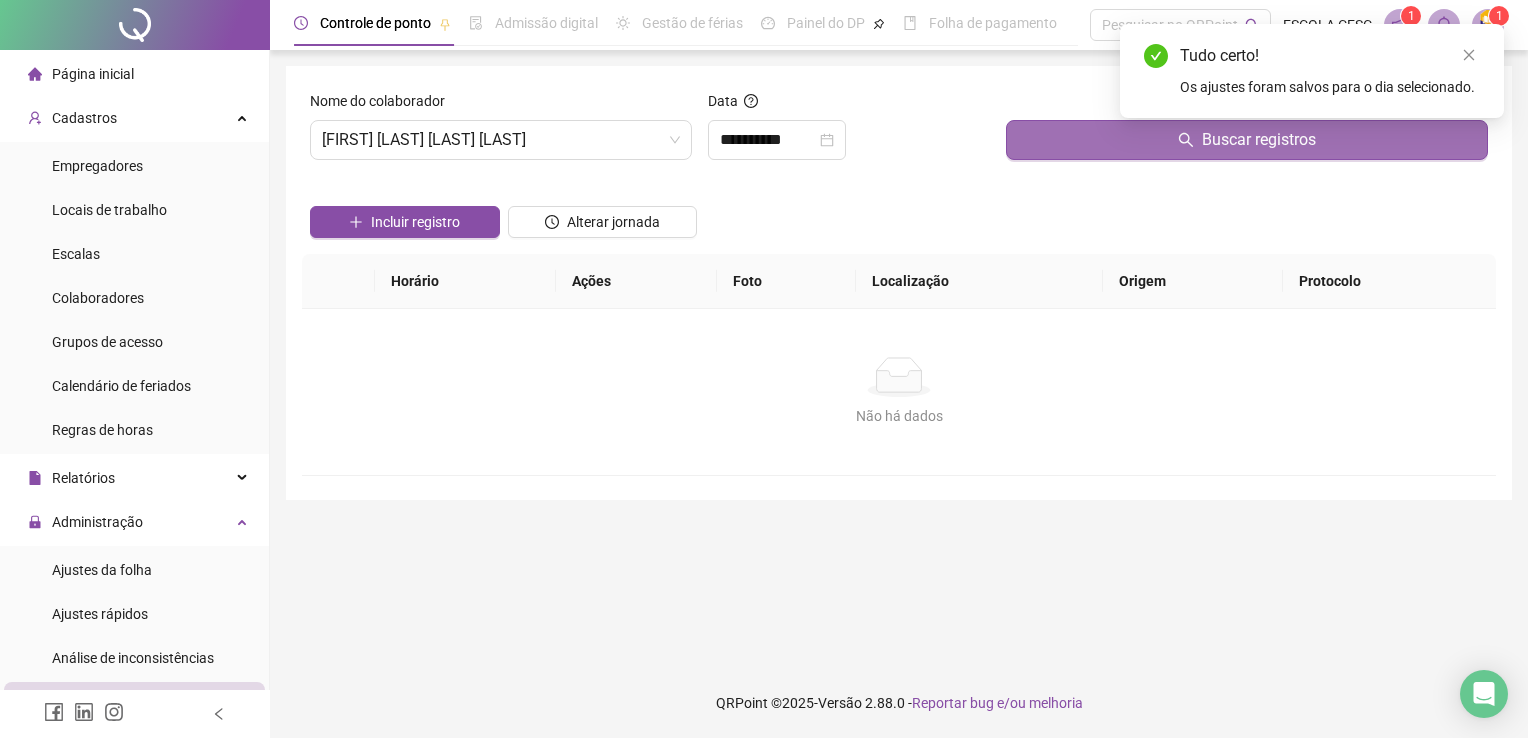 click on "Buscar registros" at bounding box center [1247, 140] 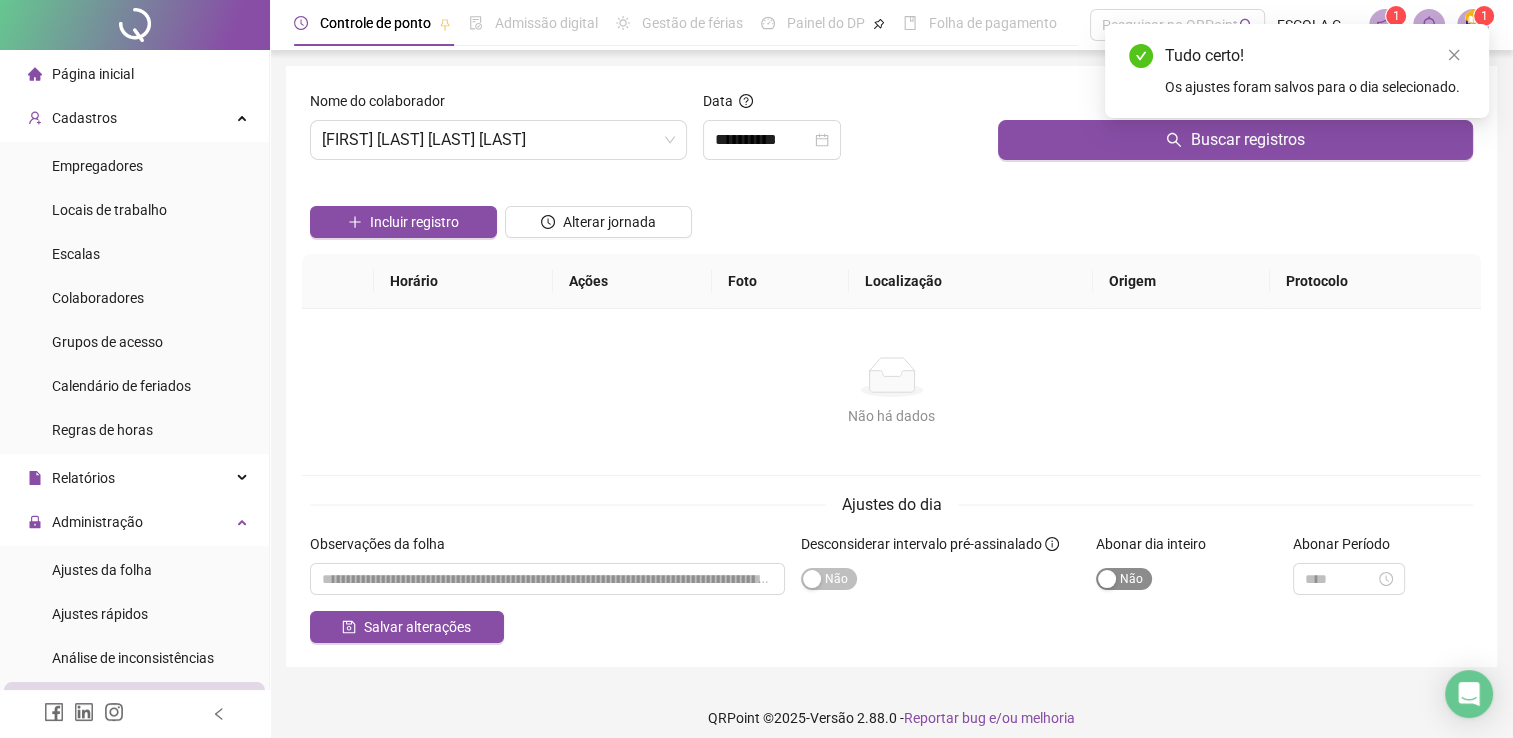 click on "Sim Não" at bounding box center [1124, 579] 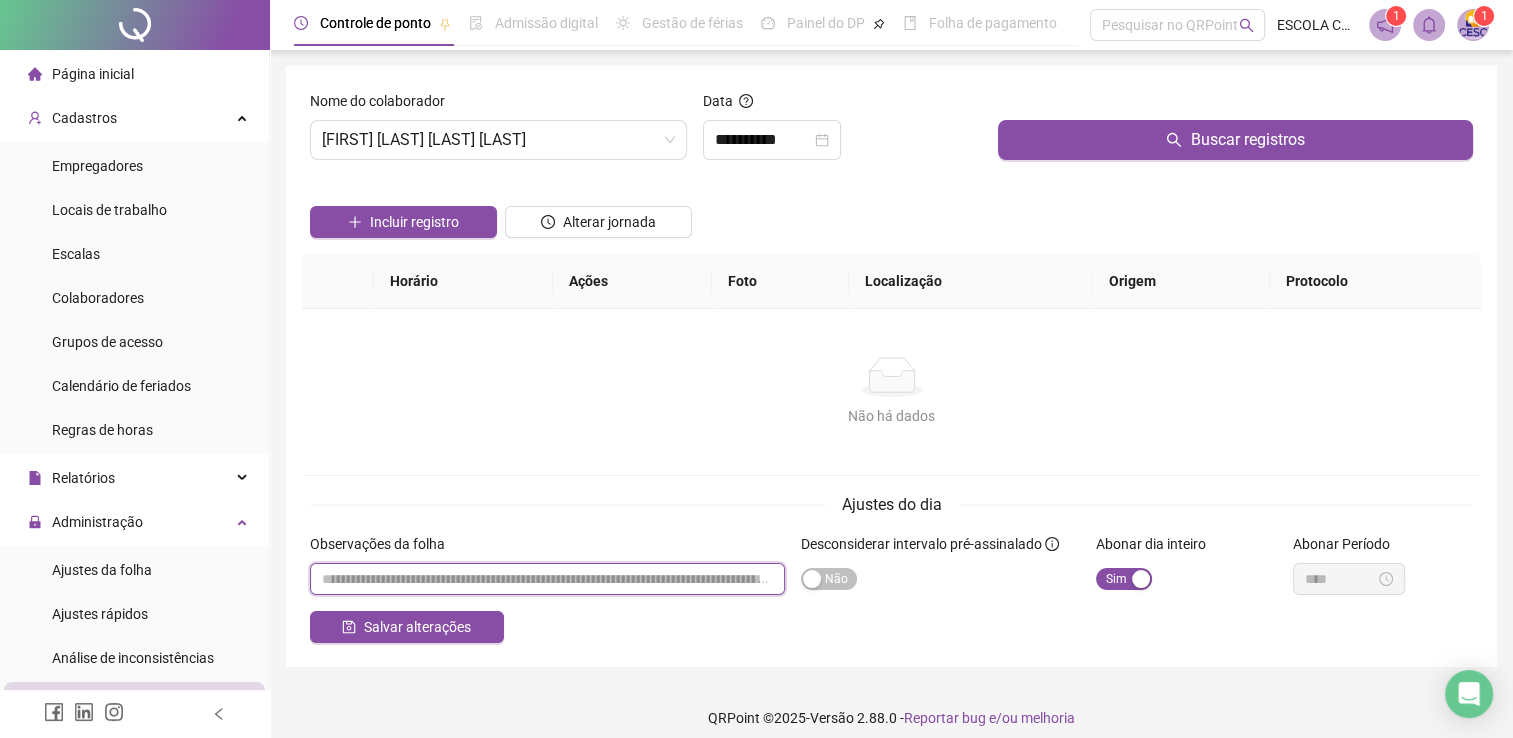 click at bounding box center [547, 579] 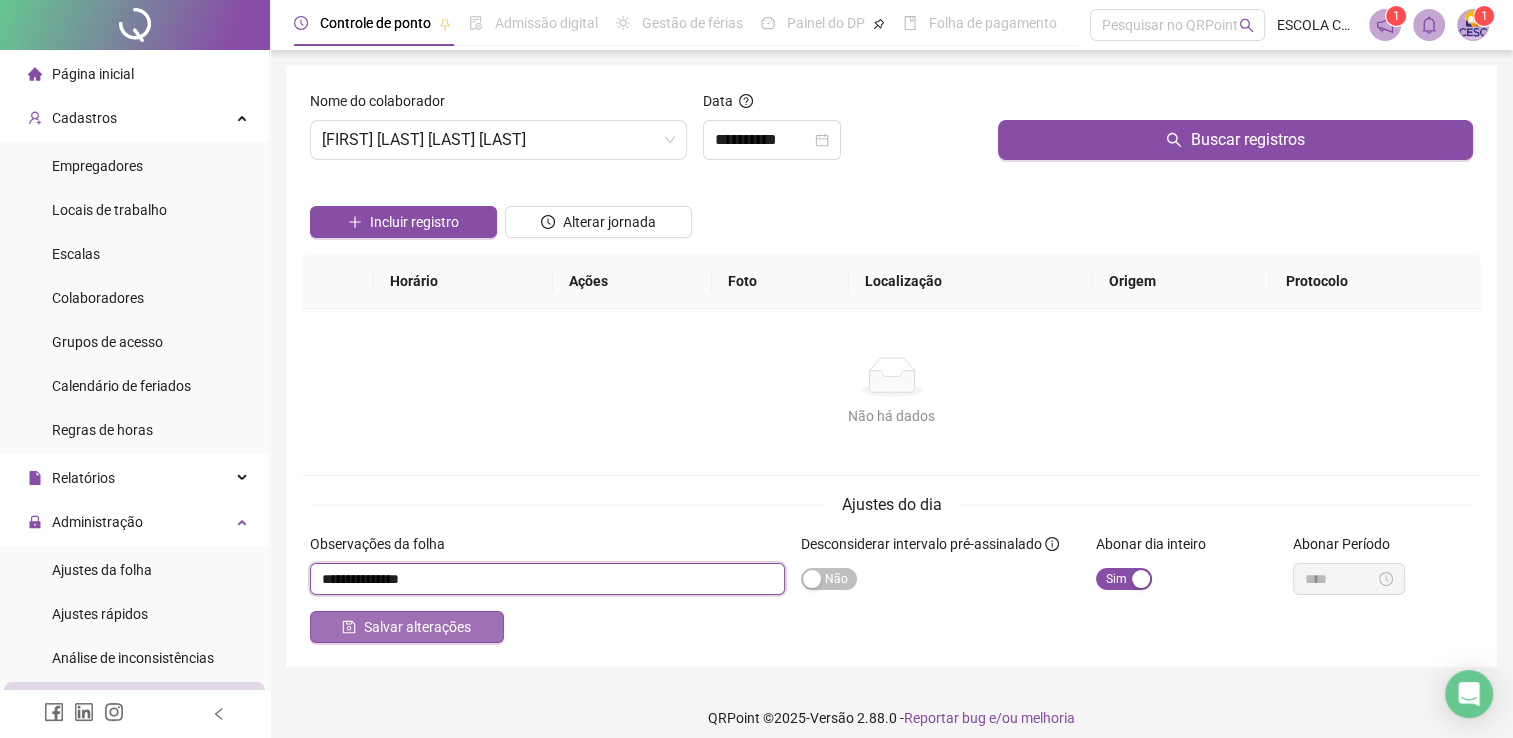 type on "**********" 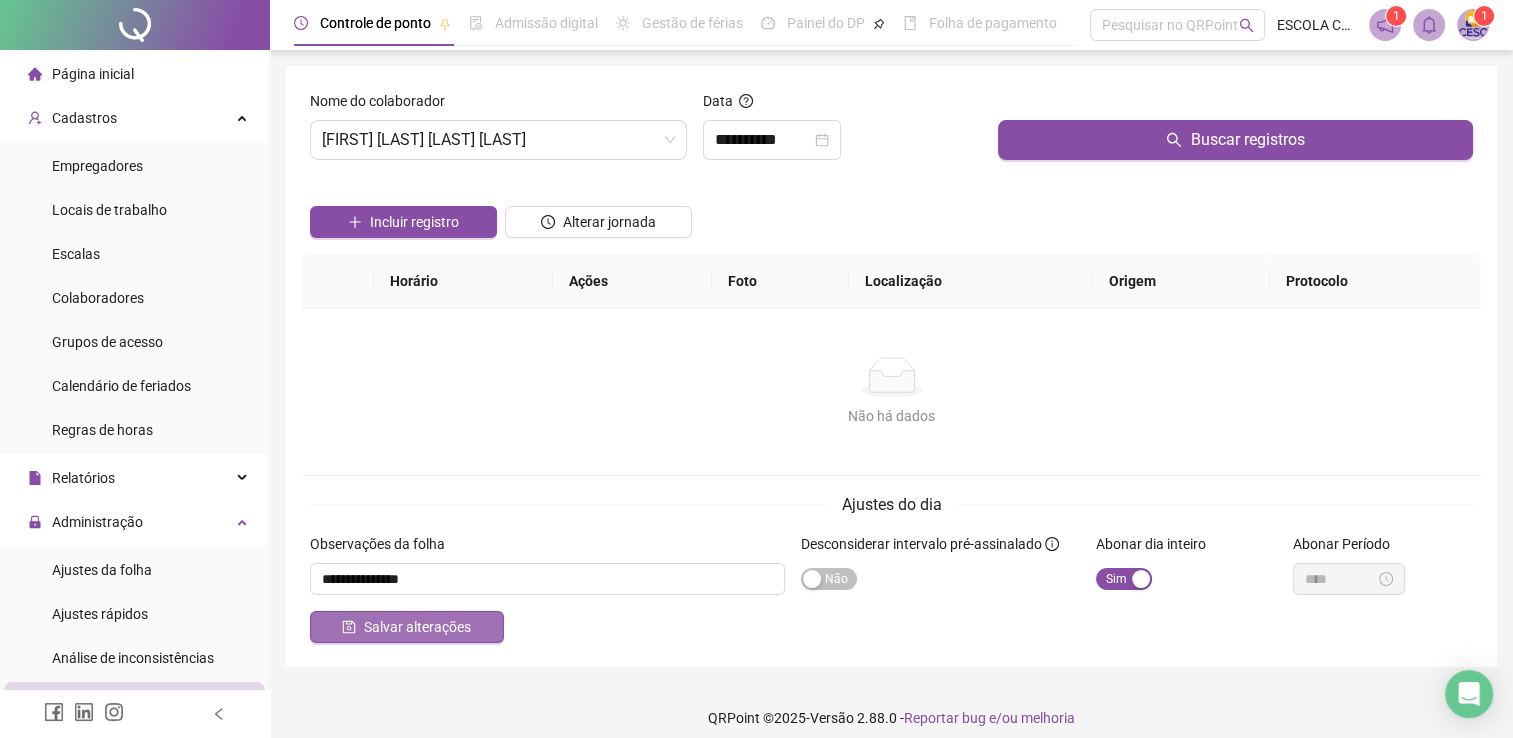 click on "Salvar alterações" at bounding box center (417, 627) 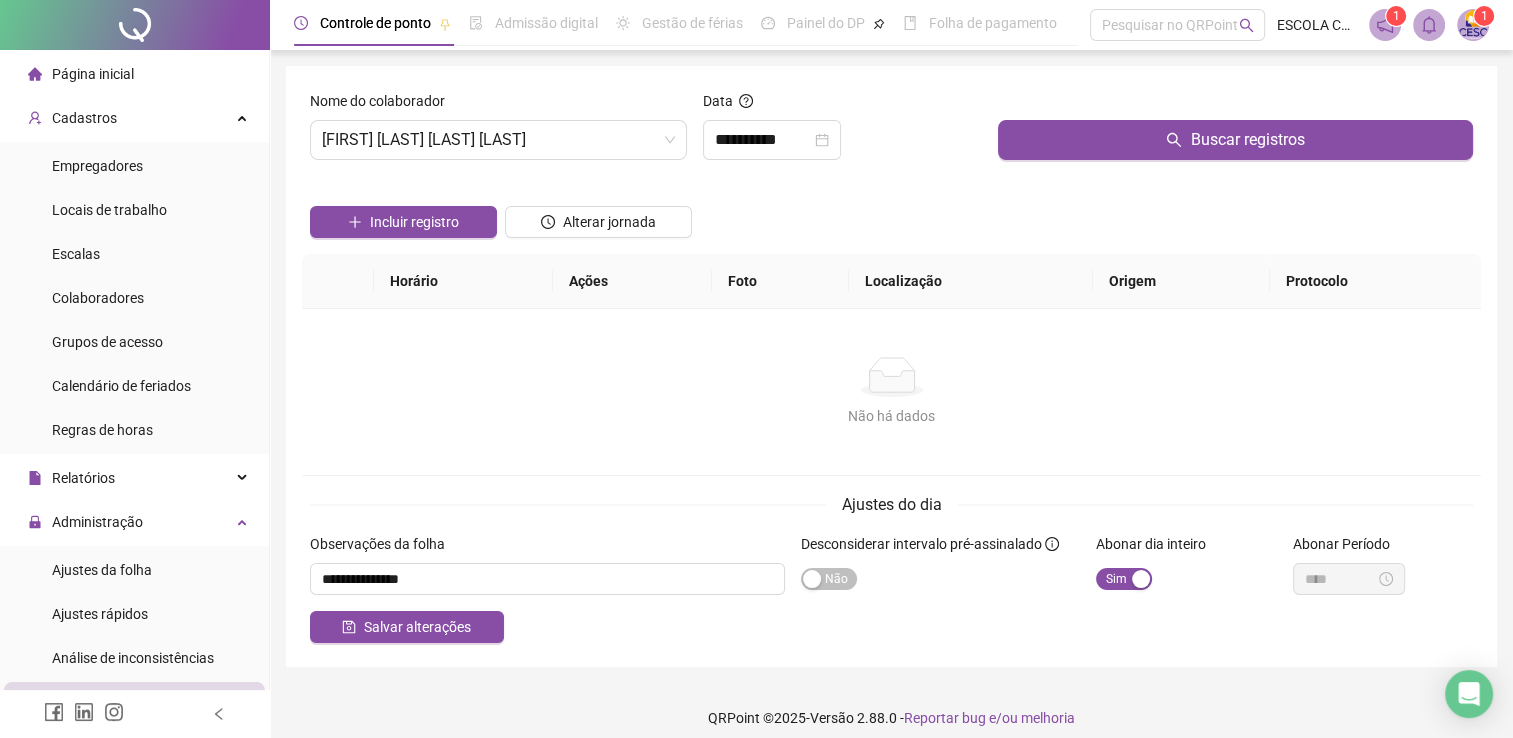 drag, startPoint x: 128, startPoint y: 24, endPoint x: 255, endPoint y: 67, distance: 134.08206 